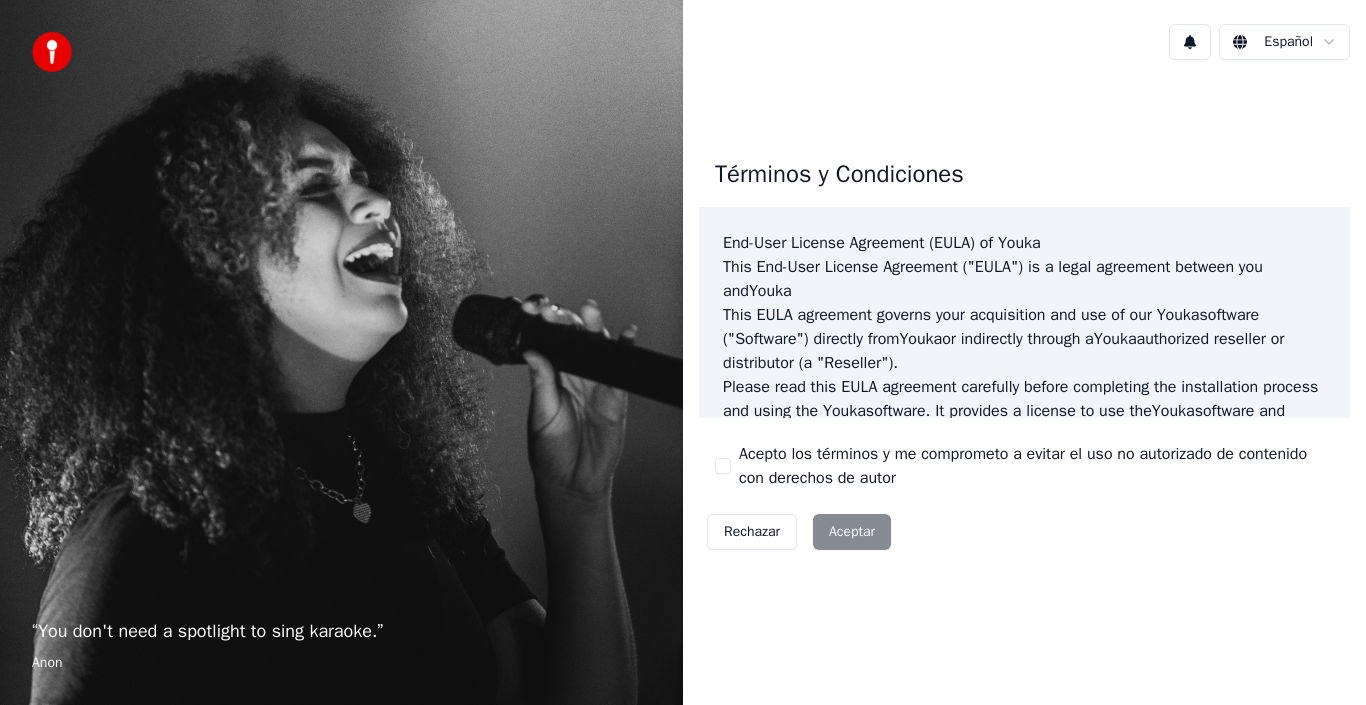scroll, scrollTop: 0, scrollLeft: 0, axis: both 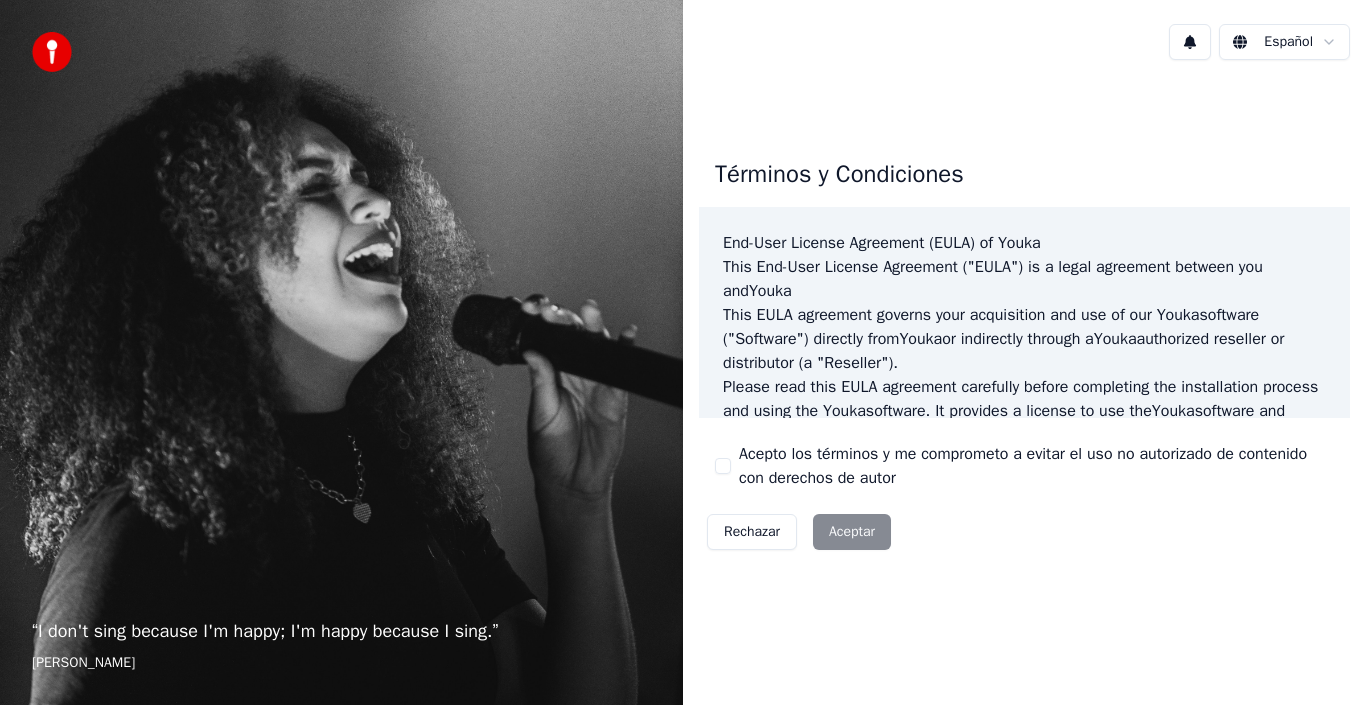 click on "This End-User License Agreement ("EULA") is a legal agreement between you and  Youka" at bounding box center (1024, 279) 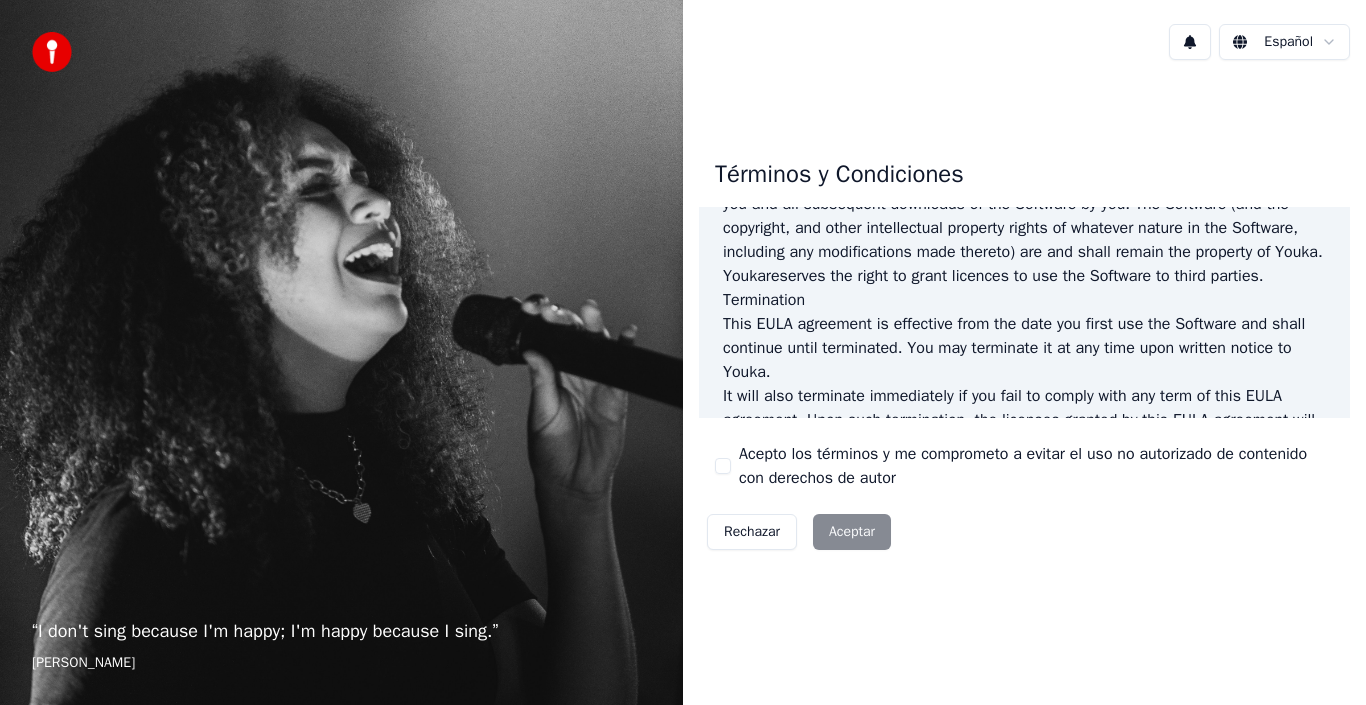 scroll, scrollTop: 1372, scrollLeft: 0, axis: vertical 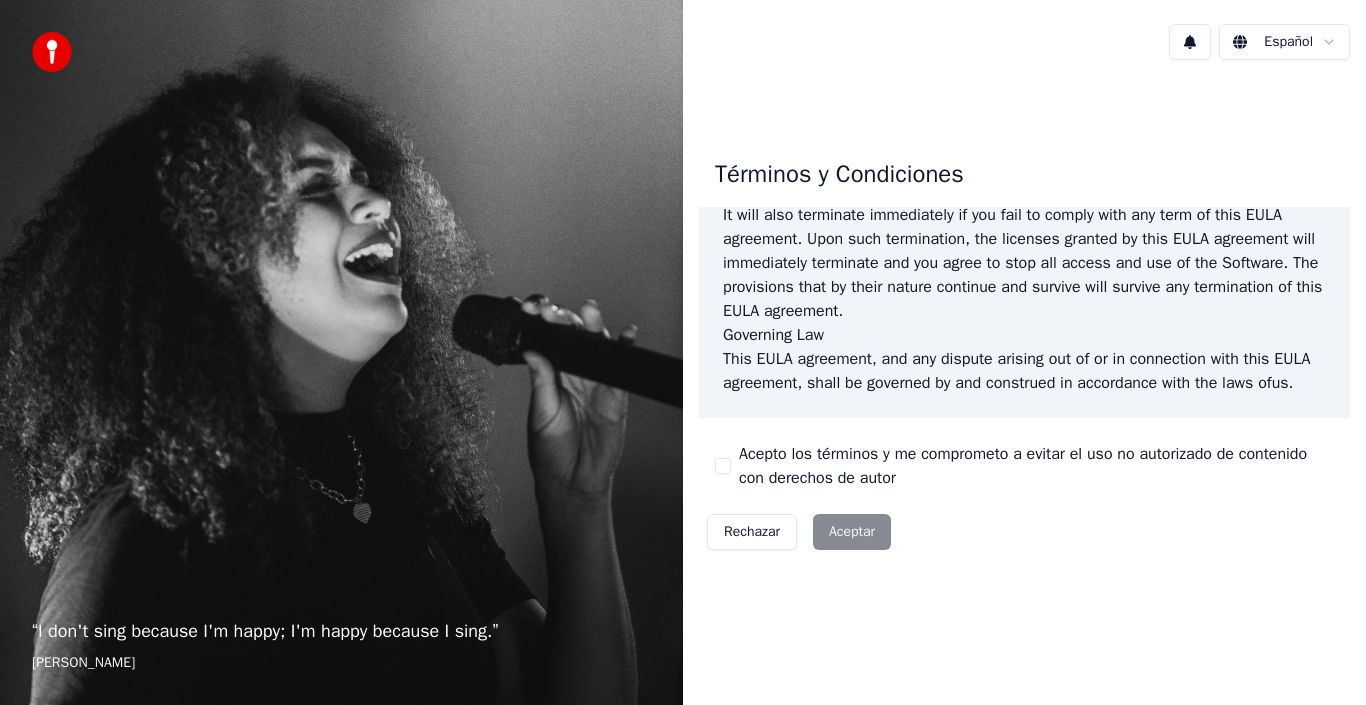 click on "Rechazar Aceptar" at bounding box center [799, 532] 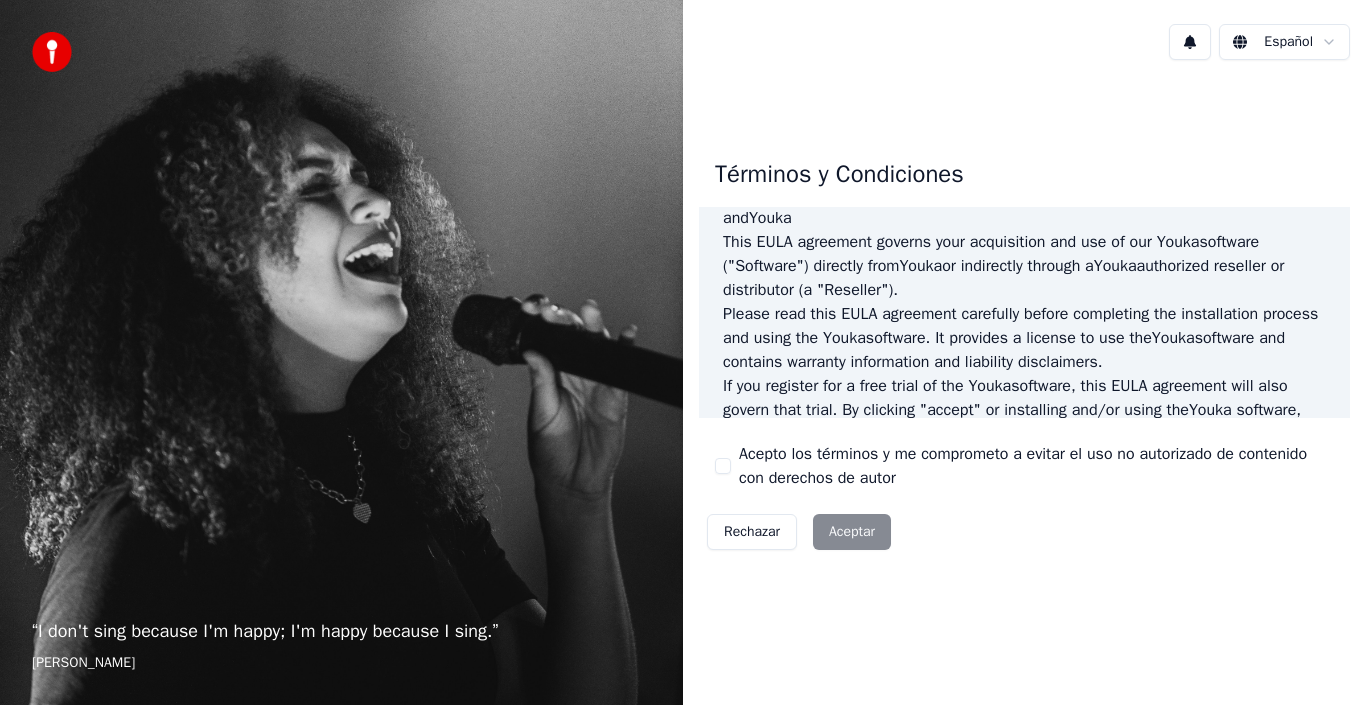scroll, scrollTop: 0, scrollLeft: 0, axis: both 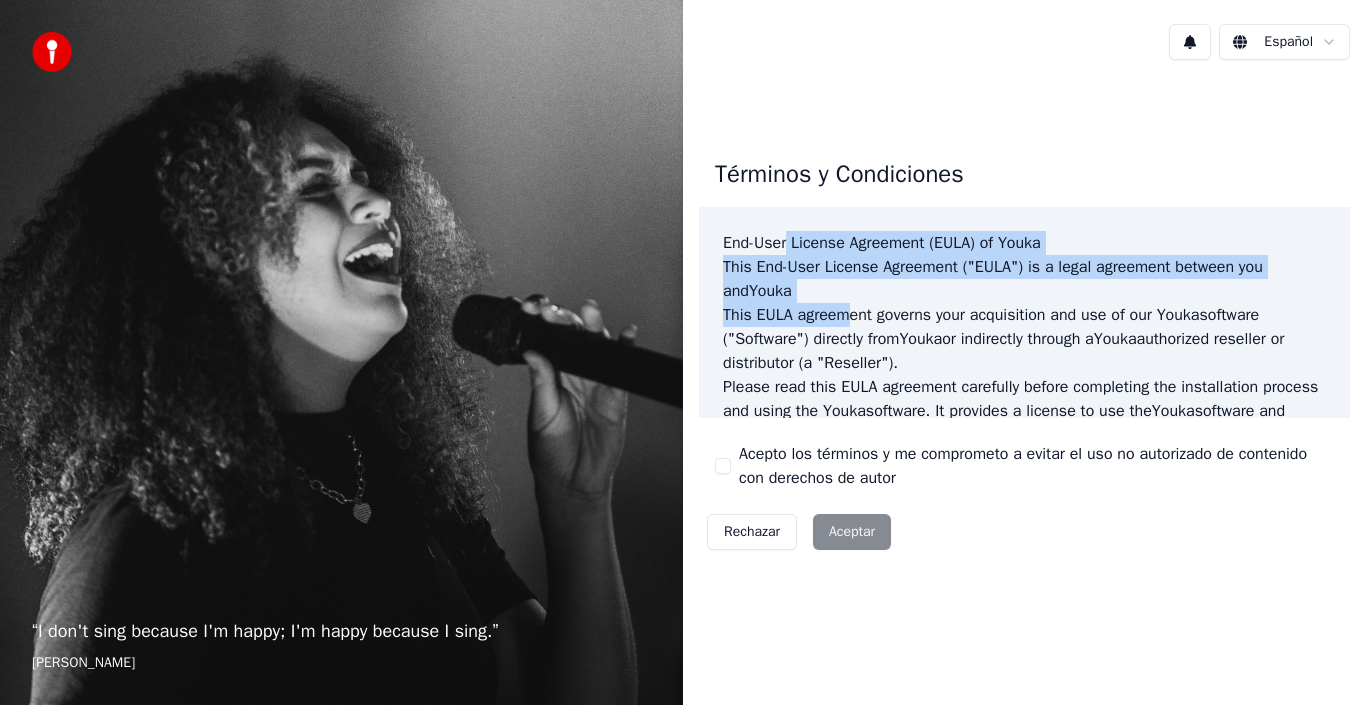 drag, startPoint x: 786, startPoint y: 252, endPoint x: 867, endPoint y: 333, distance: 114.5513 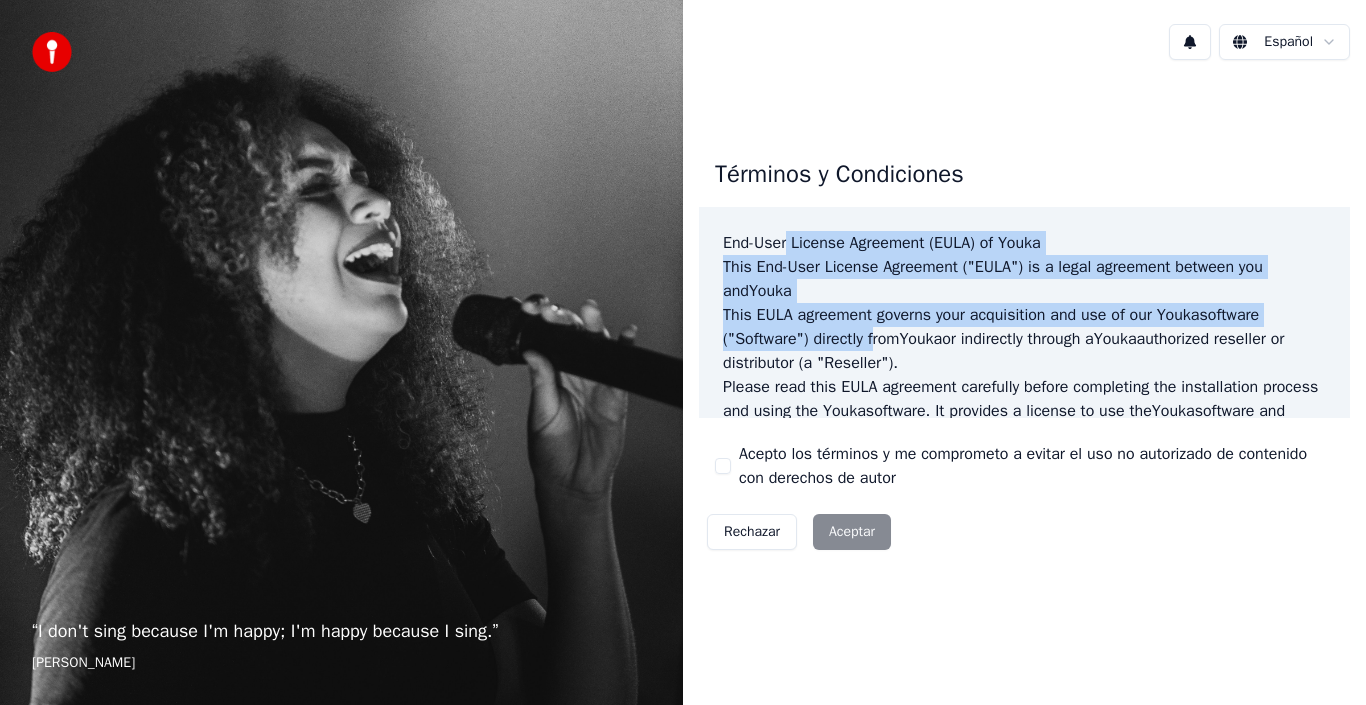 click on "This EULA agreement governs your acquisition and use of our   Youka  software ("Software") directly from  Youka  or indirectly through a  Youka  authorized reseller or distributor (a "Reseller")." at bounding box center [1024, 339] 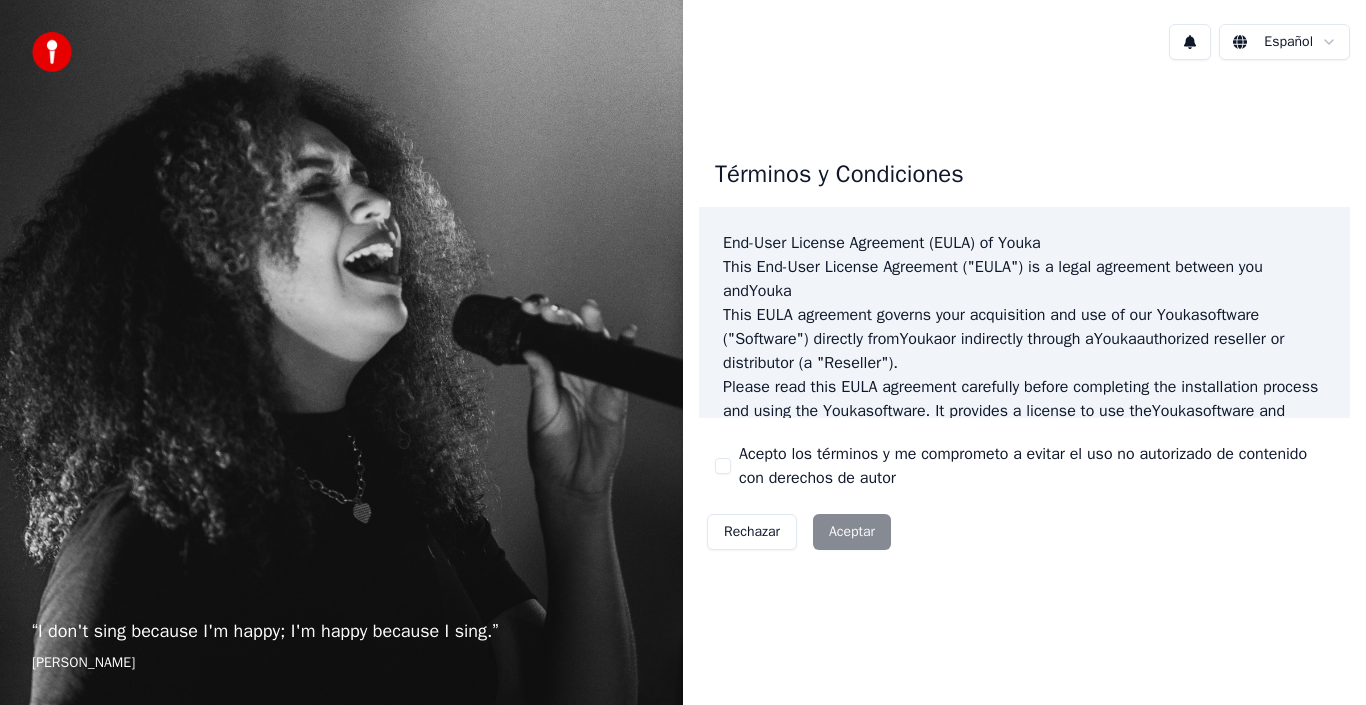 click on "Rechazar Aceptar" at bounding box center (799, 532) 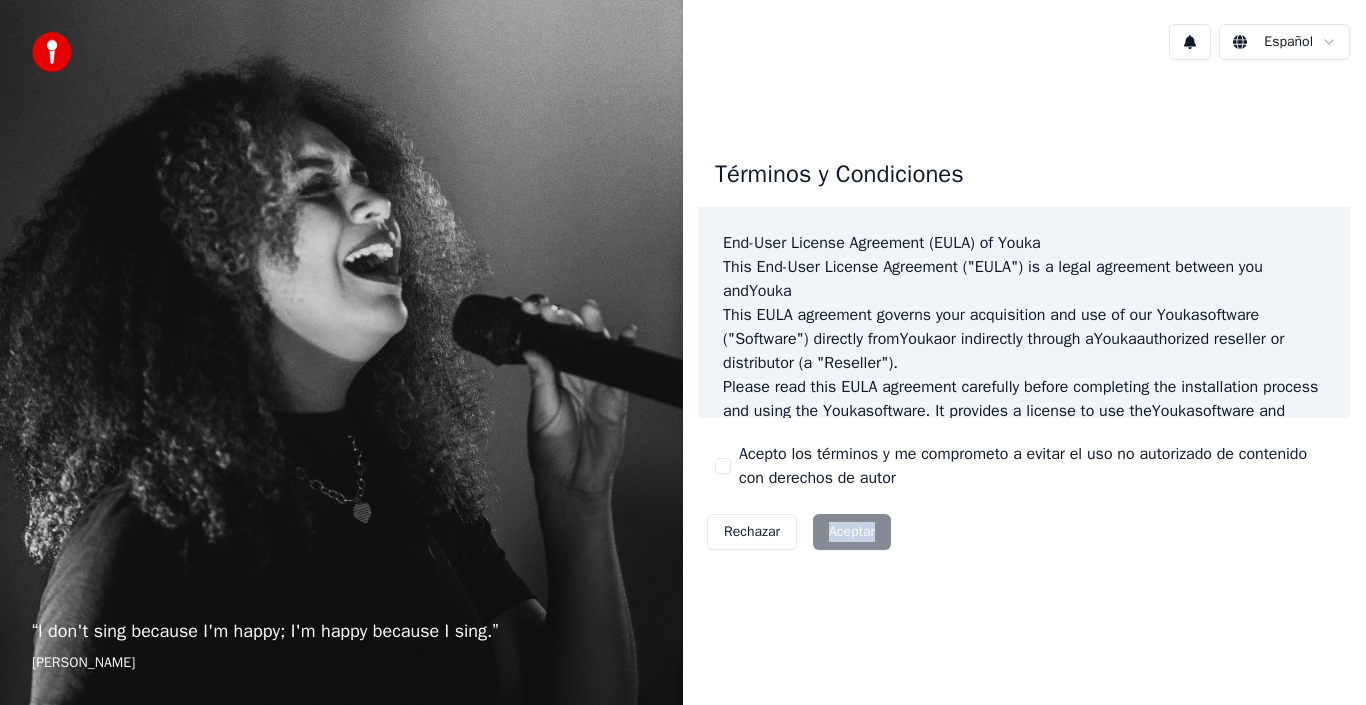 click on "Rechazar Aceptar" at bounding box center (799, 532) 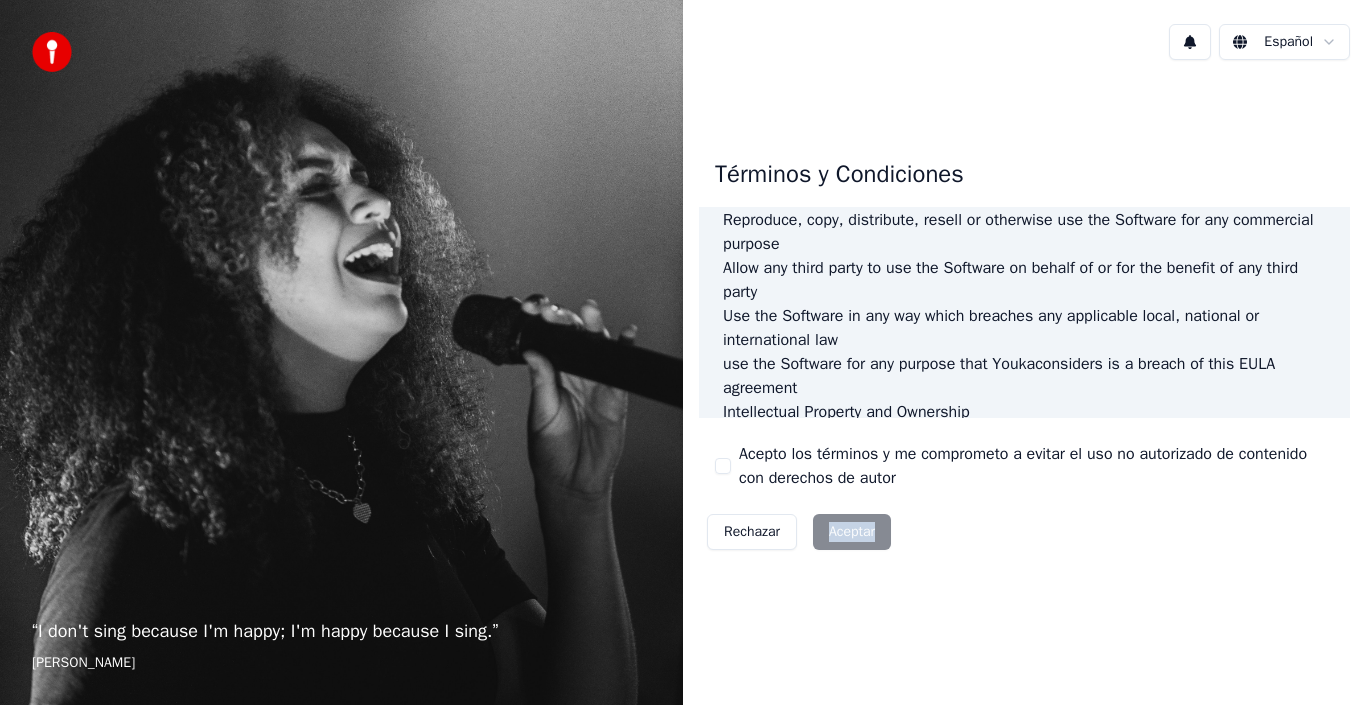 scroll, scrollTop: 1372, scrollLeft: 0, axis: vertical 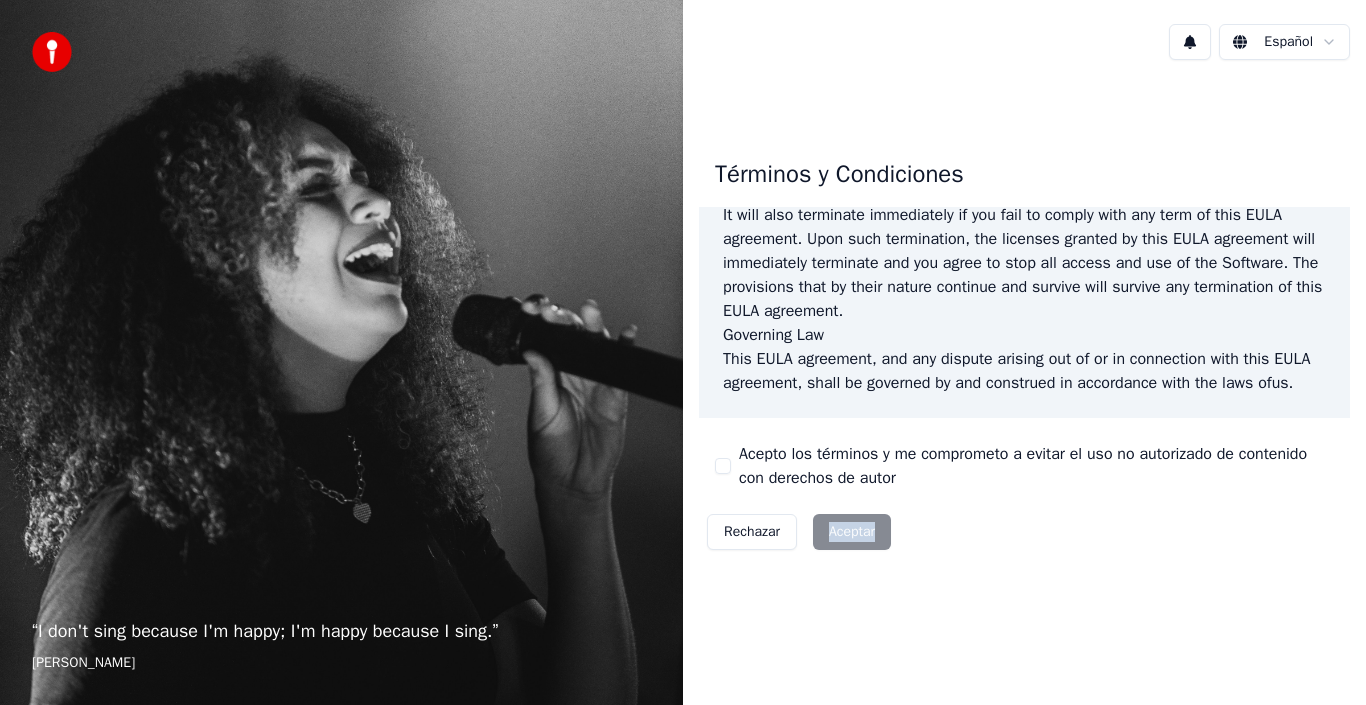 click at bounding box center [1190, 42] 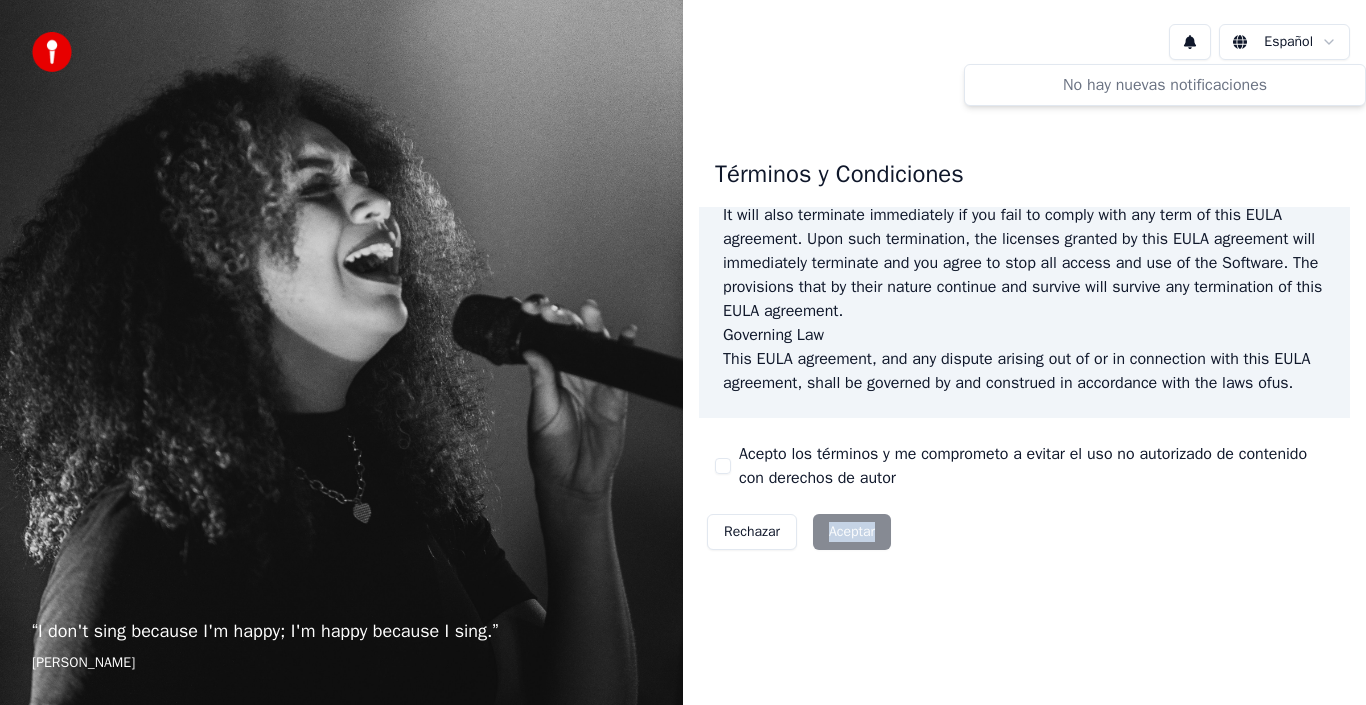 click on "“ I don't sing because I'm happy; I'm happy because I sing. ” William James Español Términos y Condiciones End-User License Agreement (EULA) of   Youka This End-User License Agreement ("EULA") is a legal agreement between you and  Youka This EULA agreement governs your acquisition and use of our   Youka  software ("Software") directly from  Youka  or indirectly through a  Youka  authorized reseller or distributor (a "Reseller"). Please read this EULA agreement carefully before completing the installation process and using the   Youka  software. It provides a license to use the  Youka  software and contains warranty information and liability disclaimers. If you register for a free trial of the   Youka  software, this EULA agreement will also govern that trial. By clicking "accept" or installing and/or using the  Youka   software, you are confirming your acceptance of the Software and agreeing to become bound by the terms of this EULA agreement.   Youka Youka   EULA Template  for   Youka . License Grant" at bounding box center [683, 352] 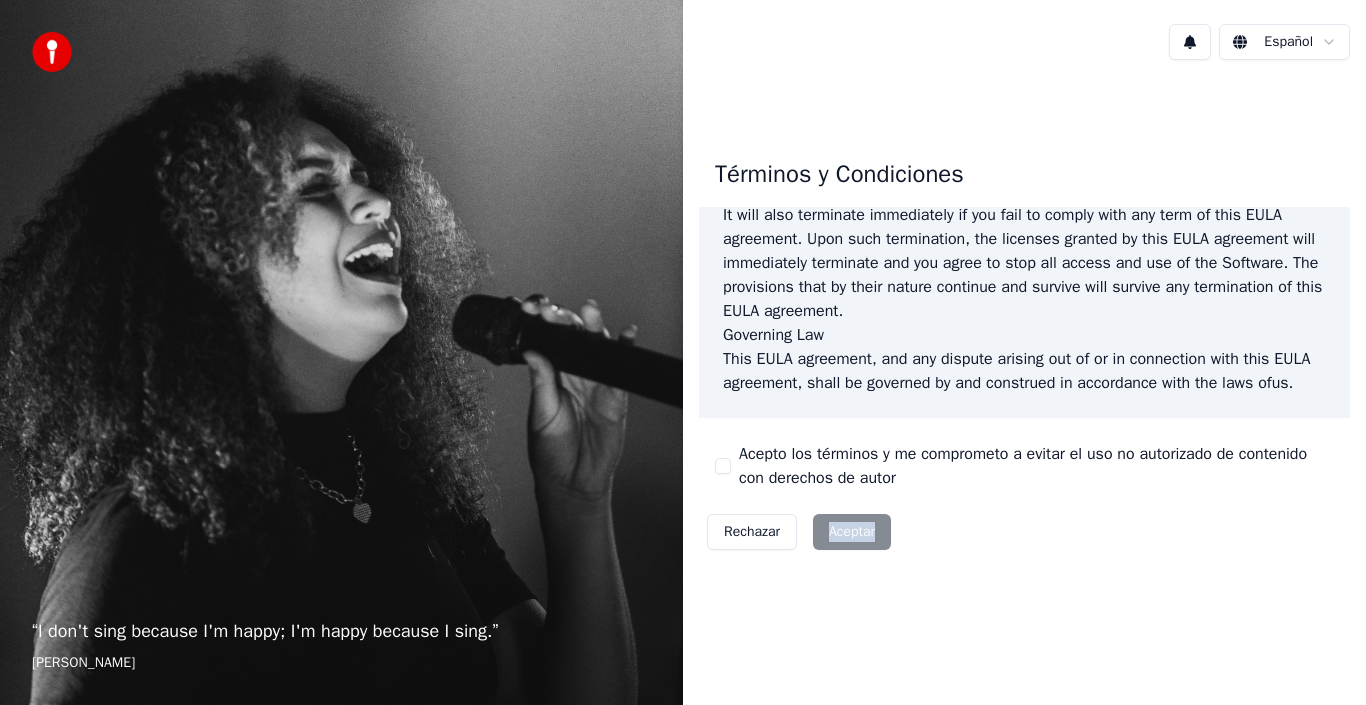 click on "“ I don't sing because I'm happy; I'm happy because I sing. ” William James Español Términos y Condiciones End-User License Agreement (EULA) of   Youka This End-User License Agreement ("EULA") is a legal agreement between you and  Youka This EULA agreement governs your acquisition and use of our   Youka  software ("Software") directly from  Youka  or indirectly through a  Youka  authorized reseller or distributor (a "Reseller"). Please read this EULA agreement carefully before completing the installation process and using the   Youka  software. It provides a license to use the  Youka  software and contains warranty information and liability disclaimers. If you register for a free trial of the   Youka  software, this EULA agreement will also govern that trial. By clicking "accept" or installing and/or using the  Youka   software, you are confirming your acceptance of the Software and agreeing to become bound by the terms of this EULA agreement.   Youka Youka   EULA Template  for   Youka . License Grant" at bounding box center [683, 352] 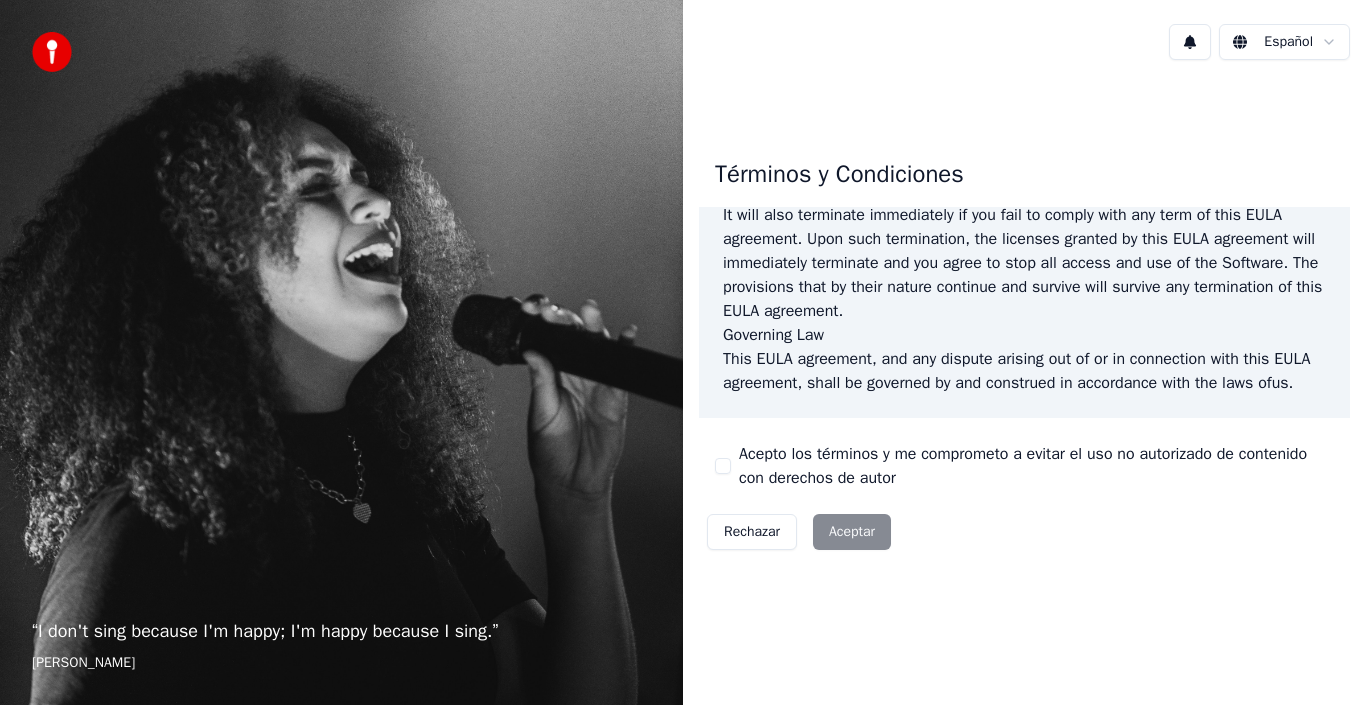 click on "Rechazar Aceptar" at bounding box center [799, 532] 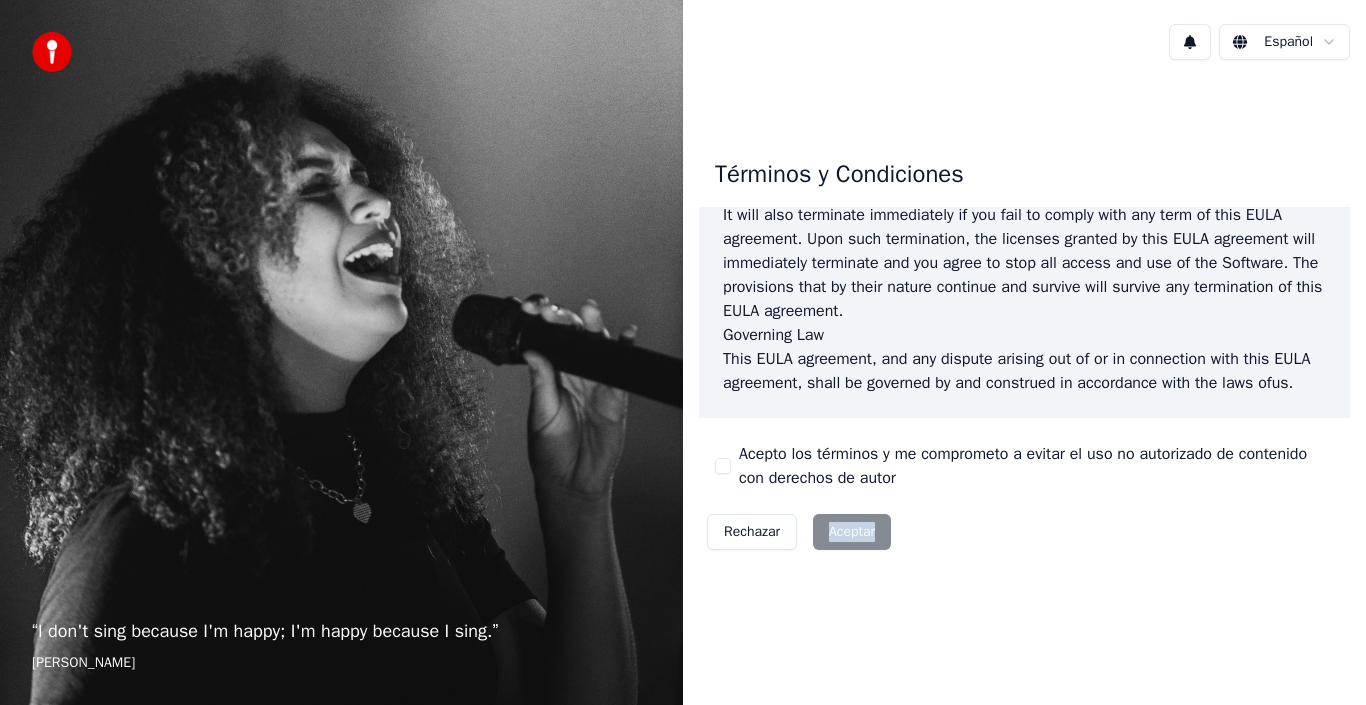click on "Rechazar Aceptar" at bounding box center (799, 532) 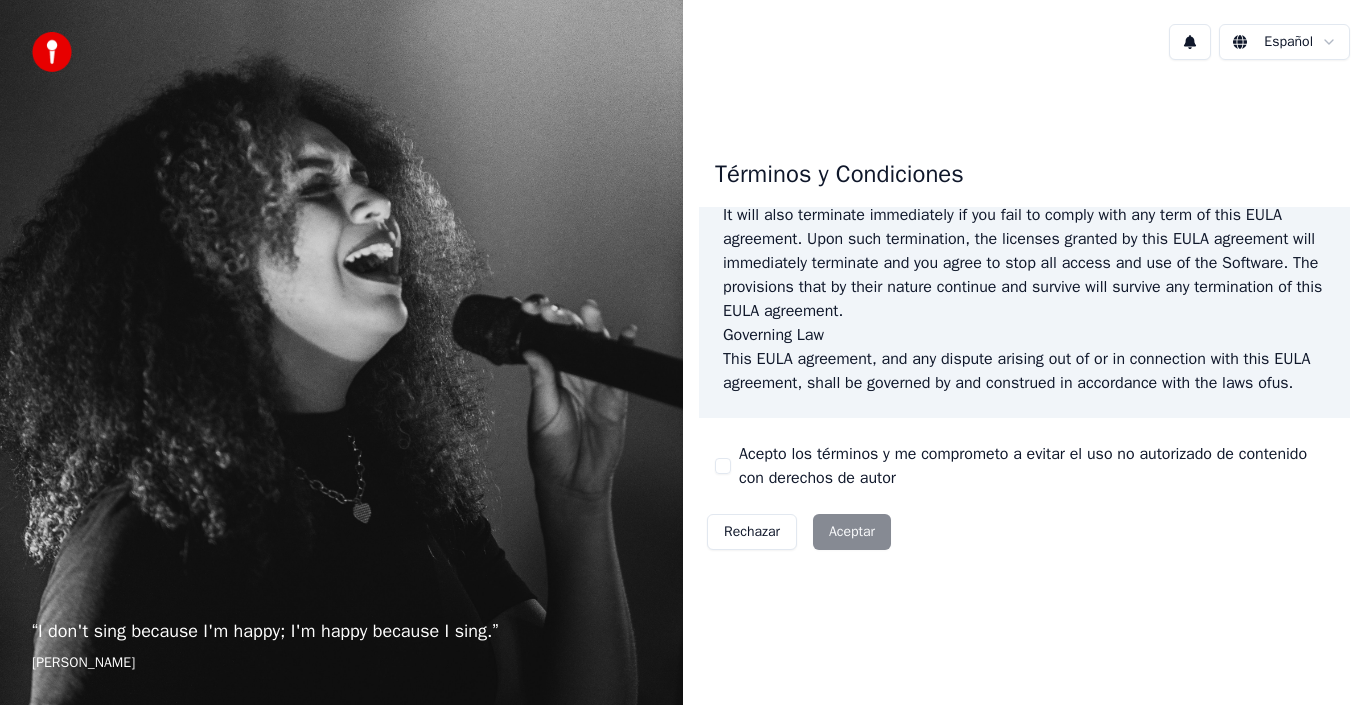 click on "Rechazar Aceptar" at bounding box center (799, 532) 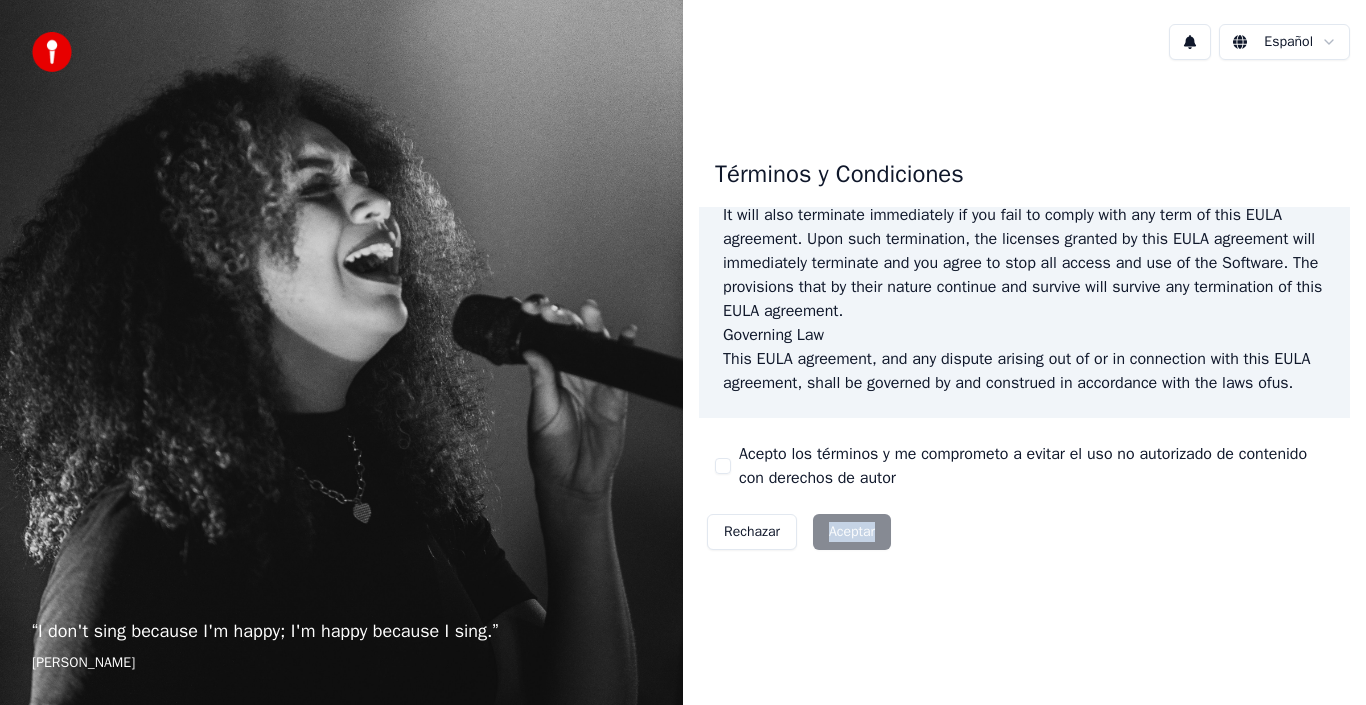 click on "Rechazar Aceptar" at bounding box center (799, 532) 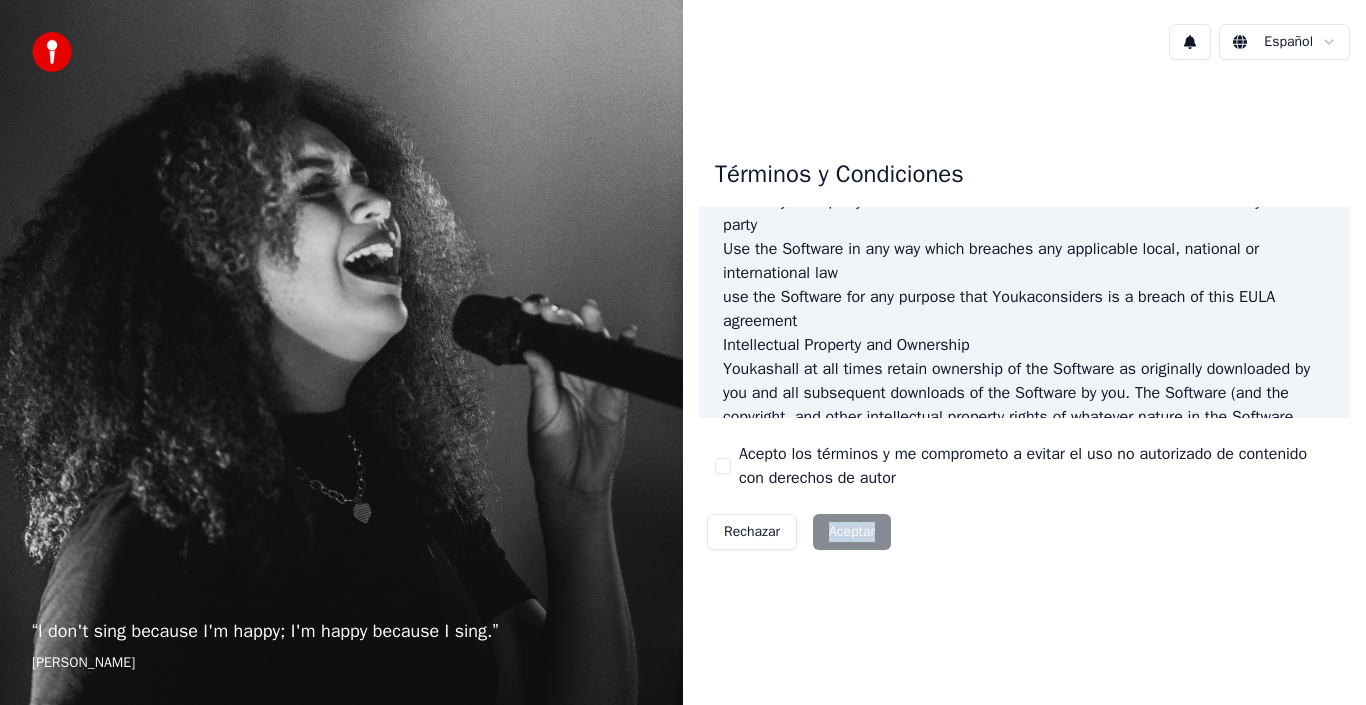 scroll, scrollTop: 1372, scrollLeft: 0, axis: vertical 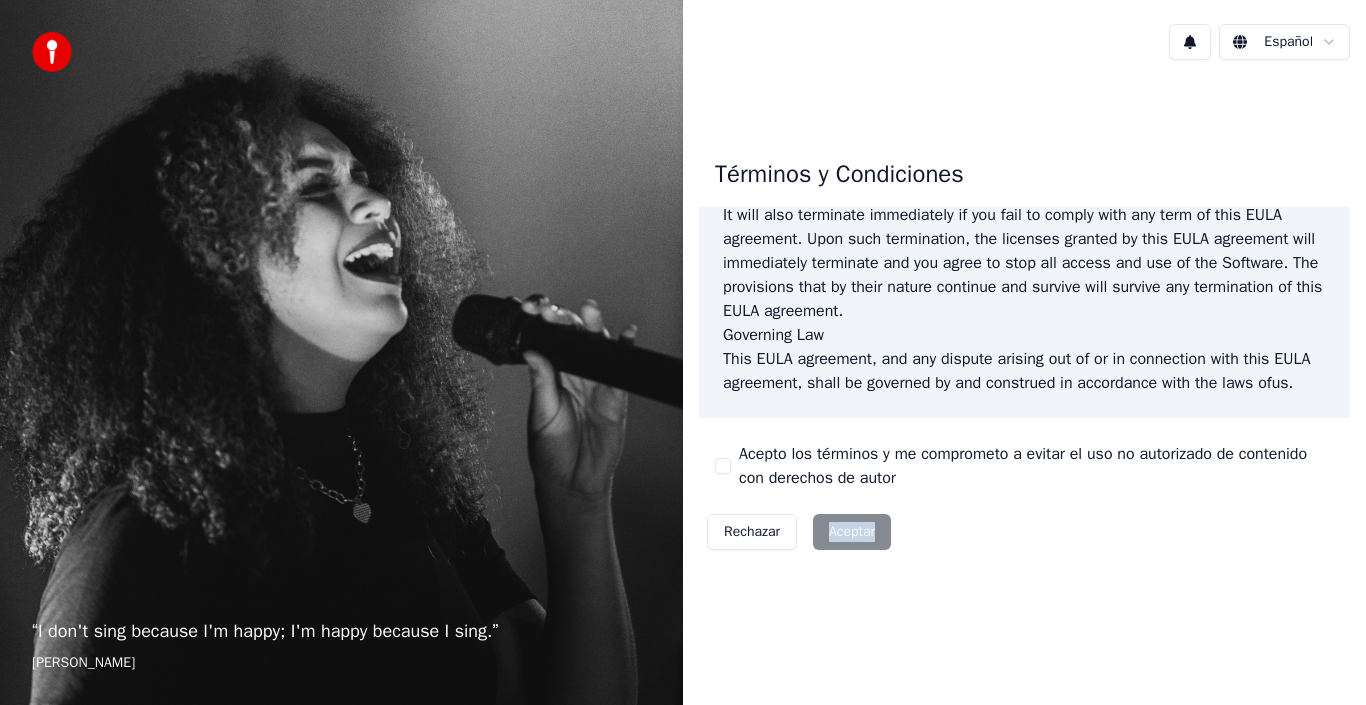 click on "Rechazar Aceptar" at bounding box center (799, 532) 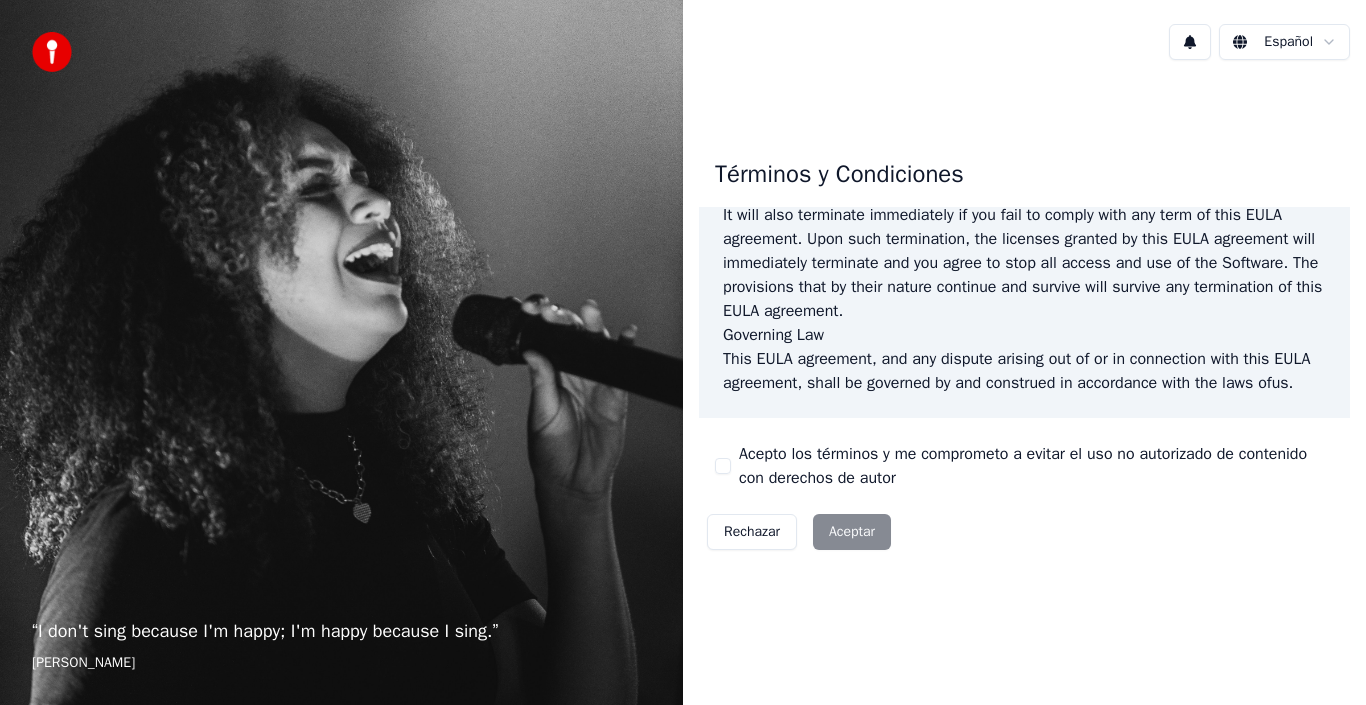 click on "Rechazar Aceptar" at bounding box center [799, 532] 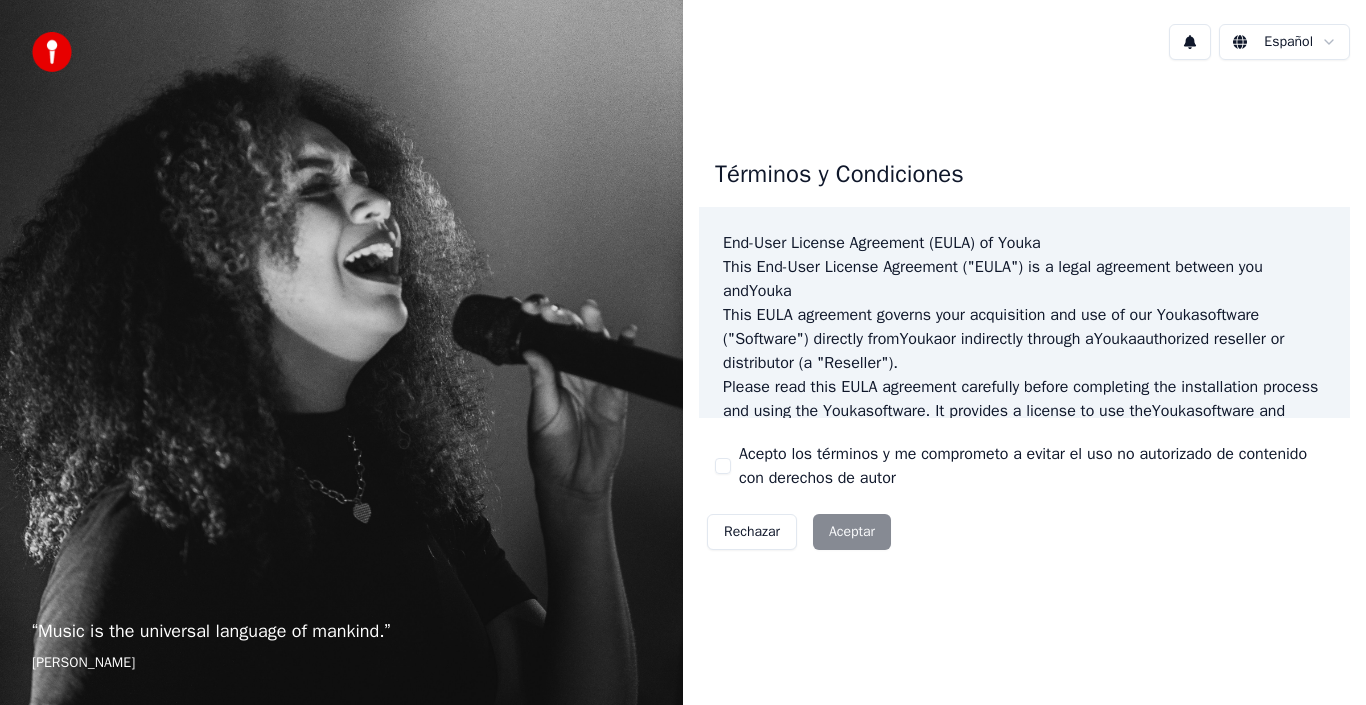scroll, scrollTop: 0, scrollLeft: 0, axis: both 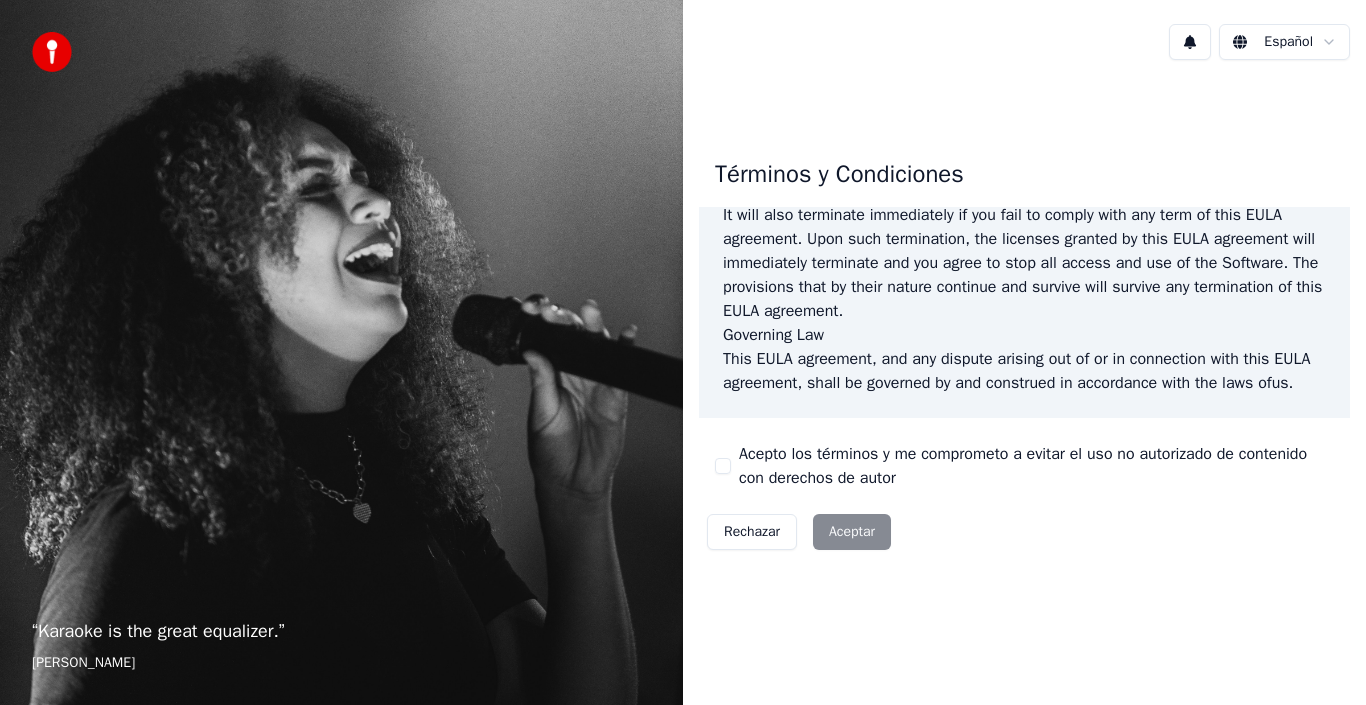 click on "Rechazar Aceptar" at bounding box center (799, 532) 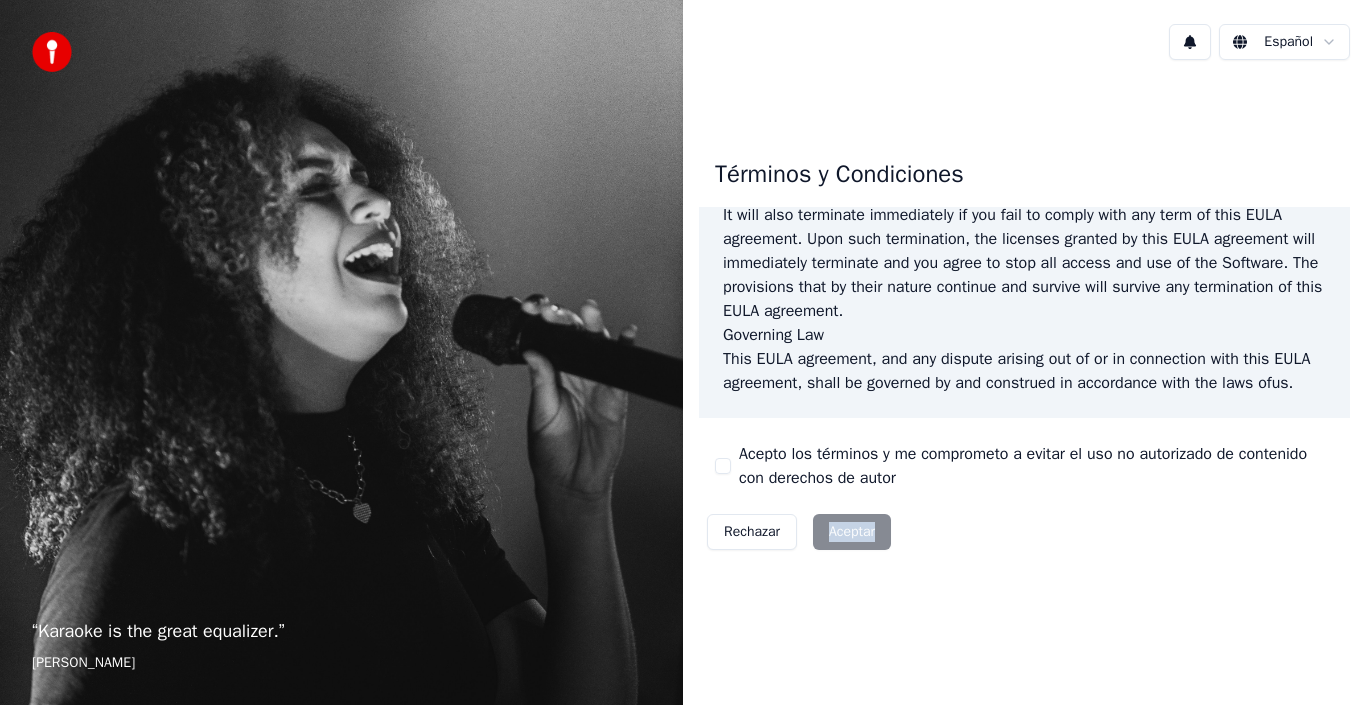 click on "Rechazar Aceptar" at bounding box center [799, 532] 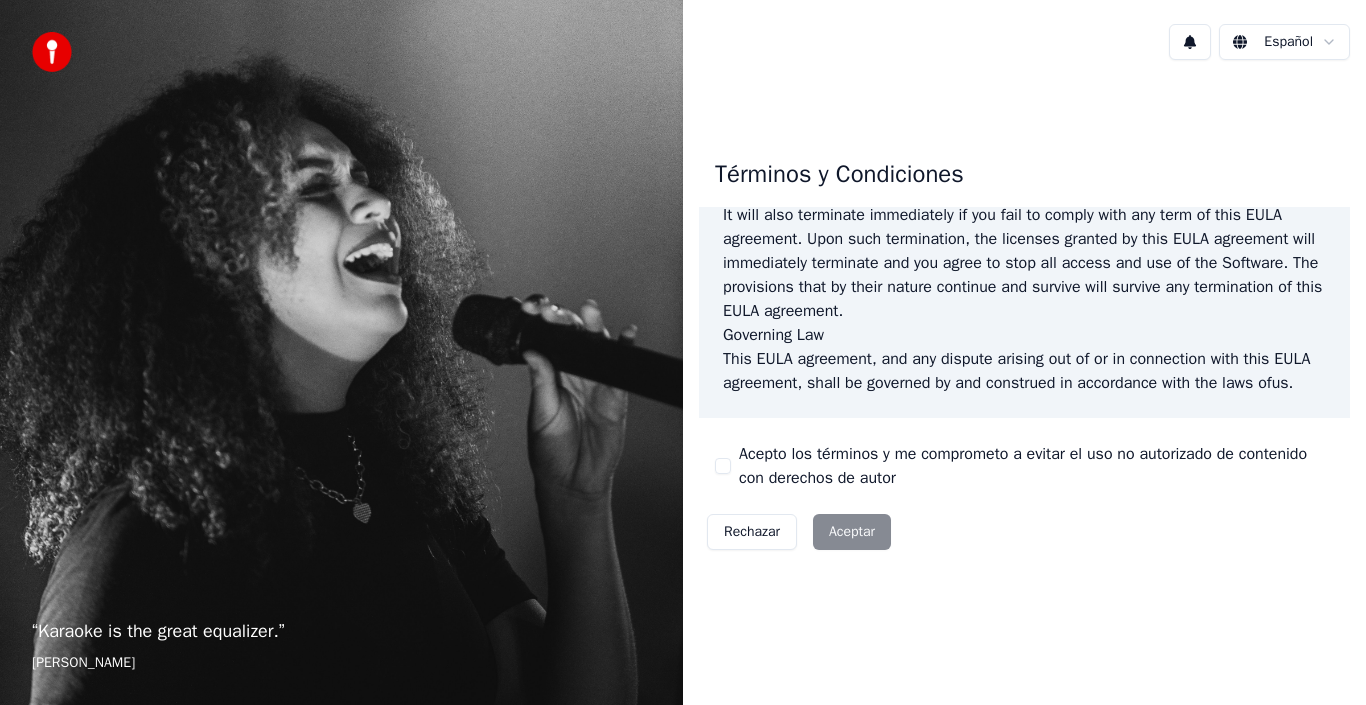 click on "Acepto los términos y me comprometo a evitar el uso no autorizado de contenido con derechos de autor" at bounding box center [1036, 466] 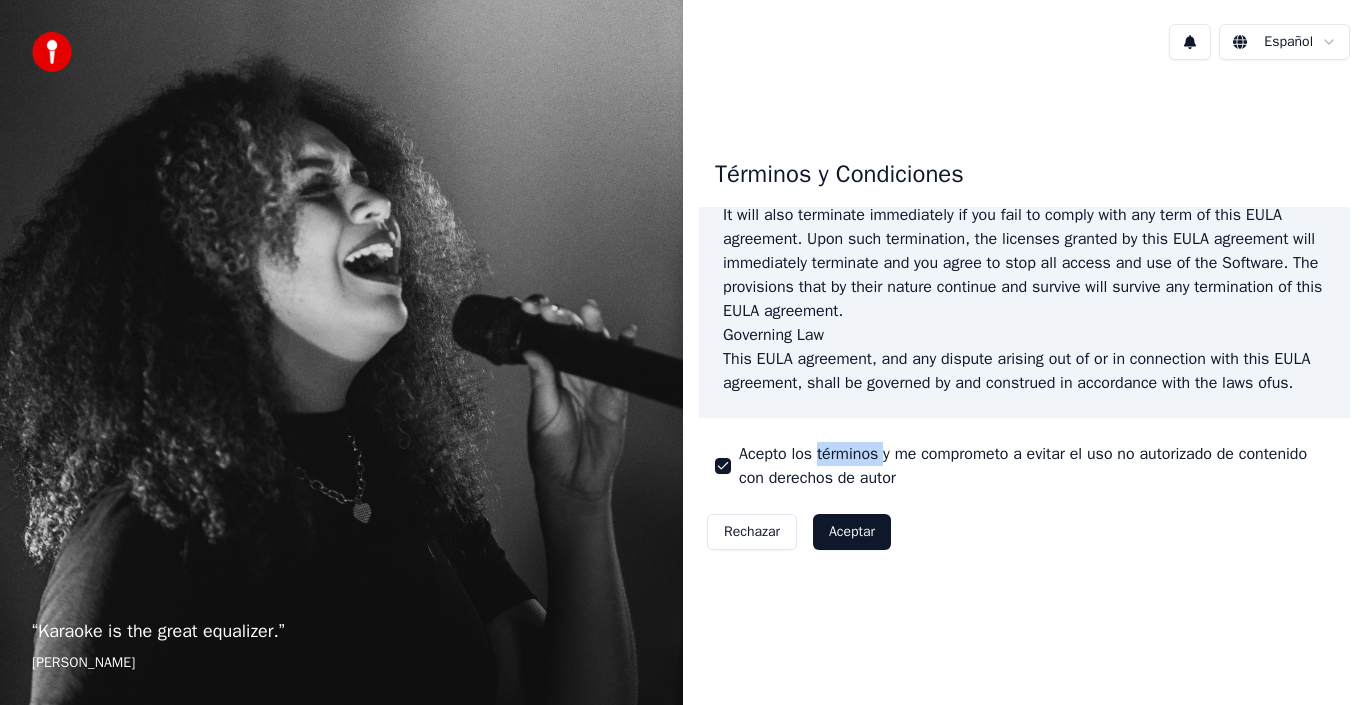 click on "Acepto los términos y me comprometo a evitar el uso no autorizado de contenido con derechos de autor" at bounding box center [1036, 466] 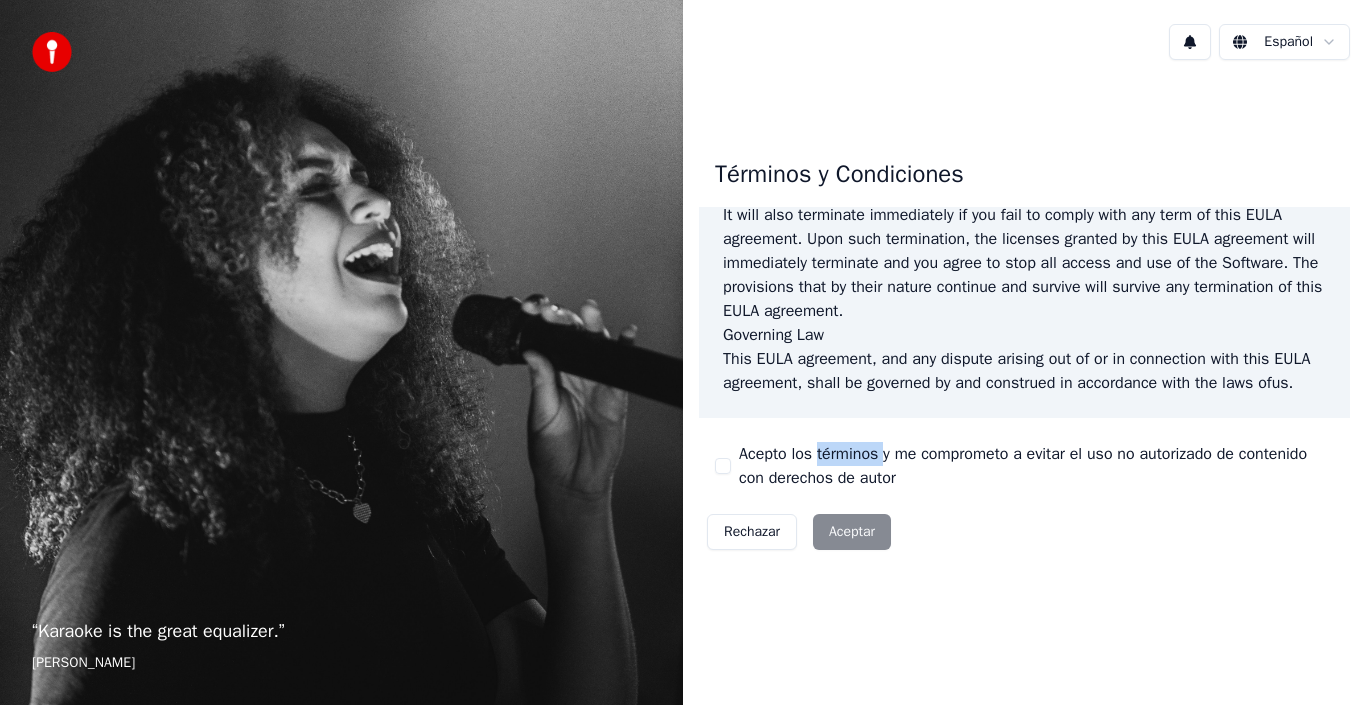 click on "Acepto los términos y me comprometo a evitar el uso no autorizado de contenido con derechos de autor" at bounding box center [1036, 466] 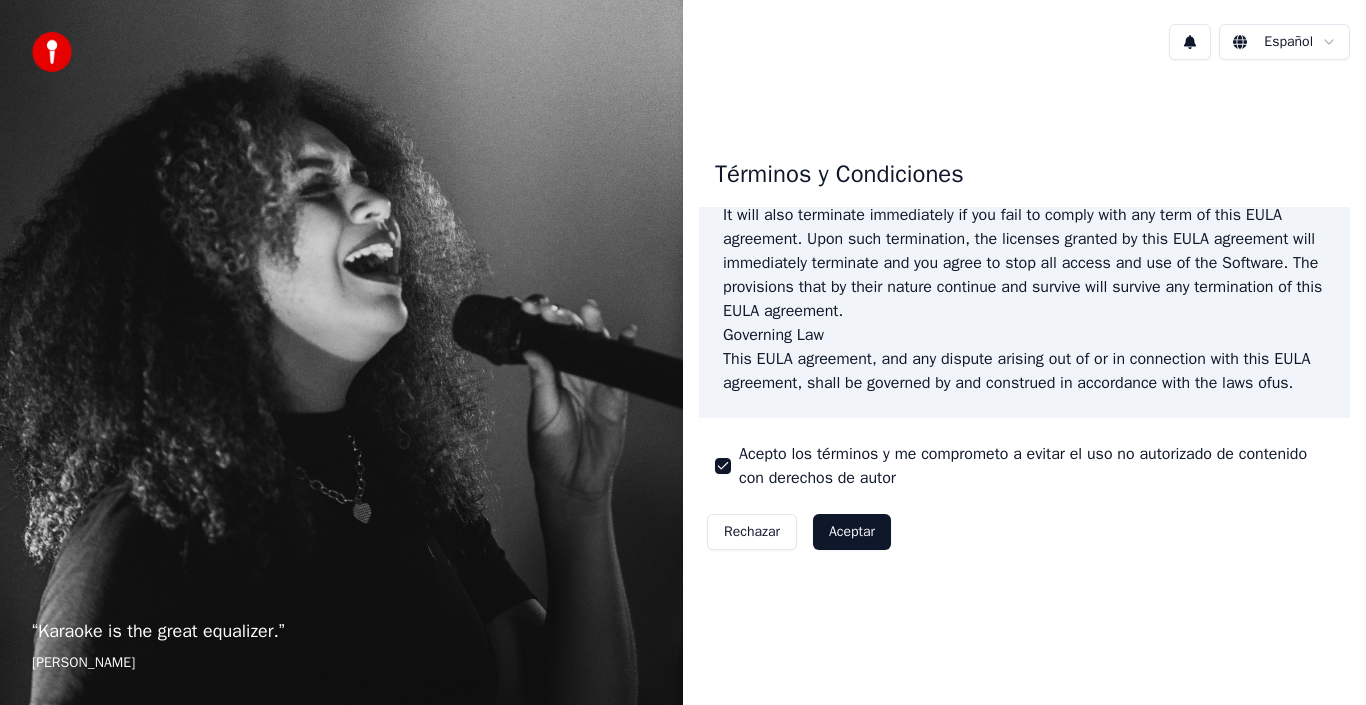 click on "Acepto los términos y me comprometo a evitar el uso no autorizado de contenido con derechos de autor" at bounding box center [1036, 466] 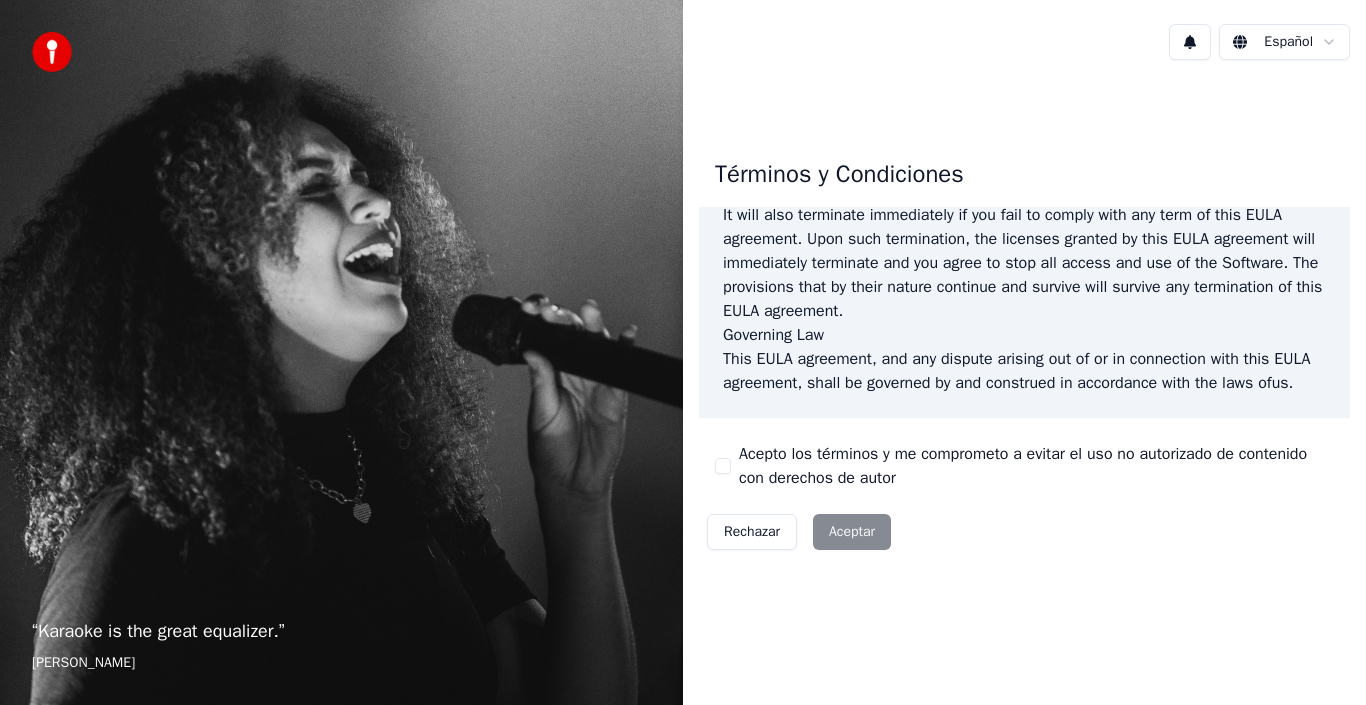 click on "Acepto los términos y me comprometo a evitar el uso no autorizado de contenido con derechos de autor" at bounding box center [723, 466] 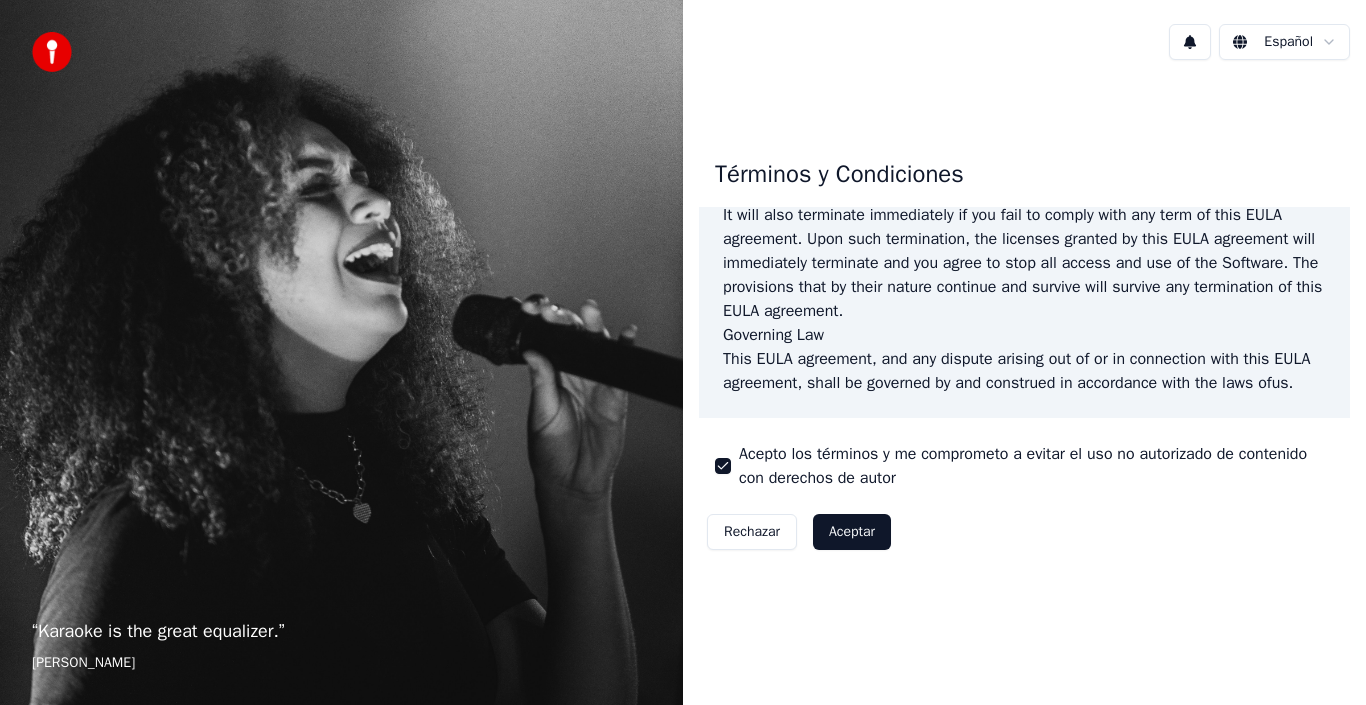 click on "Aceptar" at bounding box center (852, 532) 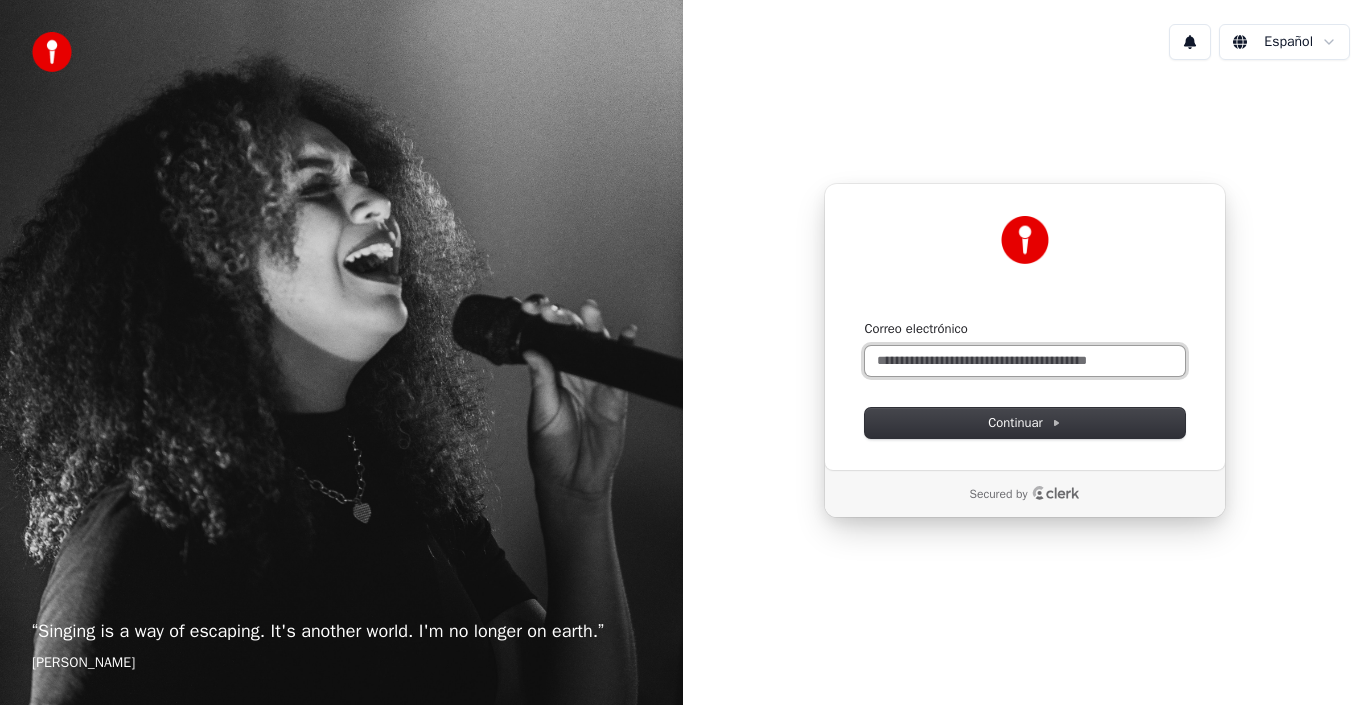 click on "Correo electrónico" at bounding box center (1025, 361) 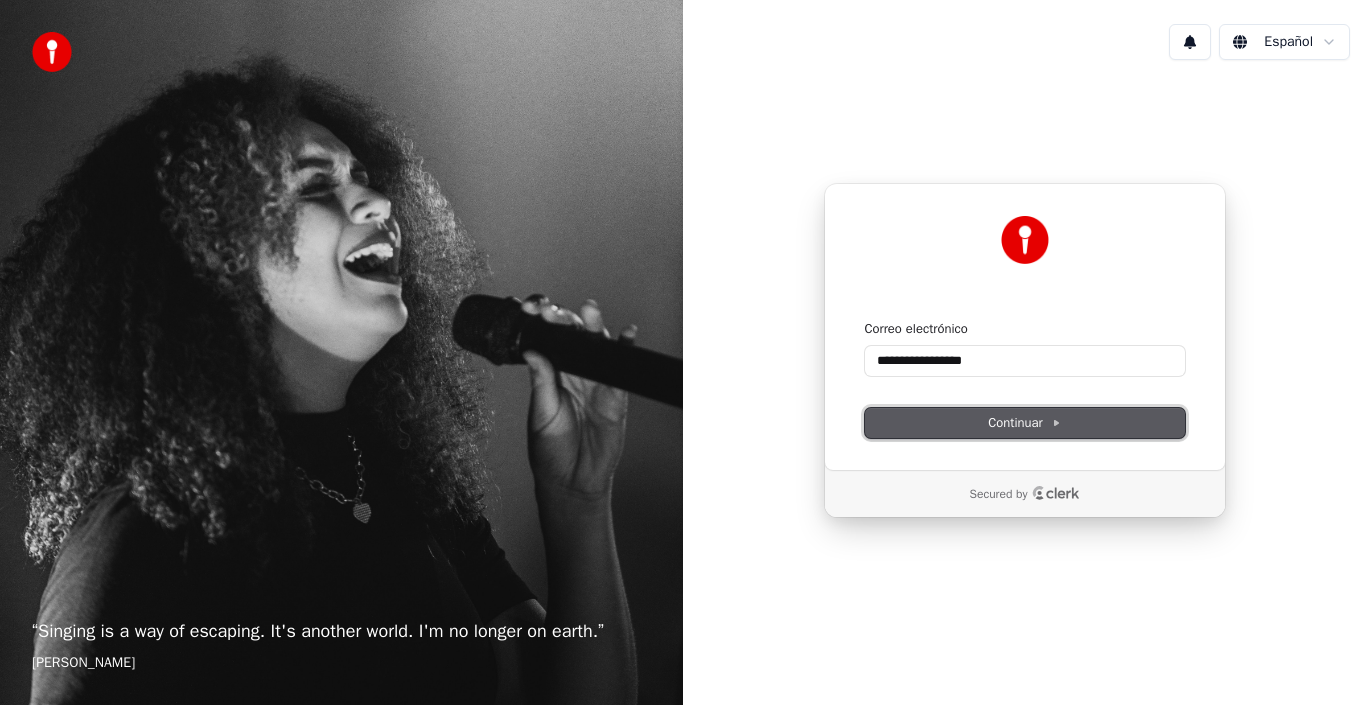 click on "Continuar" at bounding box center (1025, 423) 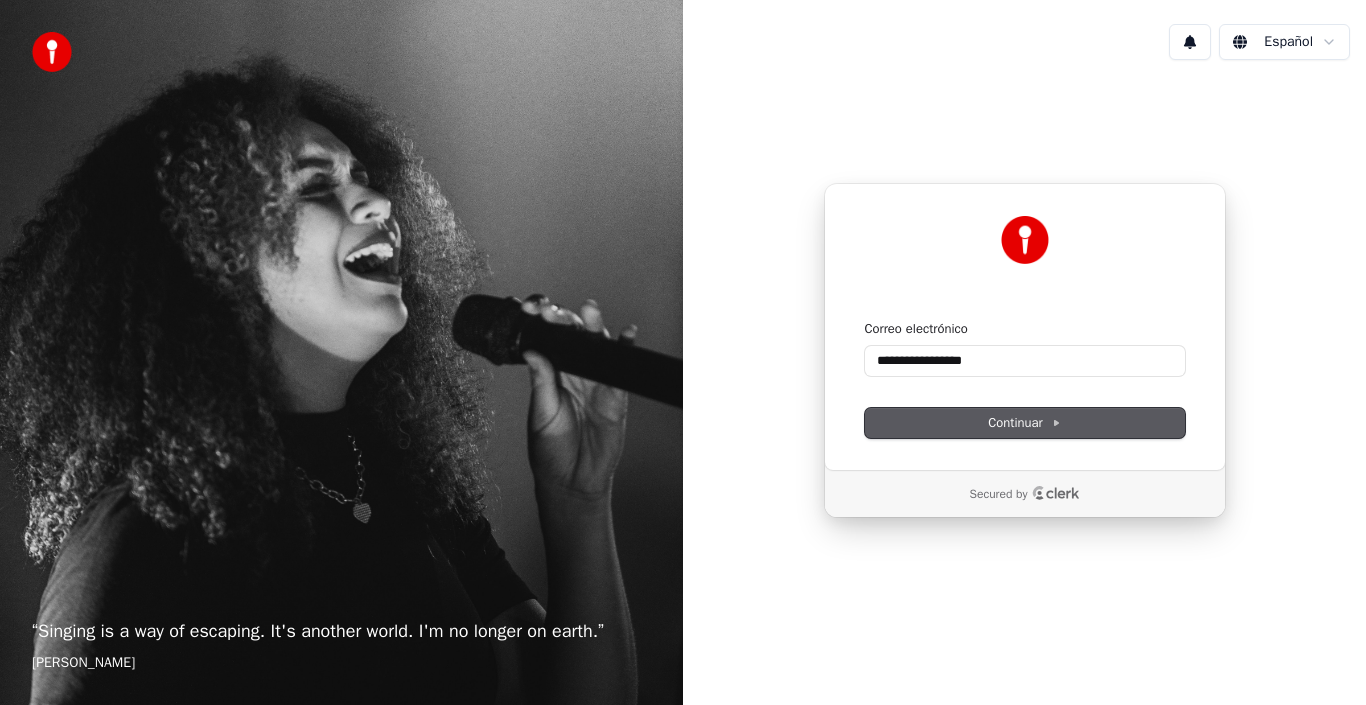 type on "**********" 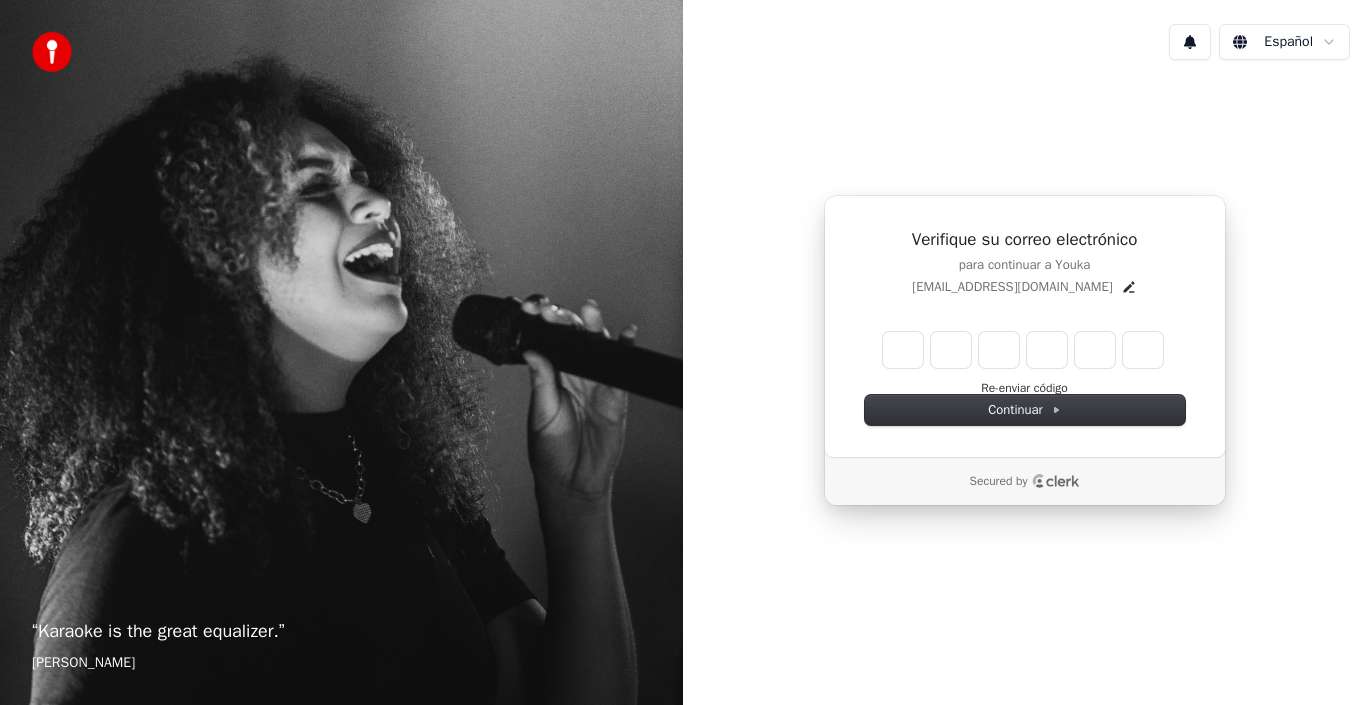 type on "*" 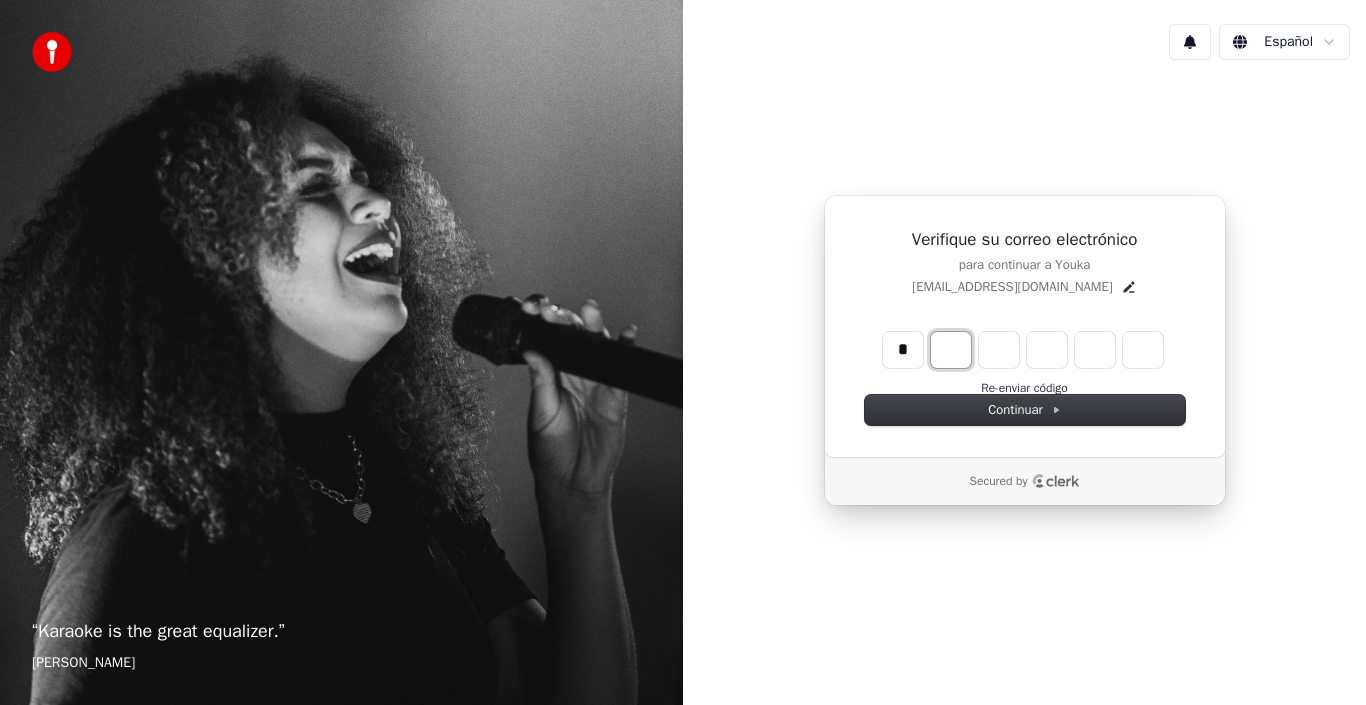 type on "*" 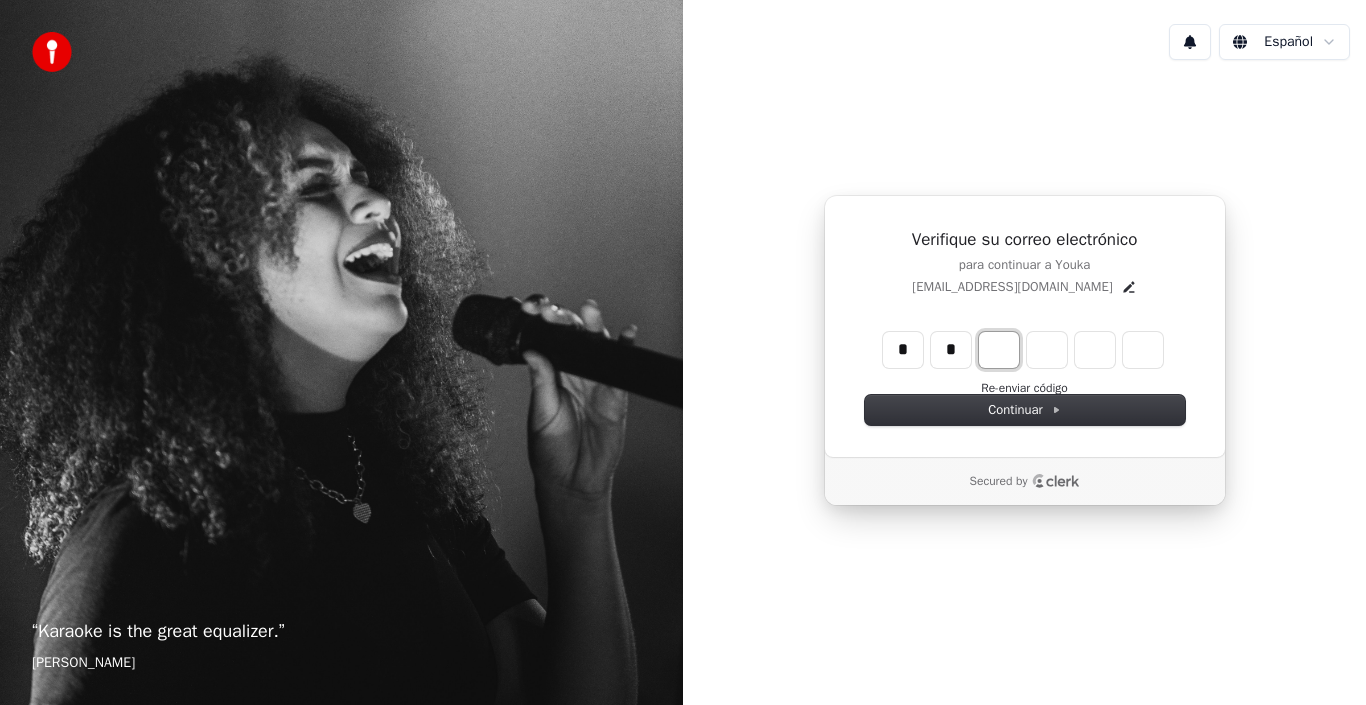 type on "**" 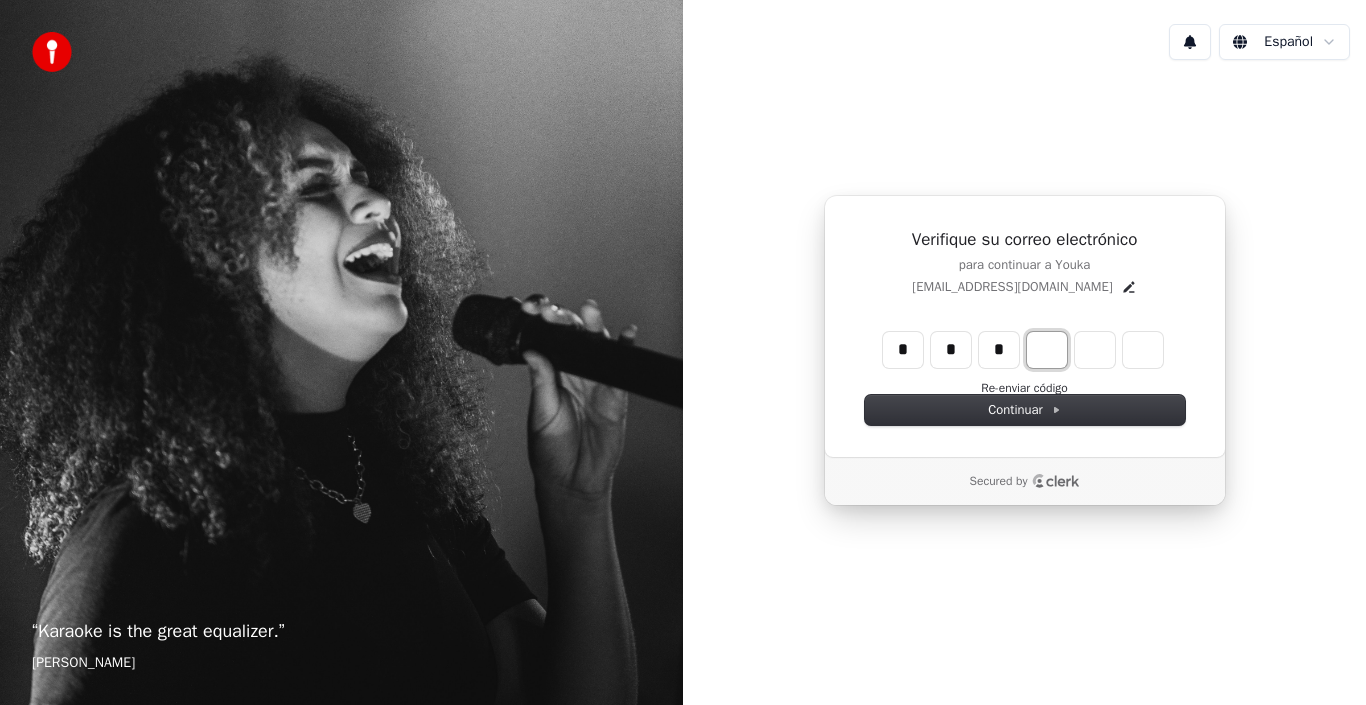 type on "***" 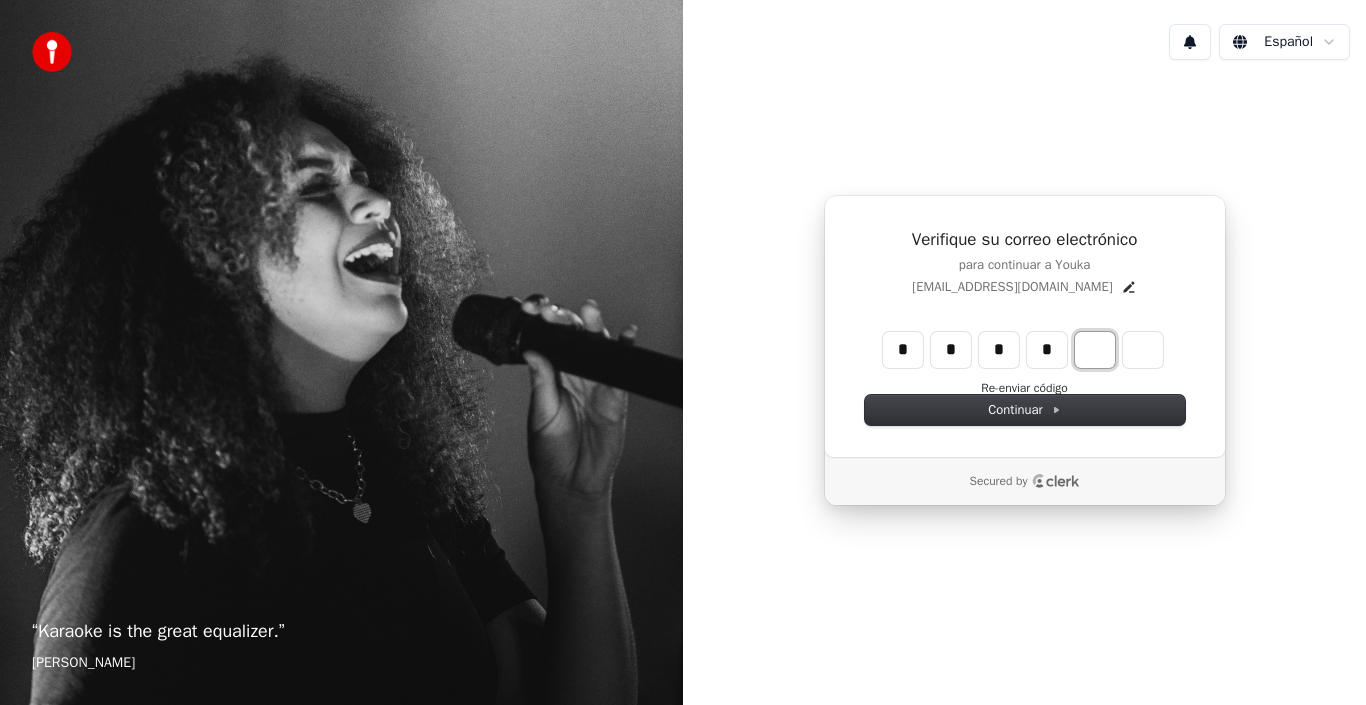 type on "****" 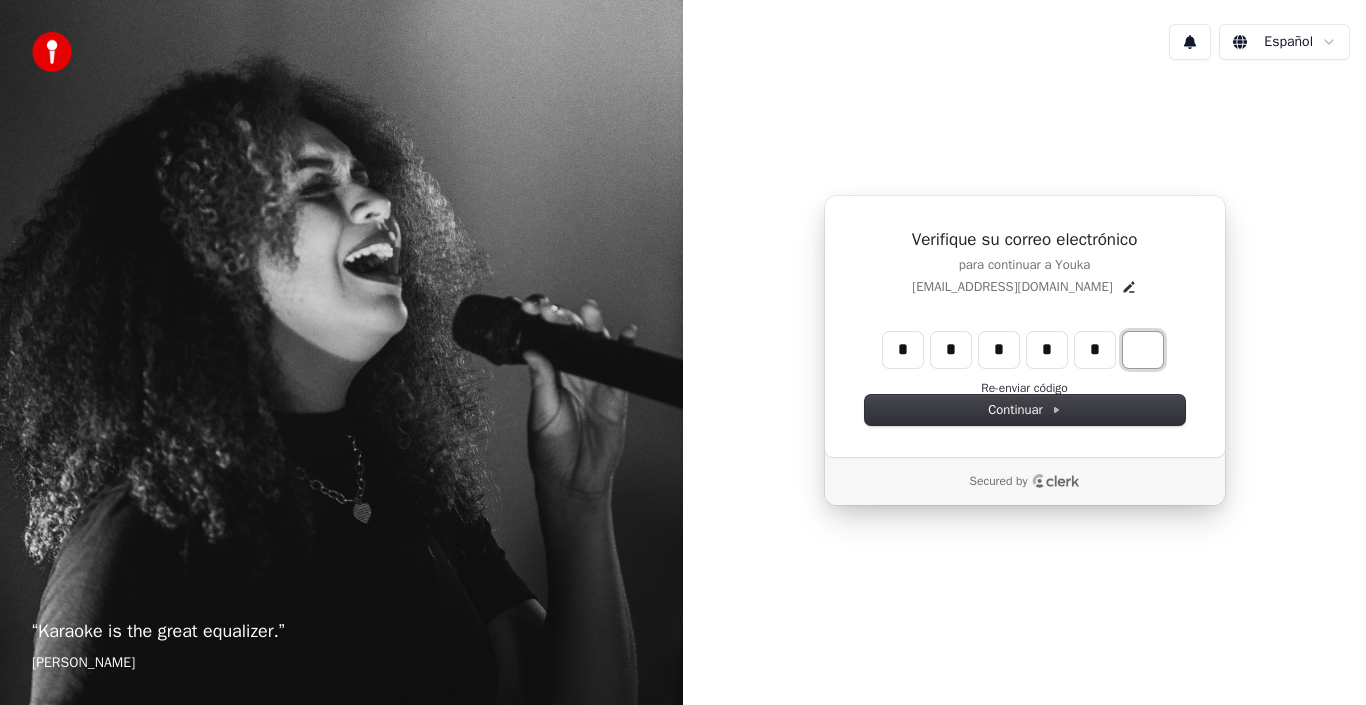type on "******" 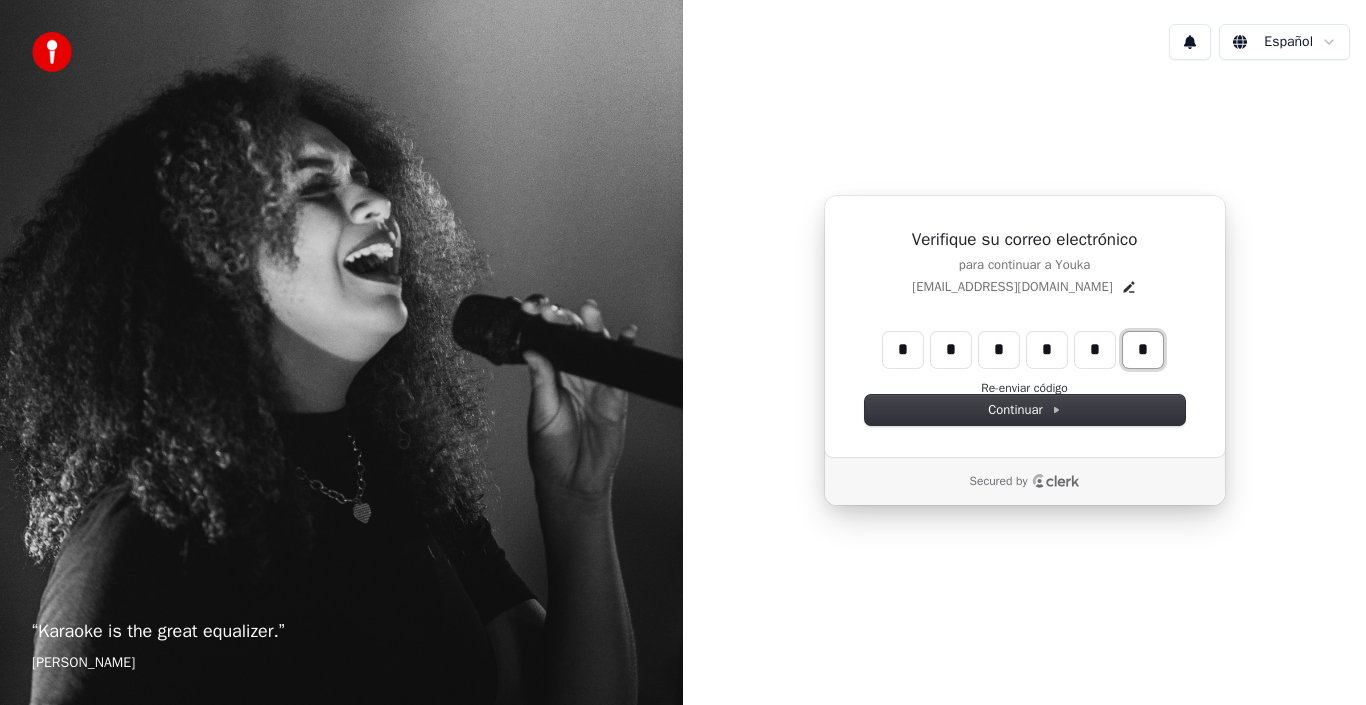 type on "*" 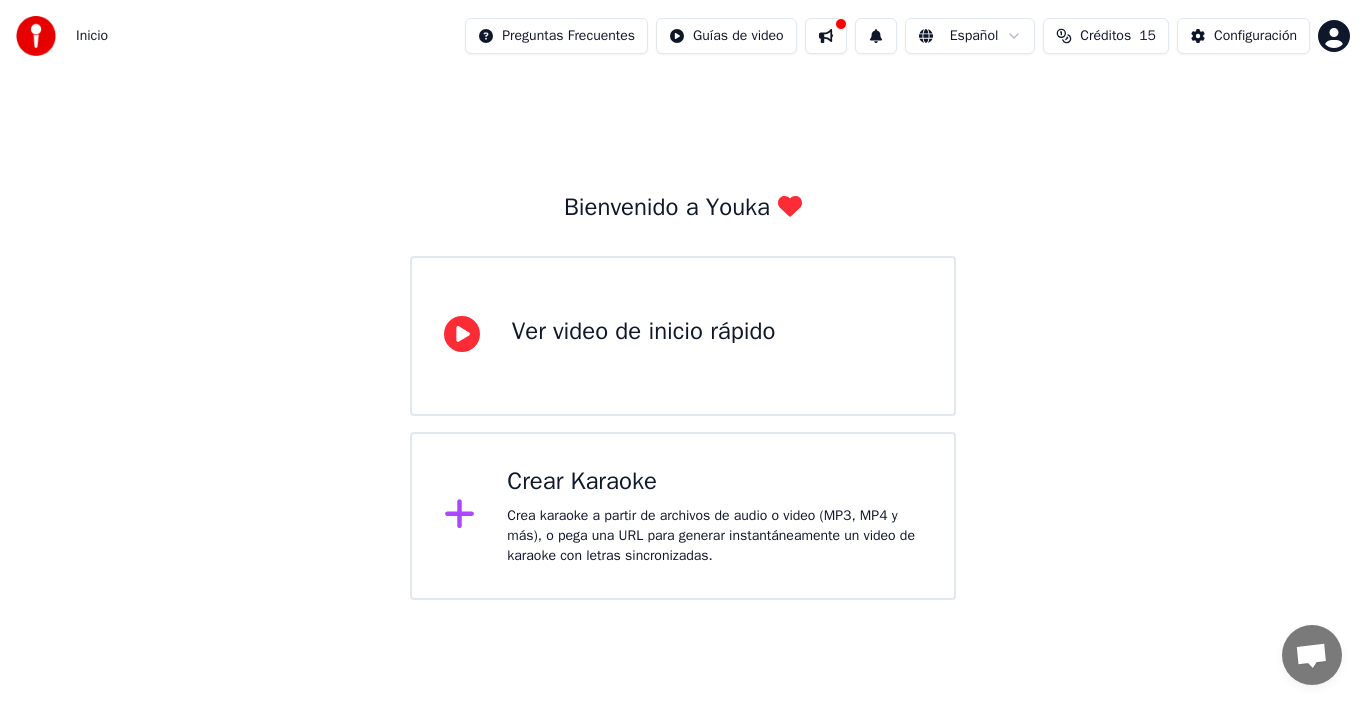 click on "Crear Karaoke" at bounding box center [714, 482] 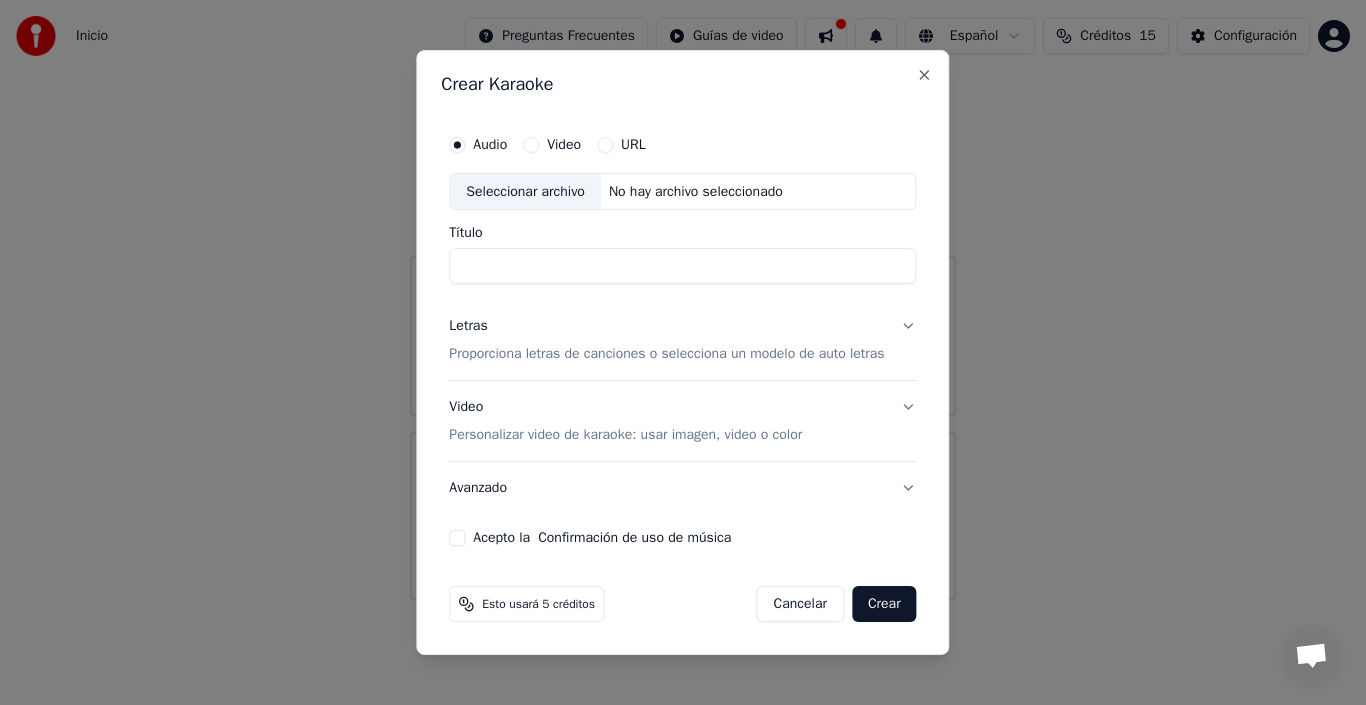 paste on "**********" 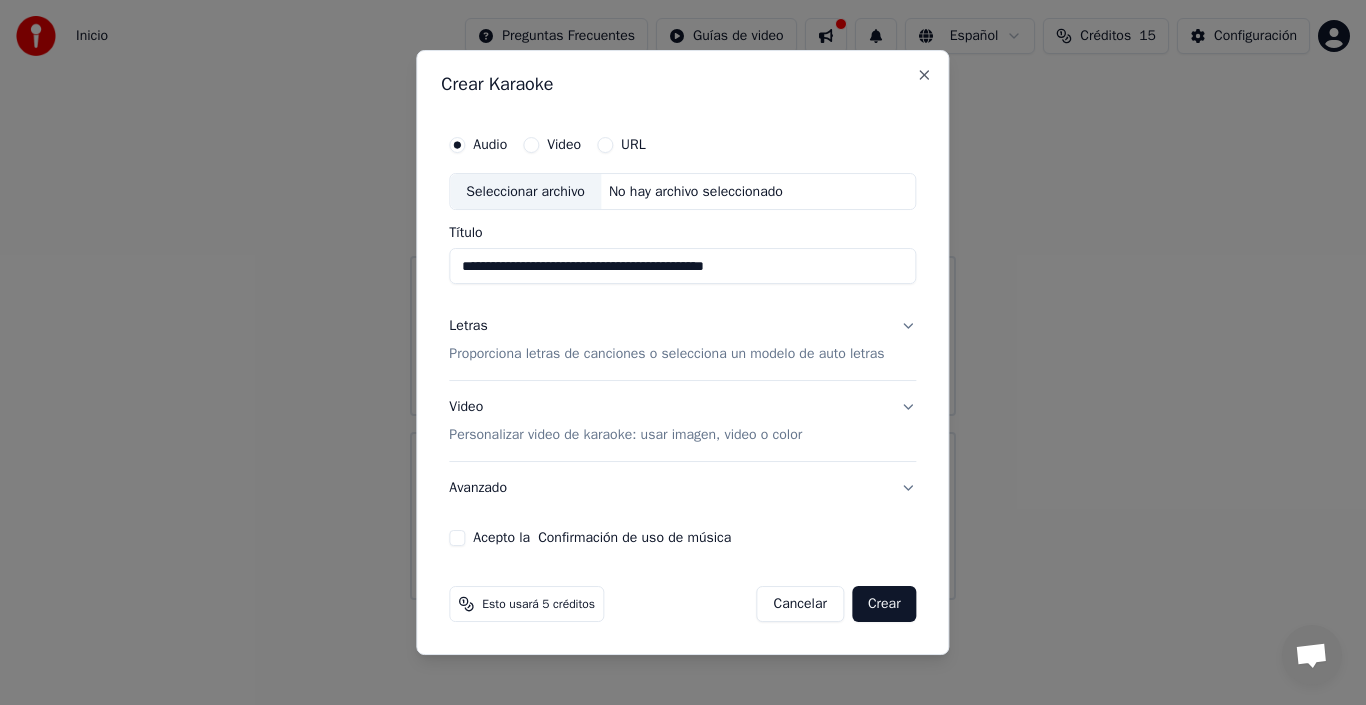 drag, startPoint x: 816, startPoint y: 277, endPoint x: 725, endPoint y: 277, distance: 91 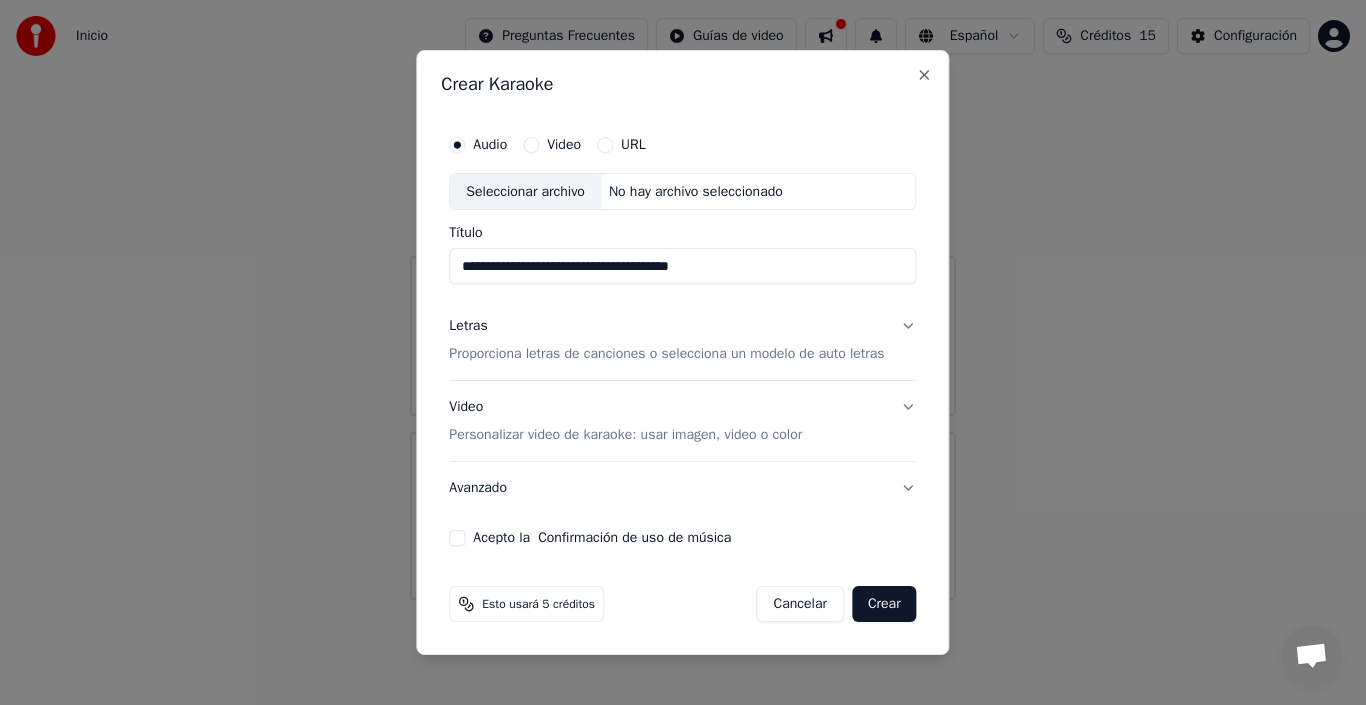 click on "**********" at bounding box center (682, 267) 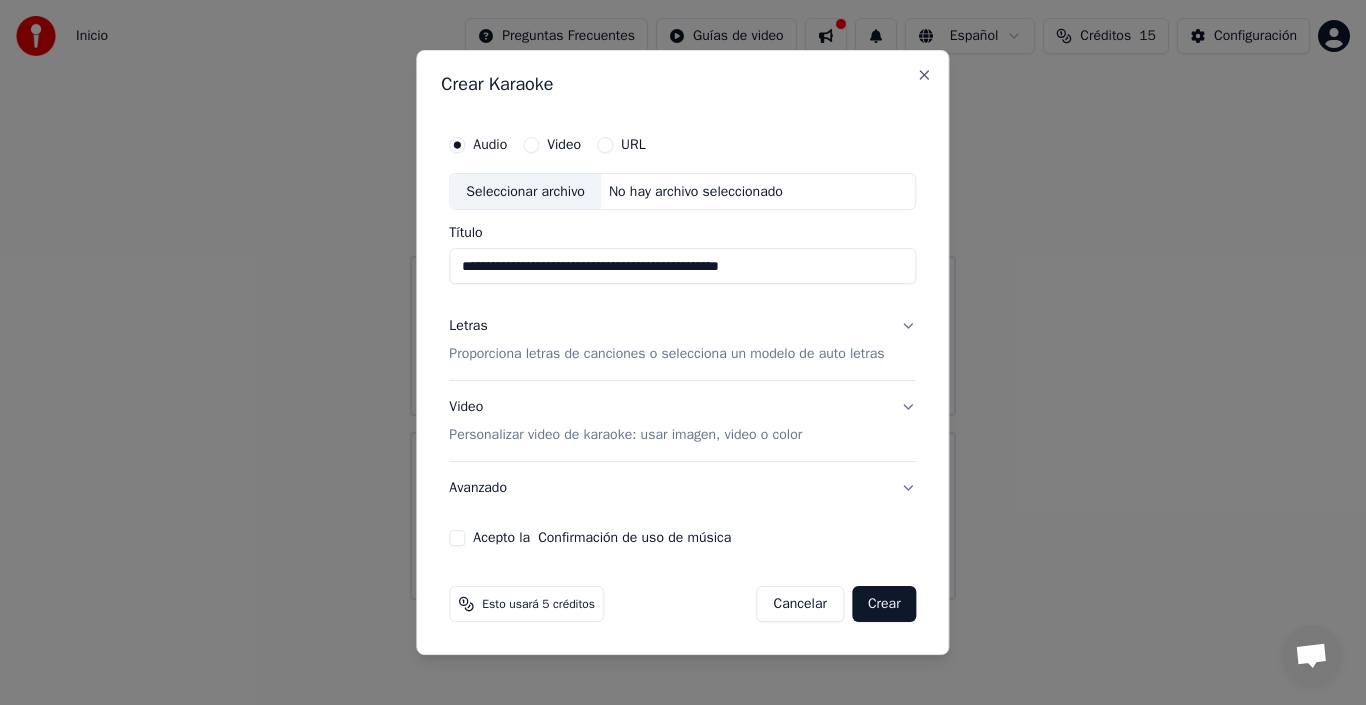 type on "**********" 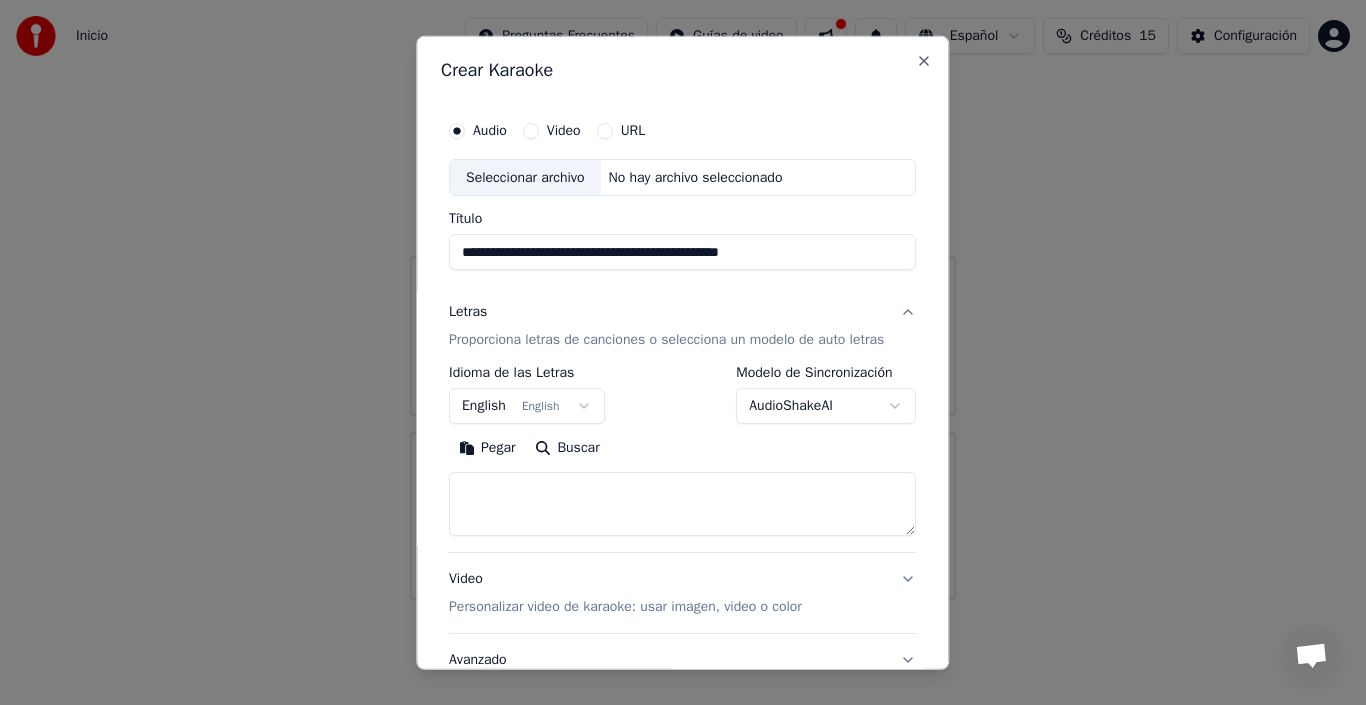 click on "English English" at bounding box center [527, 406] 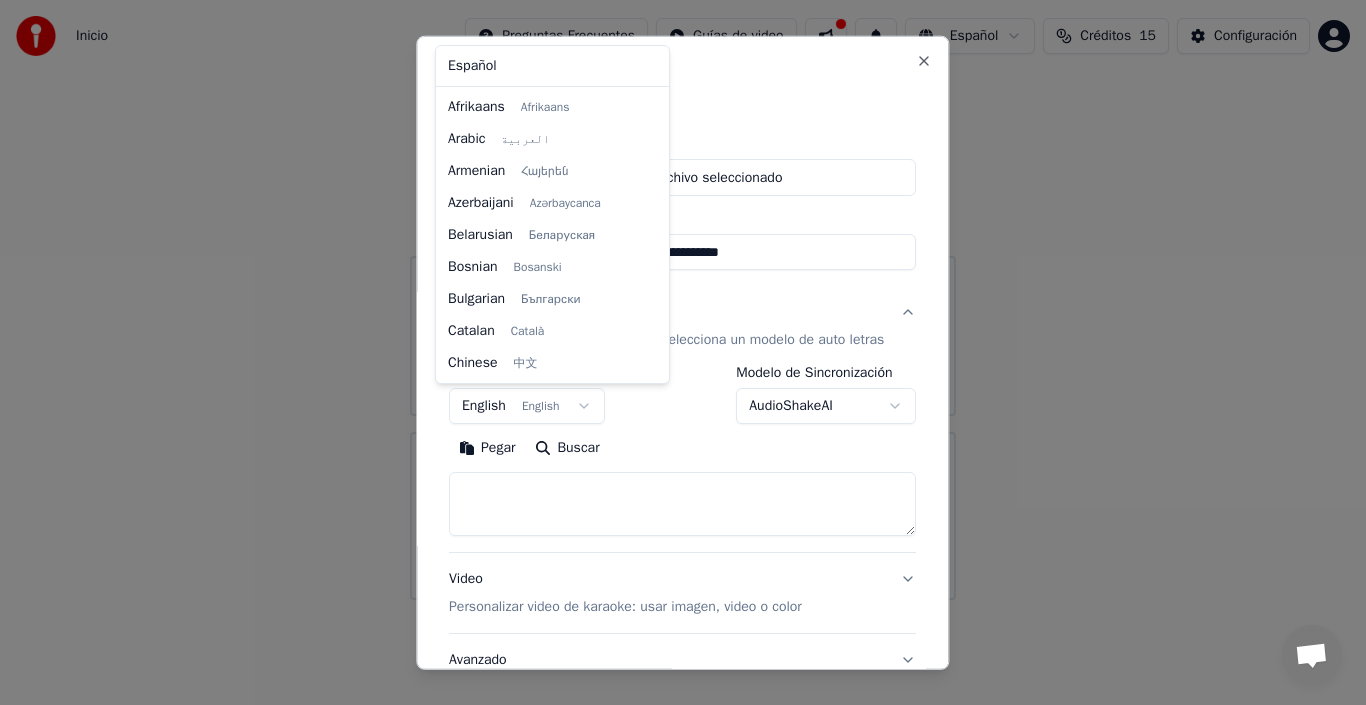 scroll, scrollTop: 160, scrollLeft: 0, axis: vertical 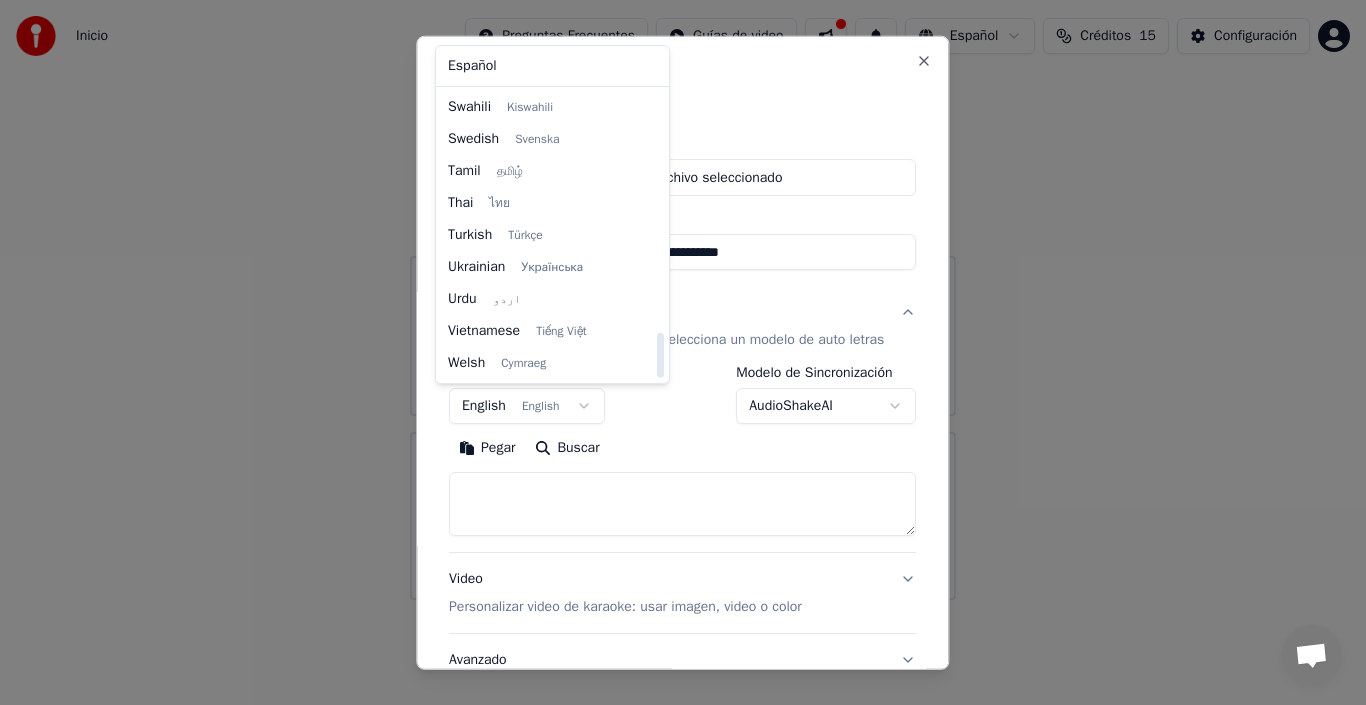 click on "**********" at bounding box center (683, 300) 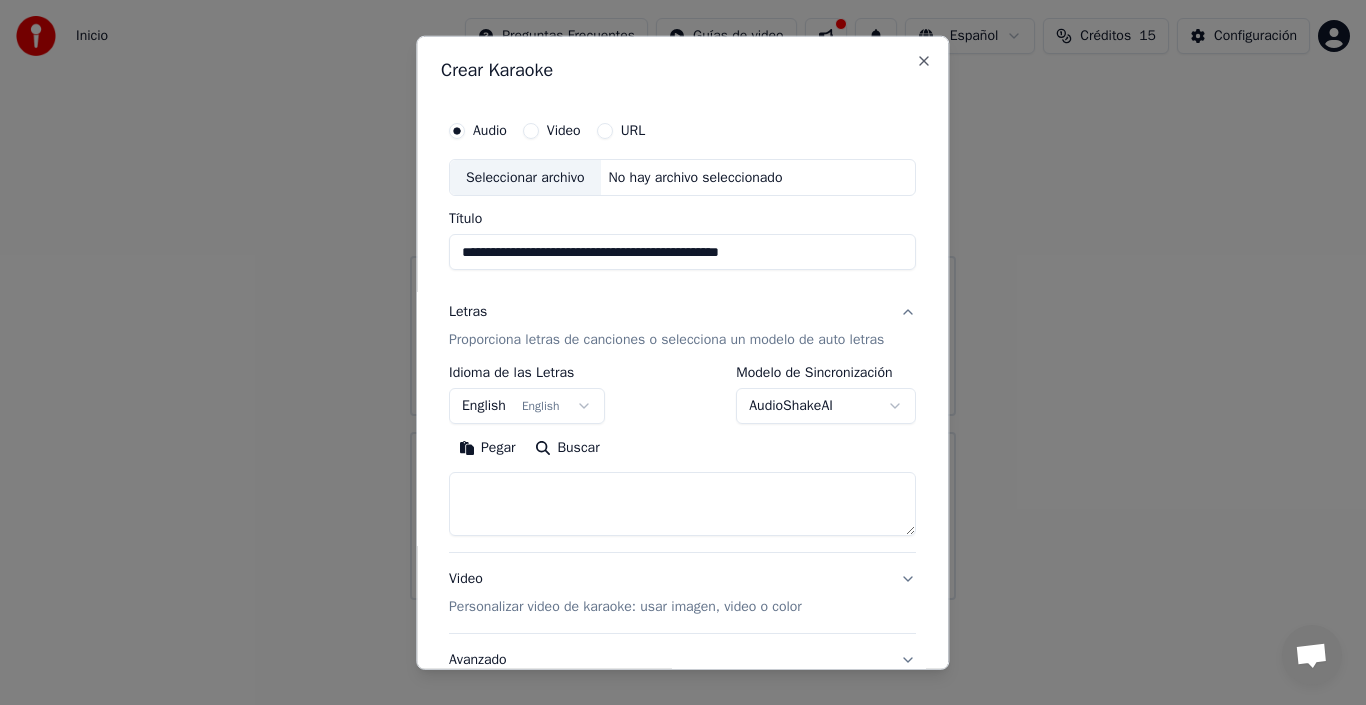 click on "**********" at bounding box center [683, 300] 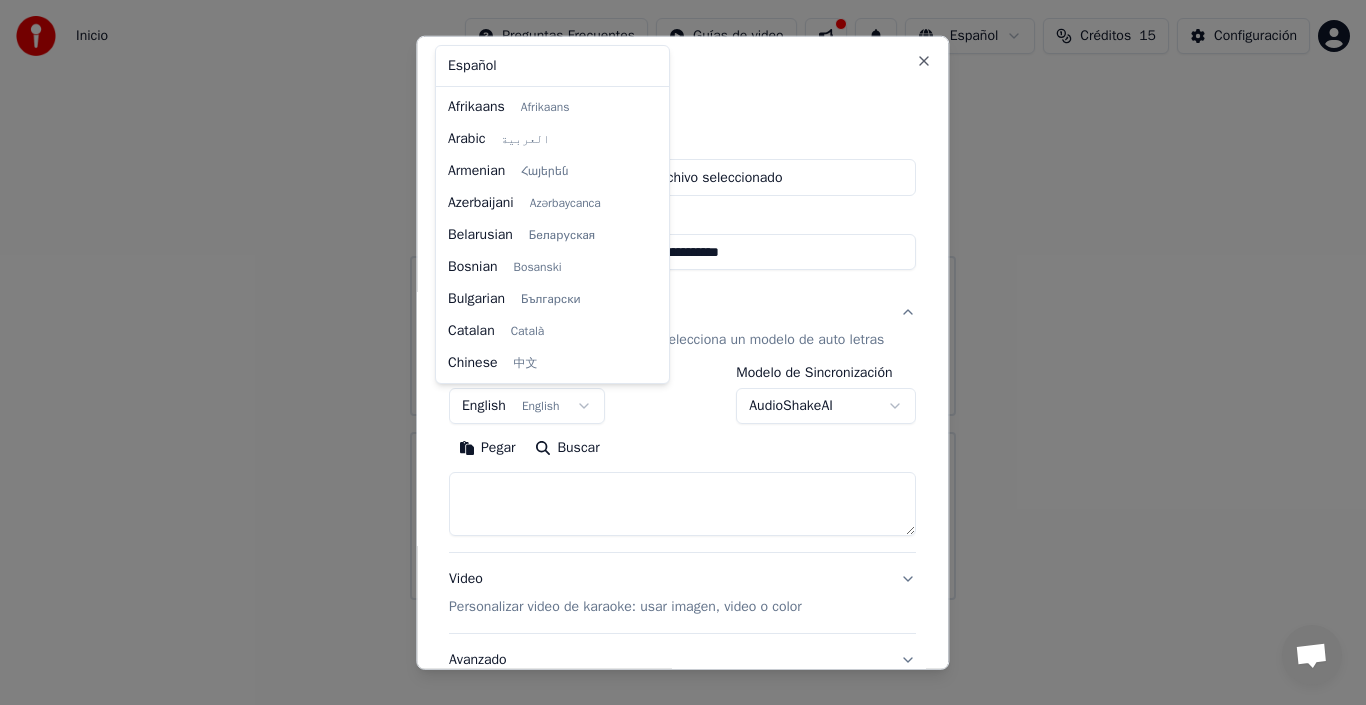 click on "**********" at bounding box center (683, 300) 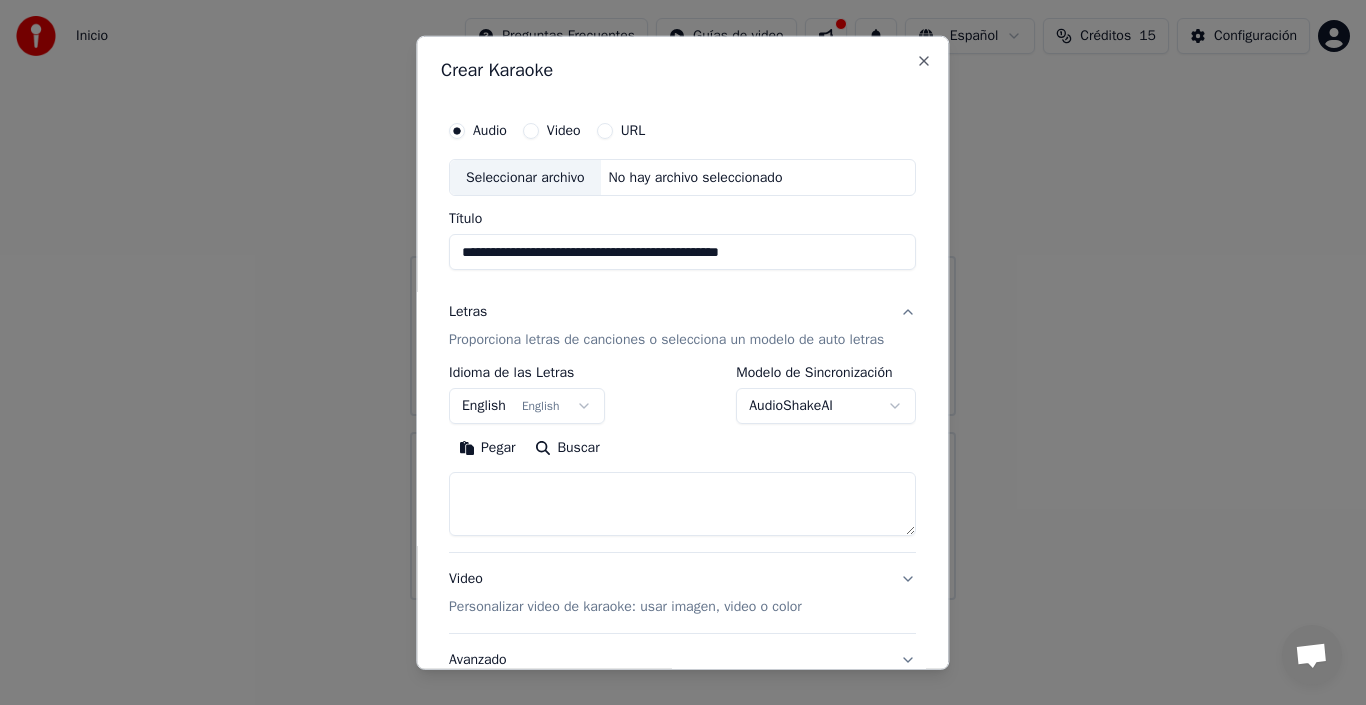 click on "English English" at bounding box center [527, 406] 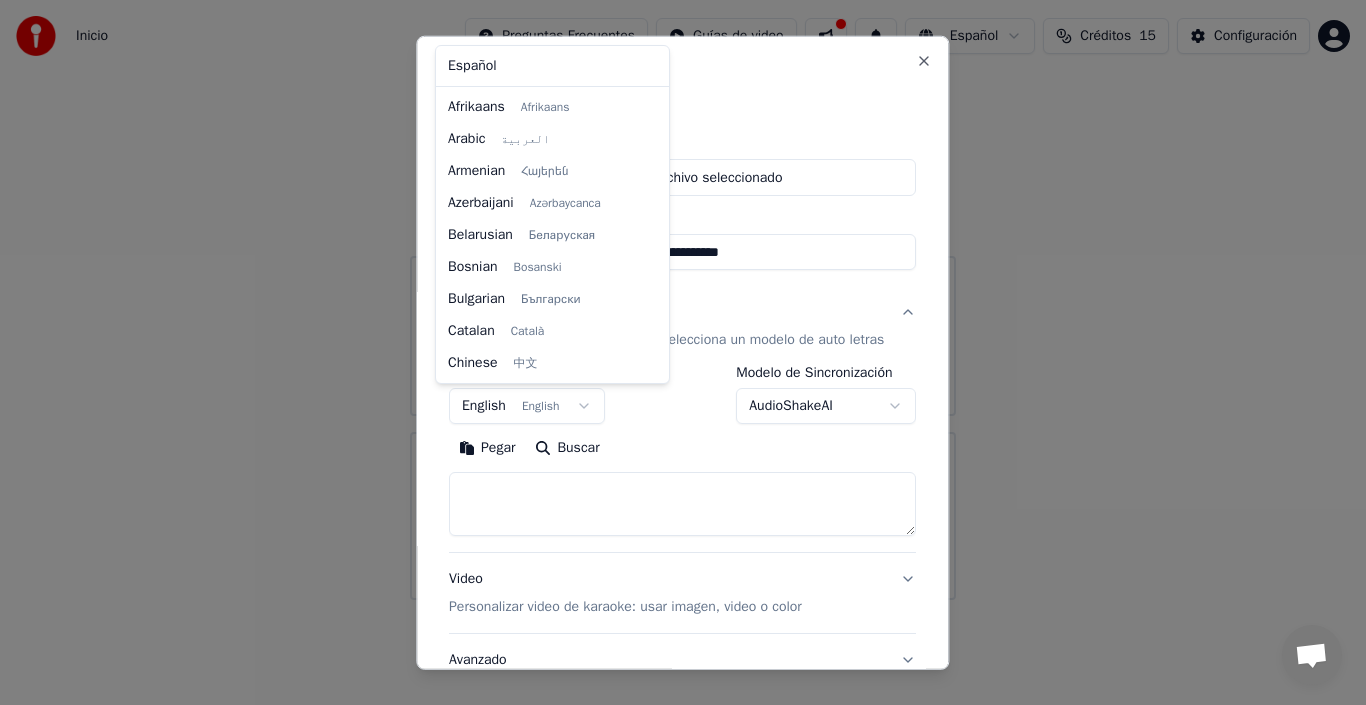 scroll, scrollTop: 160, scrollLeft: 0, axis: vertical 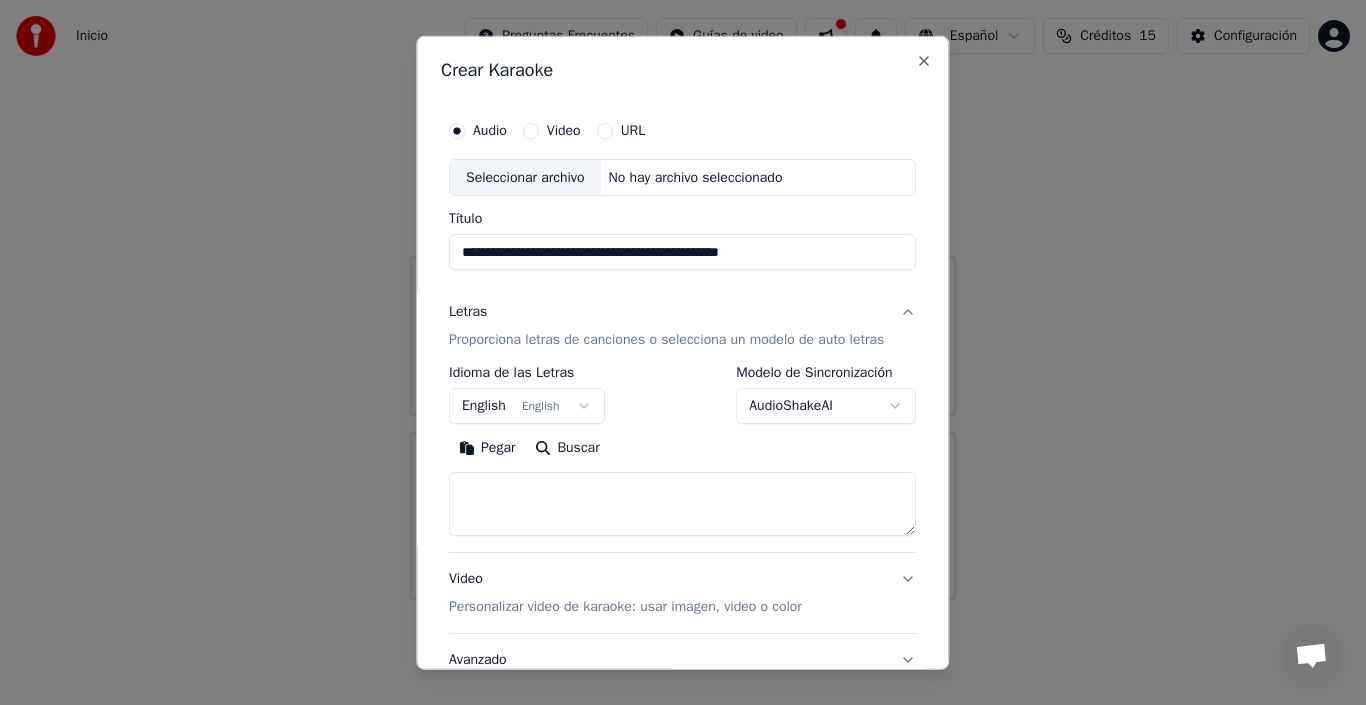 click on "**********" at bounding box center [683, 300] 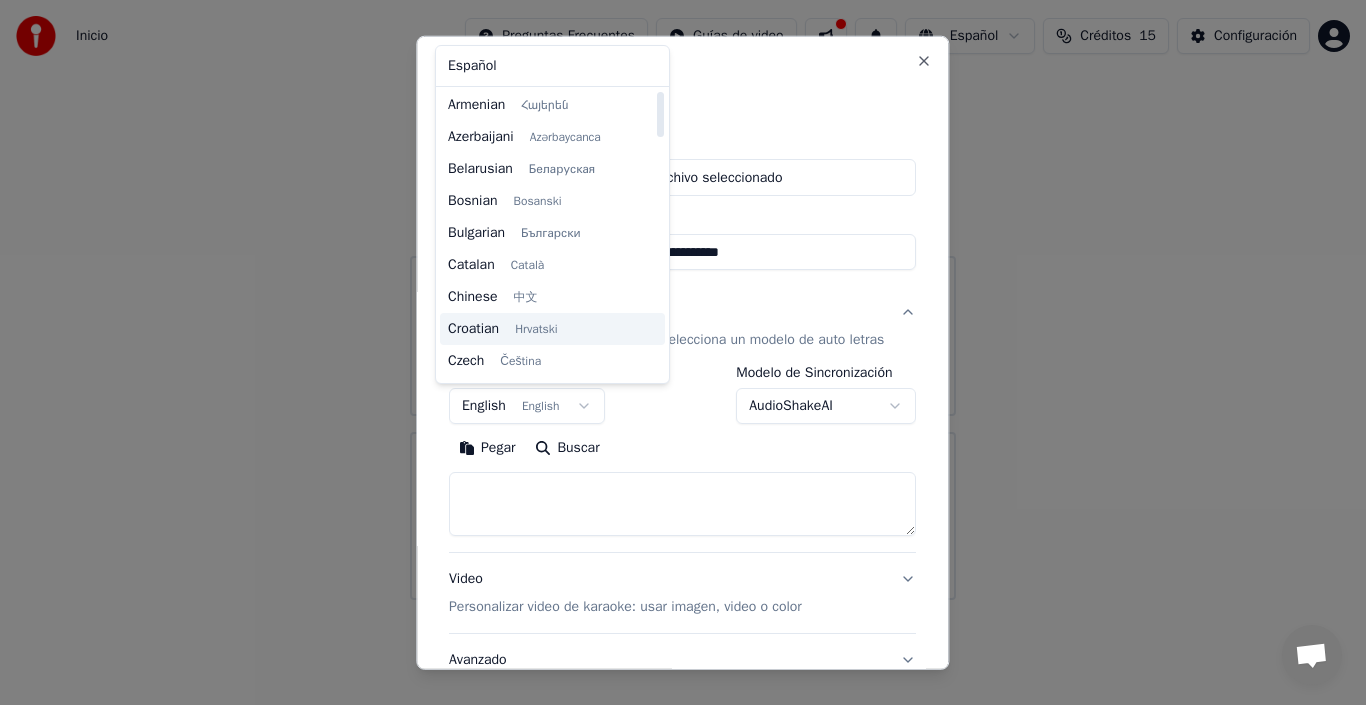 scroll, scrollTop: 0, scrollLeft: 0, axis: both 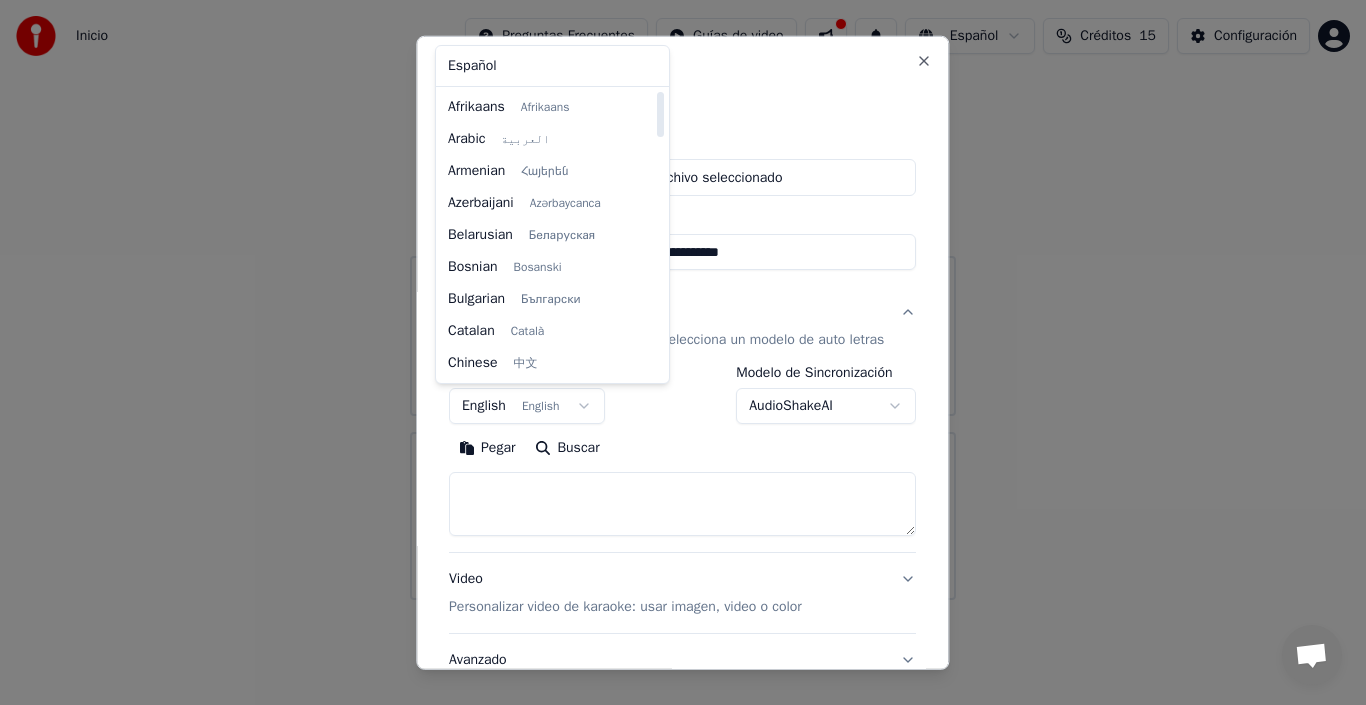 select on "**" 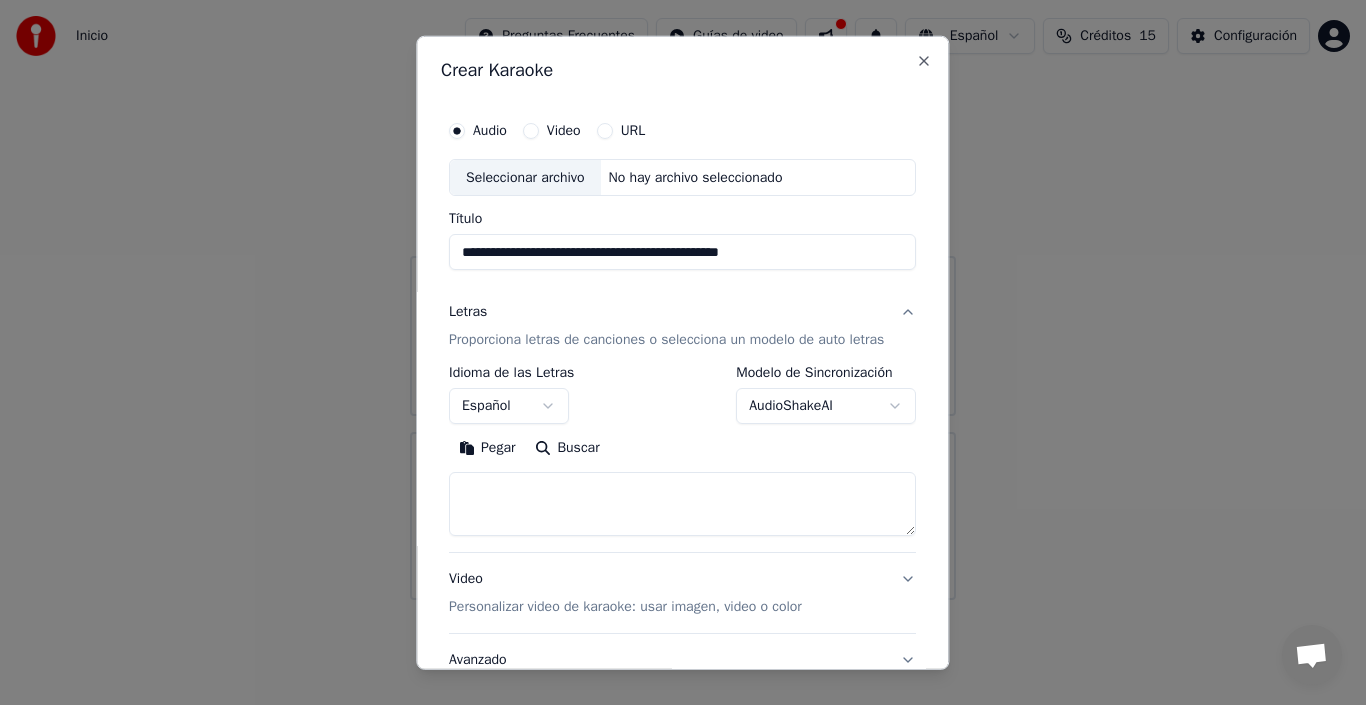 click on "Pegar" at bounding box center (487, 448) 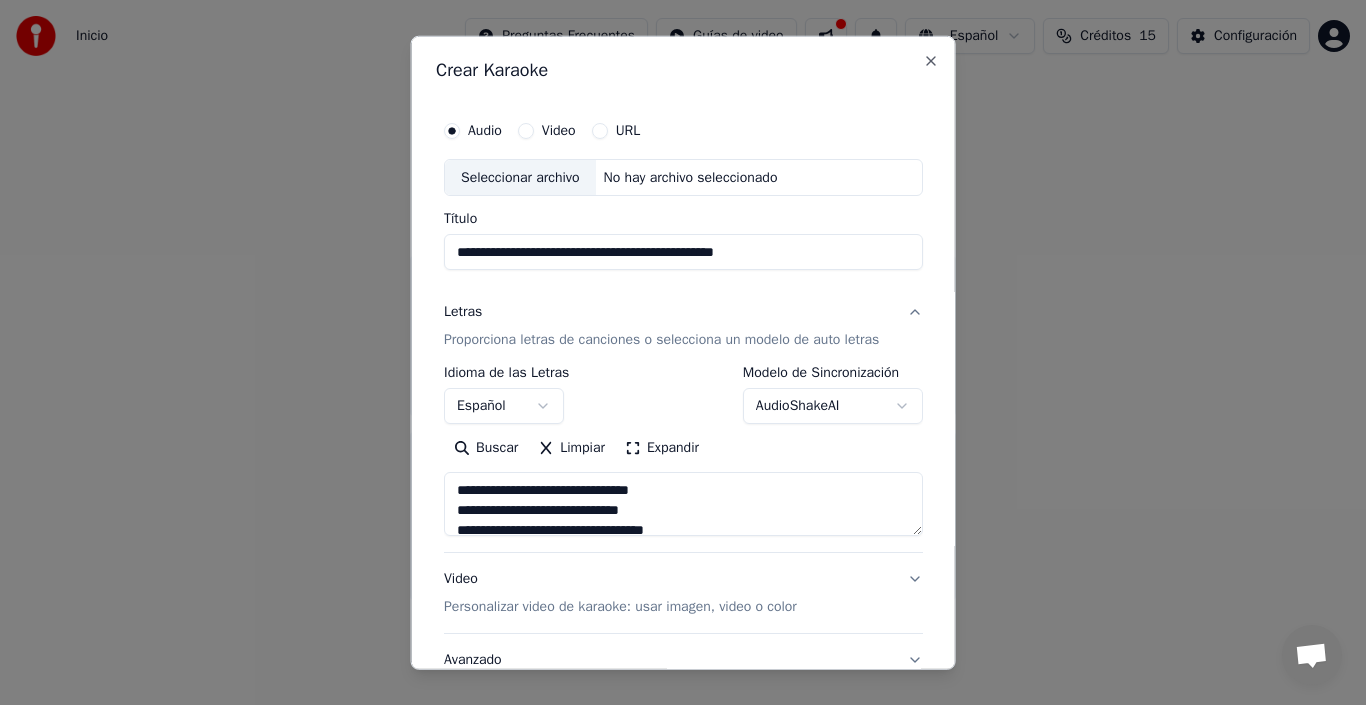 type on "**********" 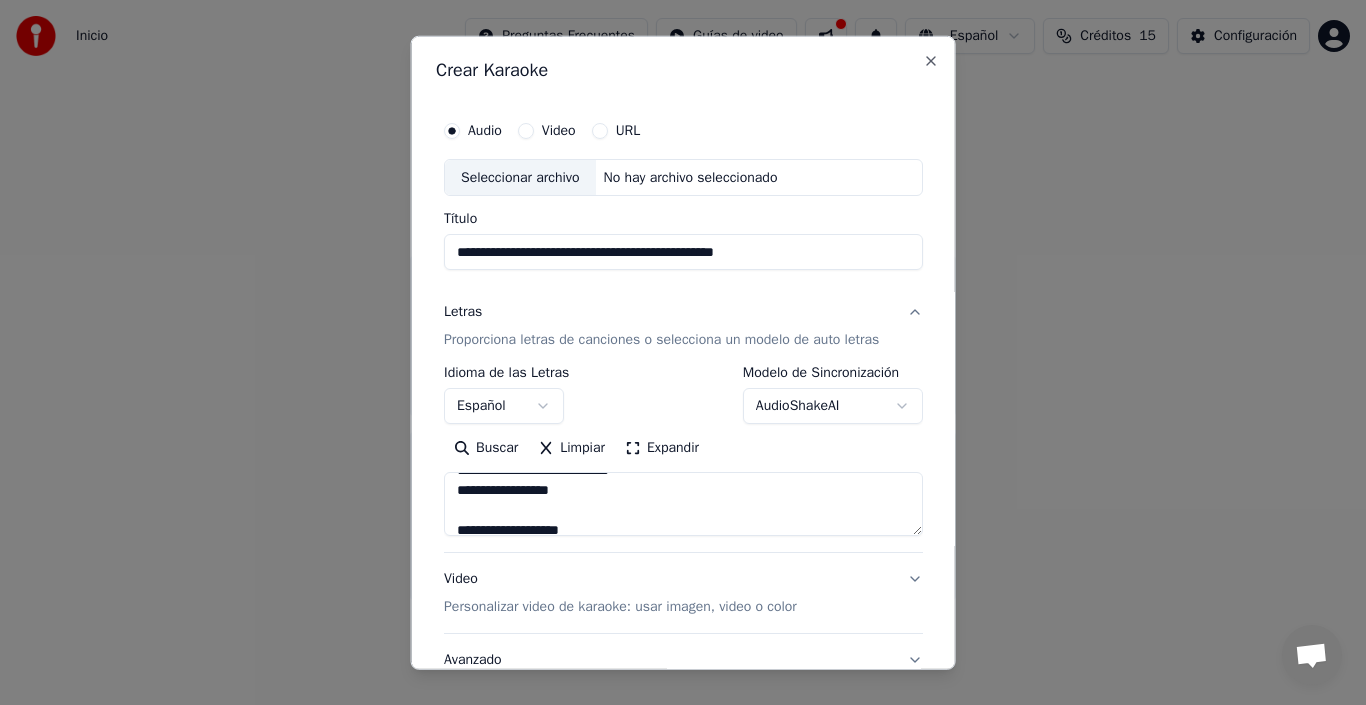 scroll, scrollTop: 913, scrollLeft: 0, axis: vertical 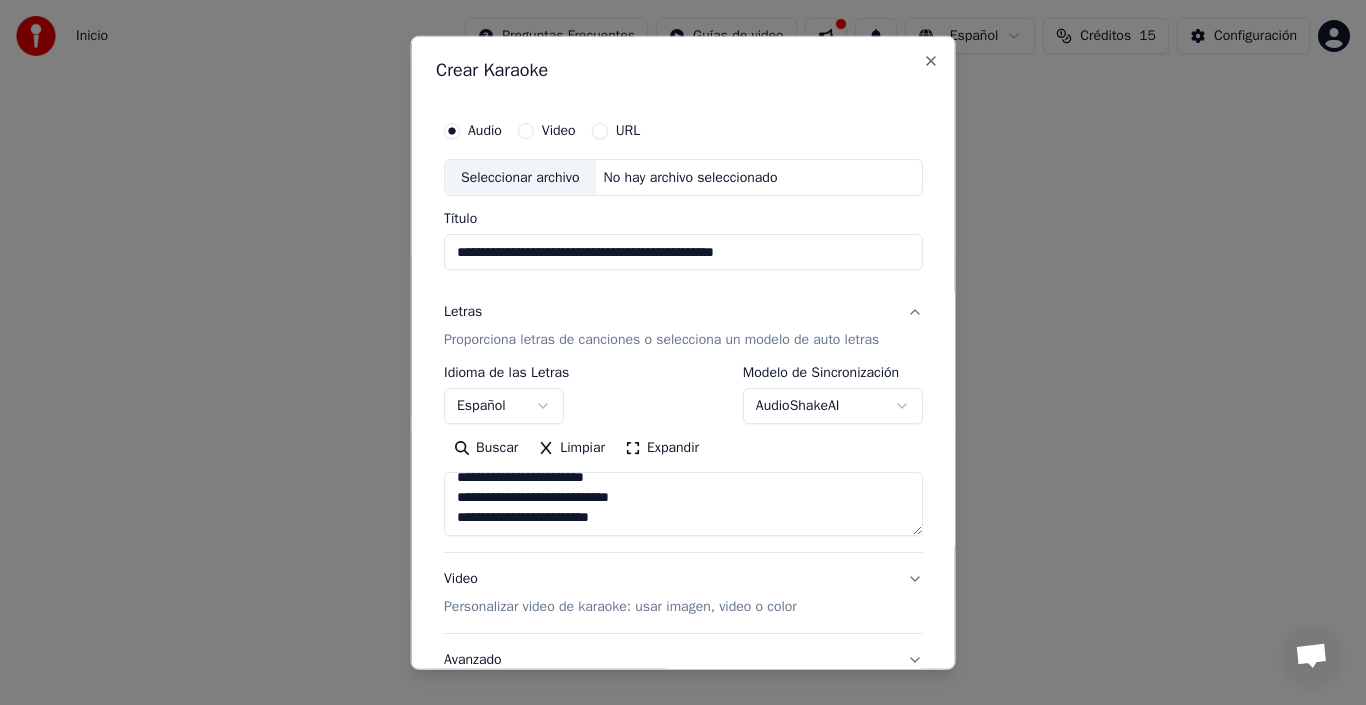 click at bounding box center [683, 504] 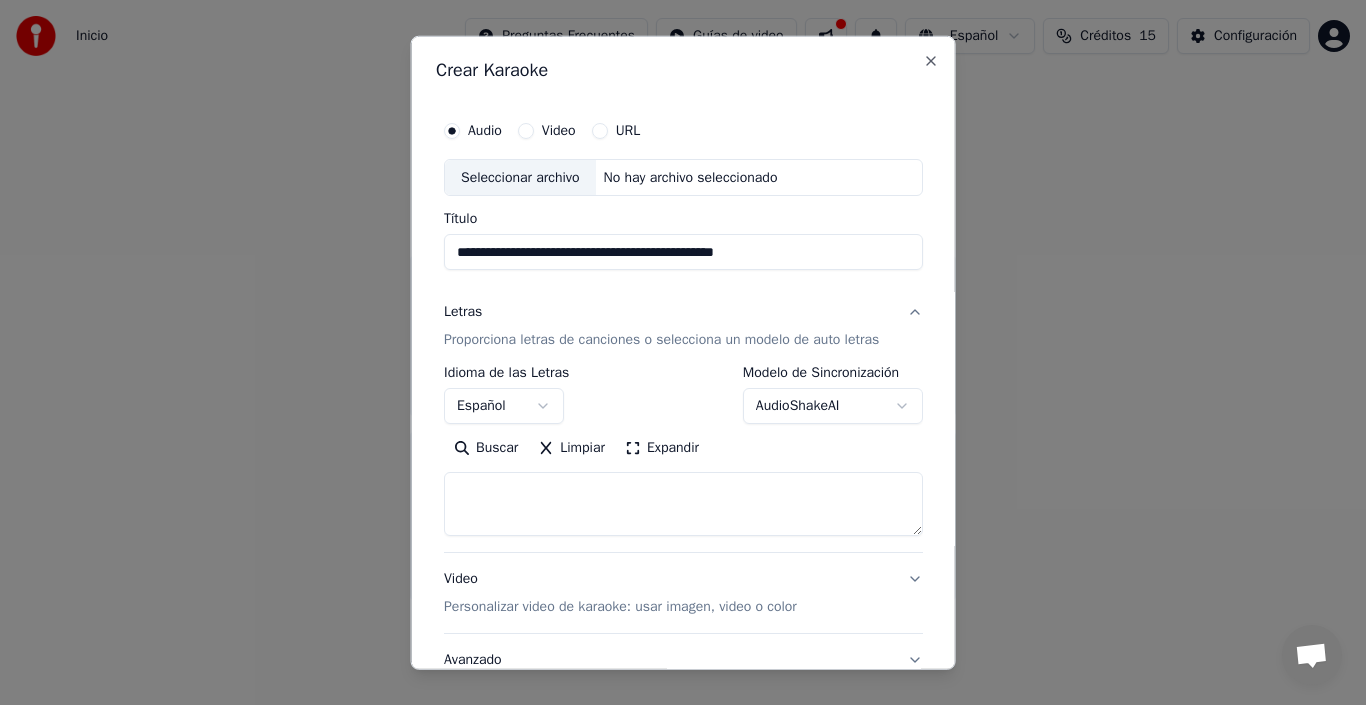 scroll, scrollTop: 0, scrollLeft: 0, axis: both 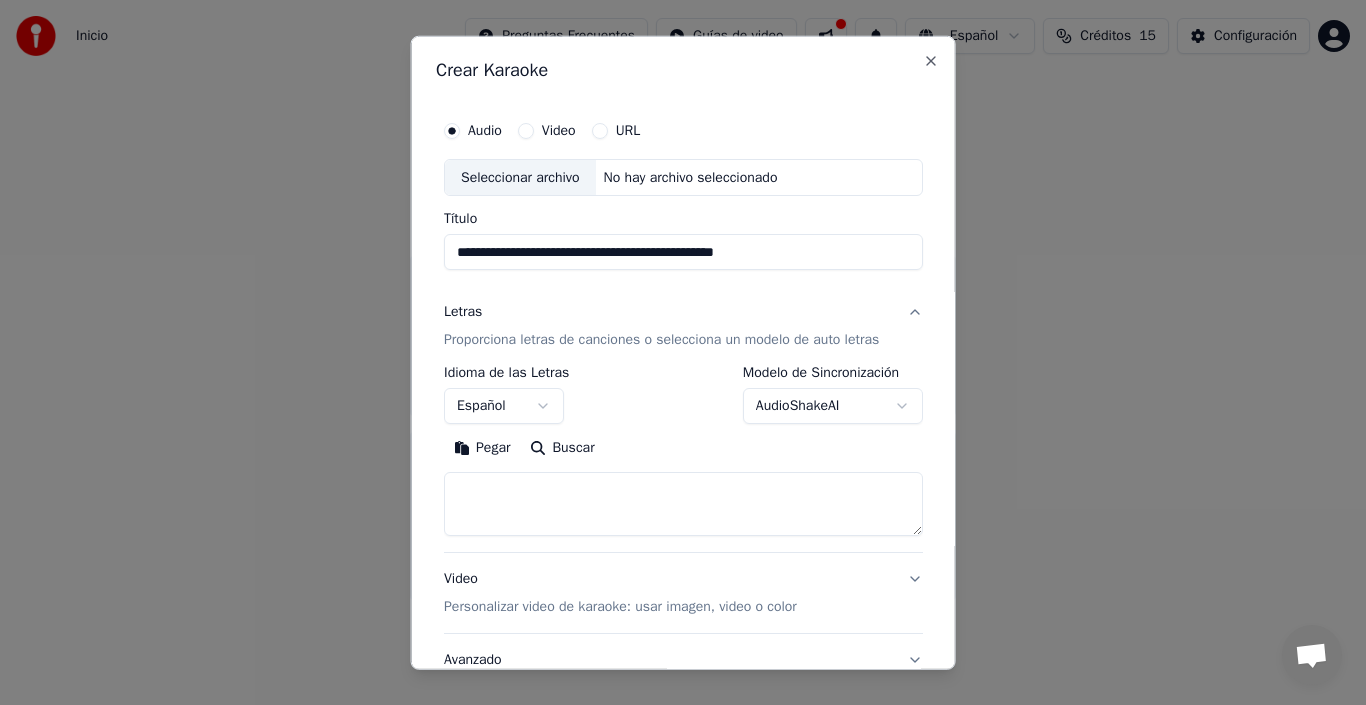 paste on "**********" 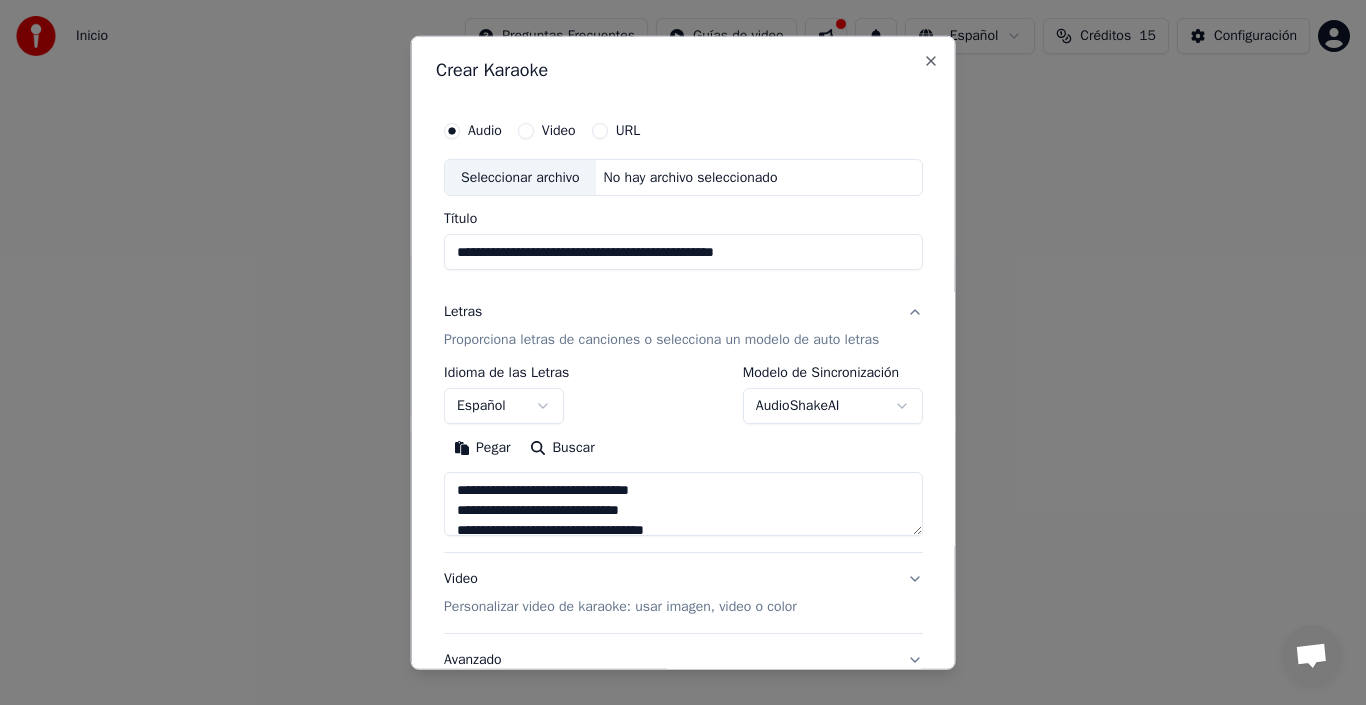scroll, scrollTop: 925, scrollLeft: 0, axis: vertical 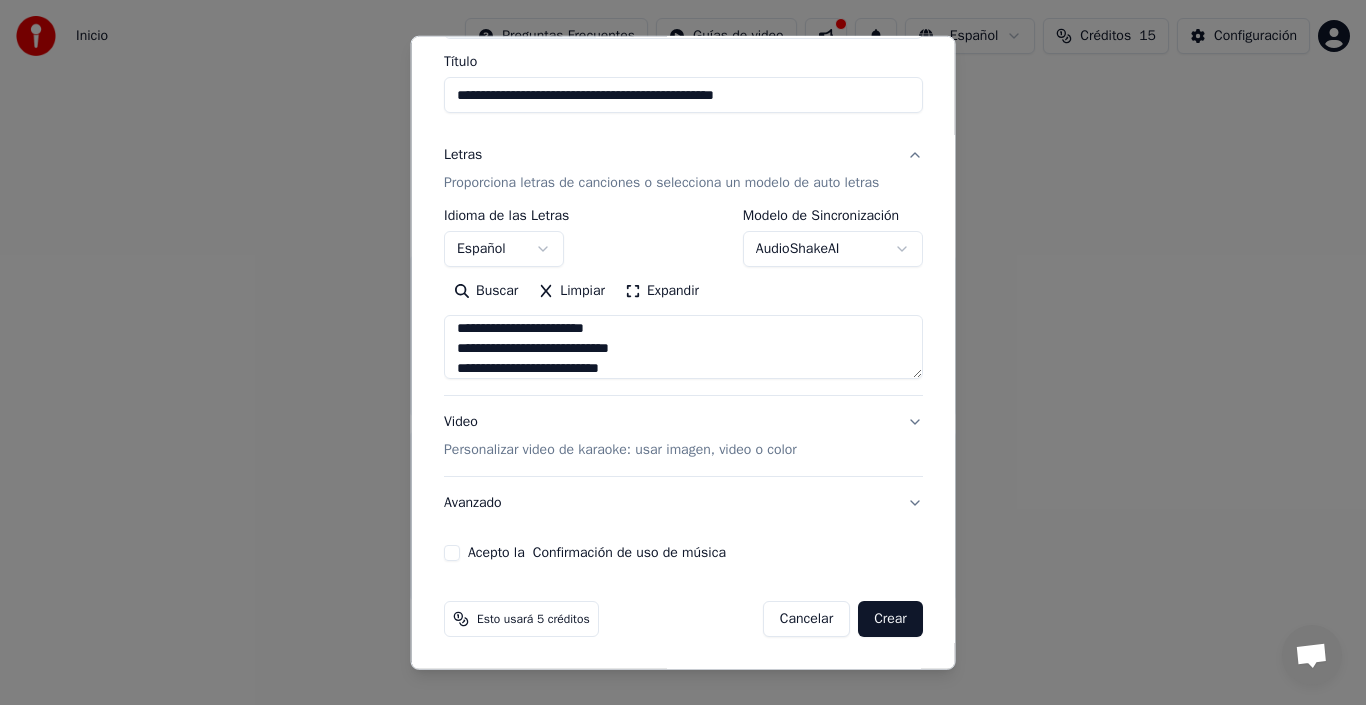type on "**********" 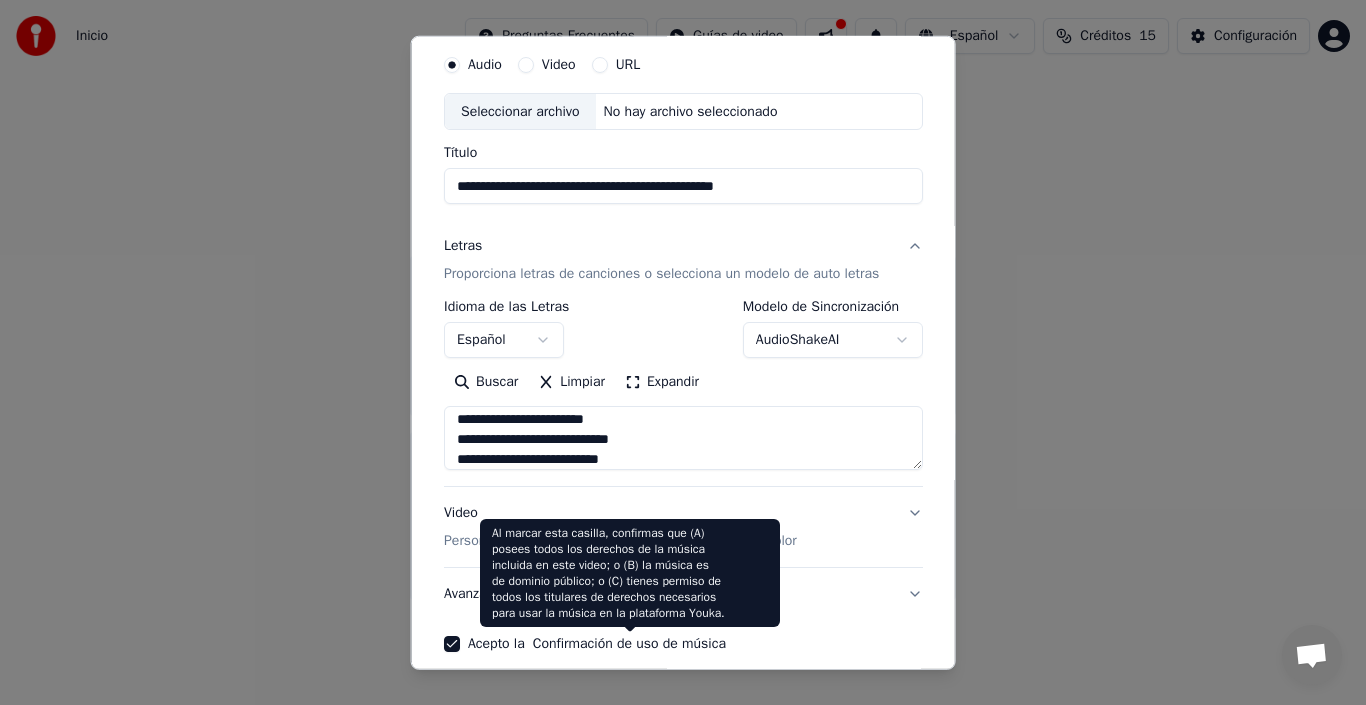 scroll, scrollTop: 0, scrollLeft: 0, axis: both 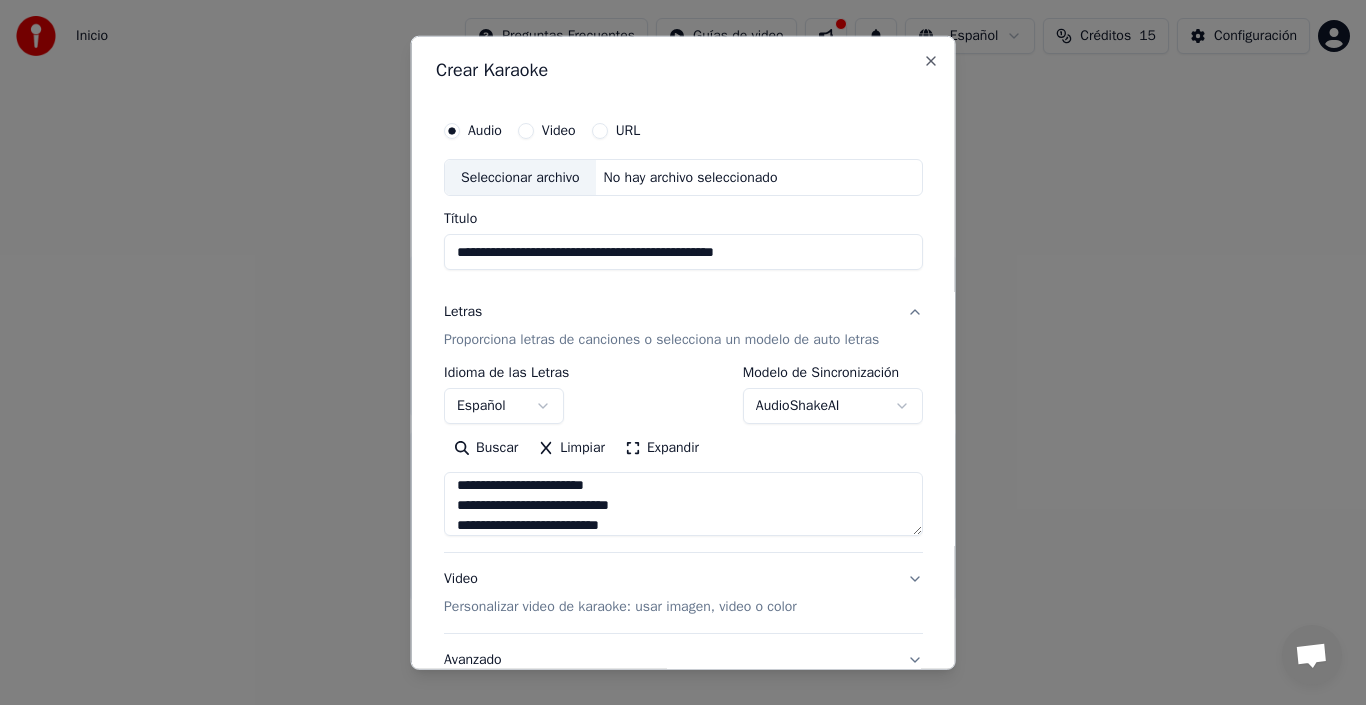 click on "Seleccionar archivo" at bounding box center (520, 177) 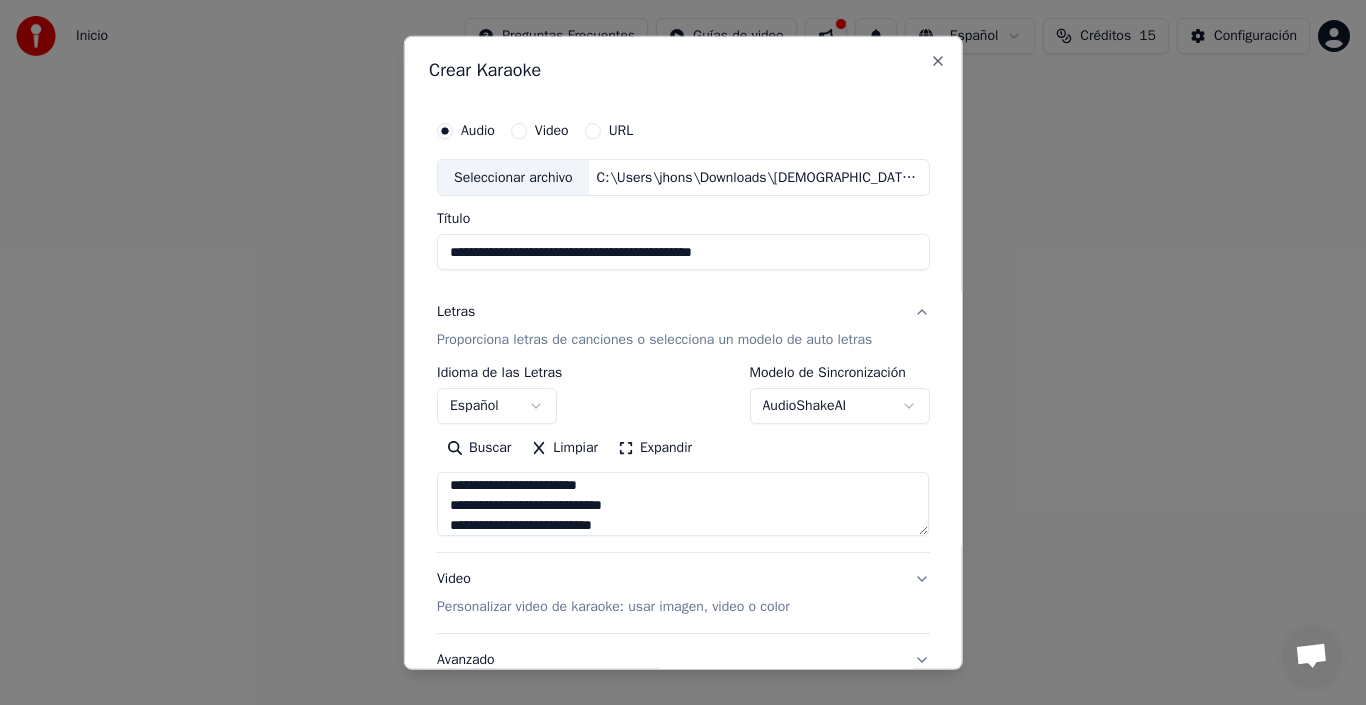 click on "Título" at bounding box center [683, 219] 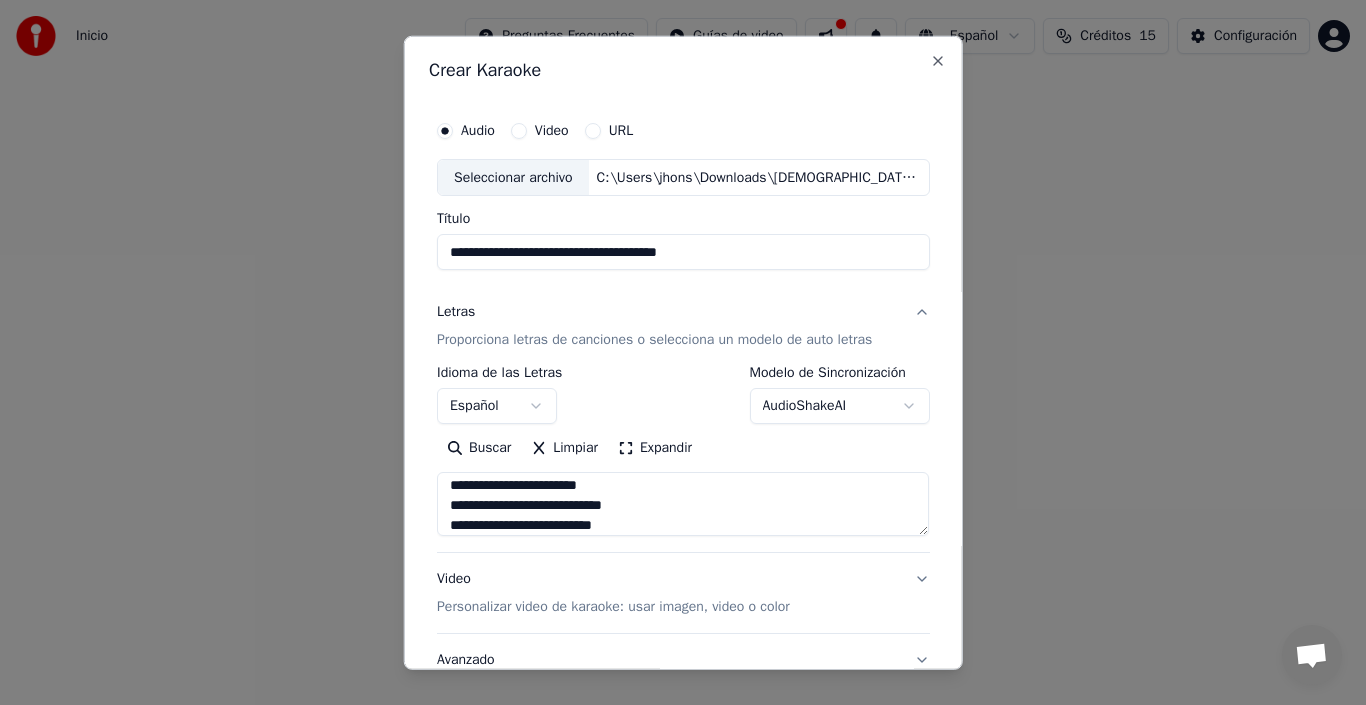 click on "**********" at bounding box center (683, 252) 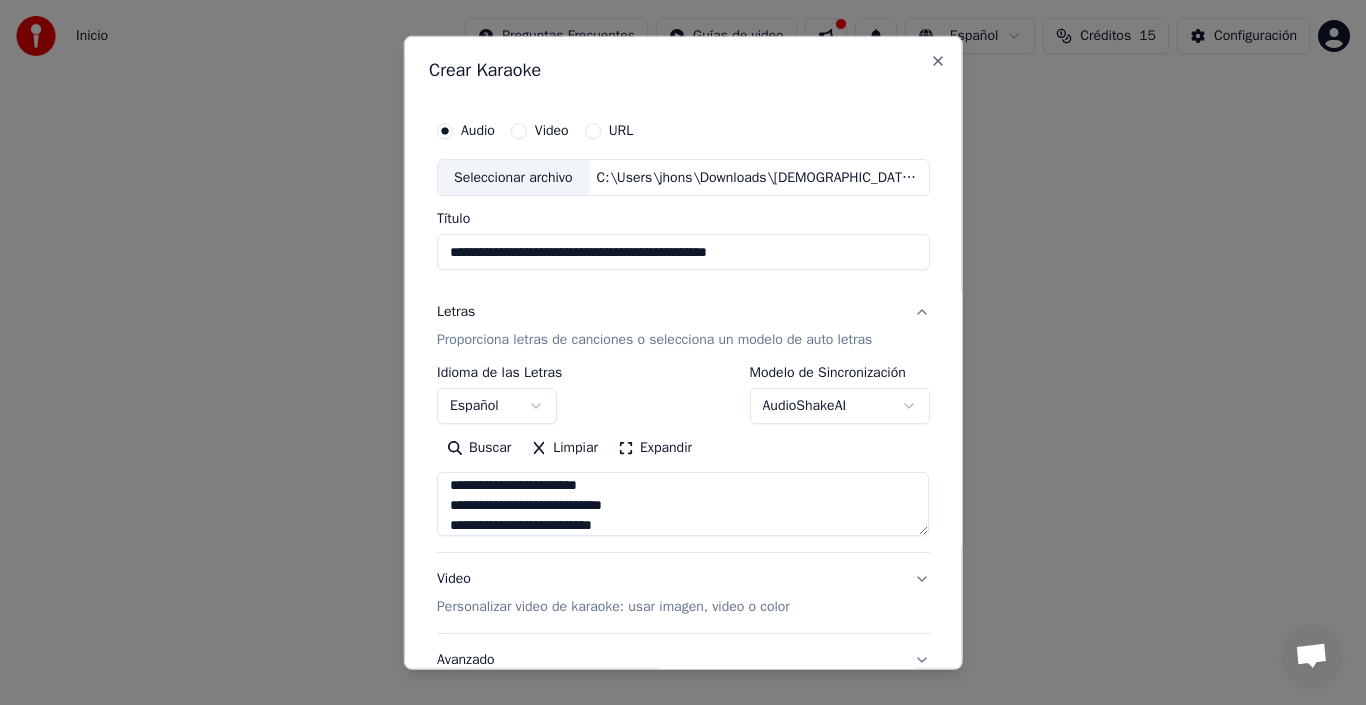 click on "**********" at bounding box center [683, 252] 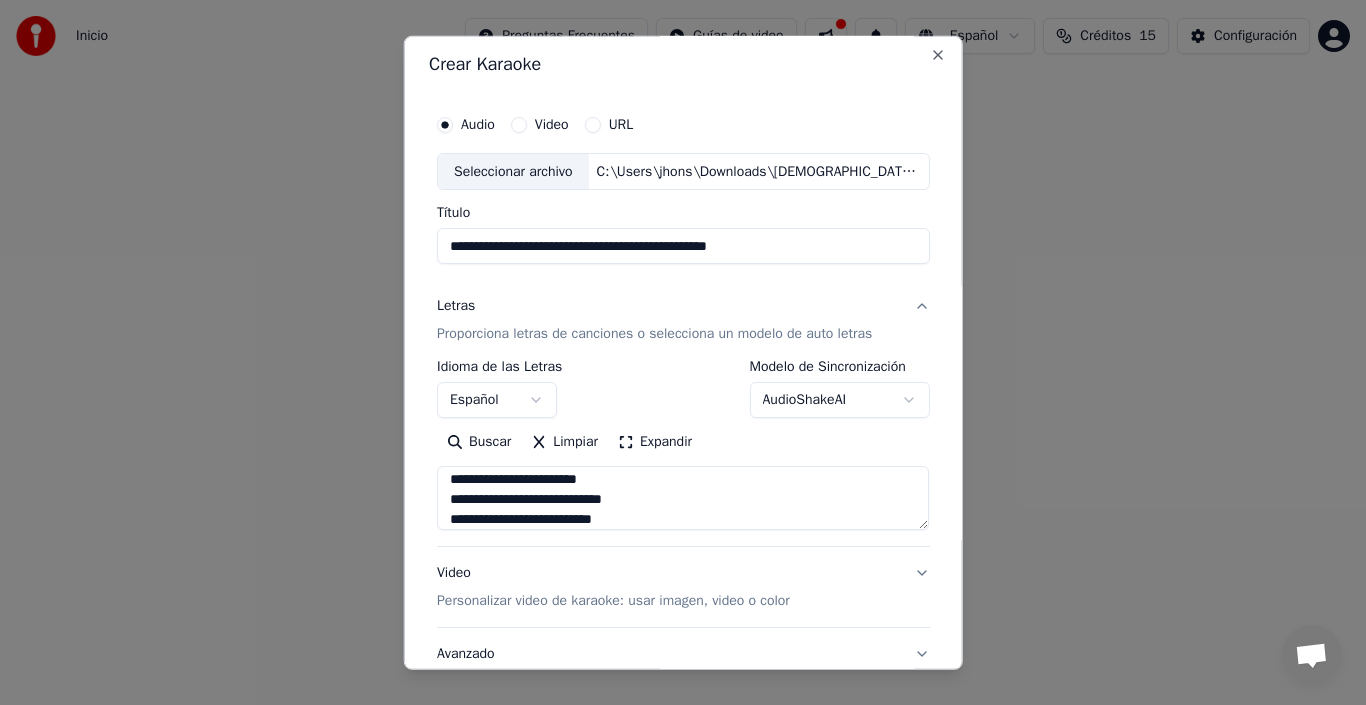 scroll, scrollTop: 0, scrollLeft: 0, axis: both 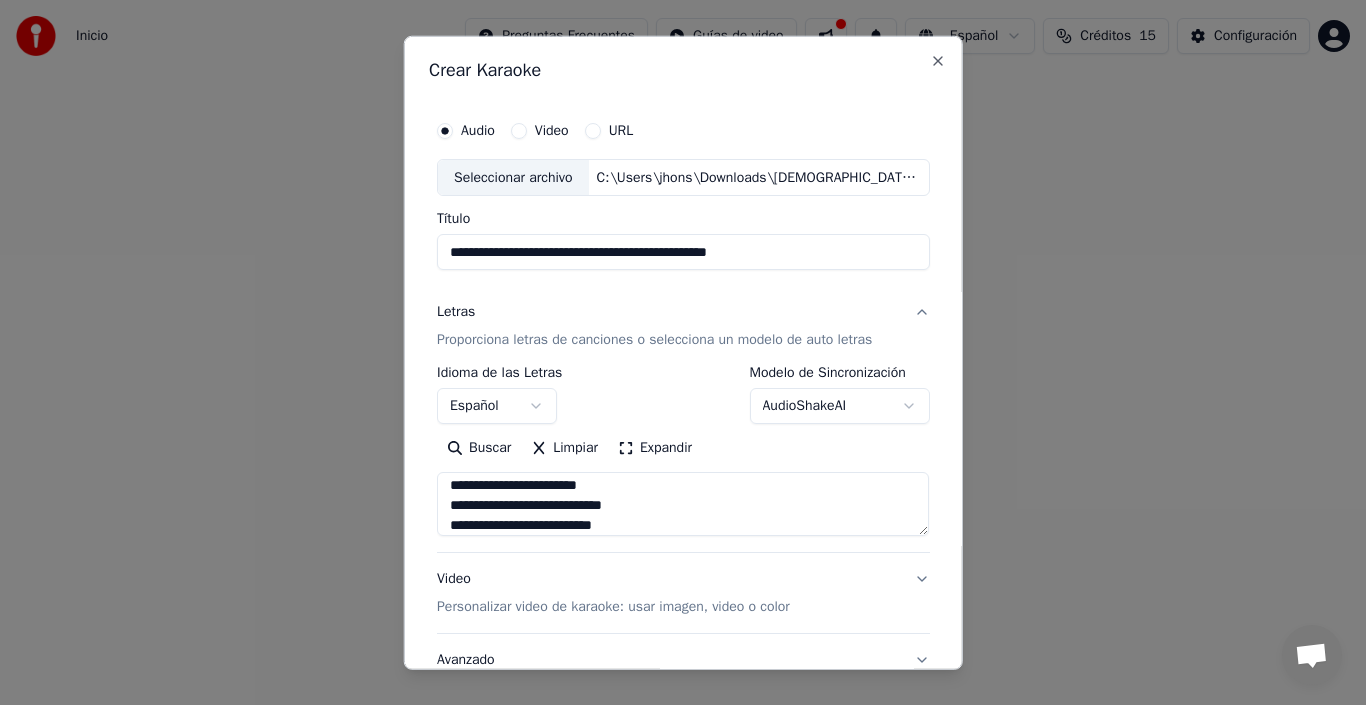 click on "Título" at bounding box center (683, 219) 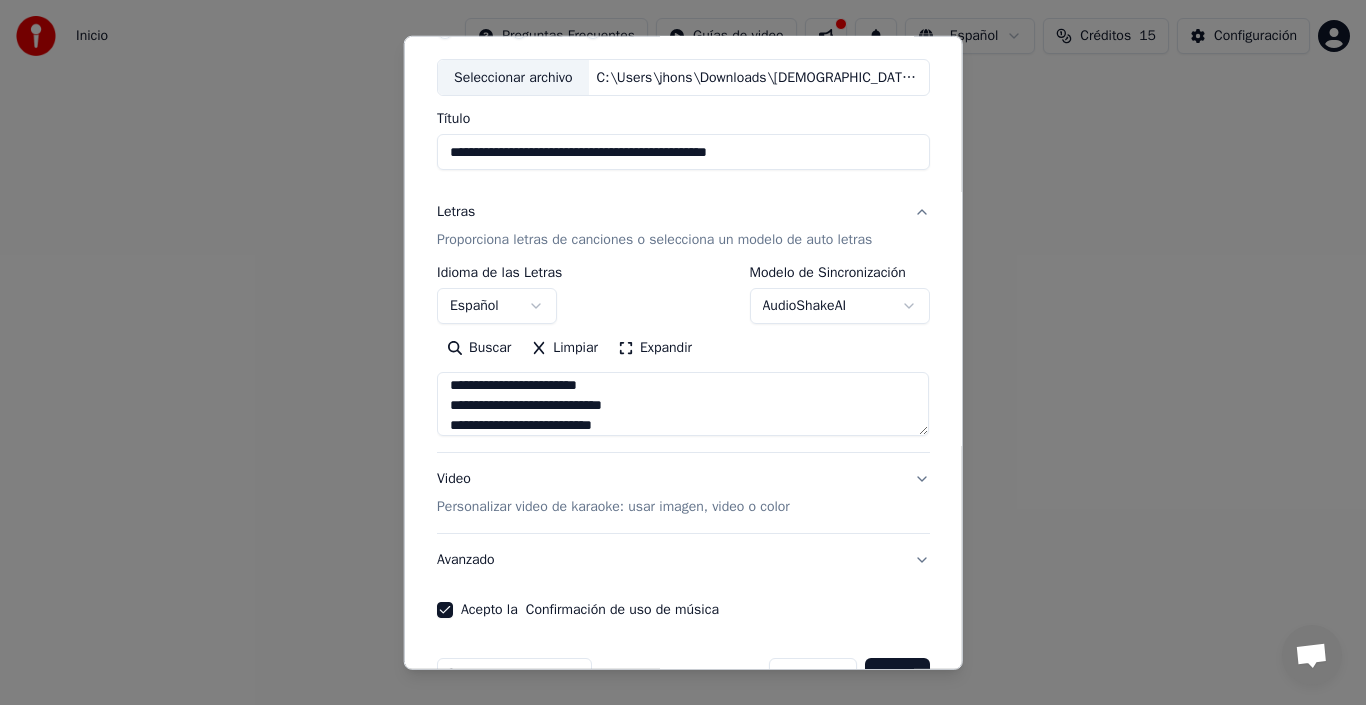 scroll, scrollTop: 933, scrollLeft: 0, axis: vertical 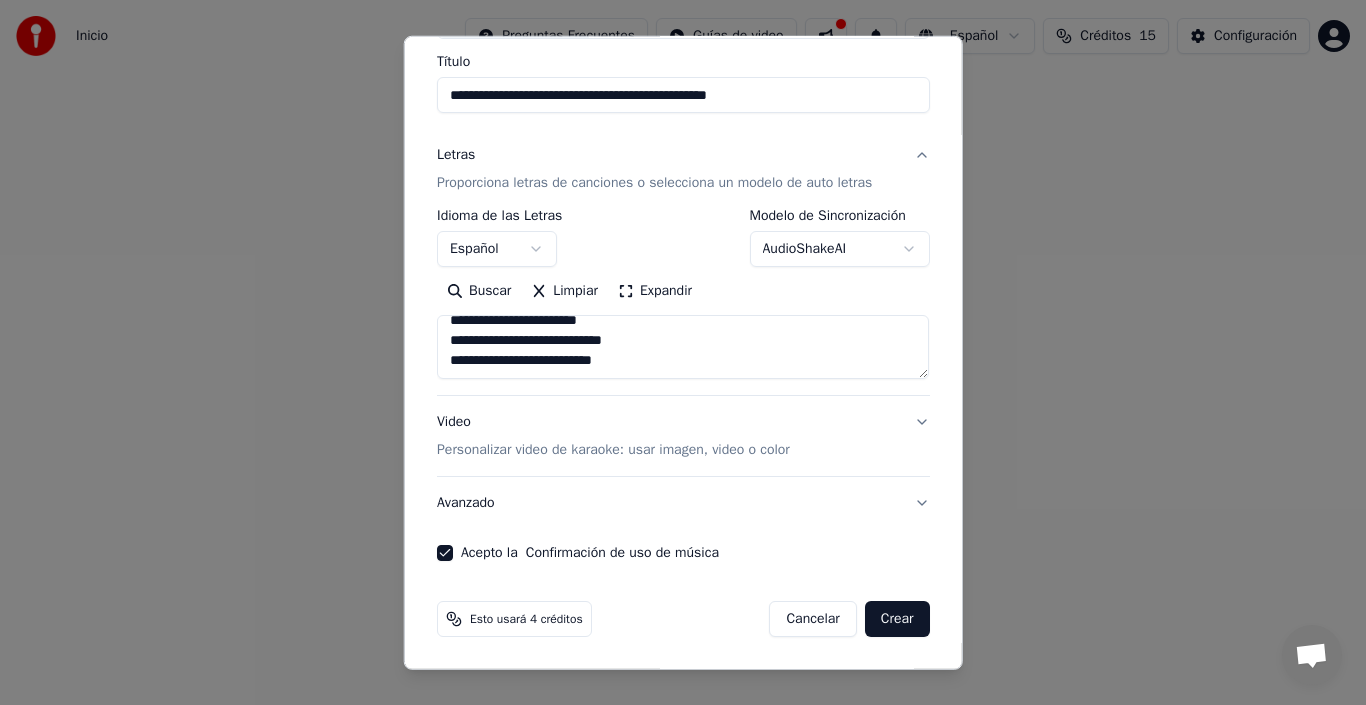 click on "Video Personalizar video de karaoke: usar imagen, video o color" at bounding box center (683, 436) 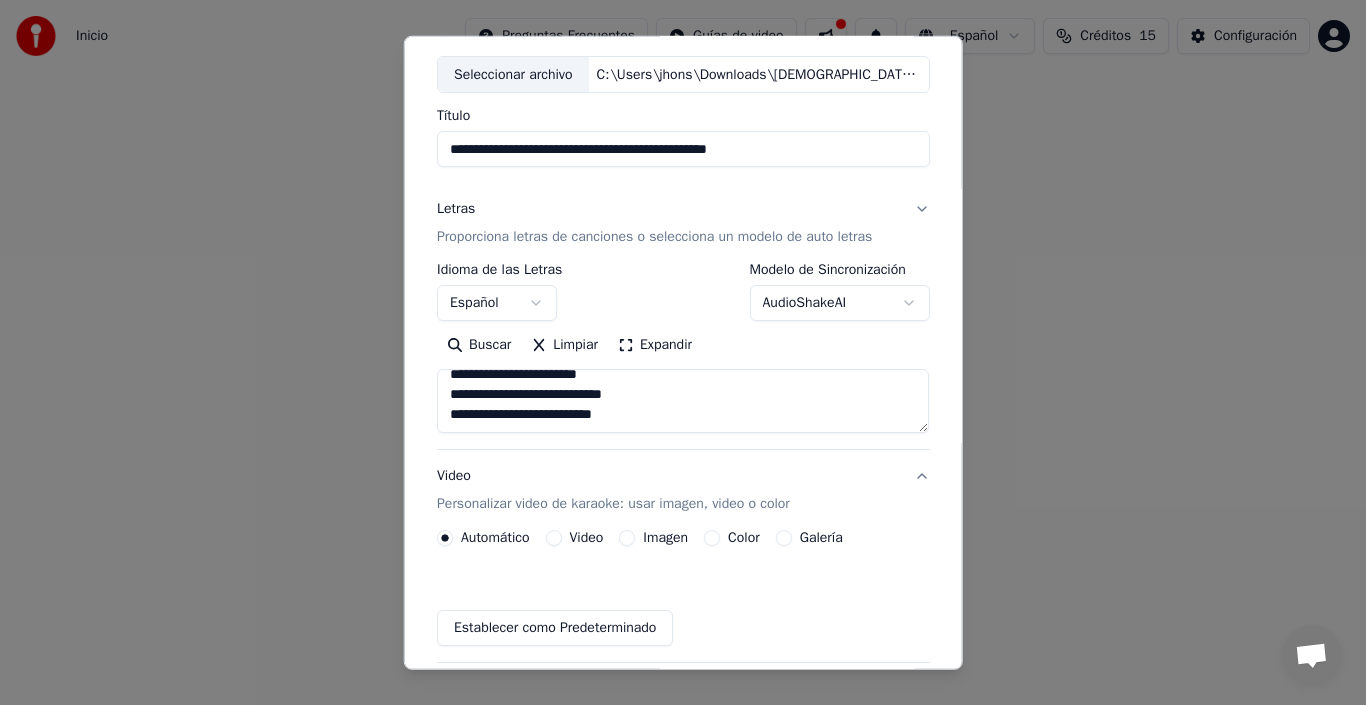 scroll, scrollTop: 103, scrollLeft: 0, axis: vertical 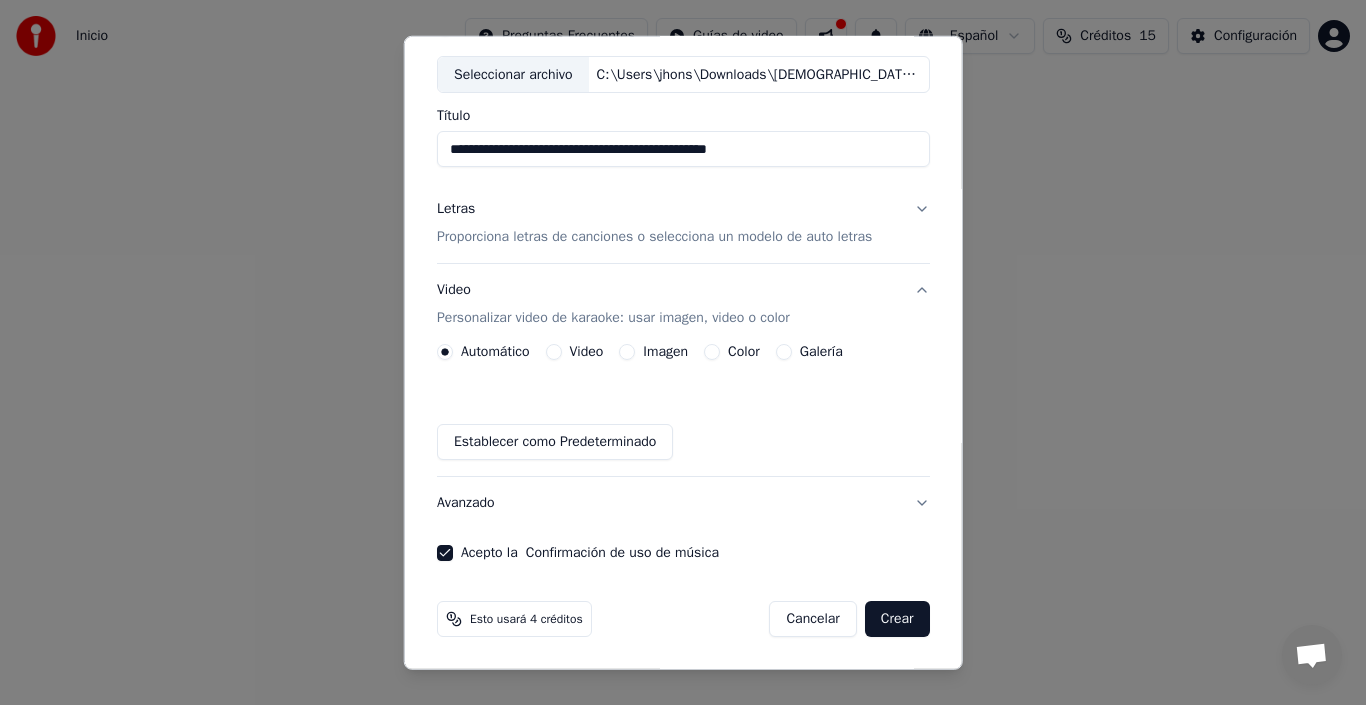 click on "Crear" at bounding box center (897, 619) 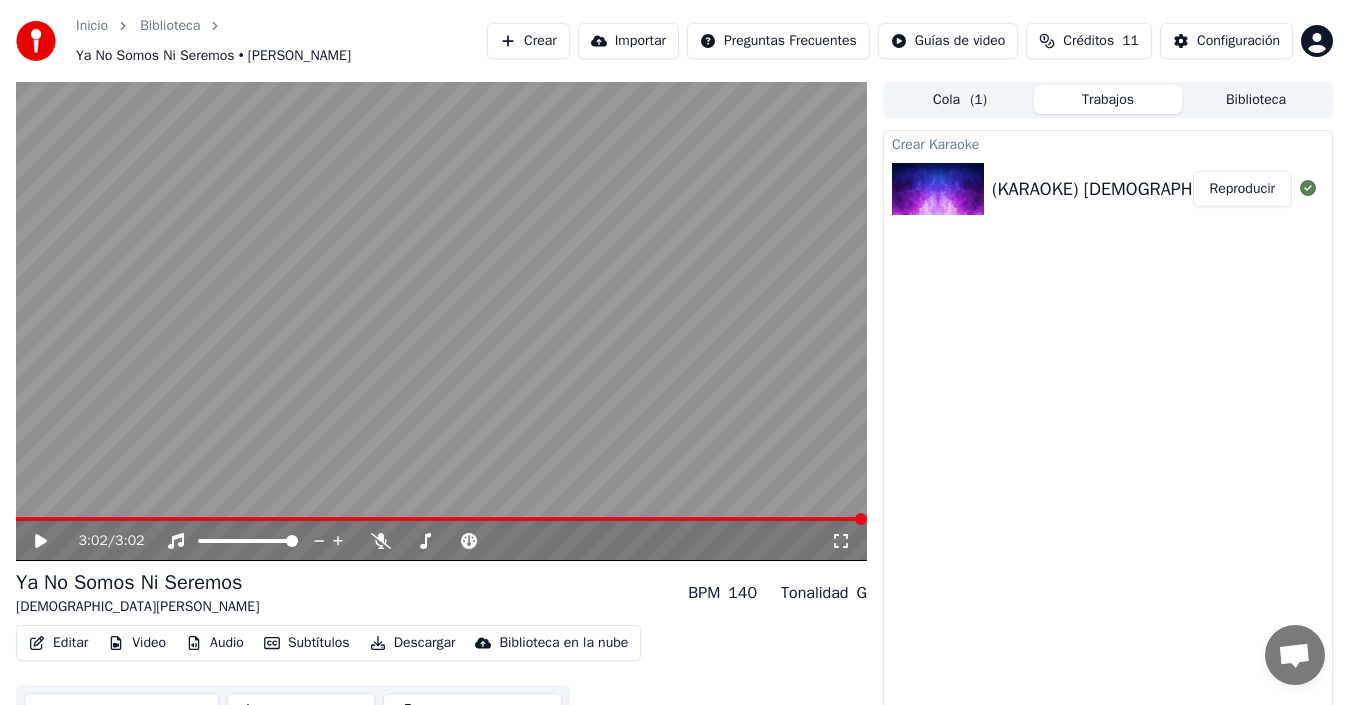 click 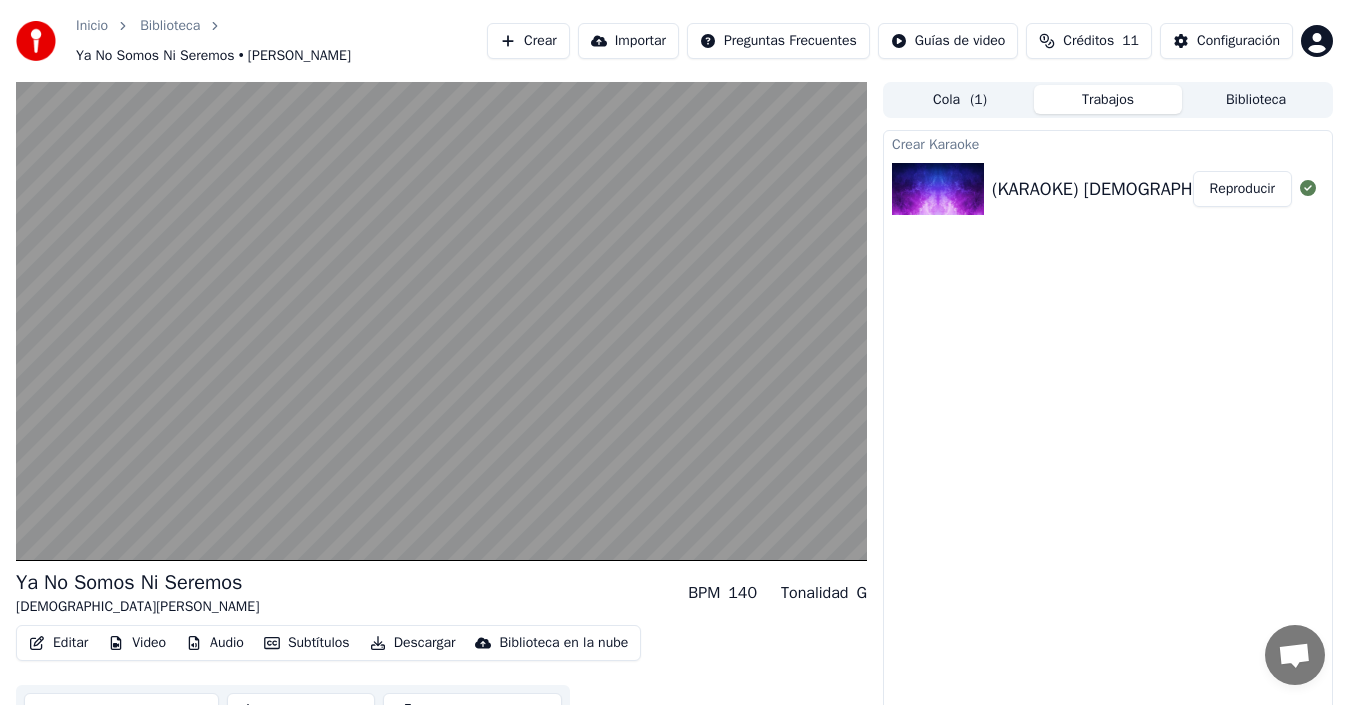 click on "Crear Karaoke (KARAOKE) [DEMOGRAPHIC_DATA][PERSON_NAME] - Ya No Somos Ni Seremos  Reproducir" at bounding box center (1108, 429) 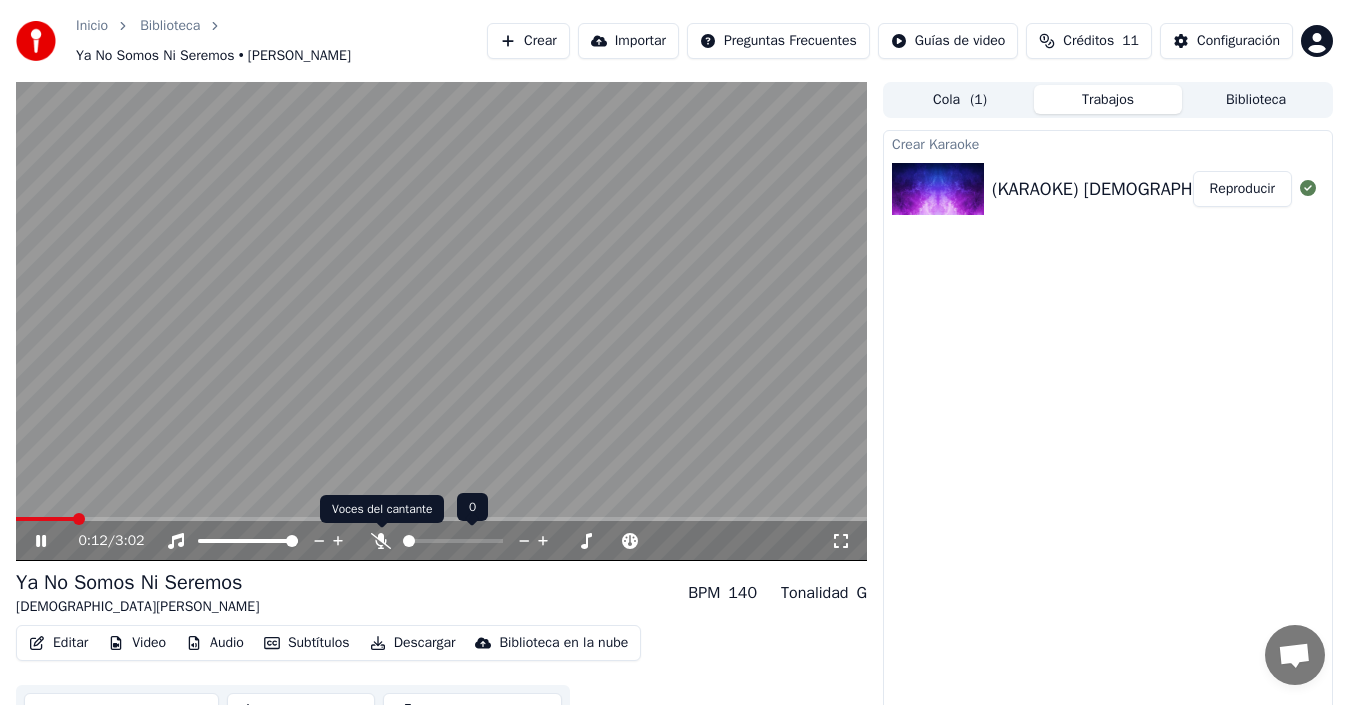 click 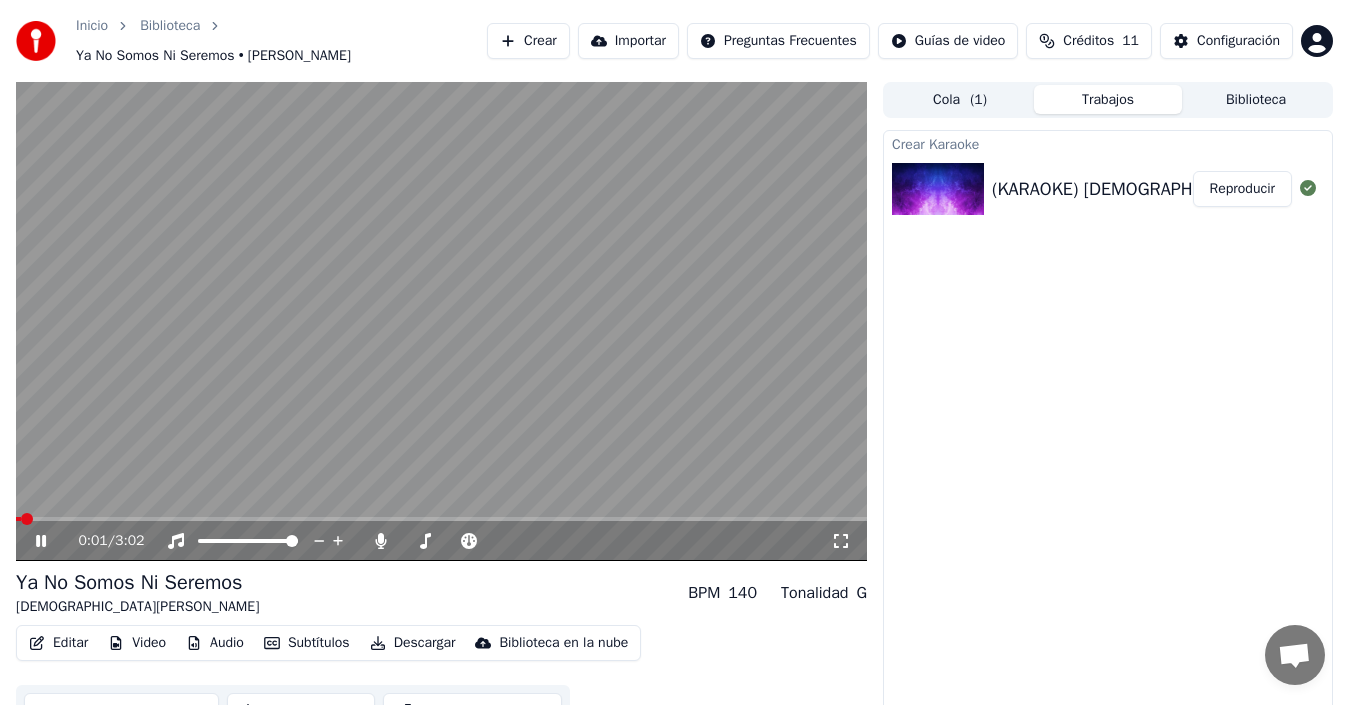 click at bounding box center (18, 519) 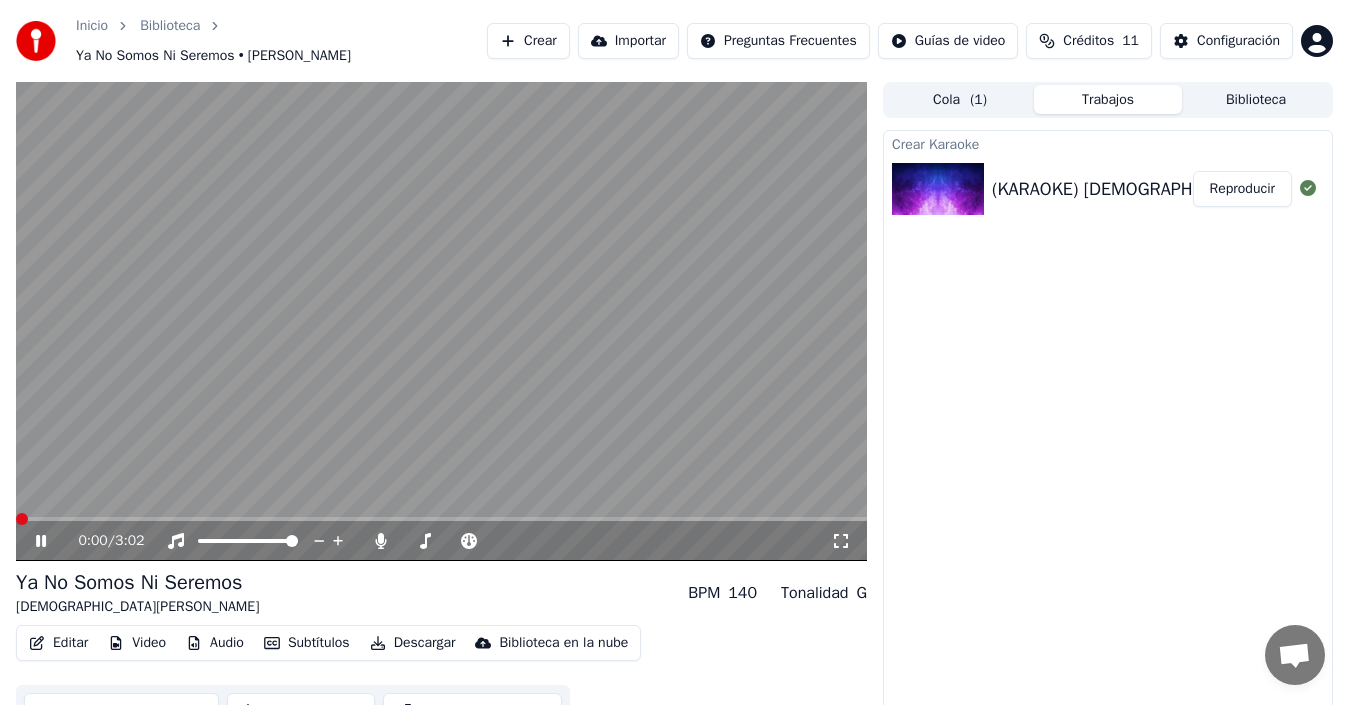 click at bounding box center [22, 519] 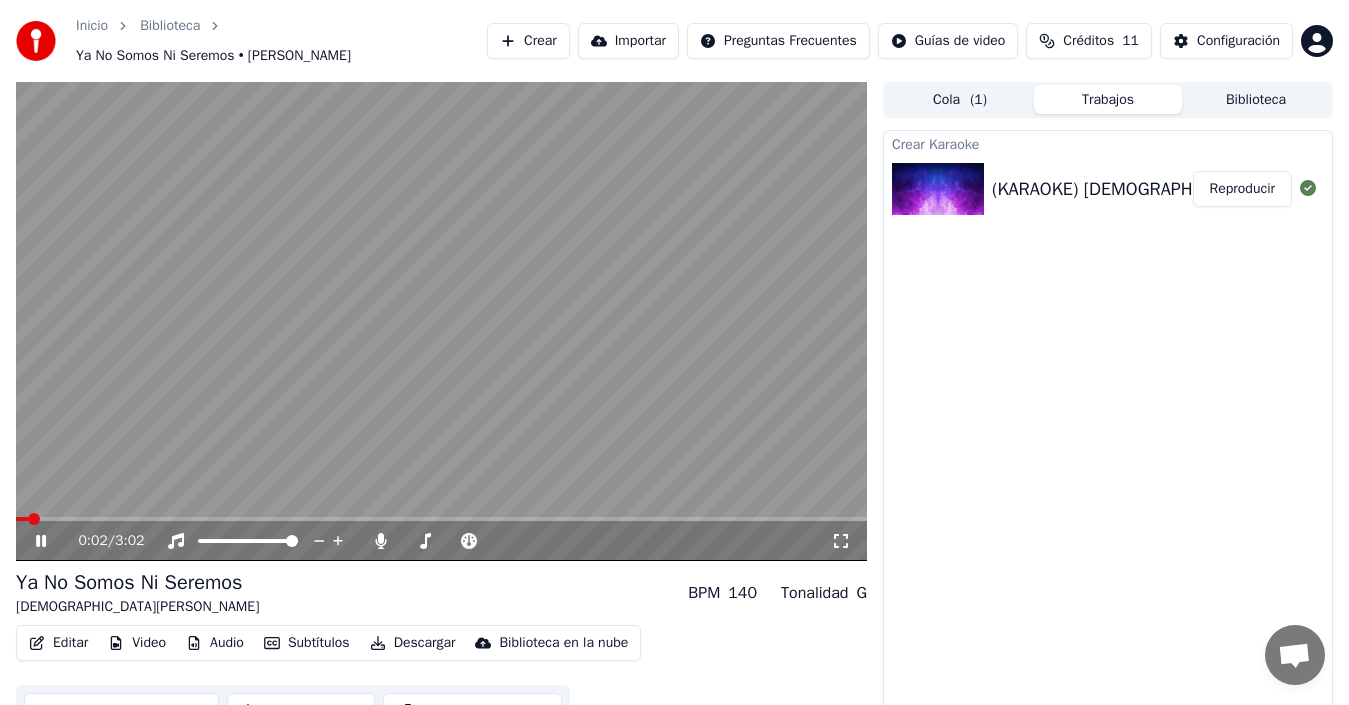 click on "0:02  /  3:02" at bounding box center (441, 541) 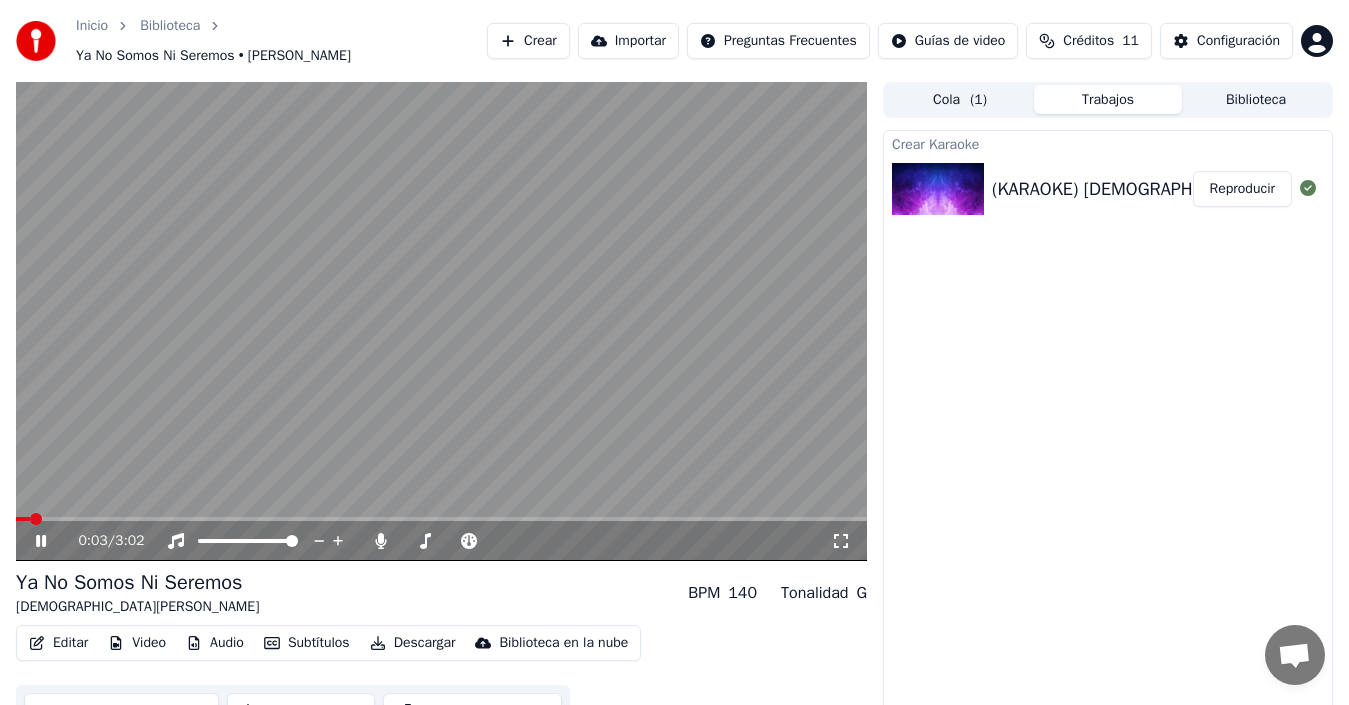 click at bounding box center [441, 519] 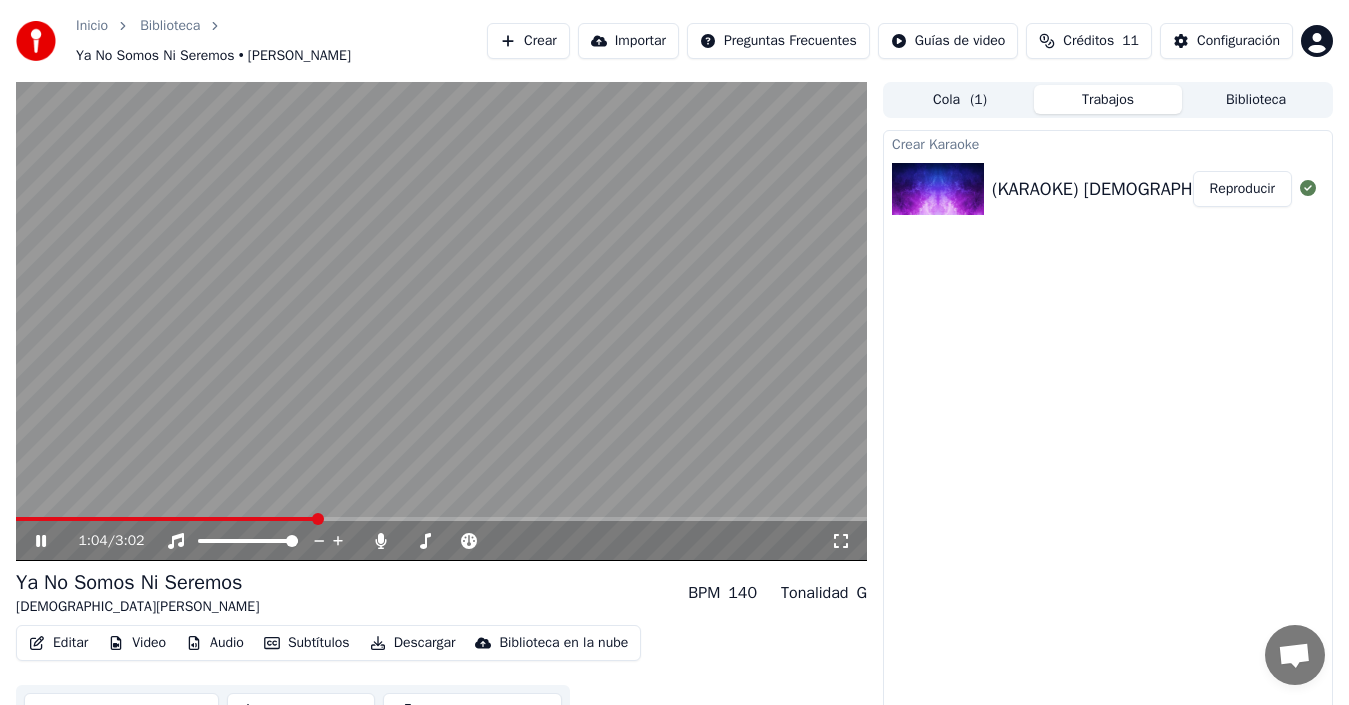 click at bounding box center [441, 321] 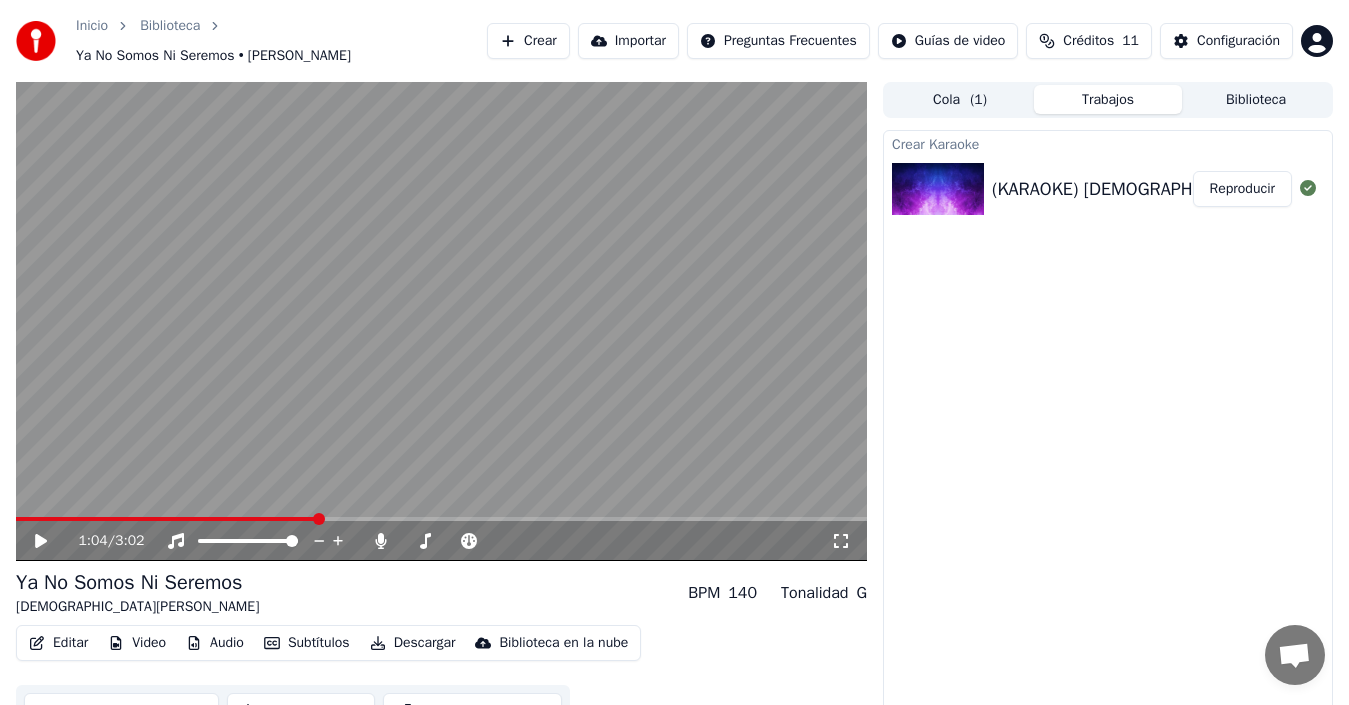 click at bounding box center (441, 321) 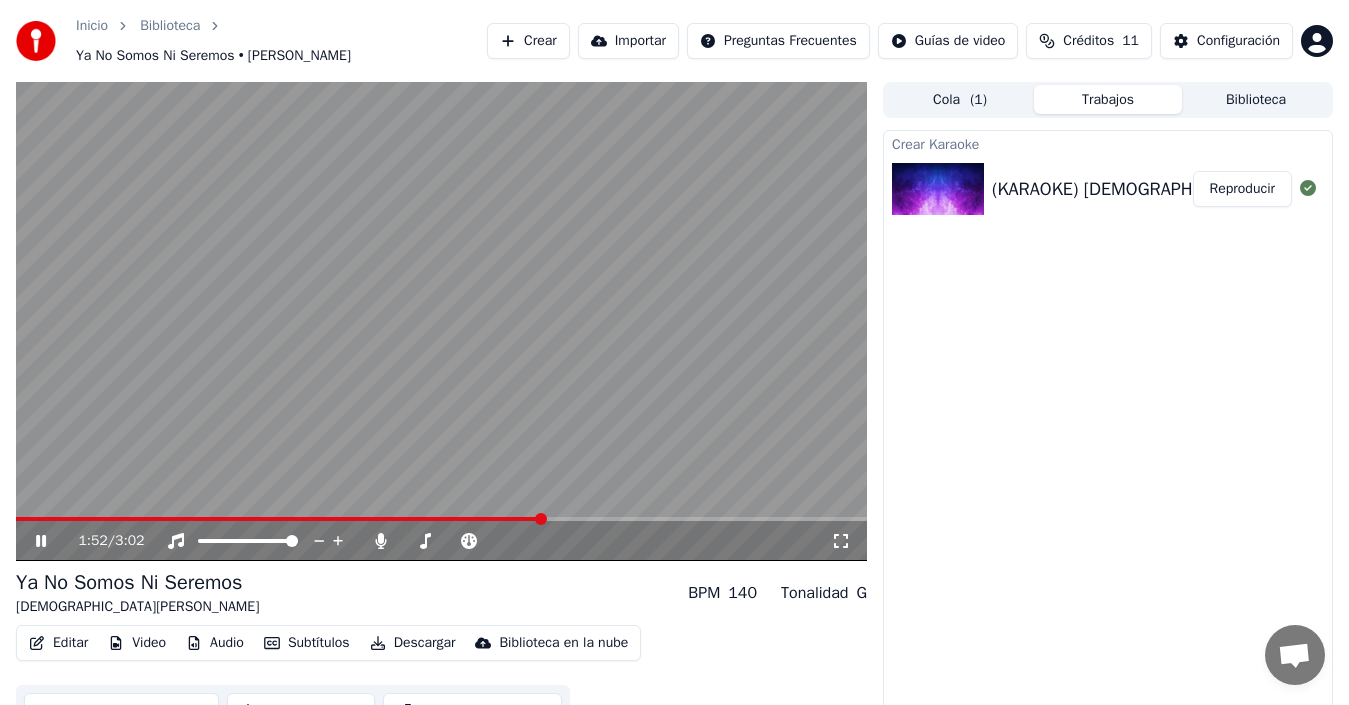 click at bounding box center (441, 321) 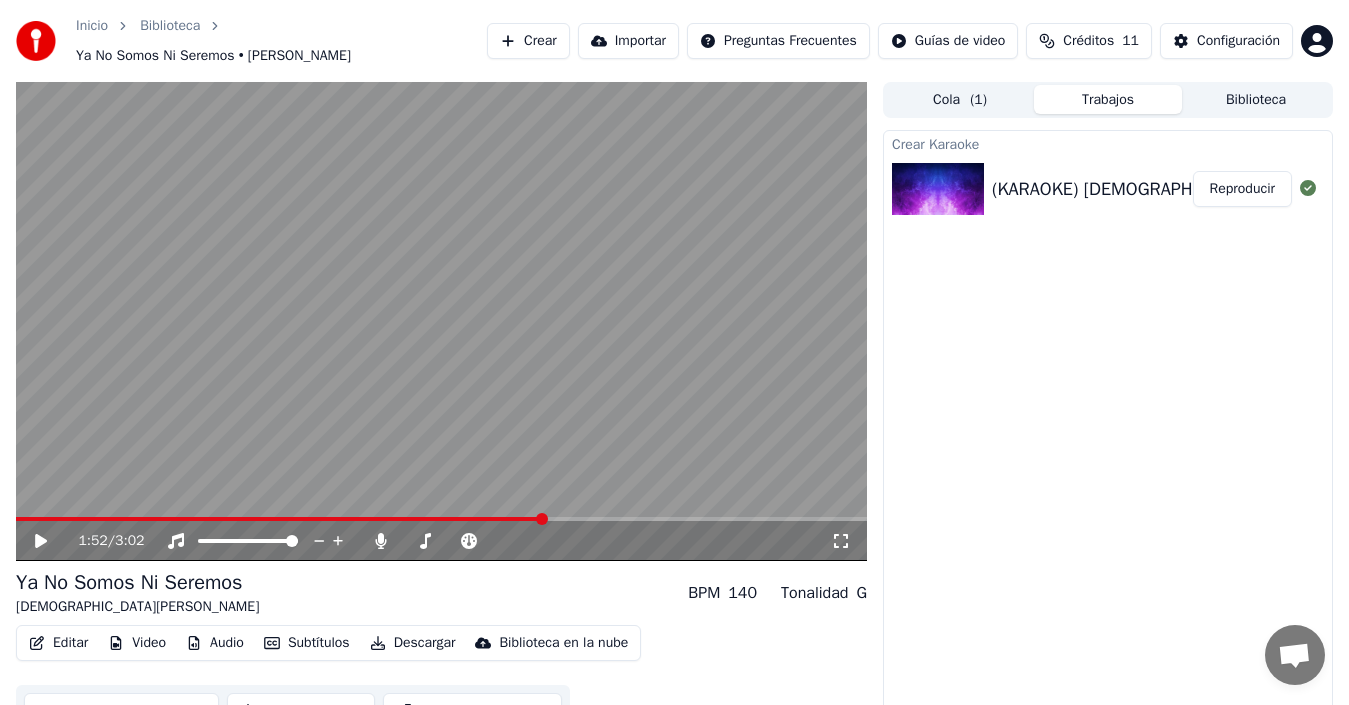 click on "Editar" at bounding box center [58, 643] 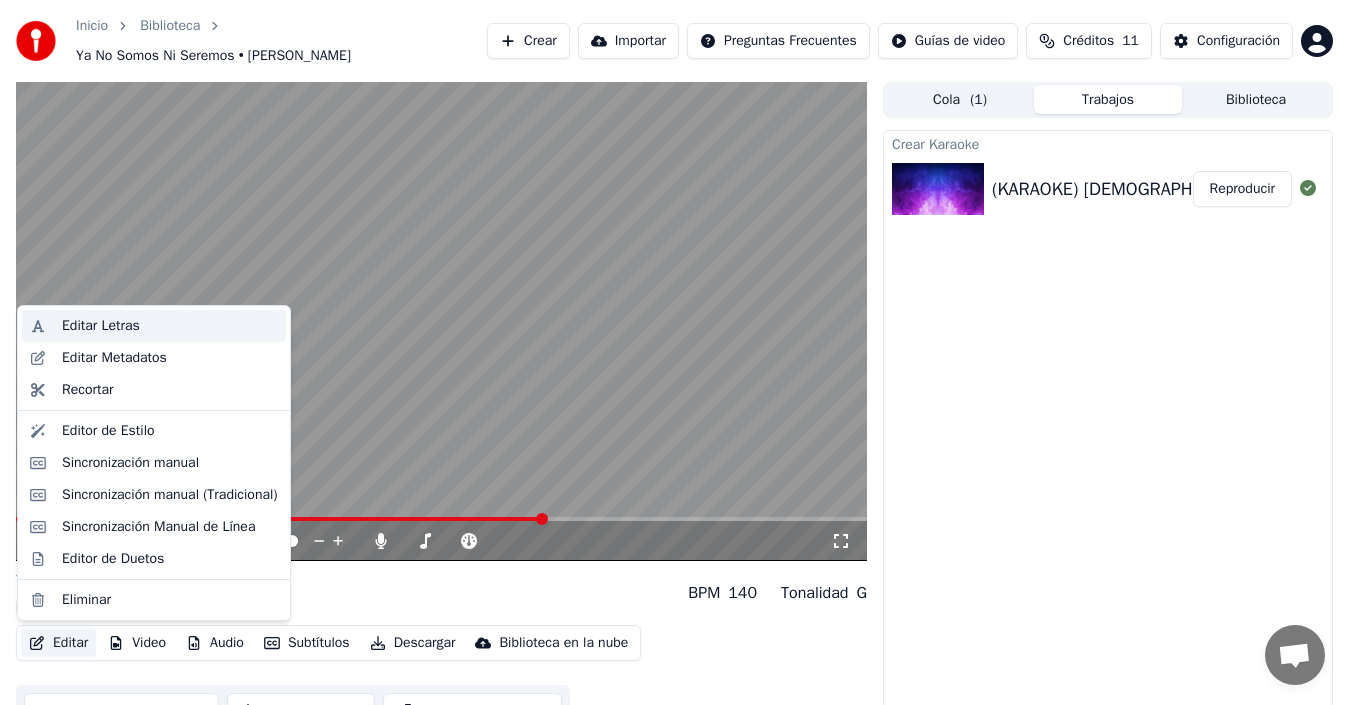 click on "Editar Letras" at bounding box center (101, 326) 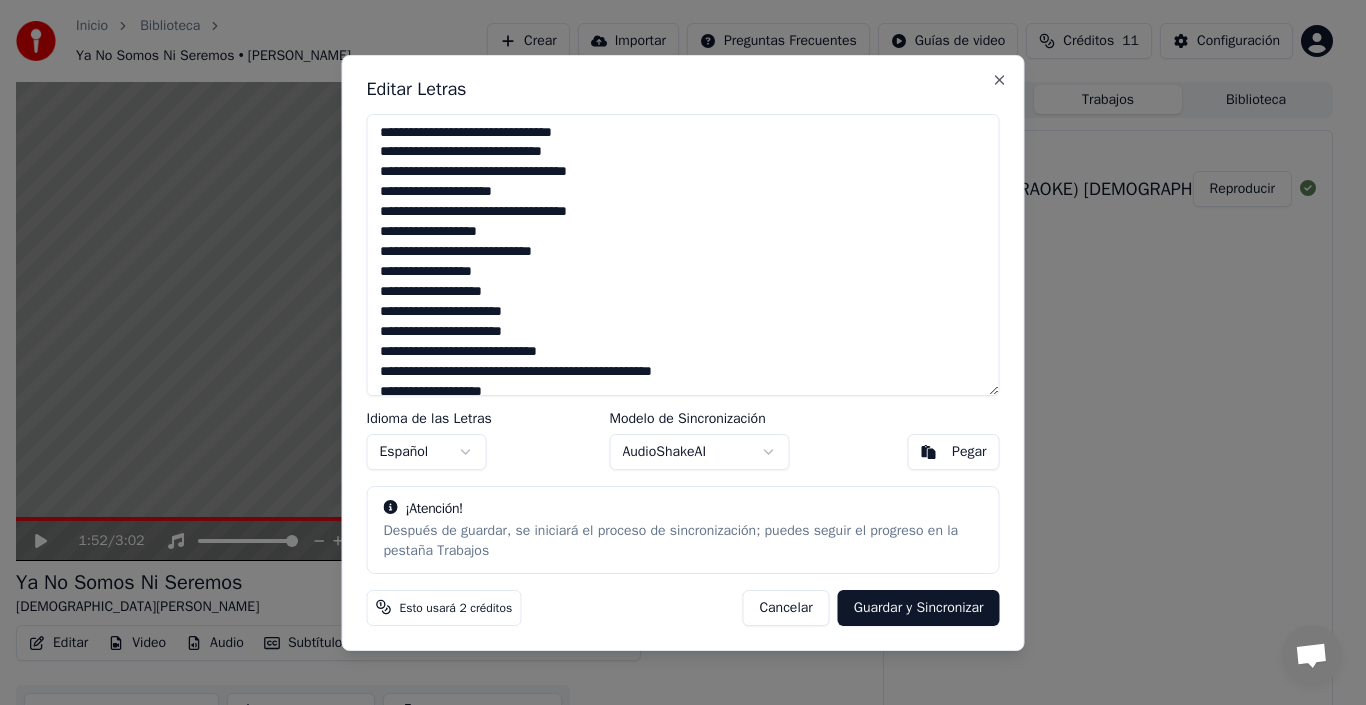 scroll, scrollTop: 400, scrollLeft: 0, axis: vertical 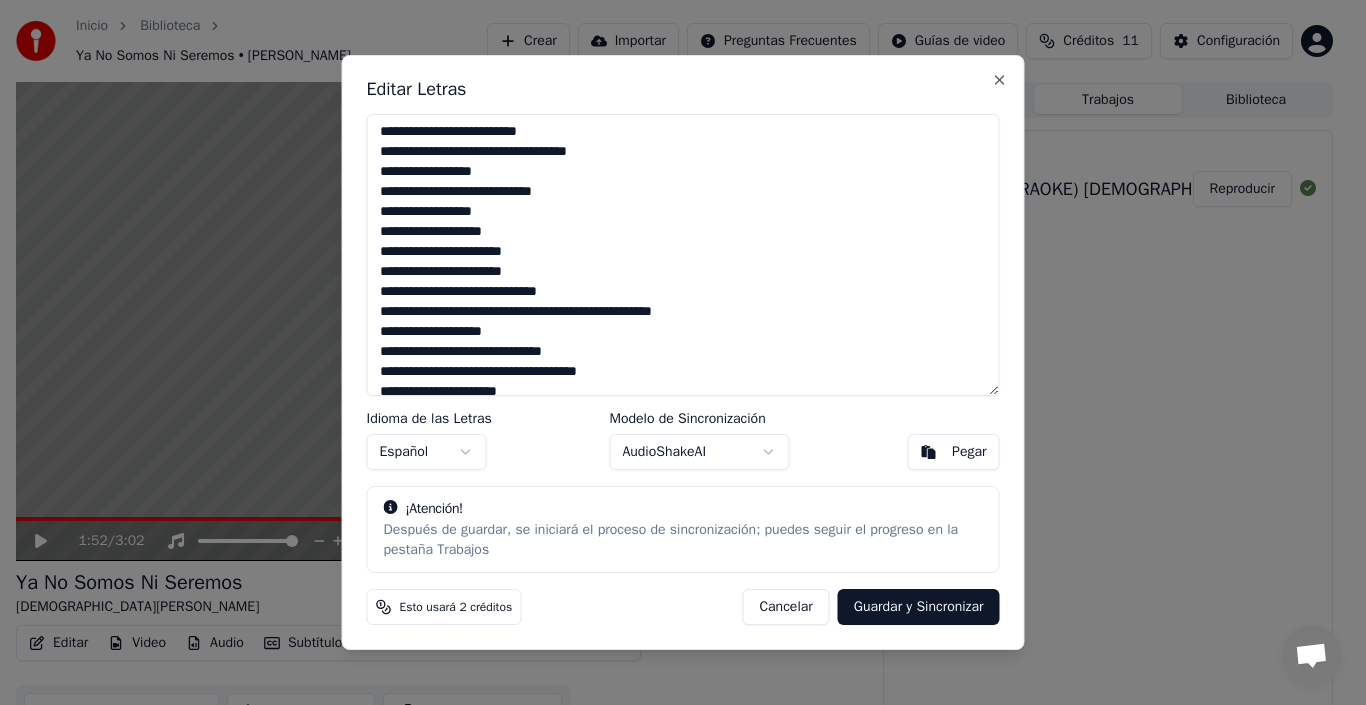 click at bounding box center (683, 255) 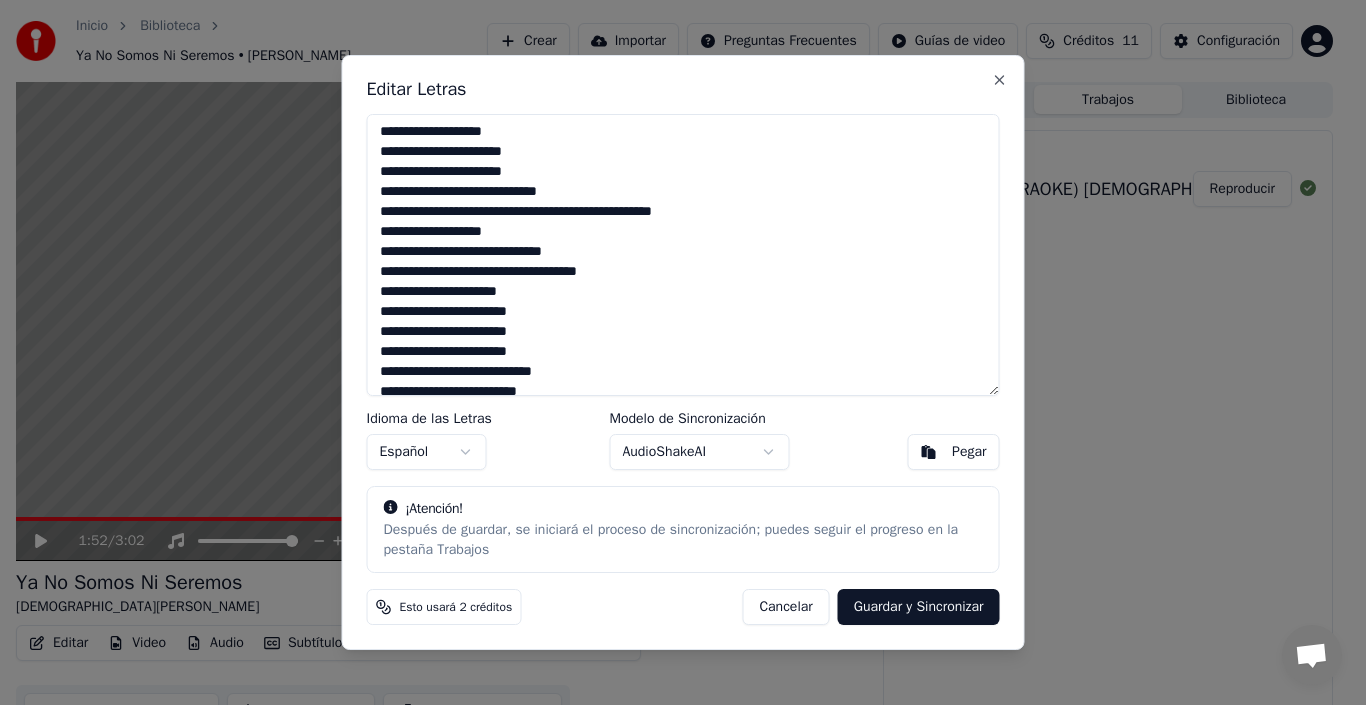 scroll, scrollTop: 515, scrollLeft: 0, axis: vertical 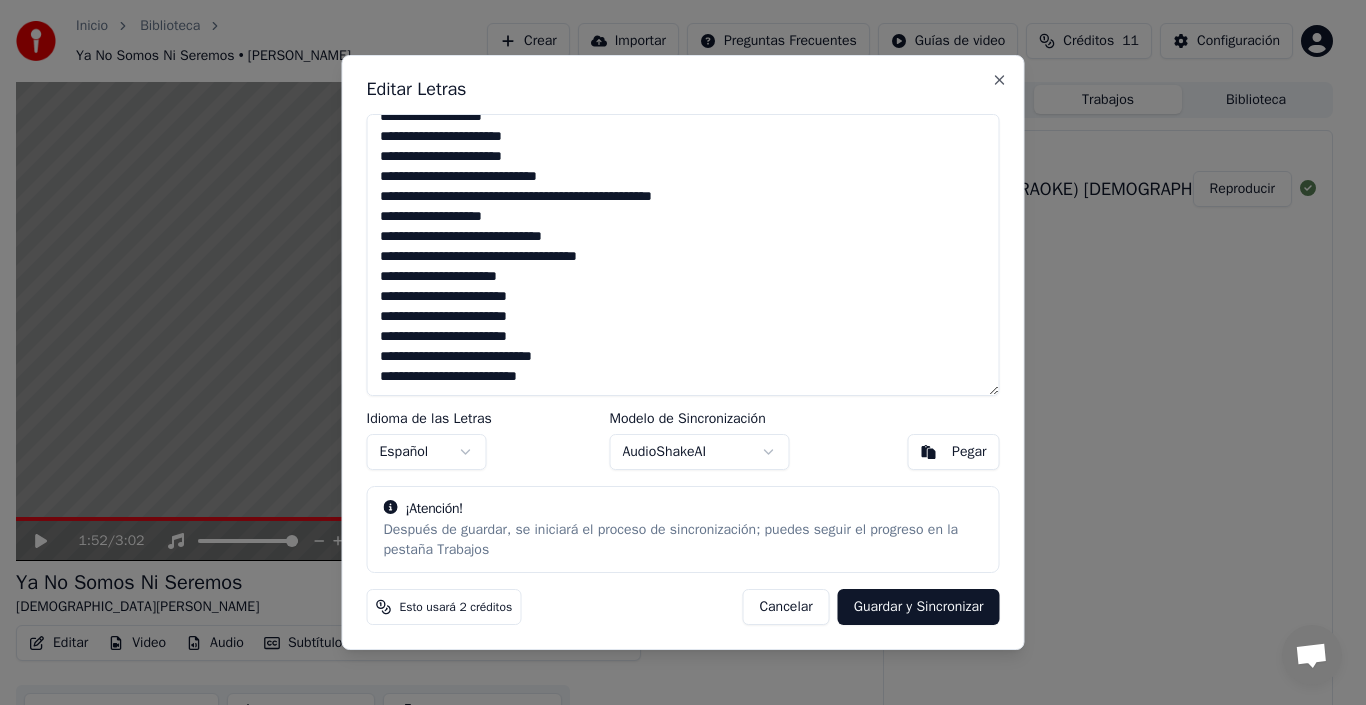 type on "**********" 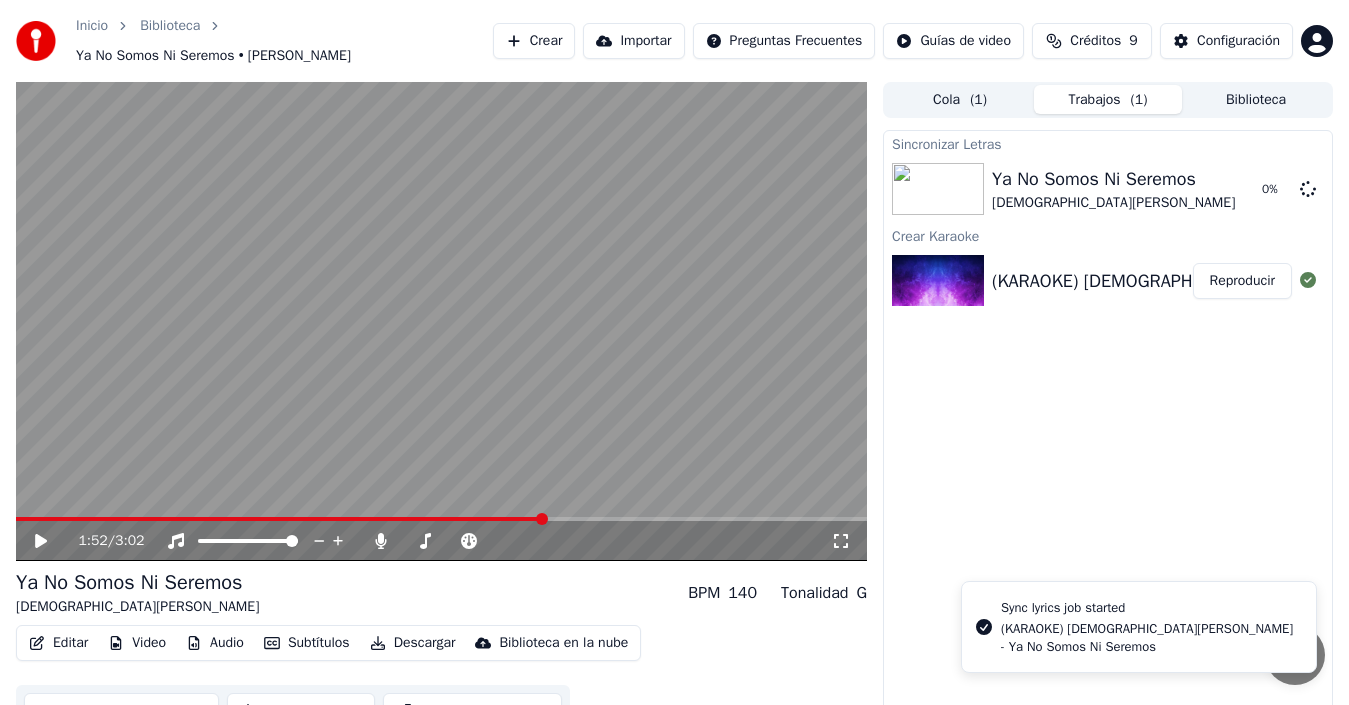 click at bounding box center [279, 519] 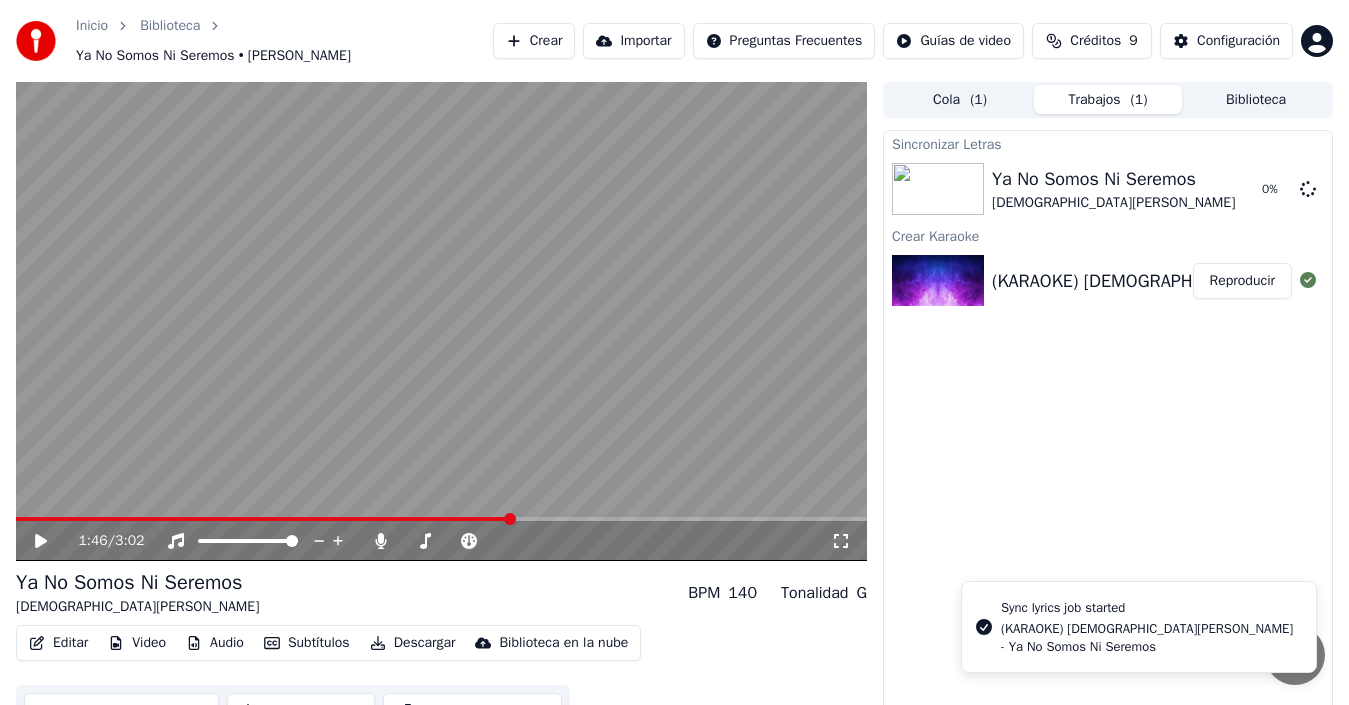 click at bounding box center (441, 321) 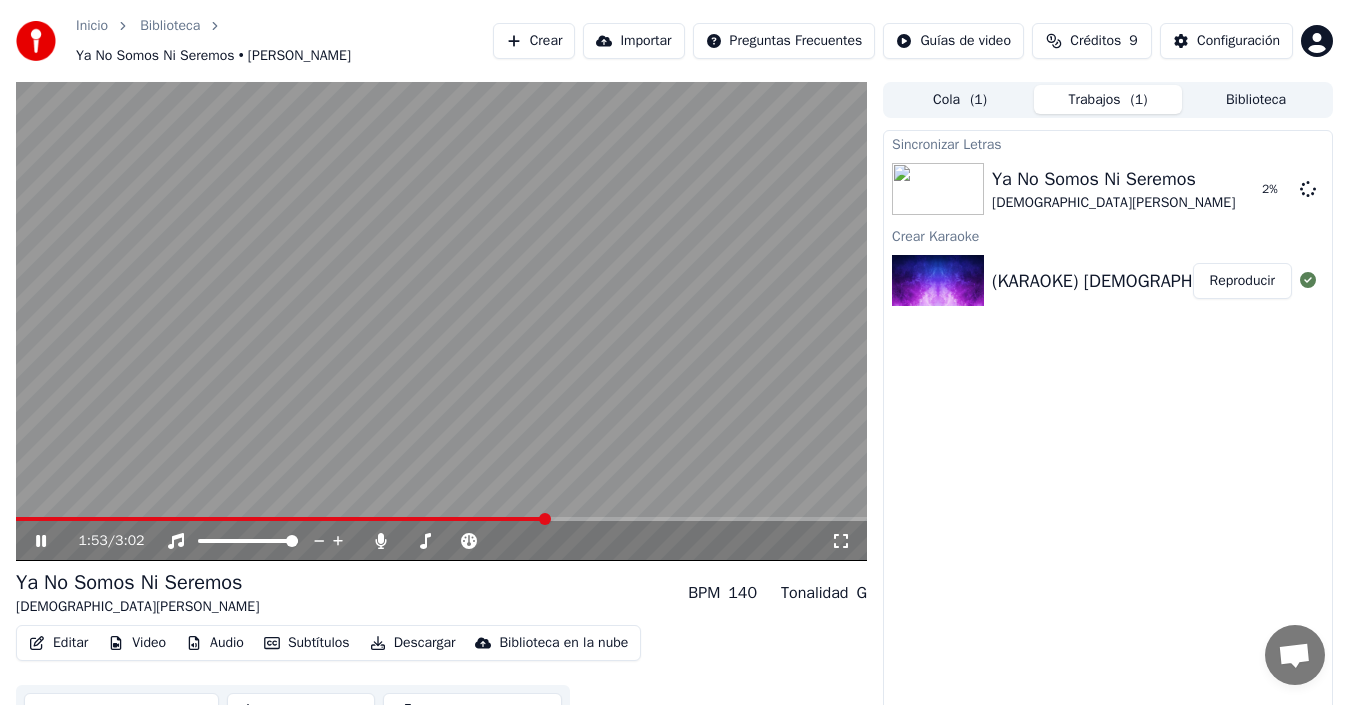 click at bounding box center [441, 321] 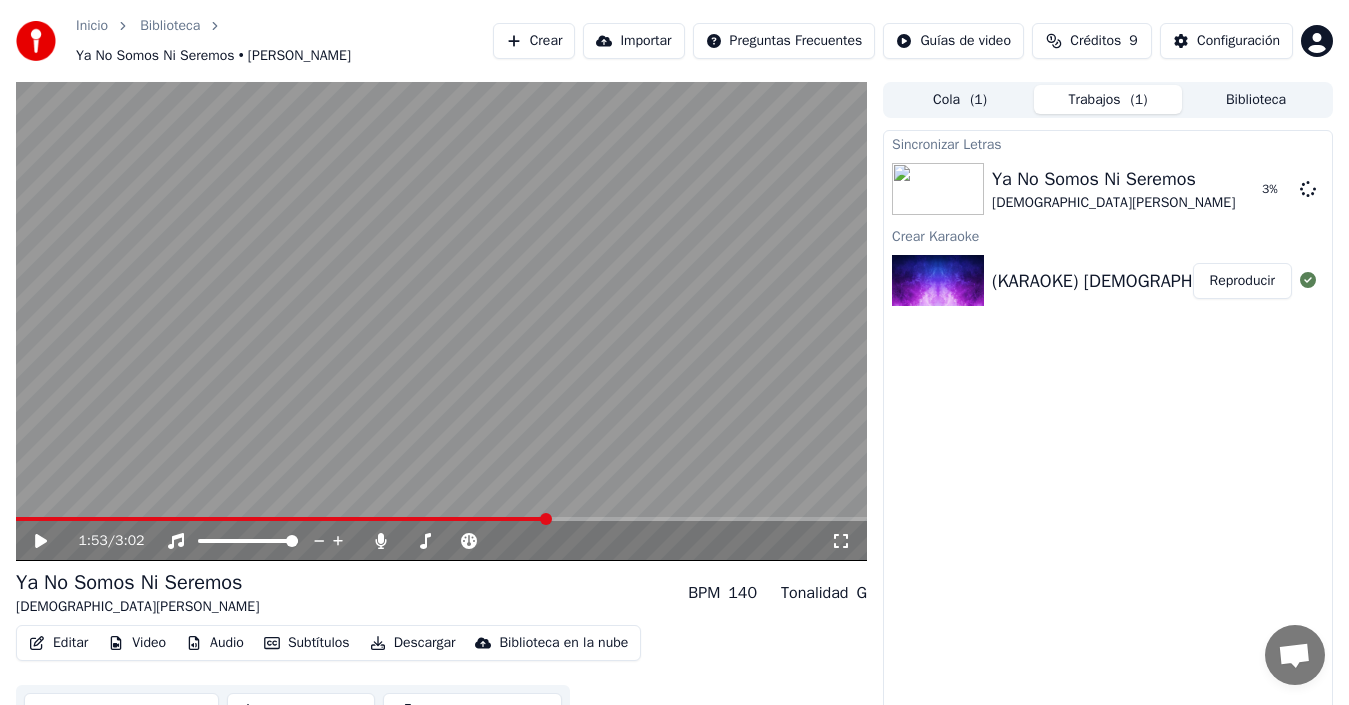 click on "Editar" at bounding box center [58, 643] 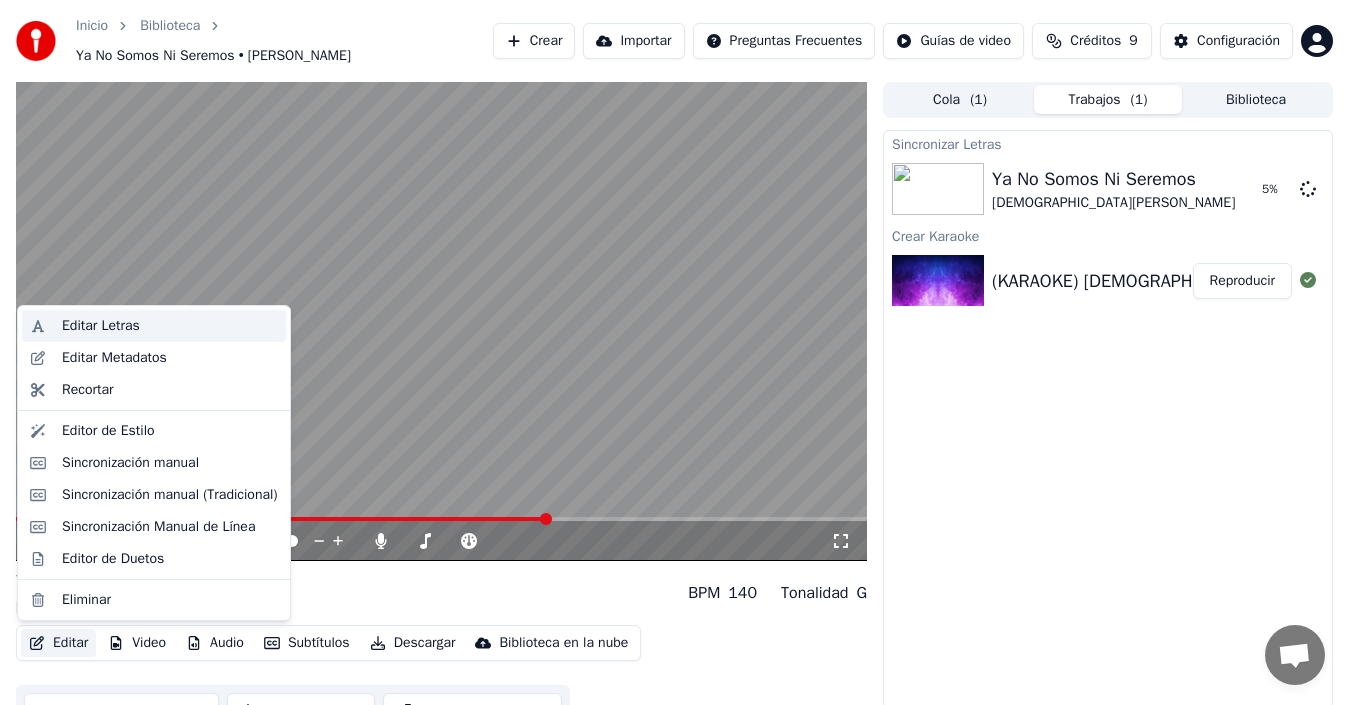 click on "Editar Letras" at bounding box center (101, 326) 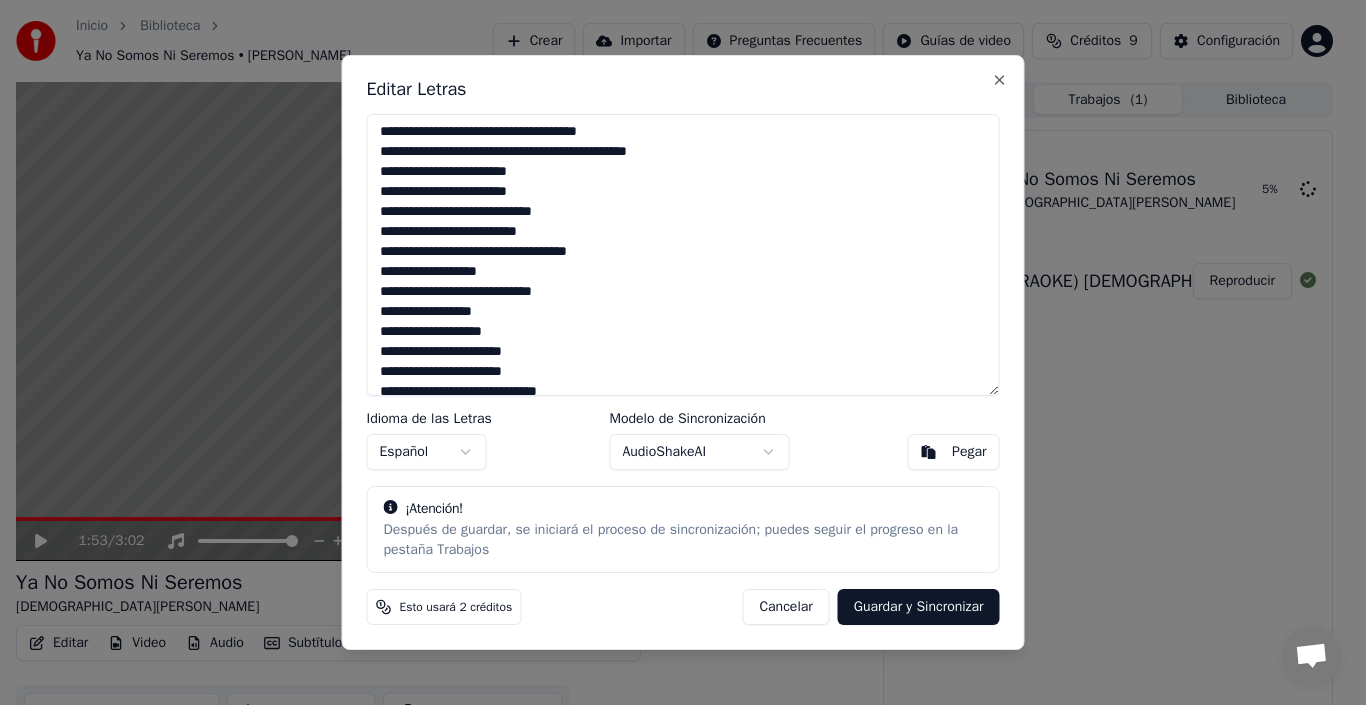 scroll, scrollTop: 515, scrollLeft: 0, axis: vertical 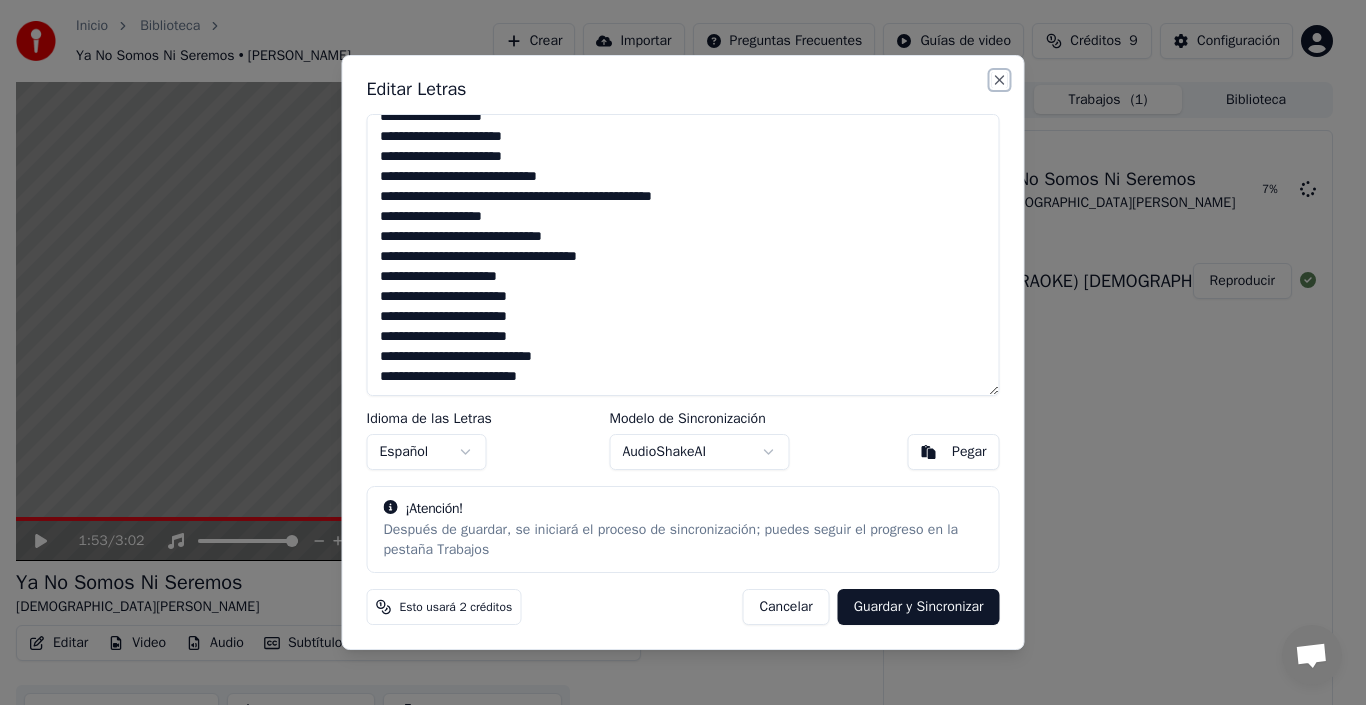 click on "Close" at bounding box center (1000, 80) 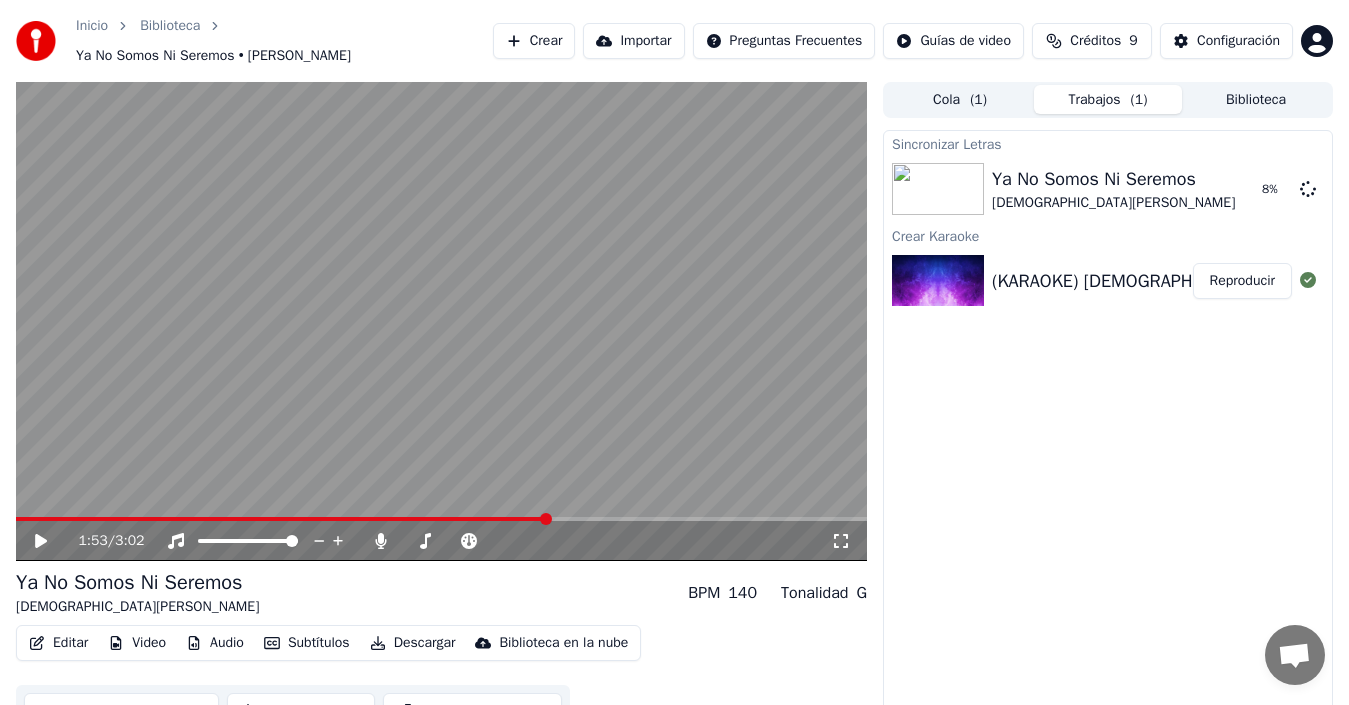 click at bounding box center (441, 321) 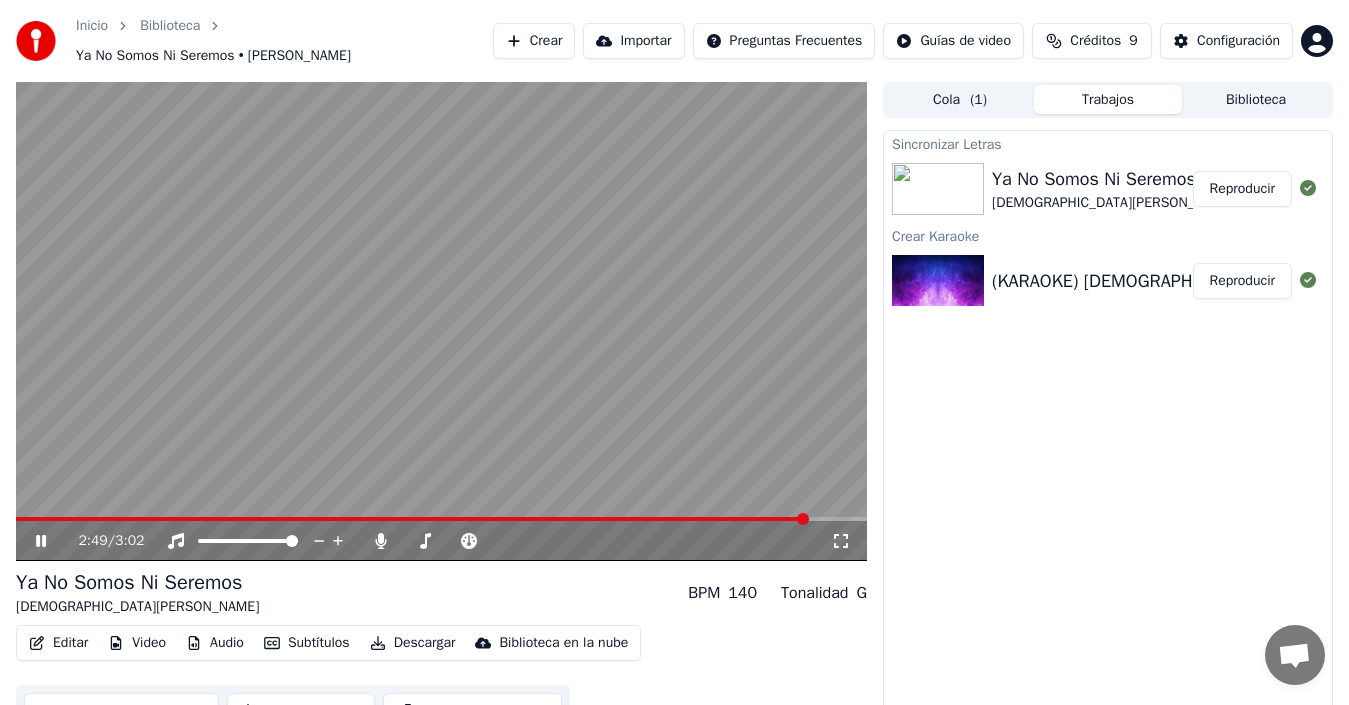 click at bounding box center [441, 321] 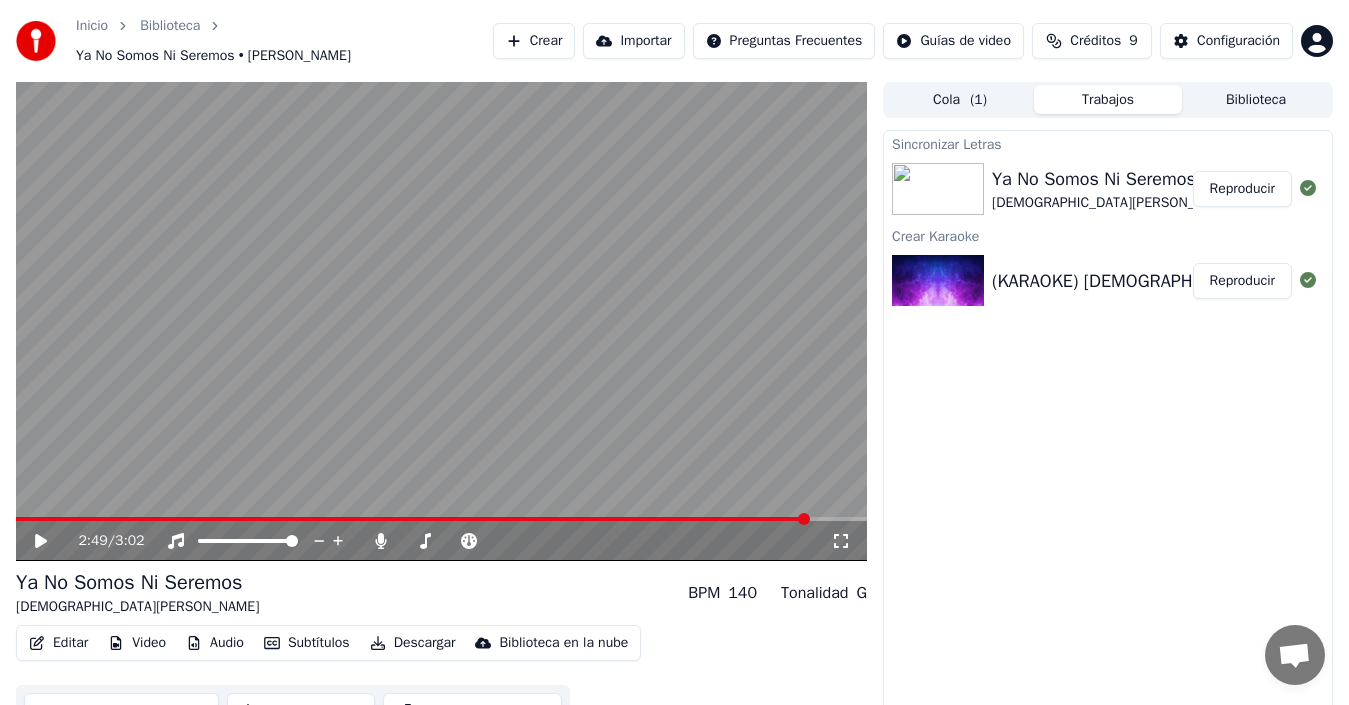 click at bounding box center [441, 321] 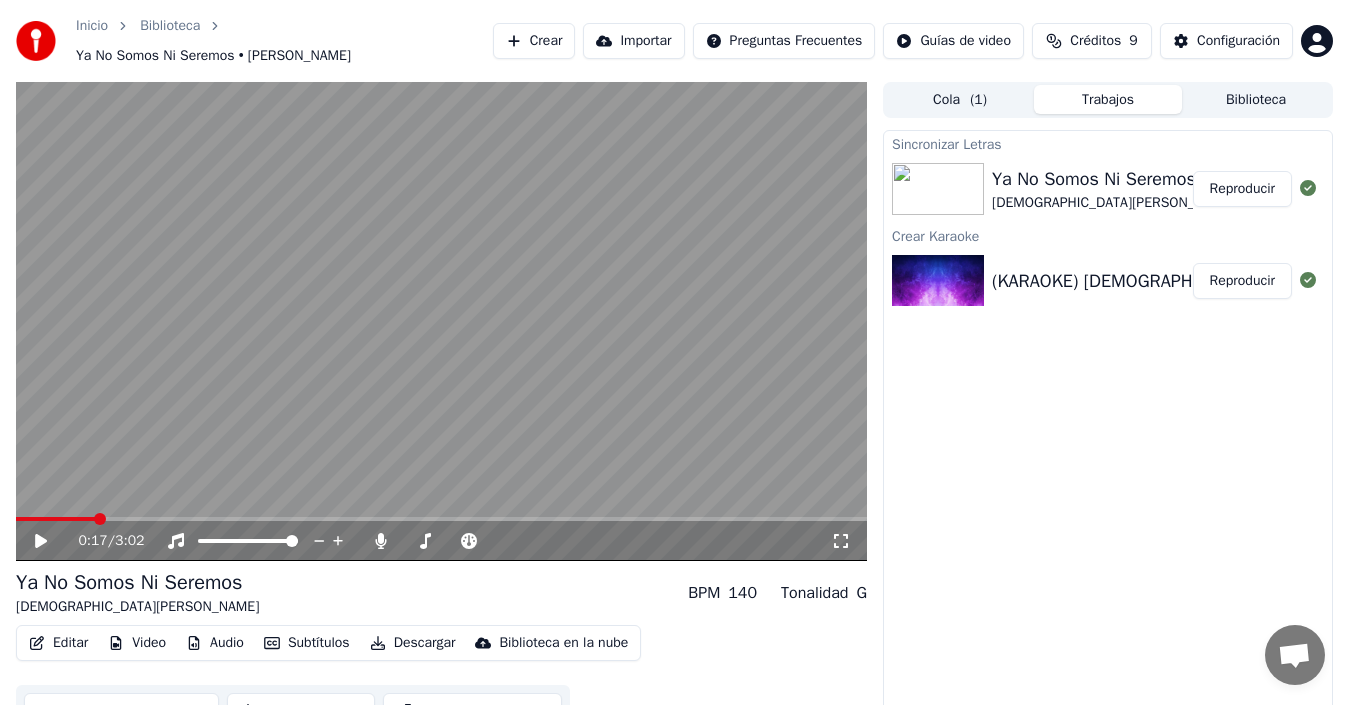 click at bounding box center (55, 519) 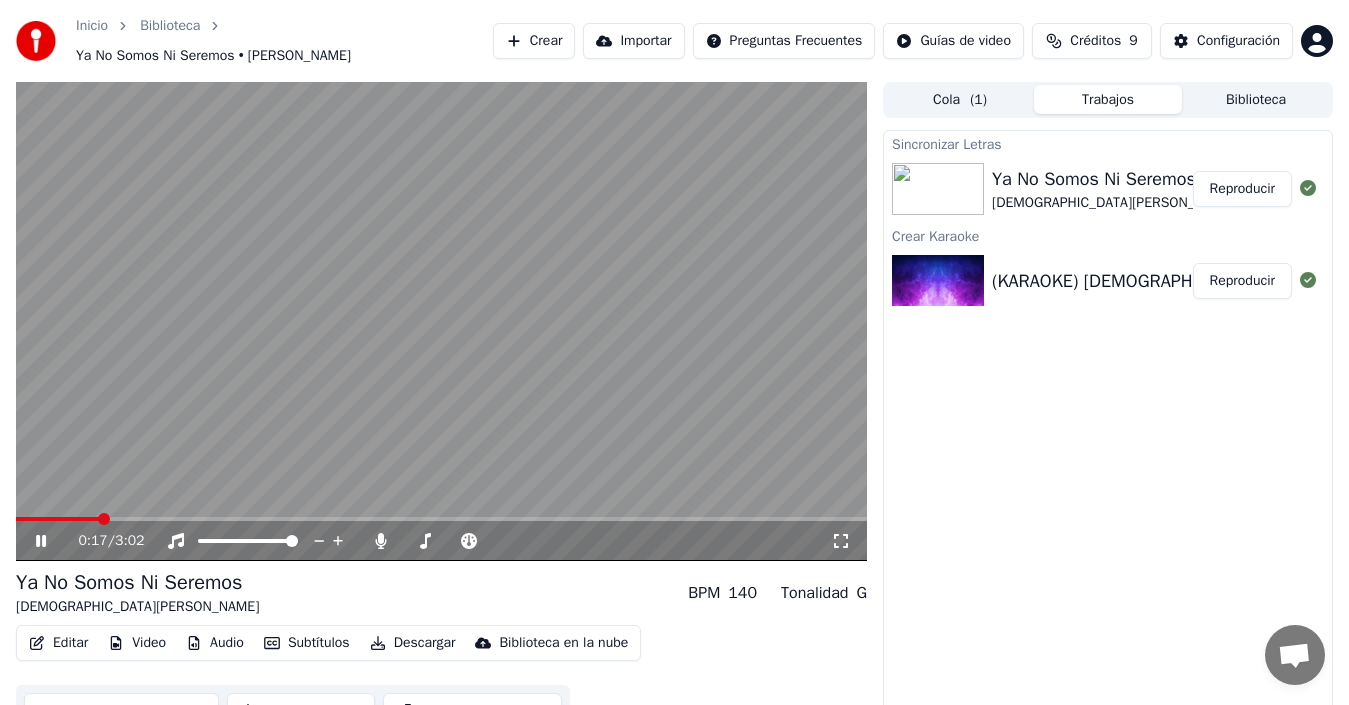 click 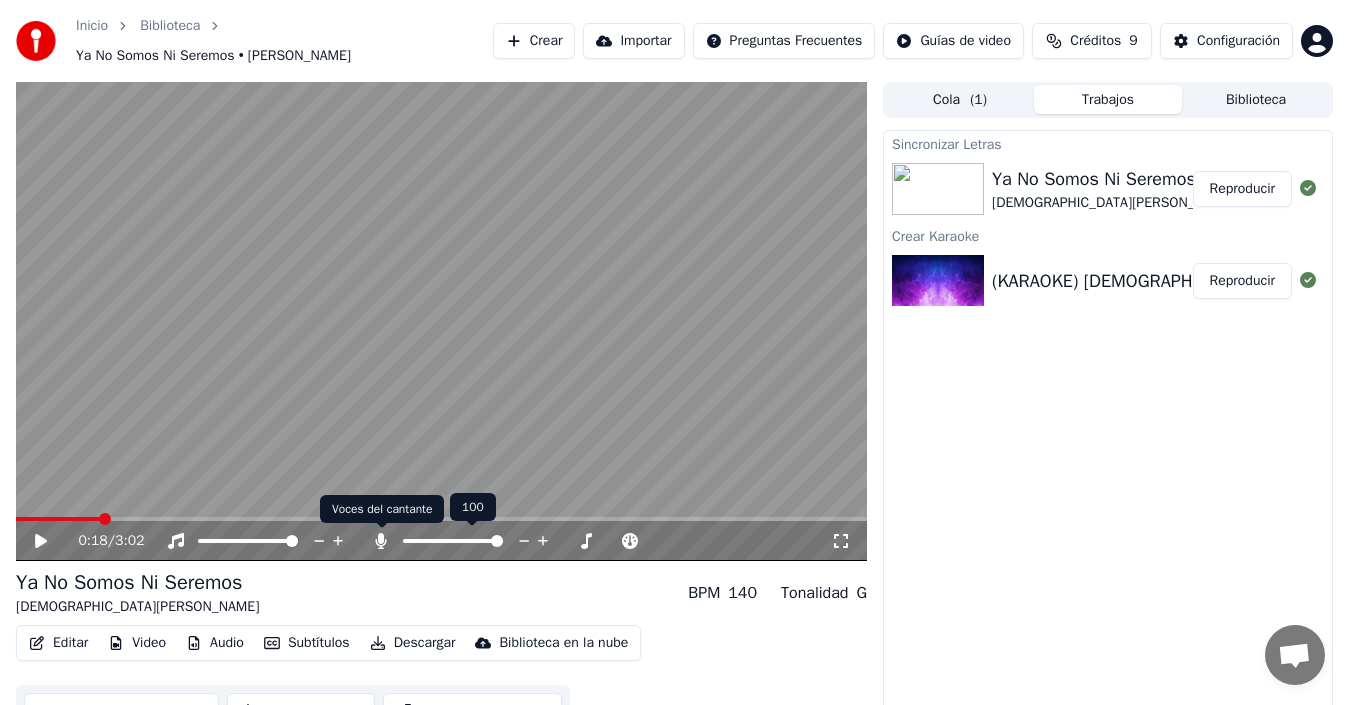 click 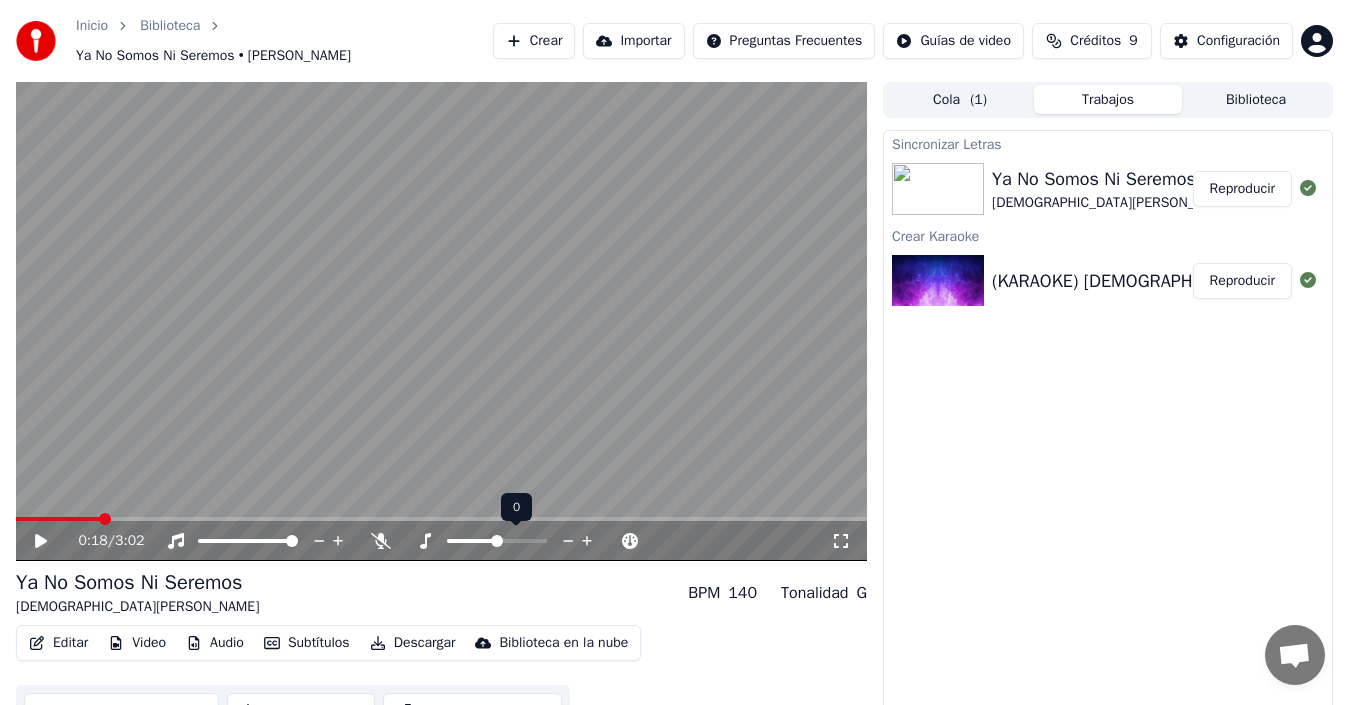 click 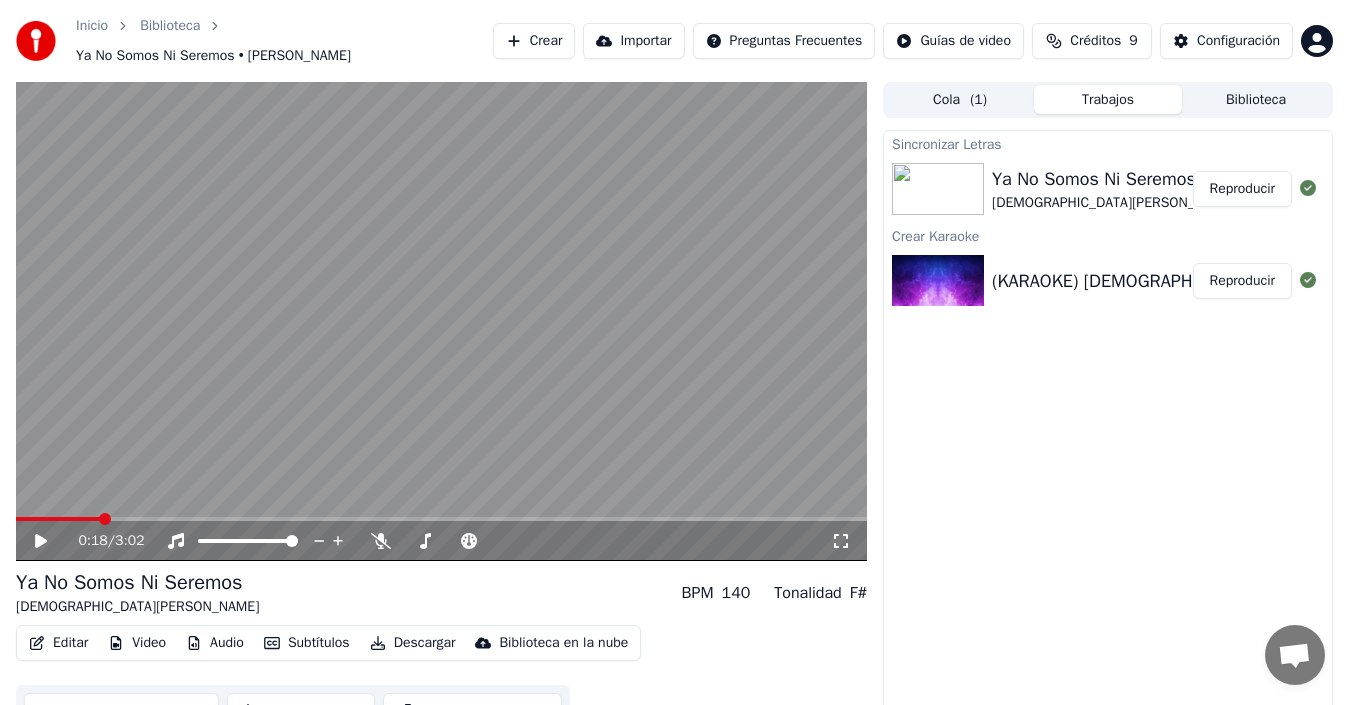 click on "0:18  /  3:02" at bounding box center [454, 541] 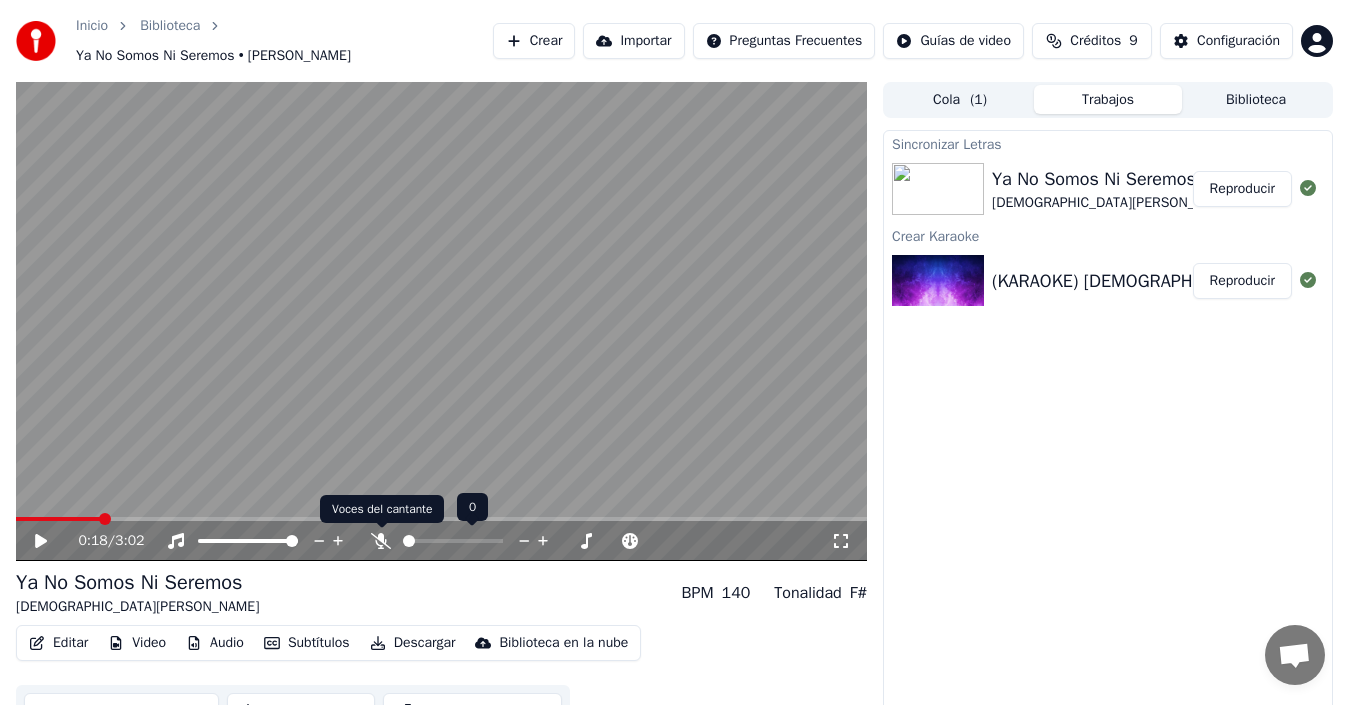 click 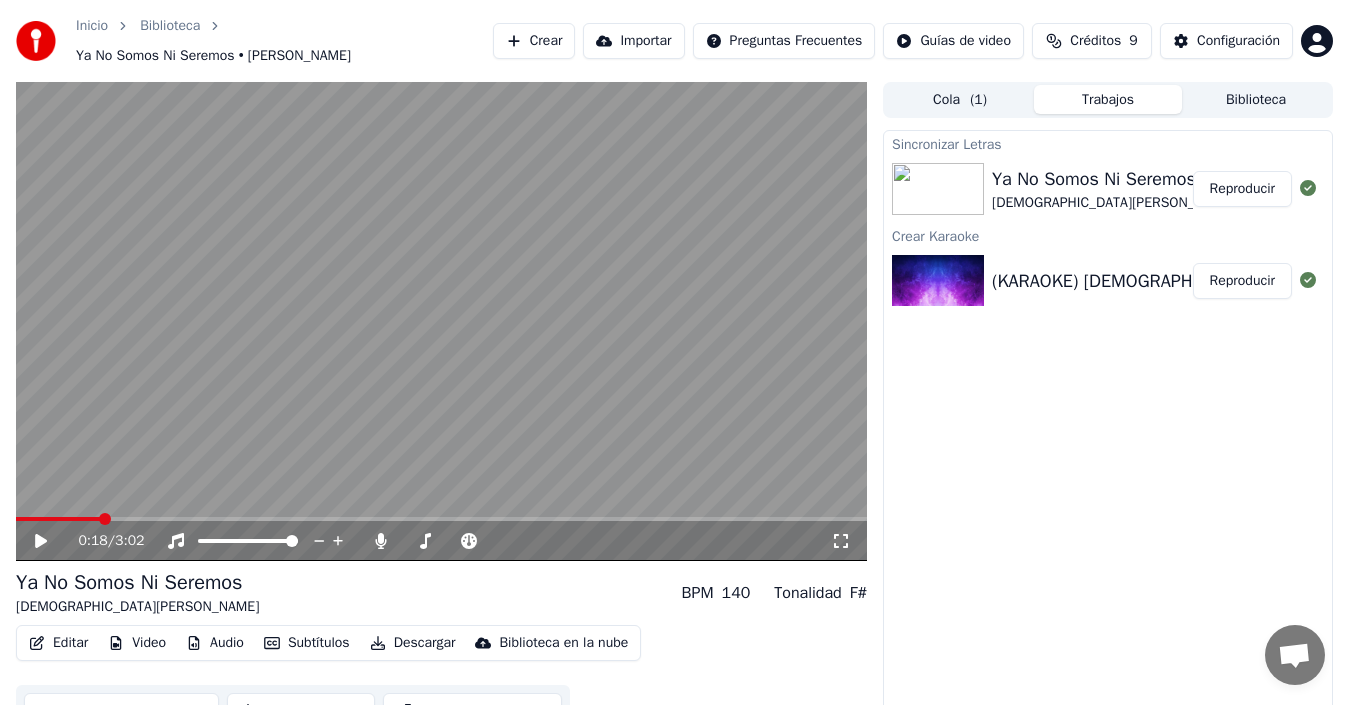 click 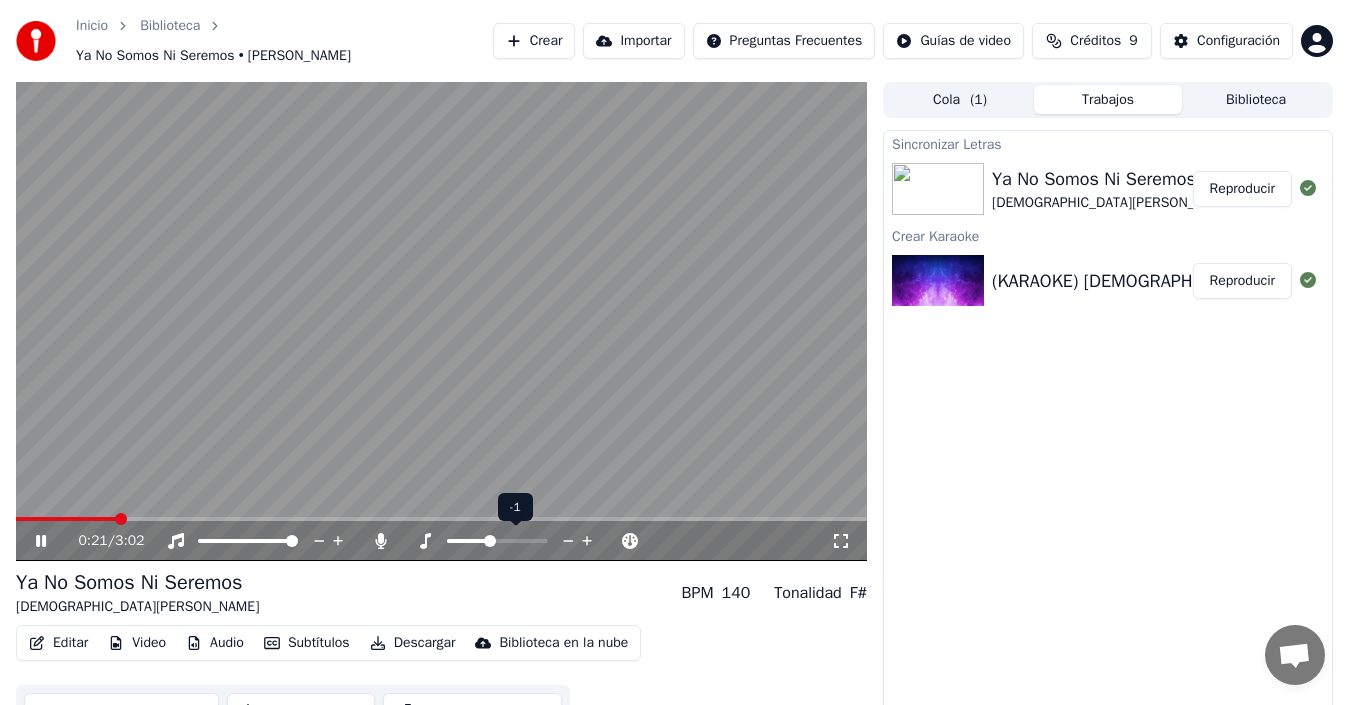 click 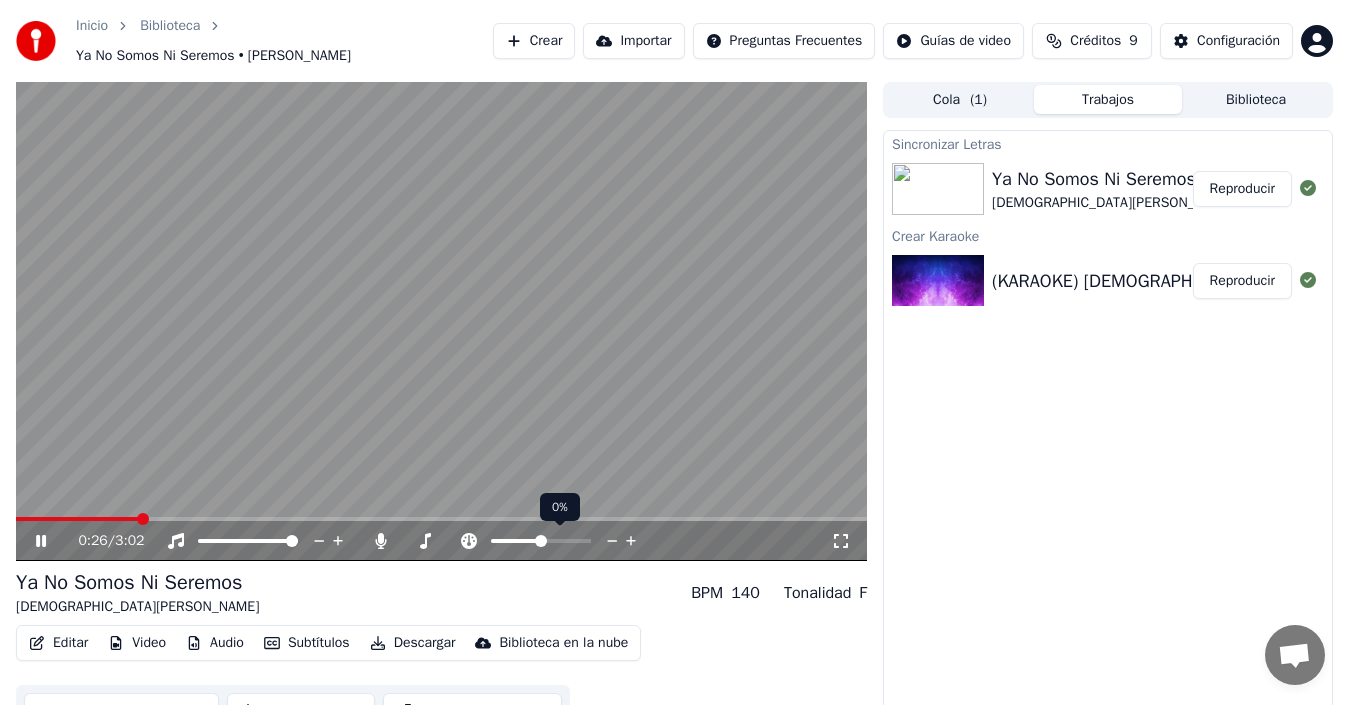 click 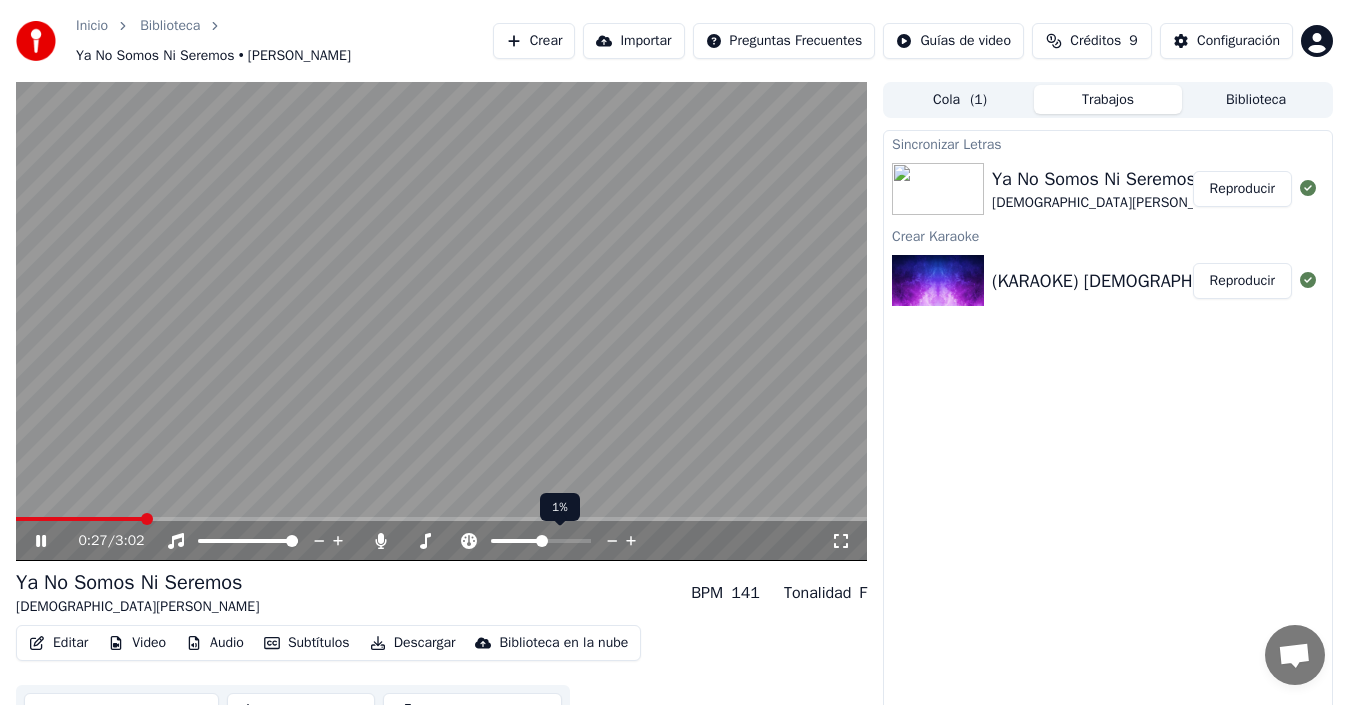 click 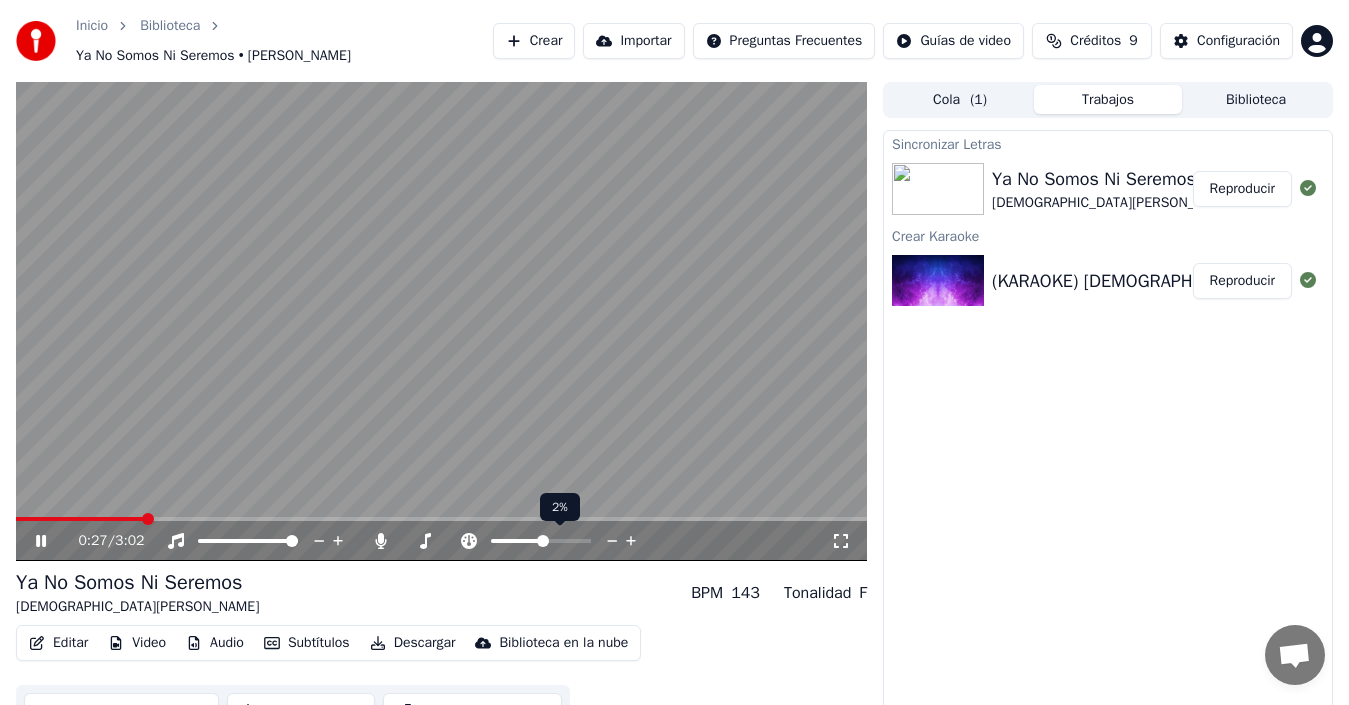 click 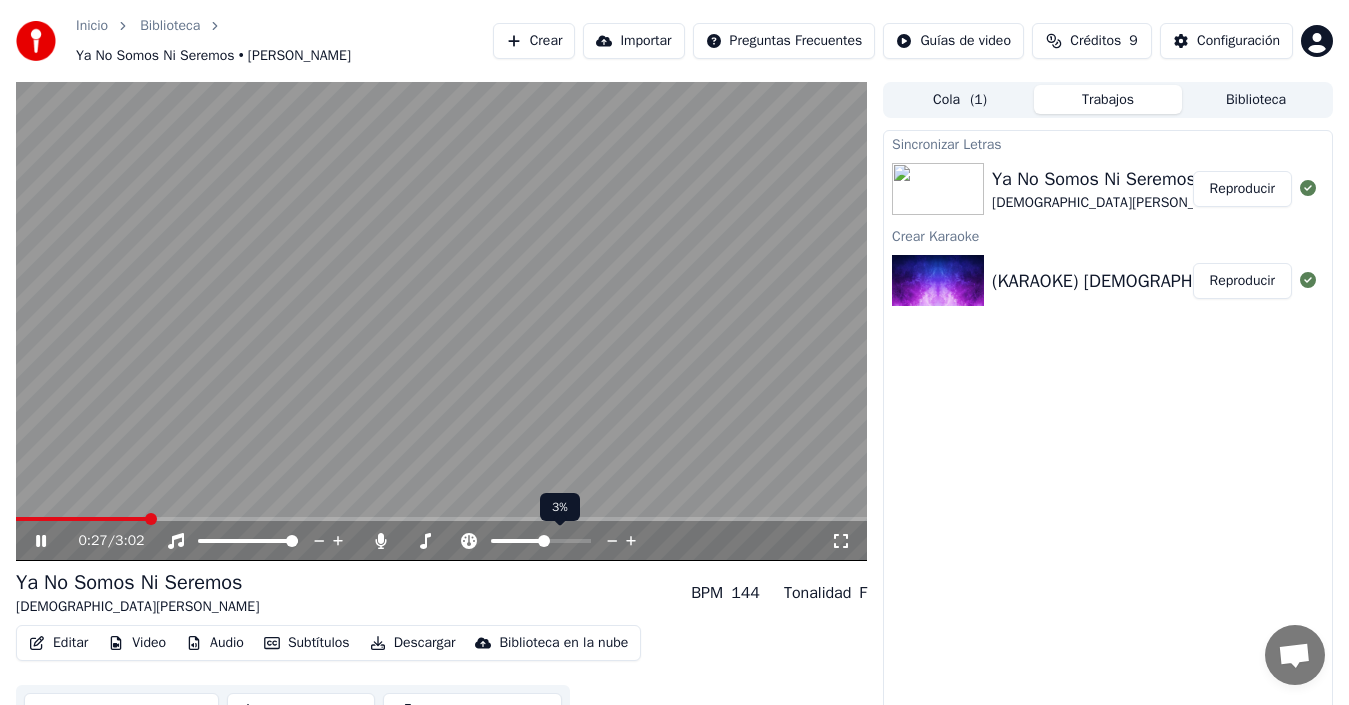 click 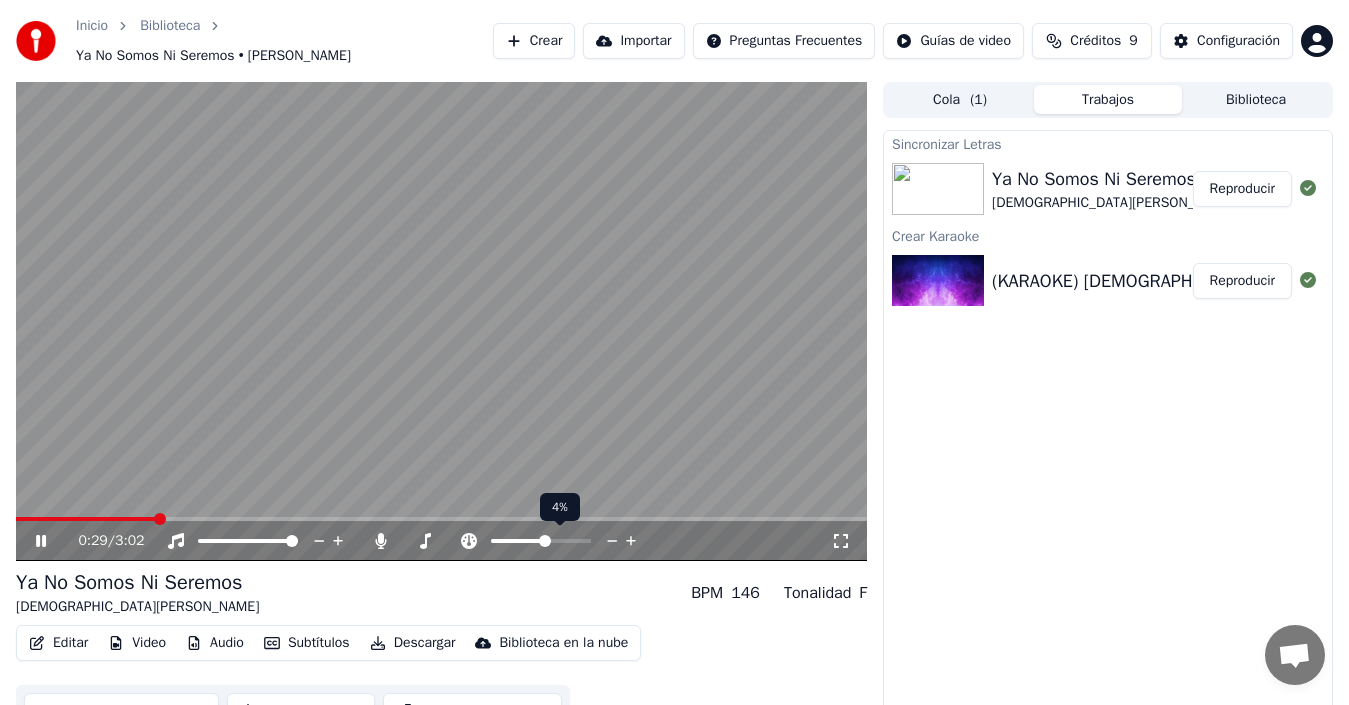 click 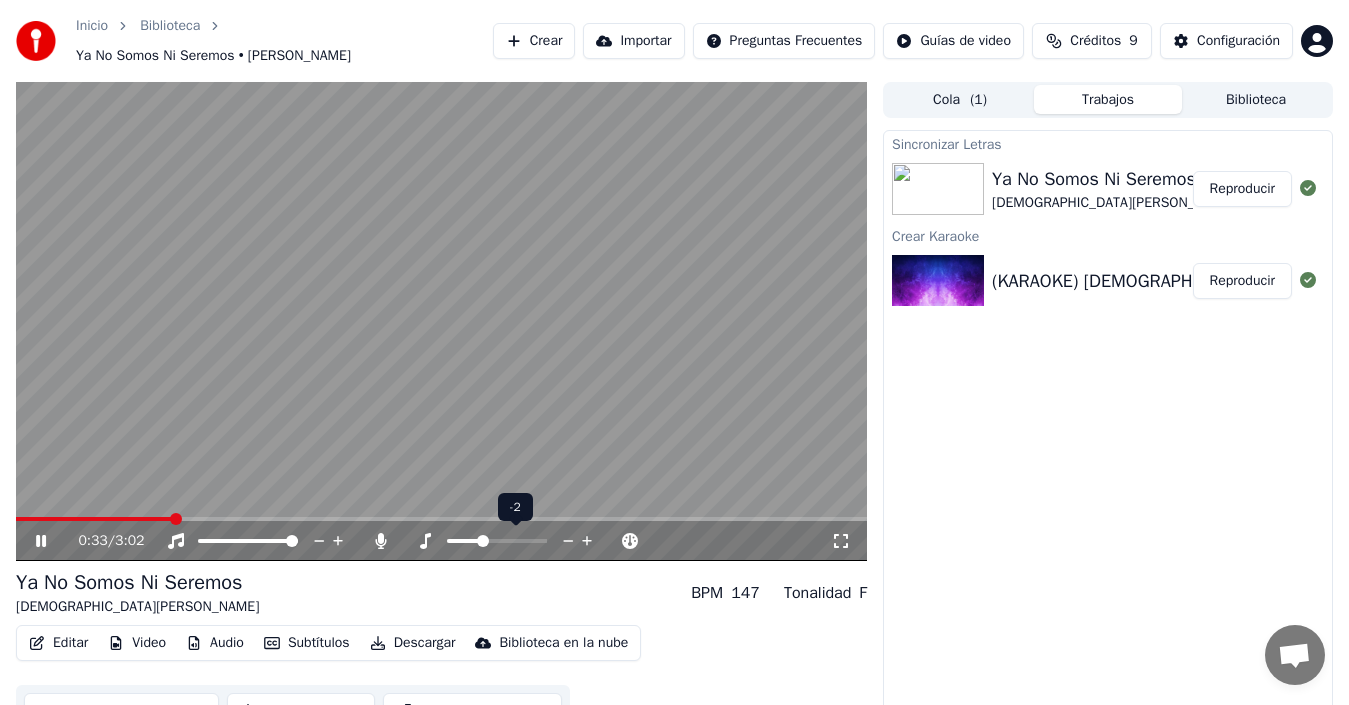 click 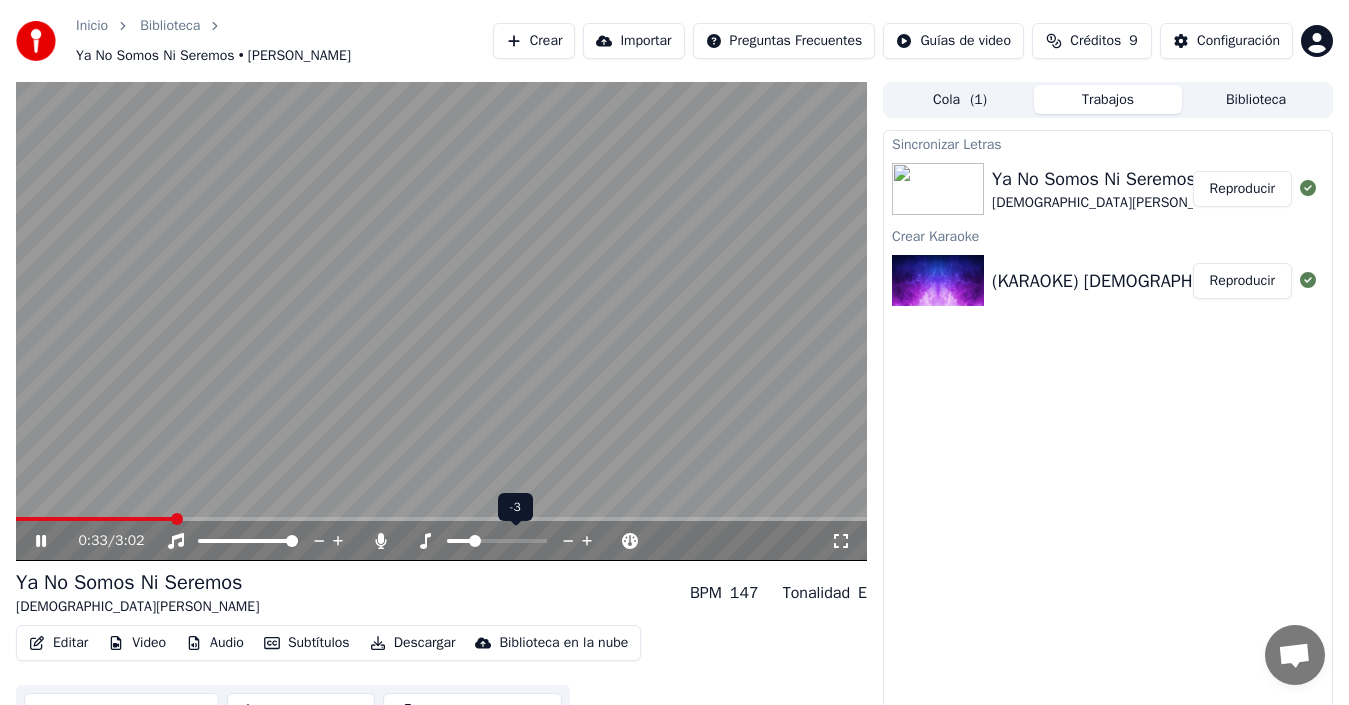 click 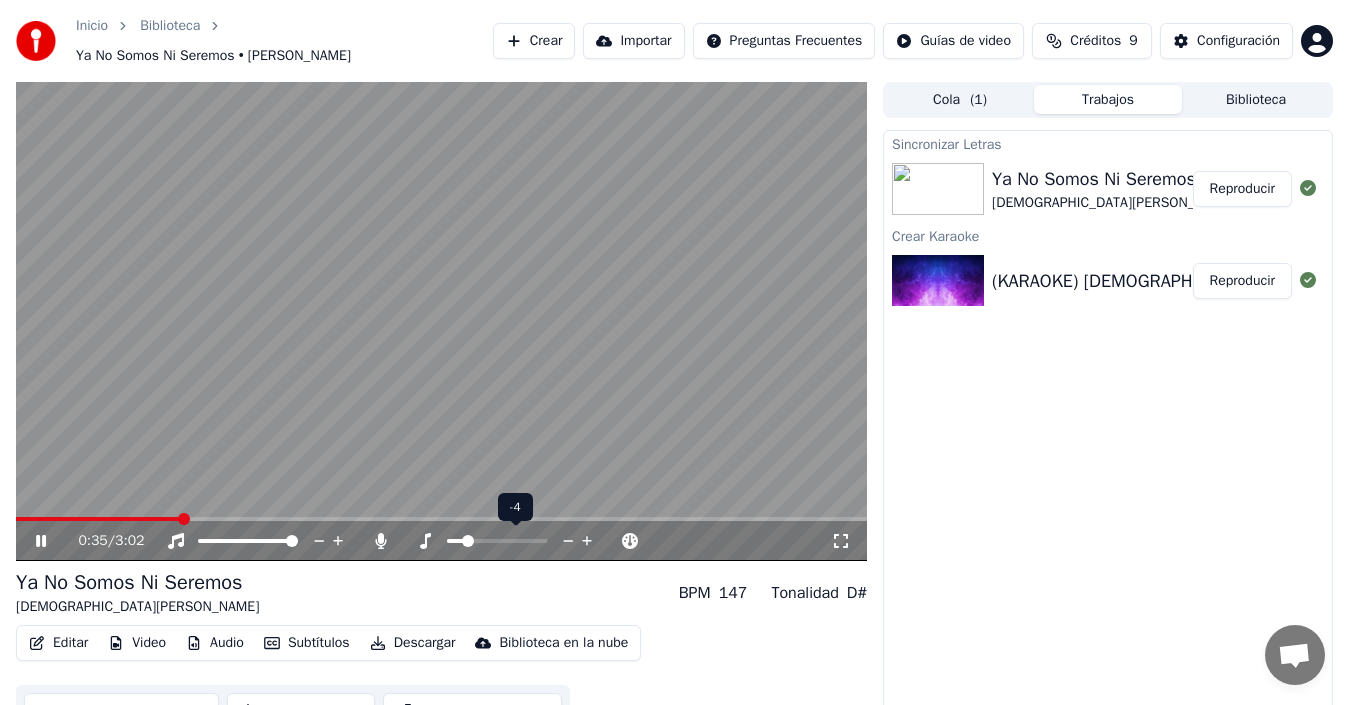 click 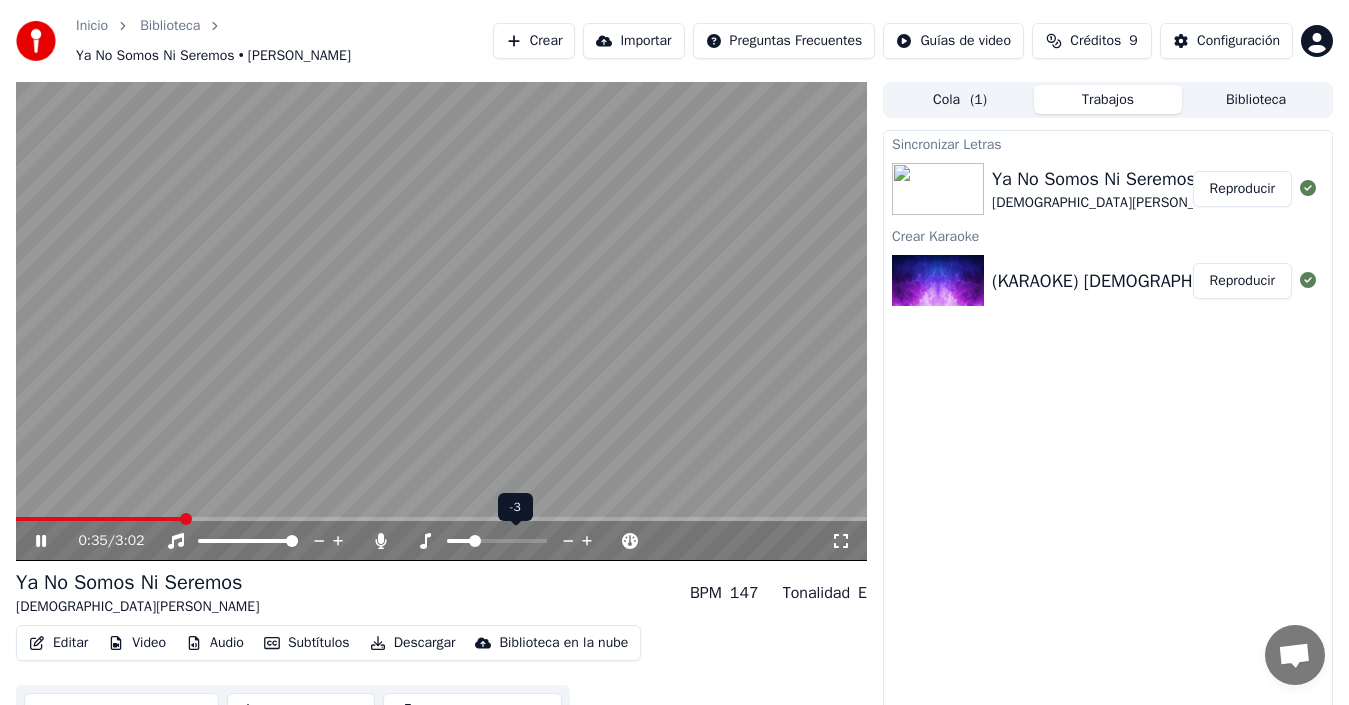 click 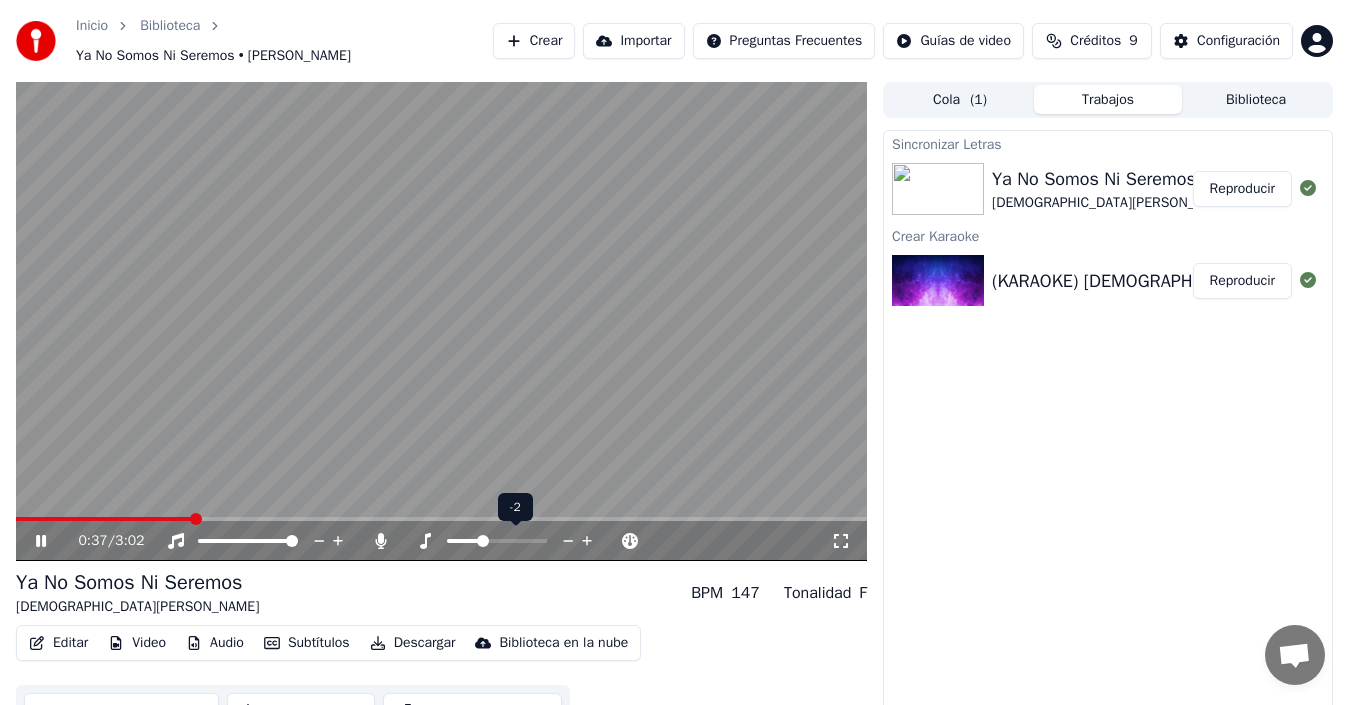 click 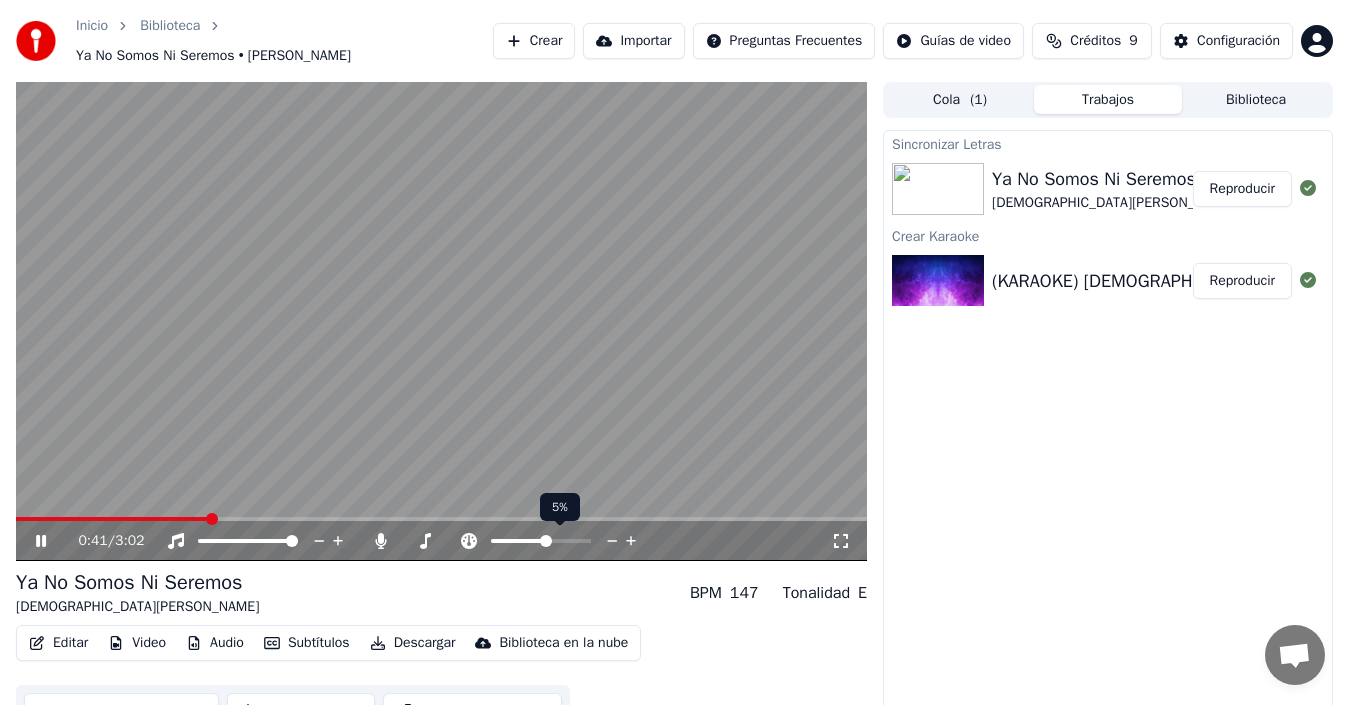 click 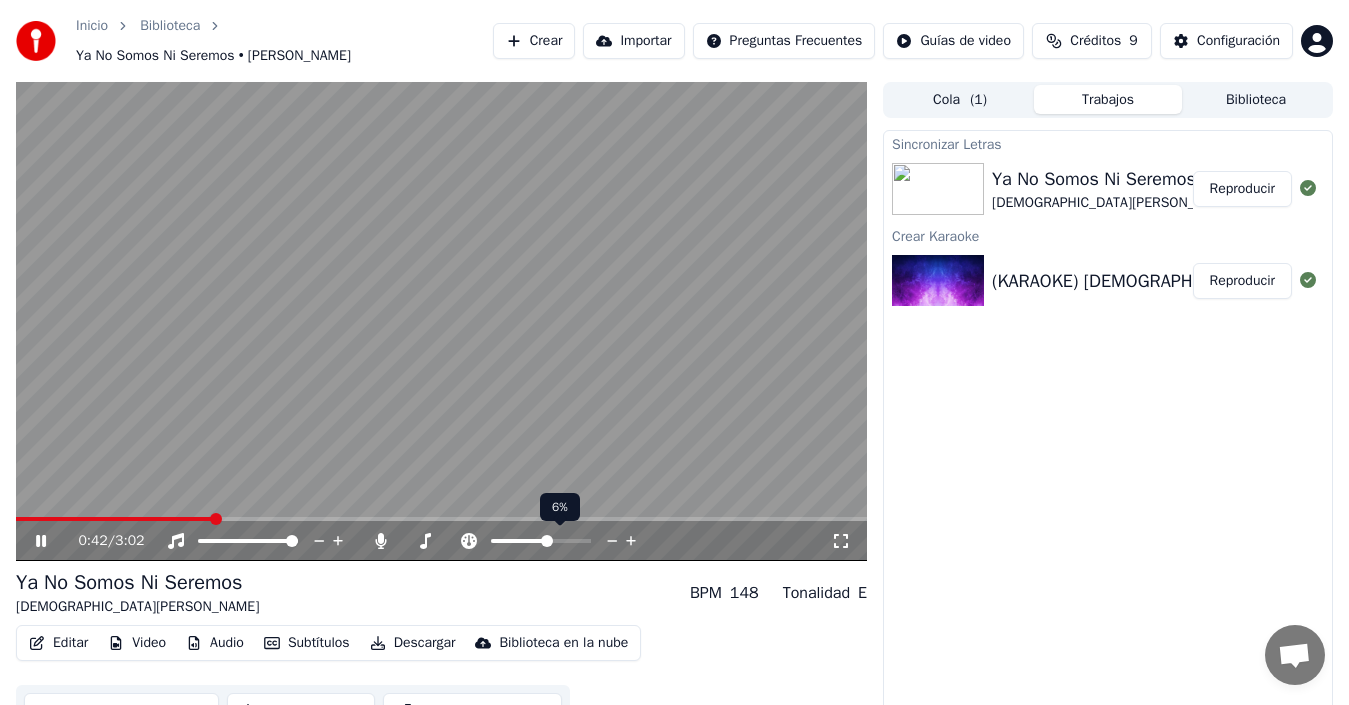 click 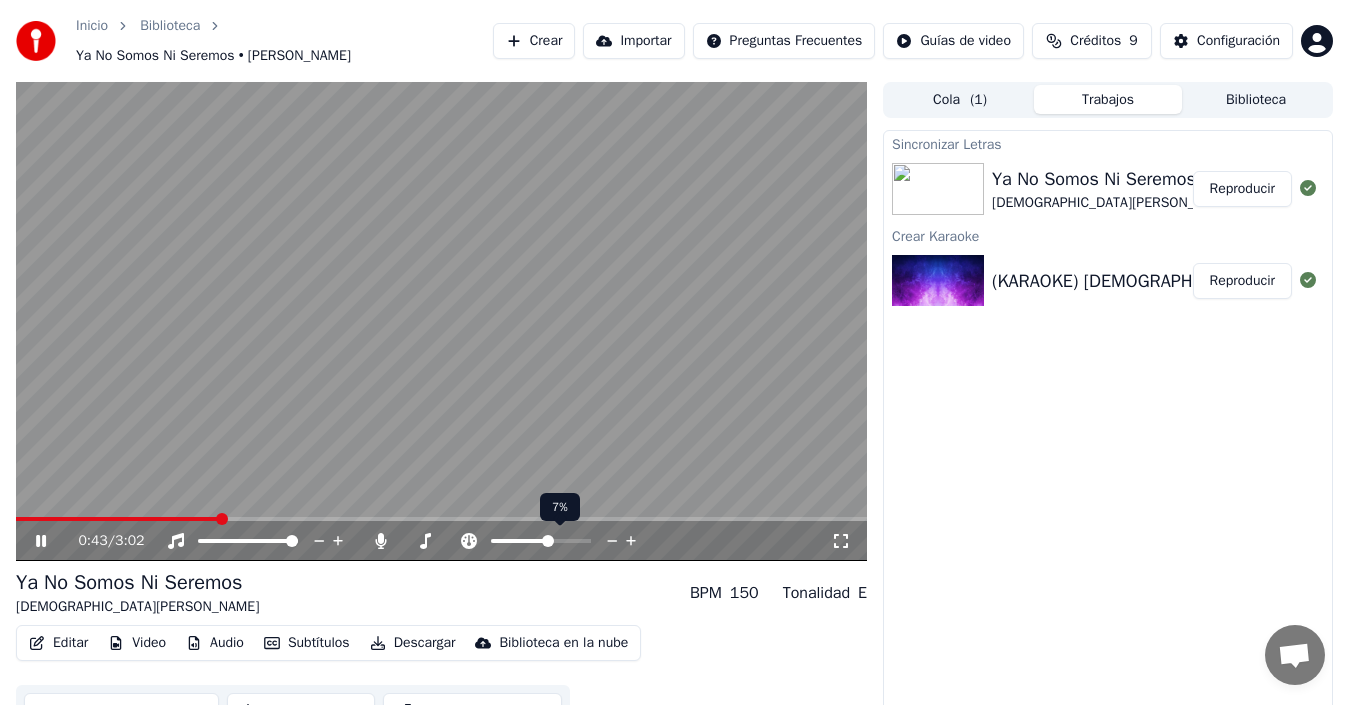 click 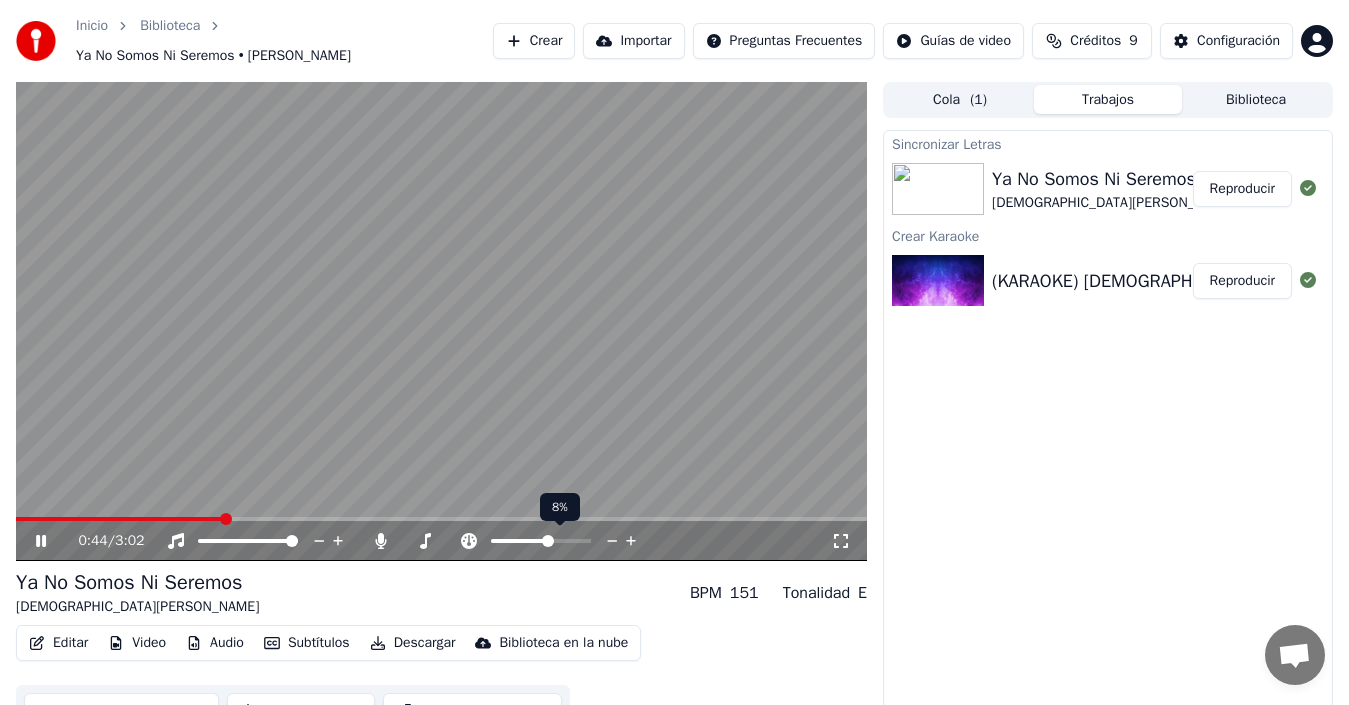 click 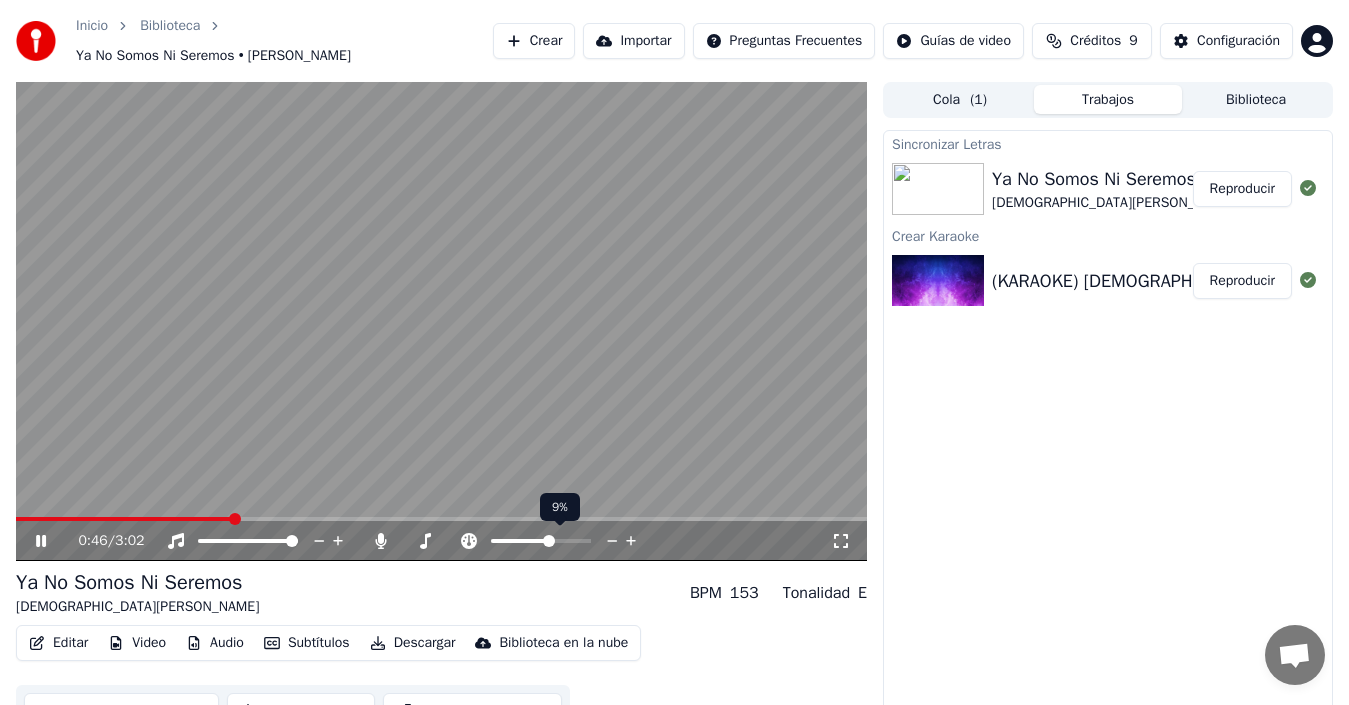 click 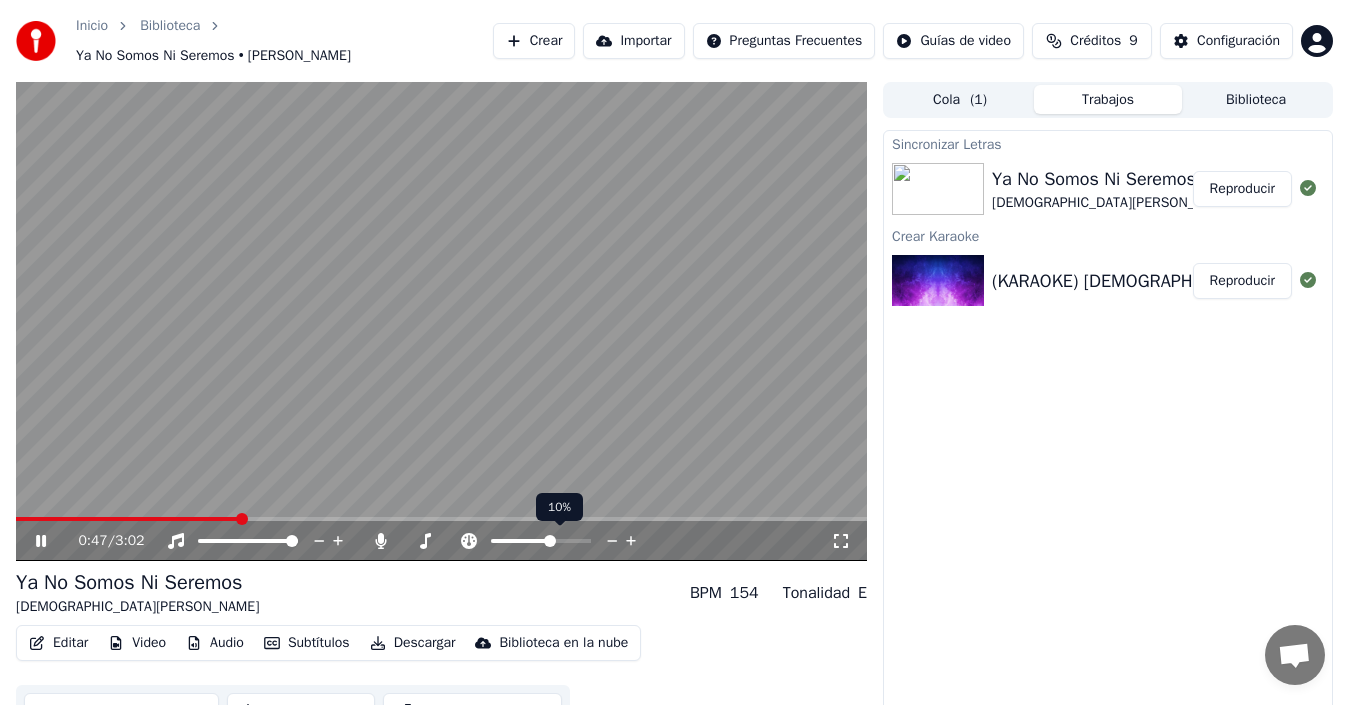 click 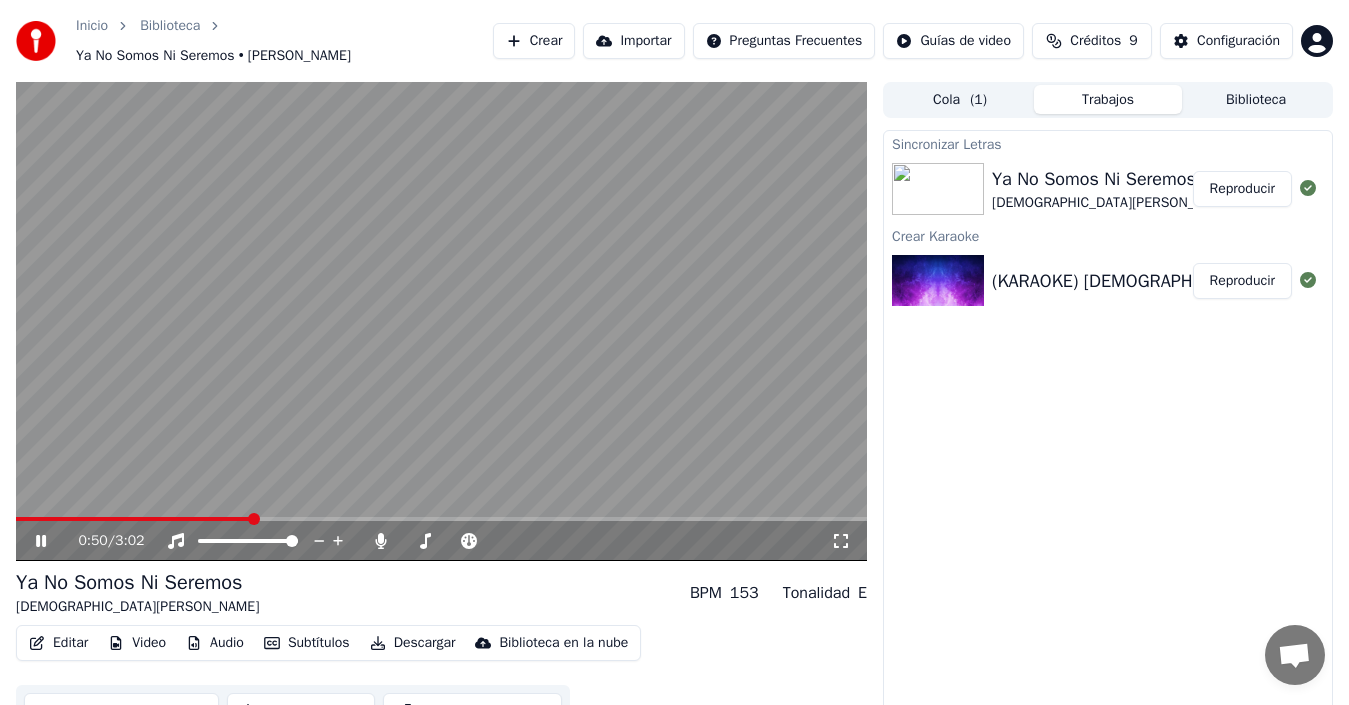 click 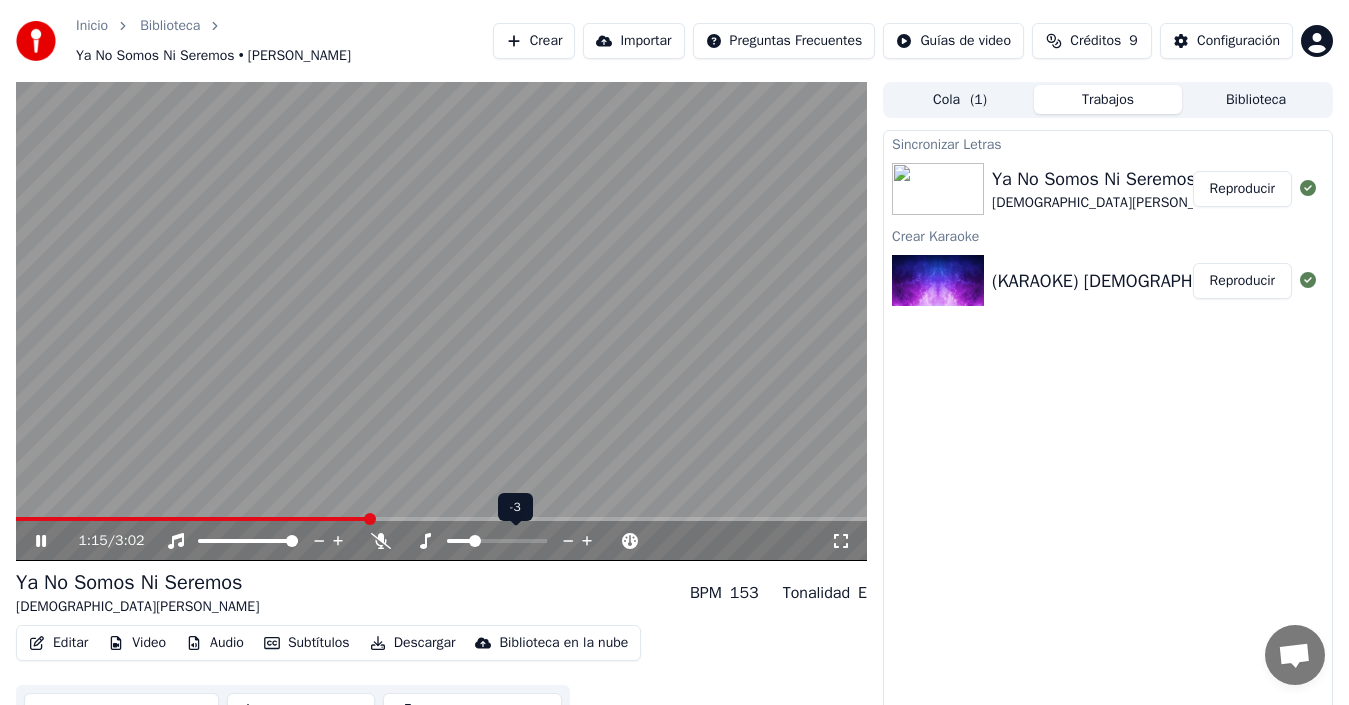 click 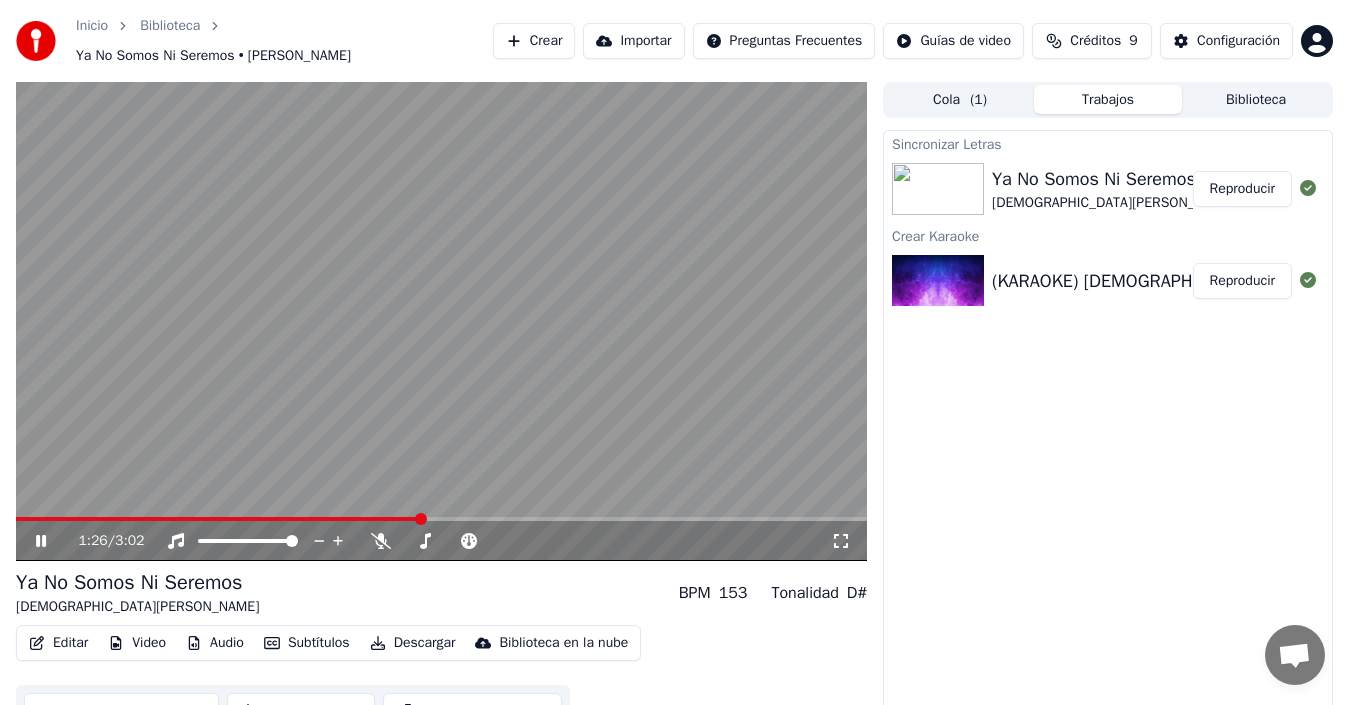 click at bounding box center [441, 519] 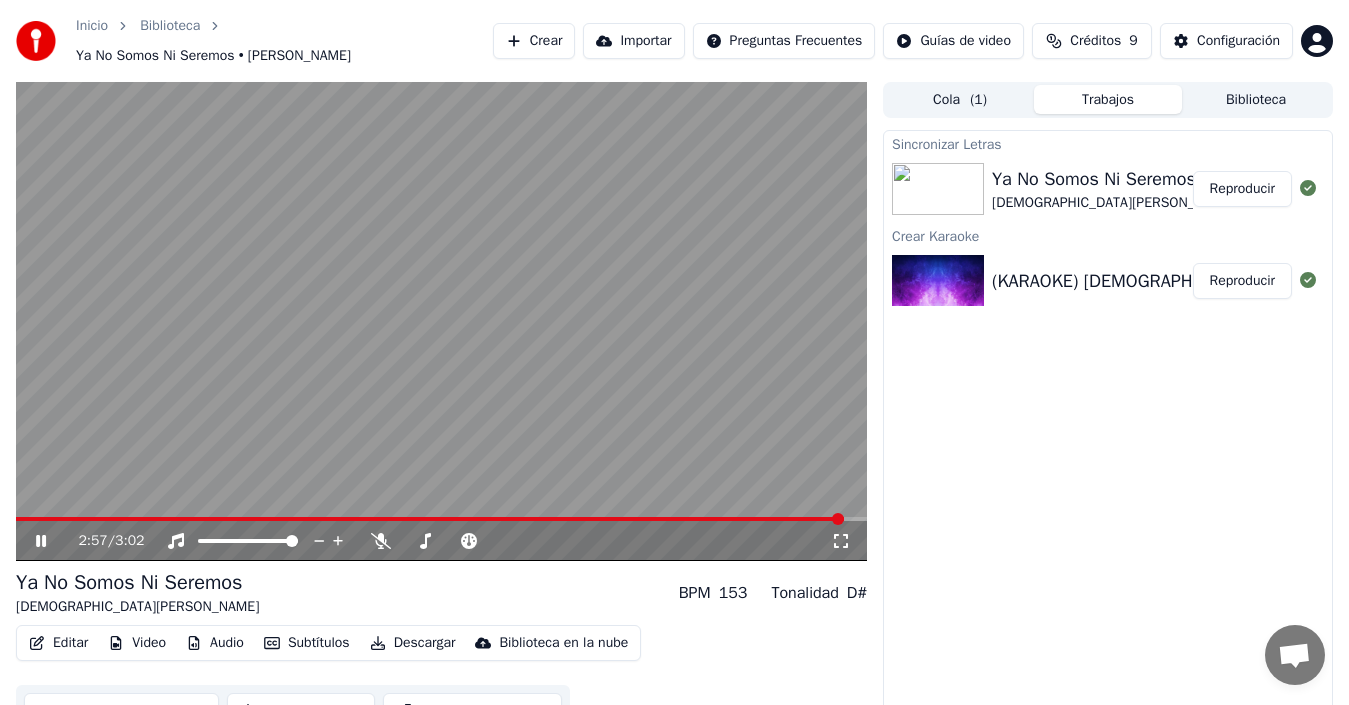 click at bounding box center (441, 321) 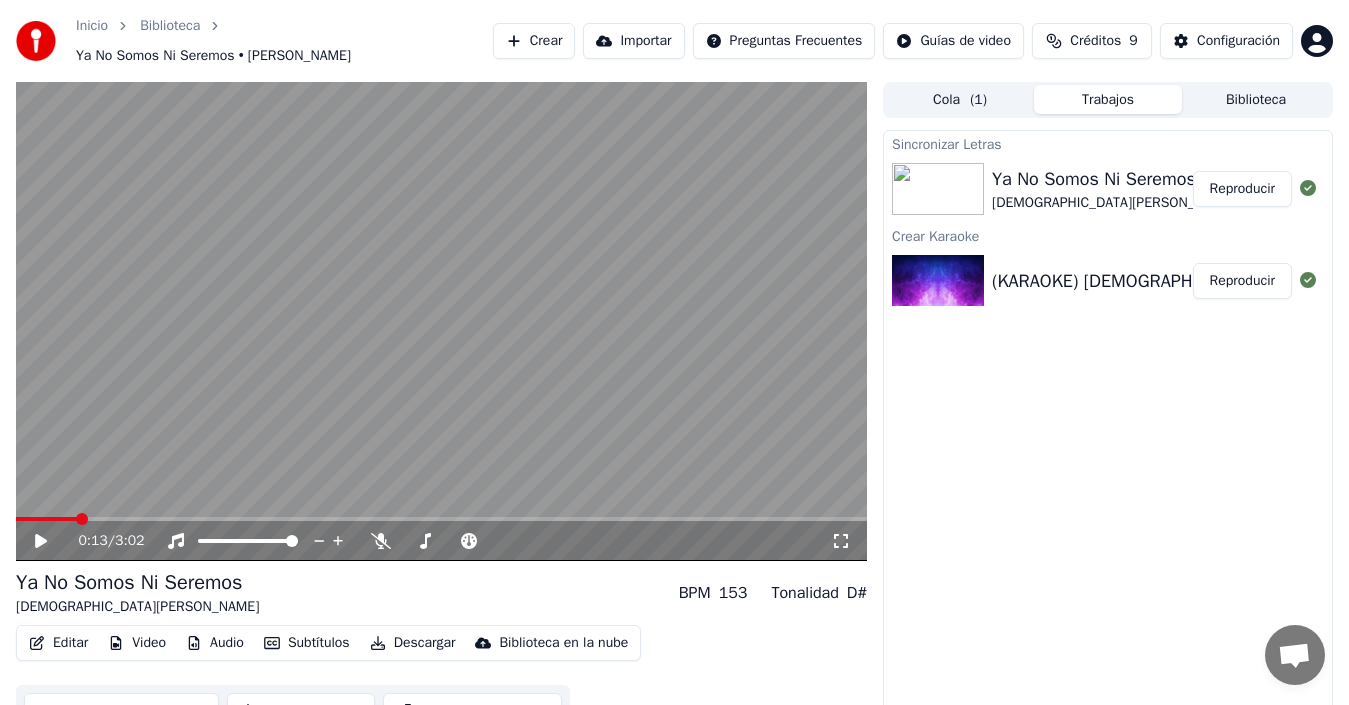 click at bounding box center [46, 519] 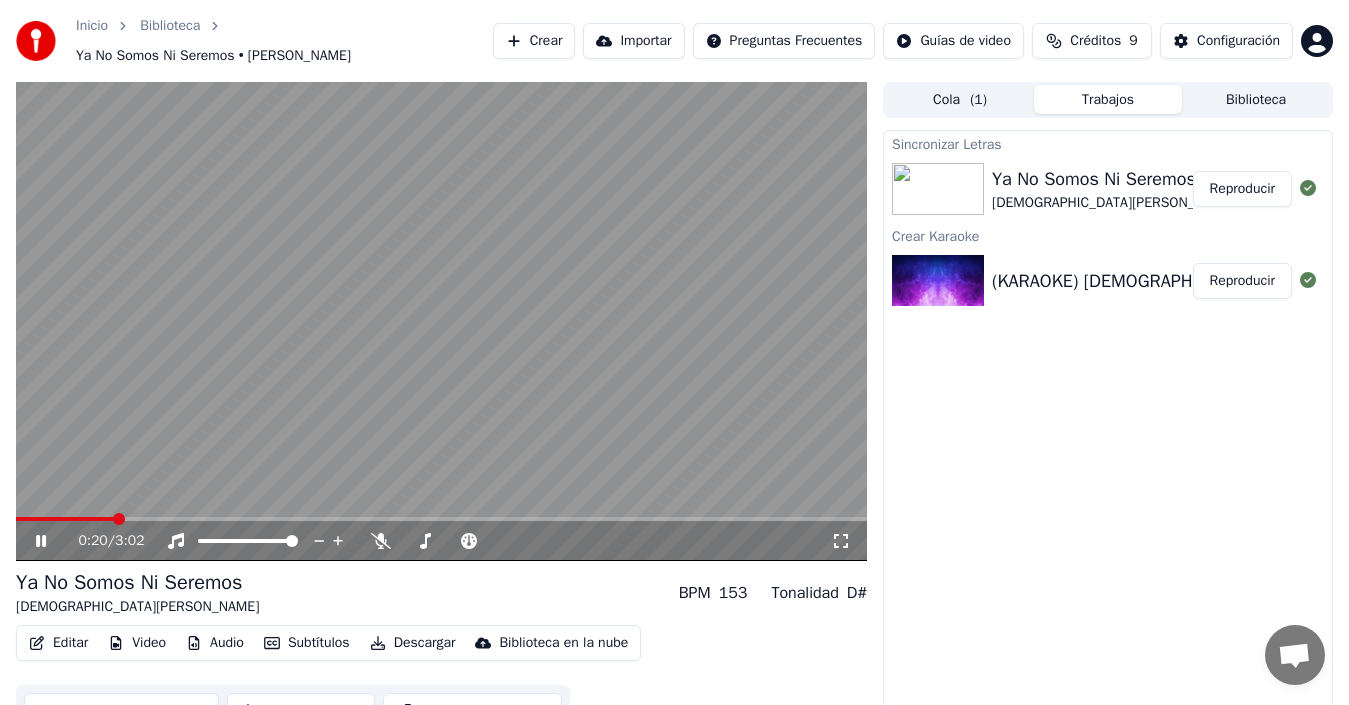 click at bounding box center [441, 519] 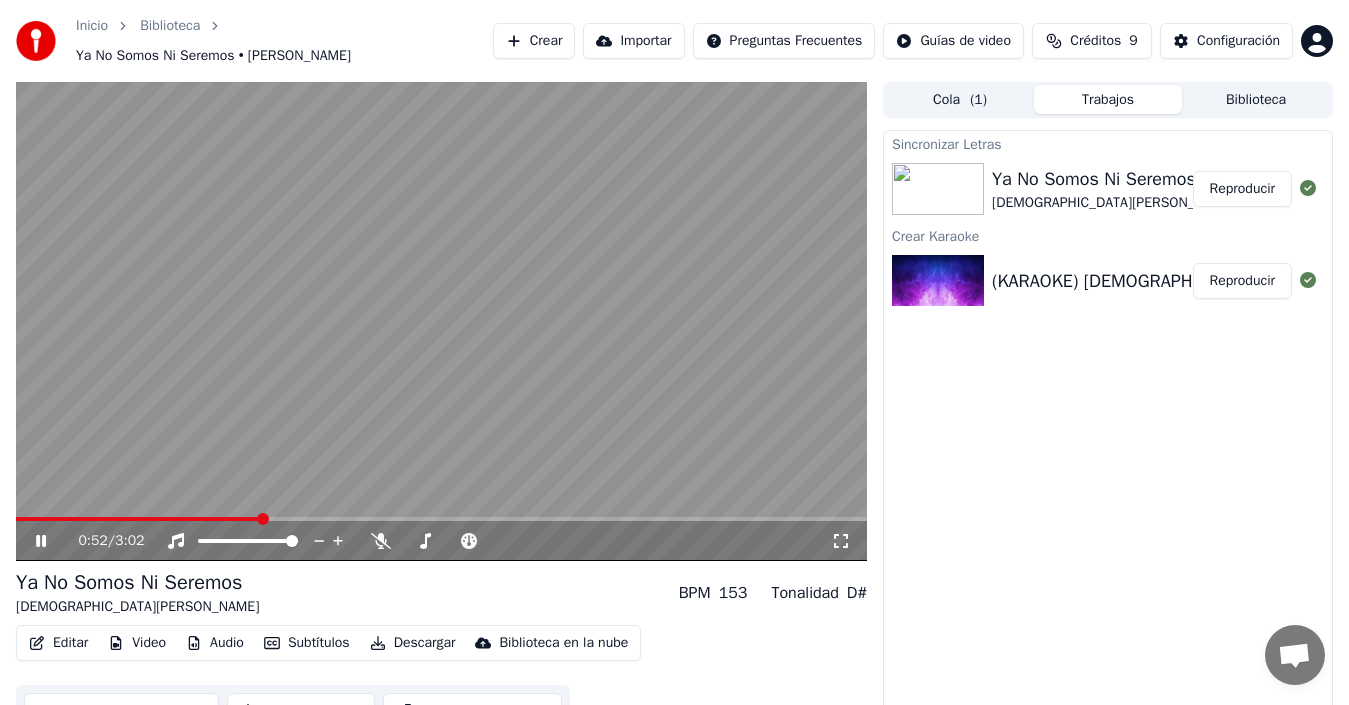 click on "Descargar" at bounding box center [413, 643] 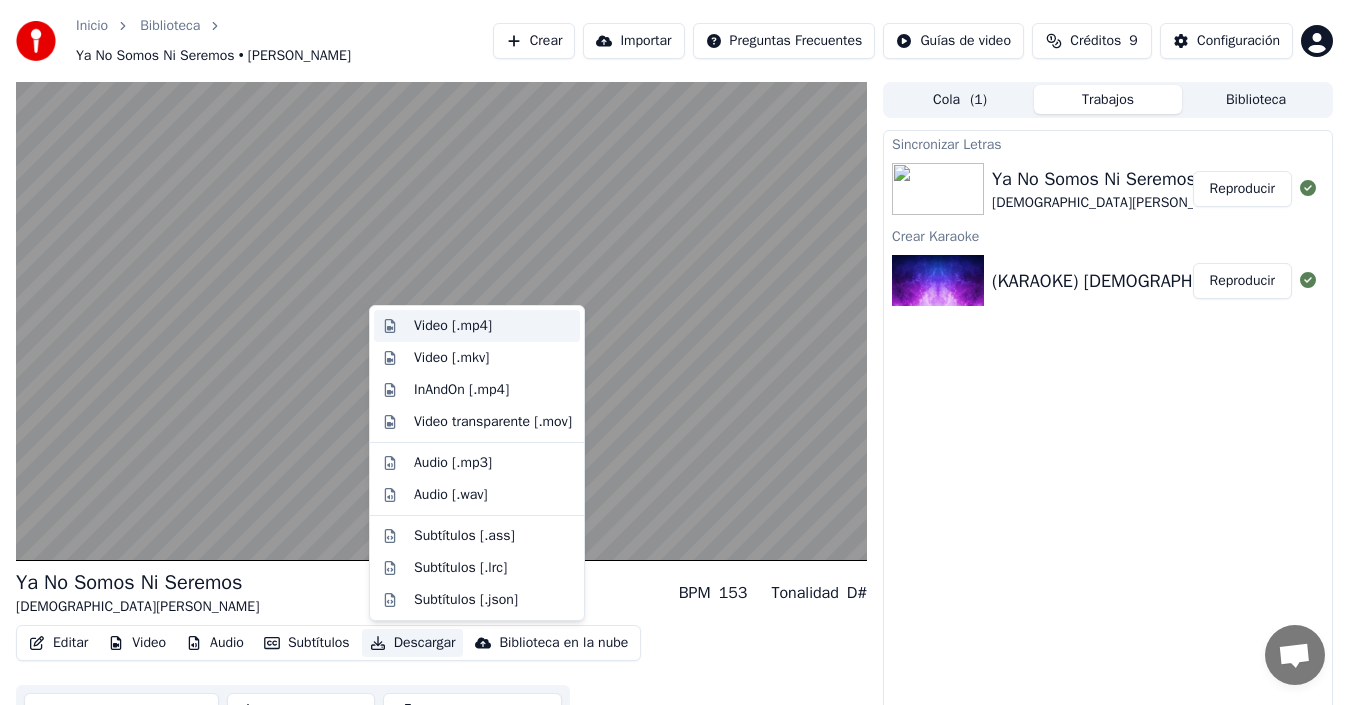 click on "Video [.mp4]" at bounding box center [453, 326] 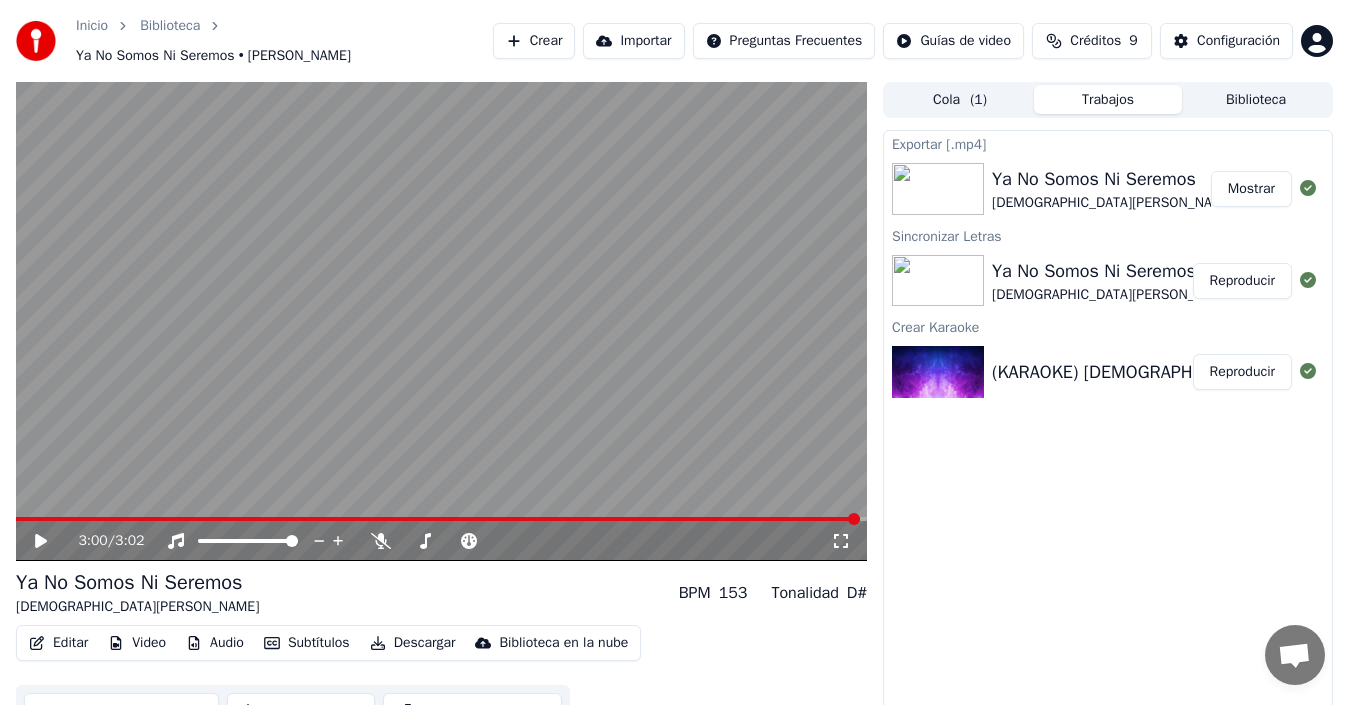 click on "Video" at bounding box center (137, 643) 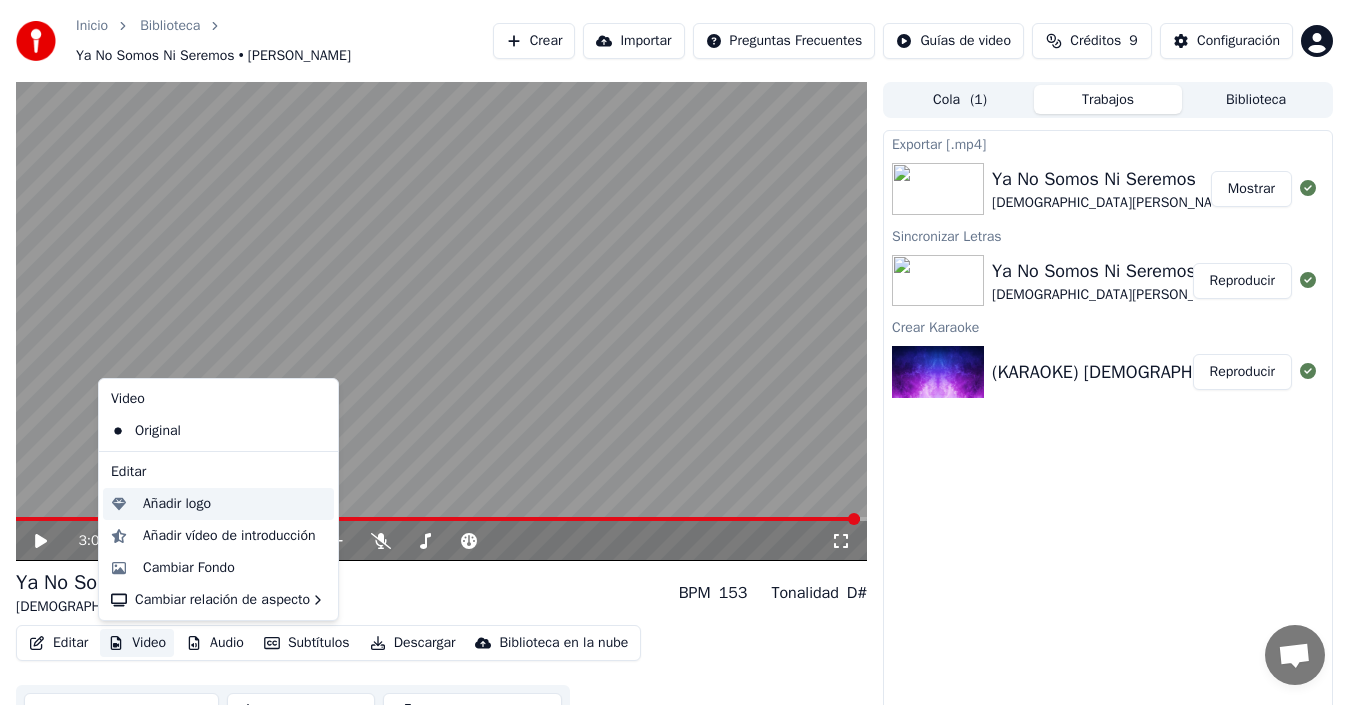 click on "Añadir logo" at bounding box center [177, 504] 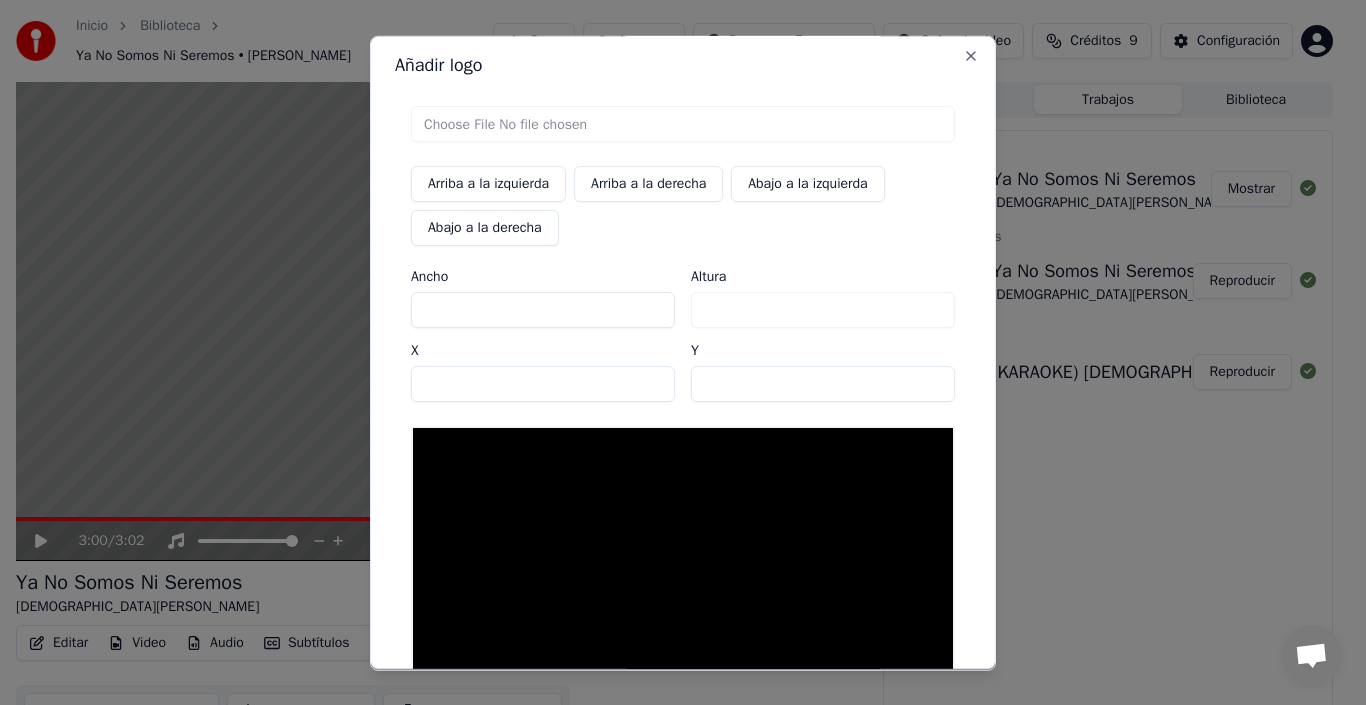scroll, scrollTop: 0, scrollLeft: 0, axis: both 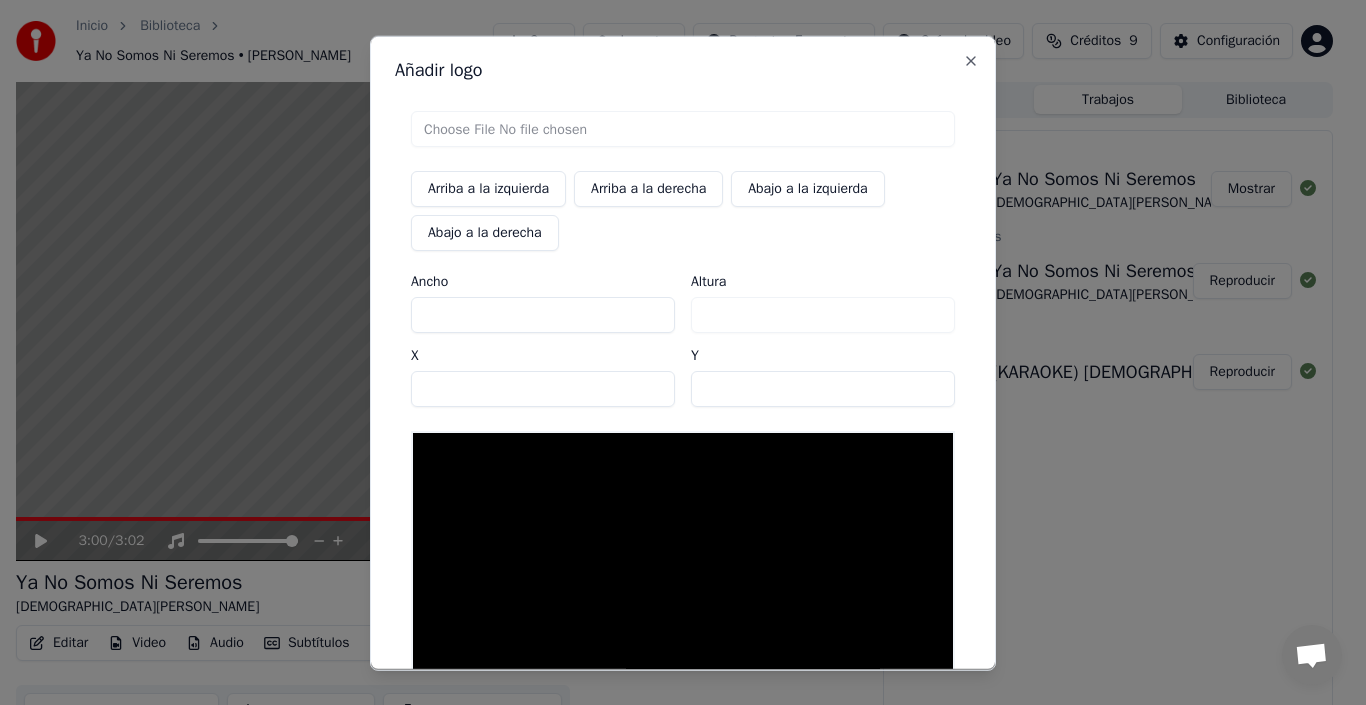 click at bounding box center (683, 128) 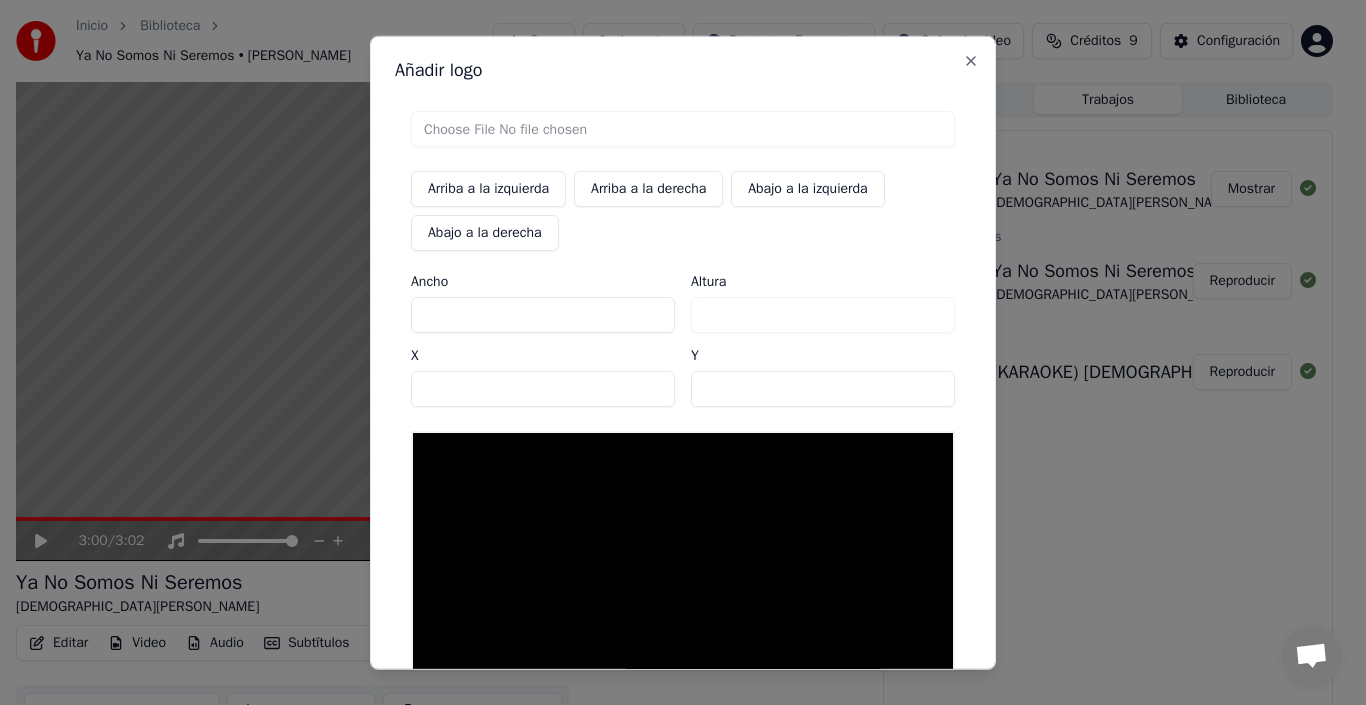 type on "**********" 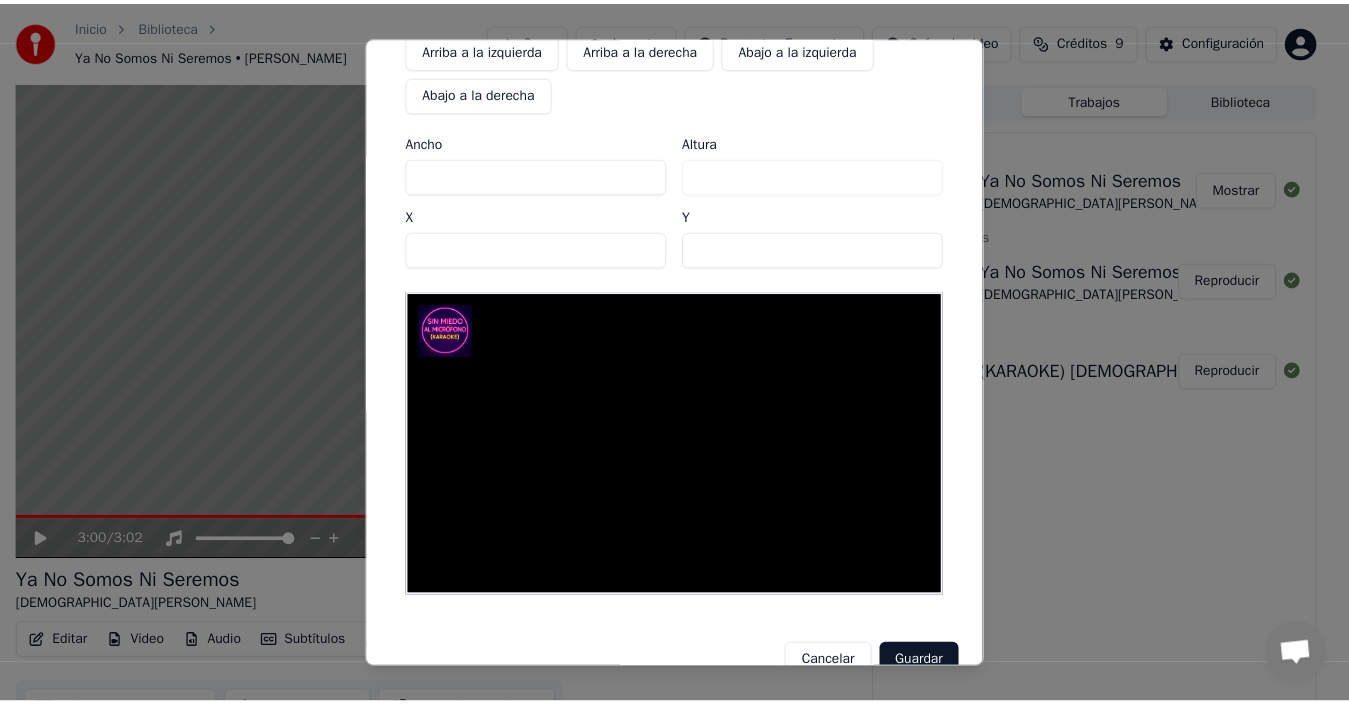 scroll, scrollTop: 175, scrollLeft: 0, axis: vertical 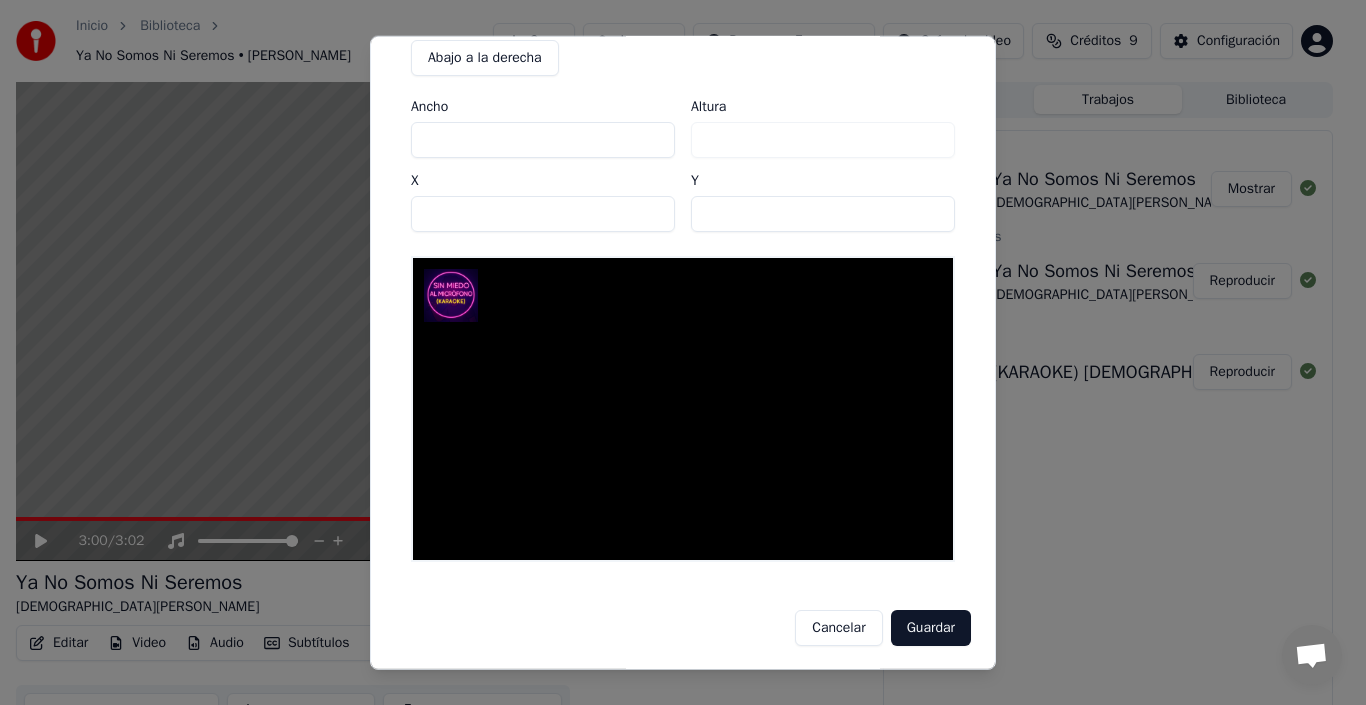 click on "Guardar" at bounding box center (931, 627) 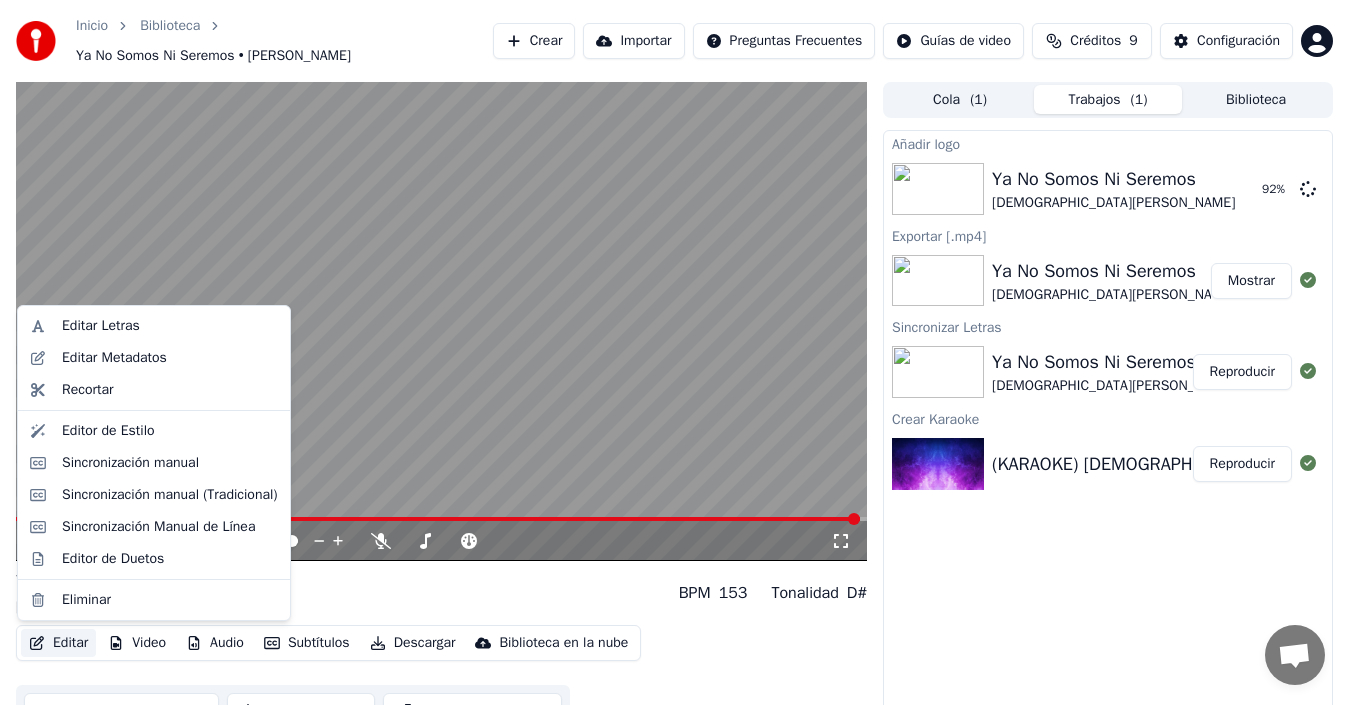 click on "Editar" at bounding box center (58, 643) 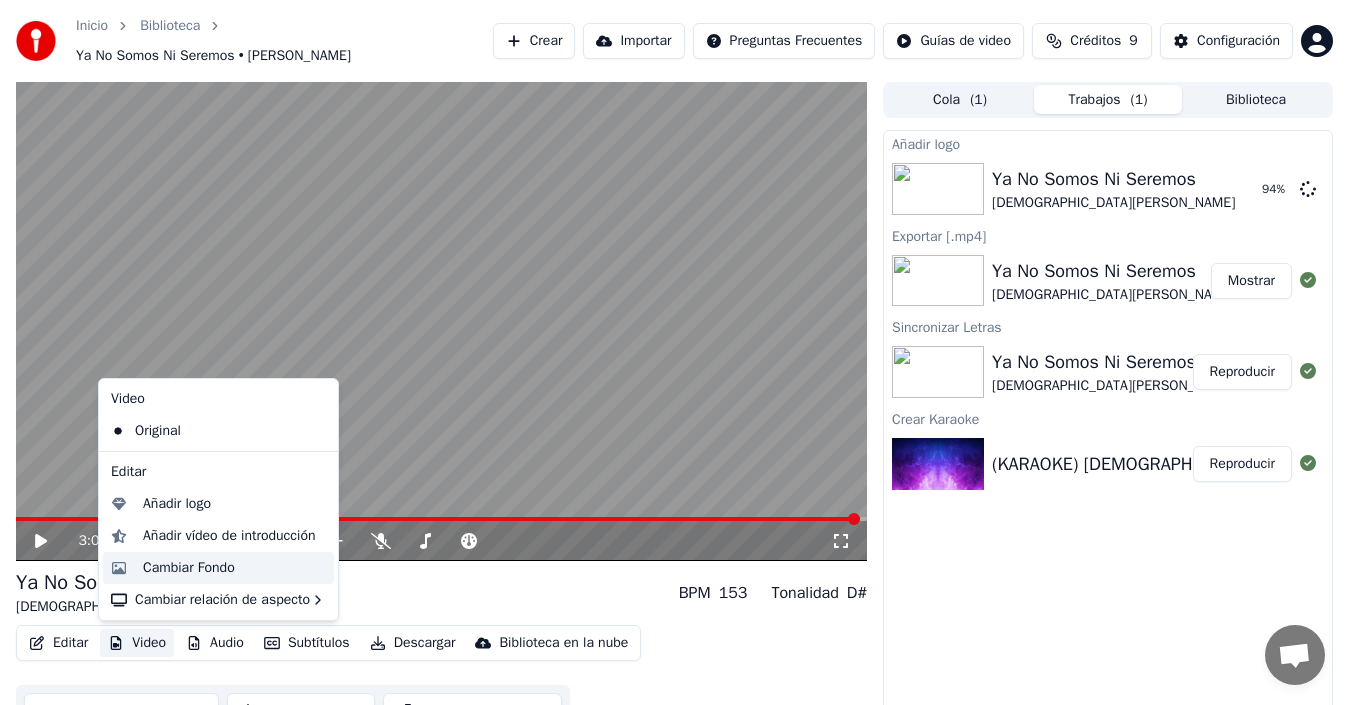 click on "Cambiar Fondo" at bounding box center (189, 568) 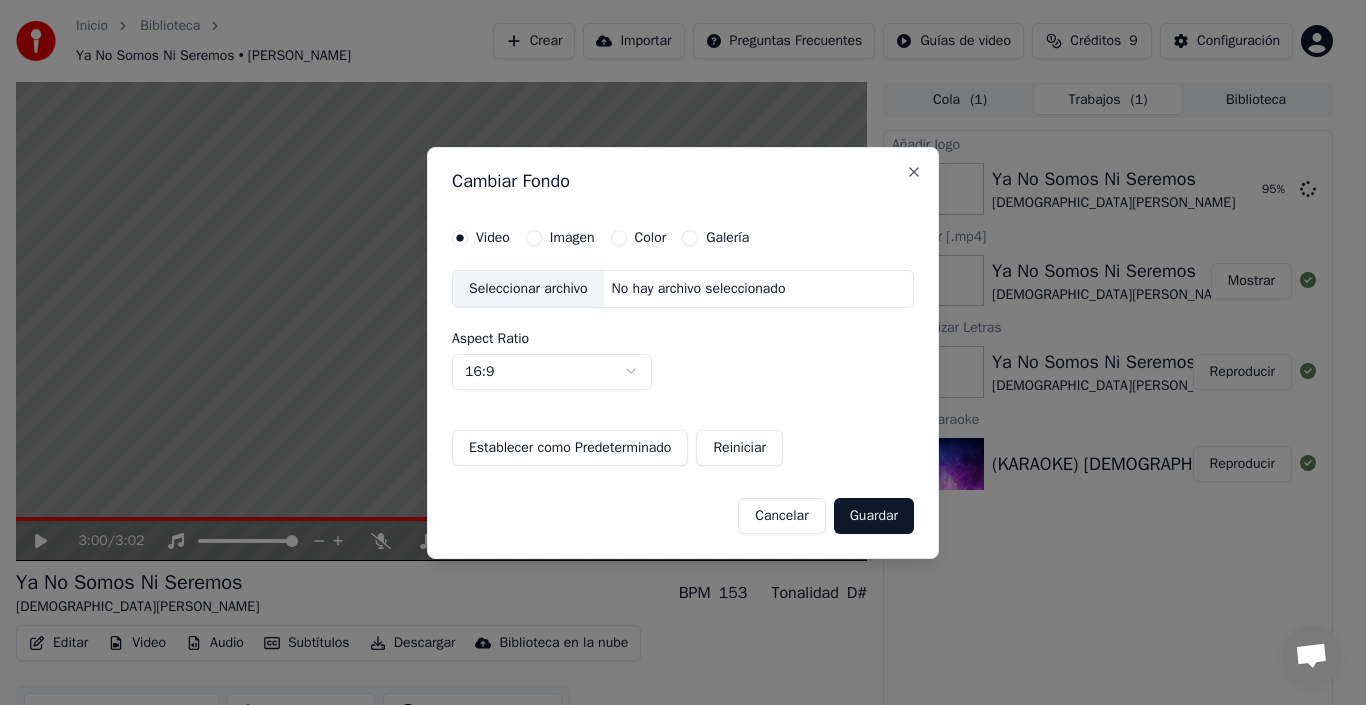 click on "Imagen" at bounding box center [572, 238] 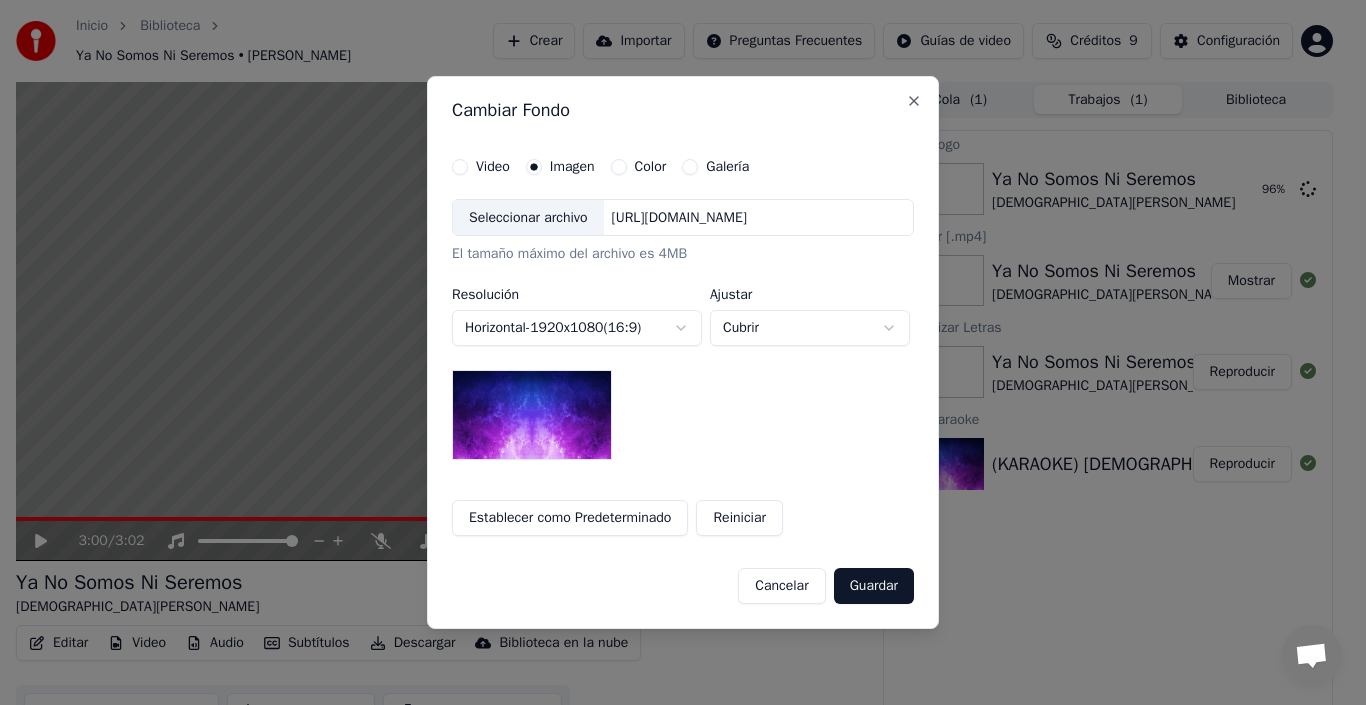 click on "Seleccionar archivo" at bounding box center [528, 218] 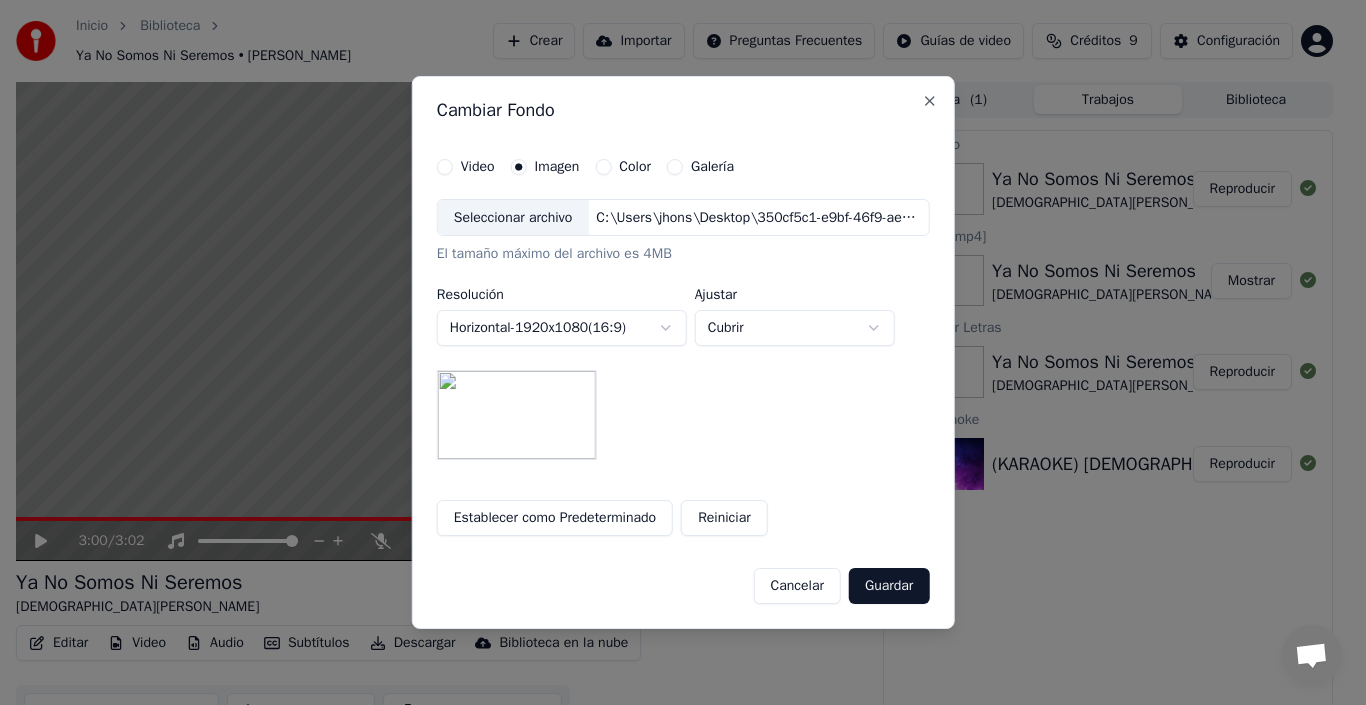 click on "Guardar" at bounding box center [889, 586] 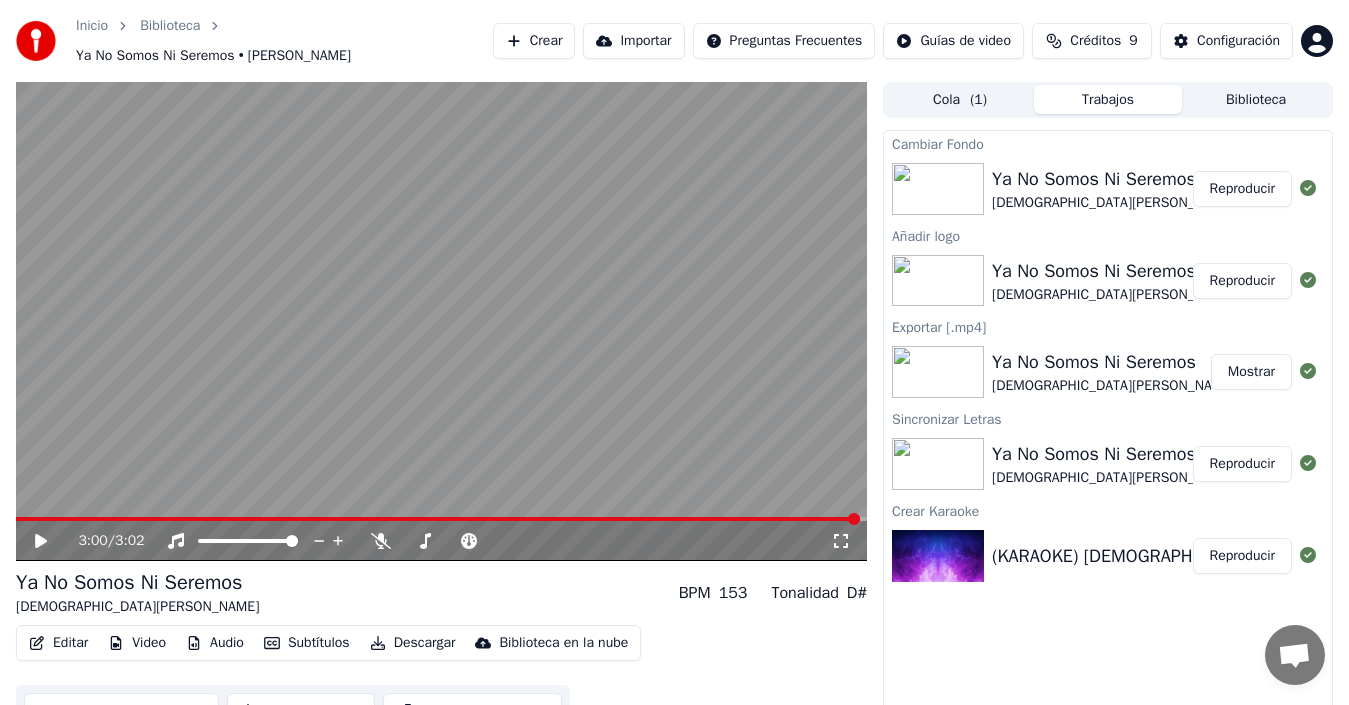 click on "Ya No Somos Ni Seremos" at bounding box center (1113, 179) 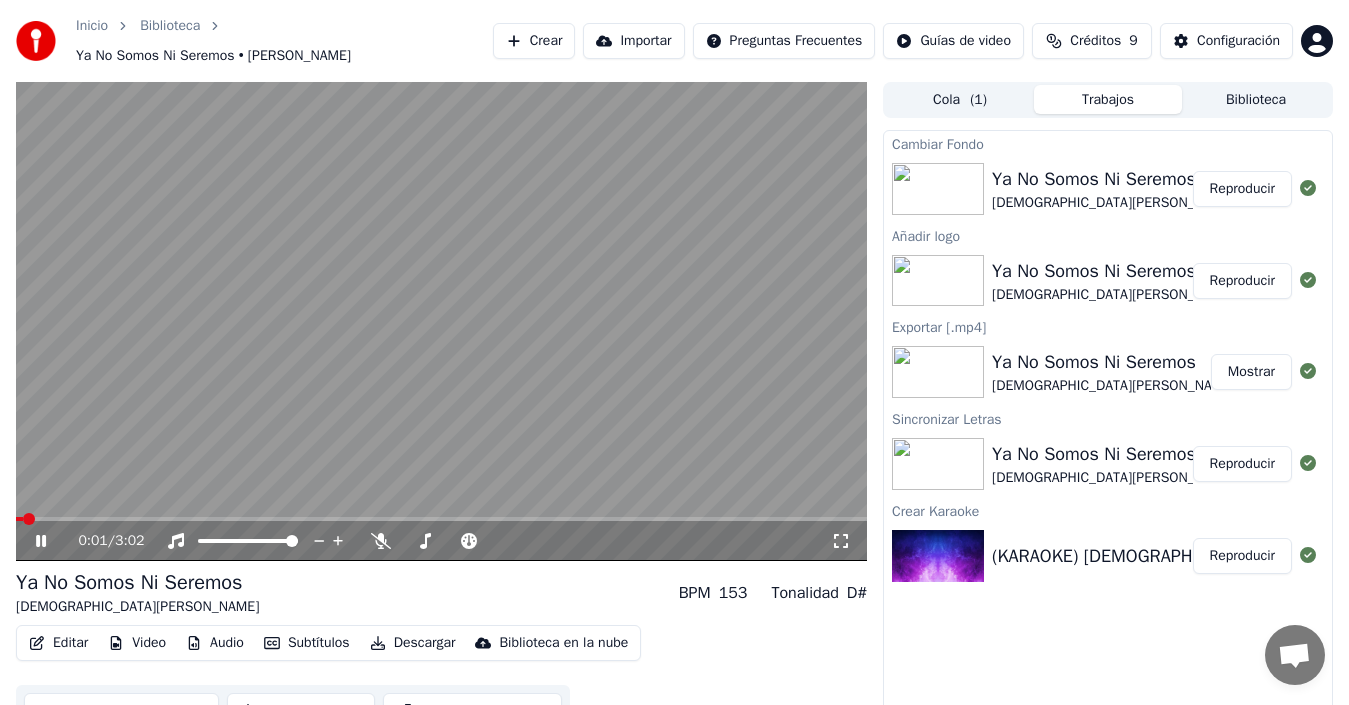 click at bounding box center (441, 321) 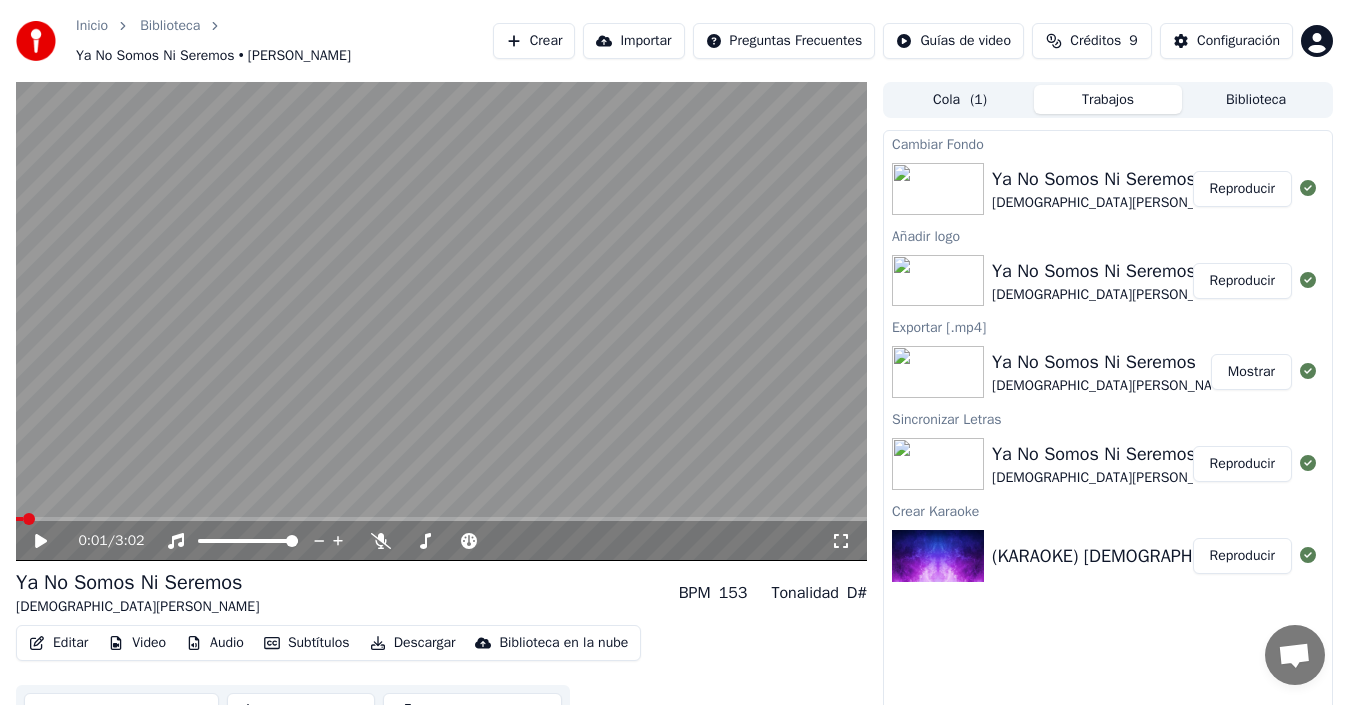 click on "Video" at bounding box center [137, 643] 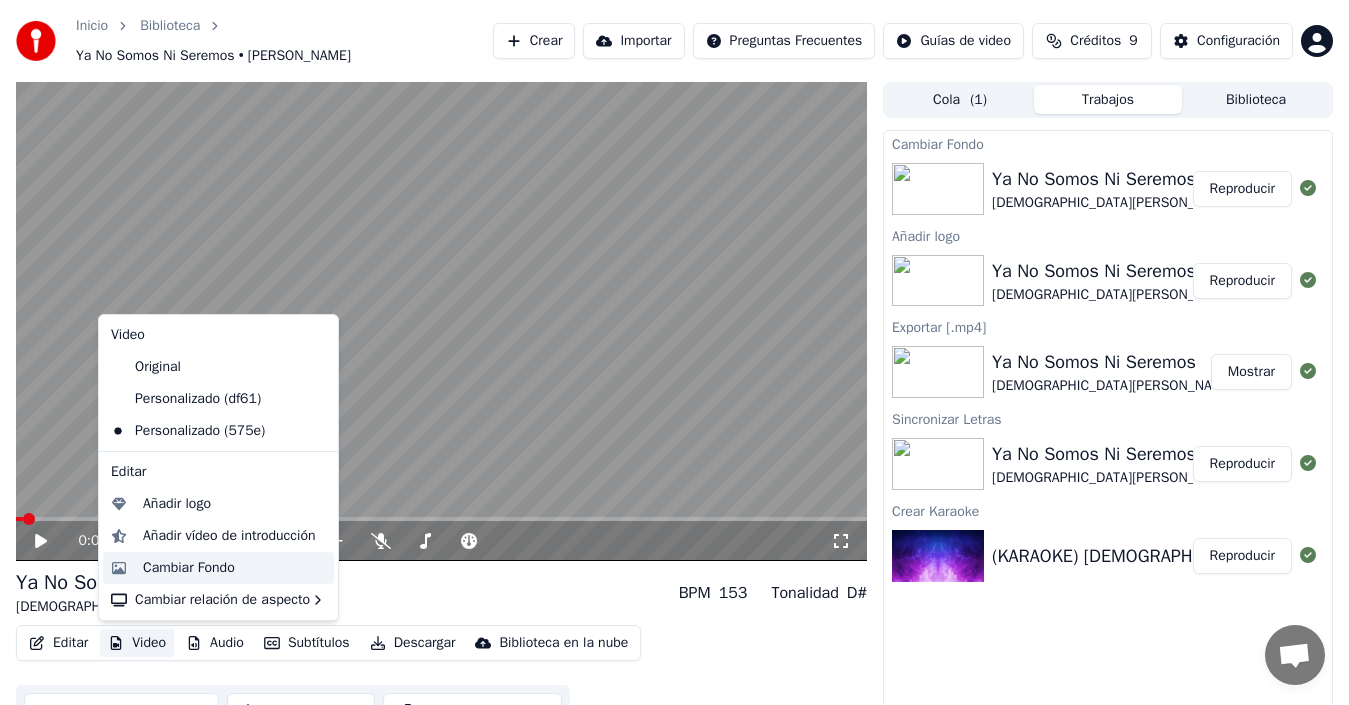 click on "Cambiar Fondo" at bounding box center [189, 568] 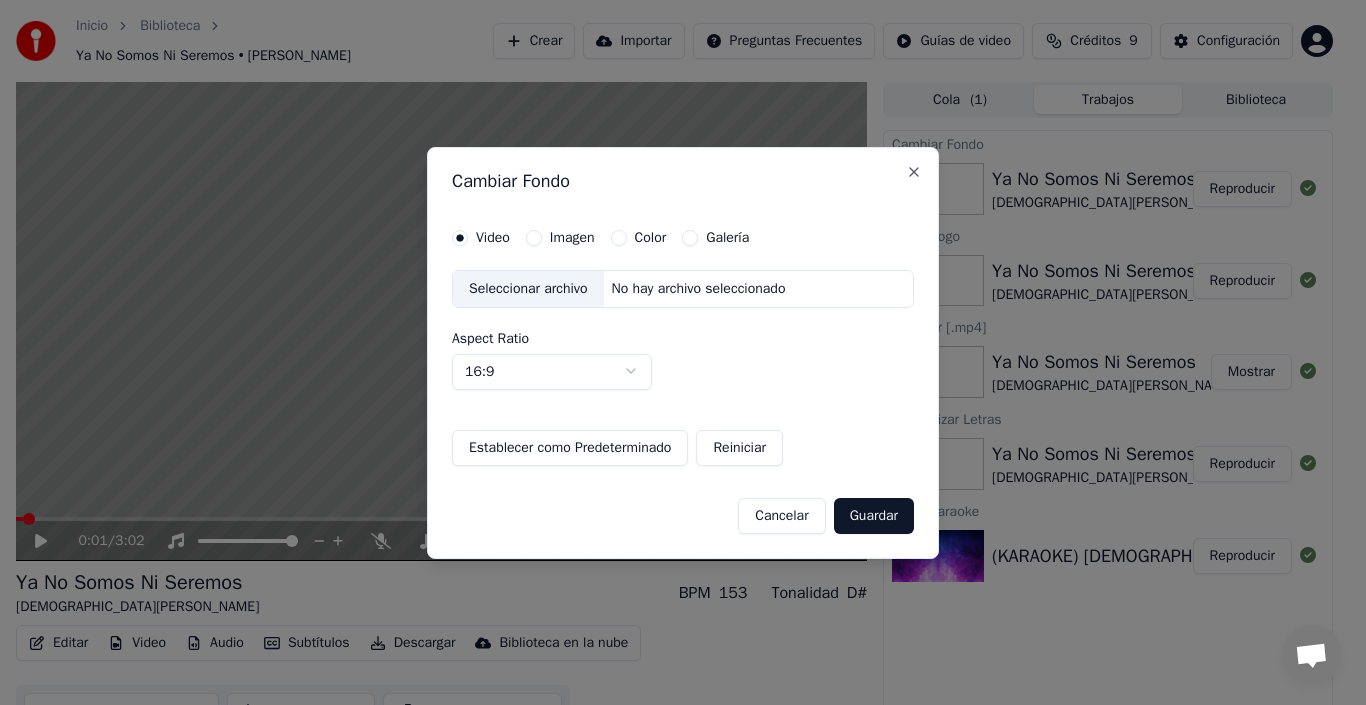click on "No hay archivo seleccionado" at bounding box center [699, 289] 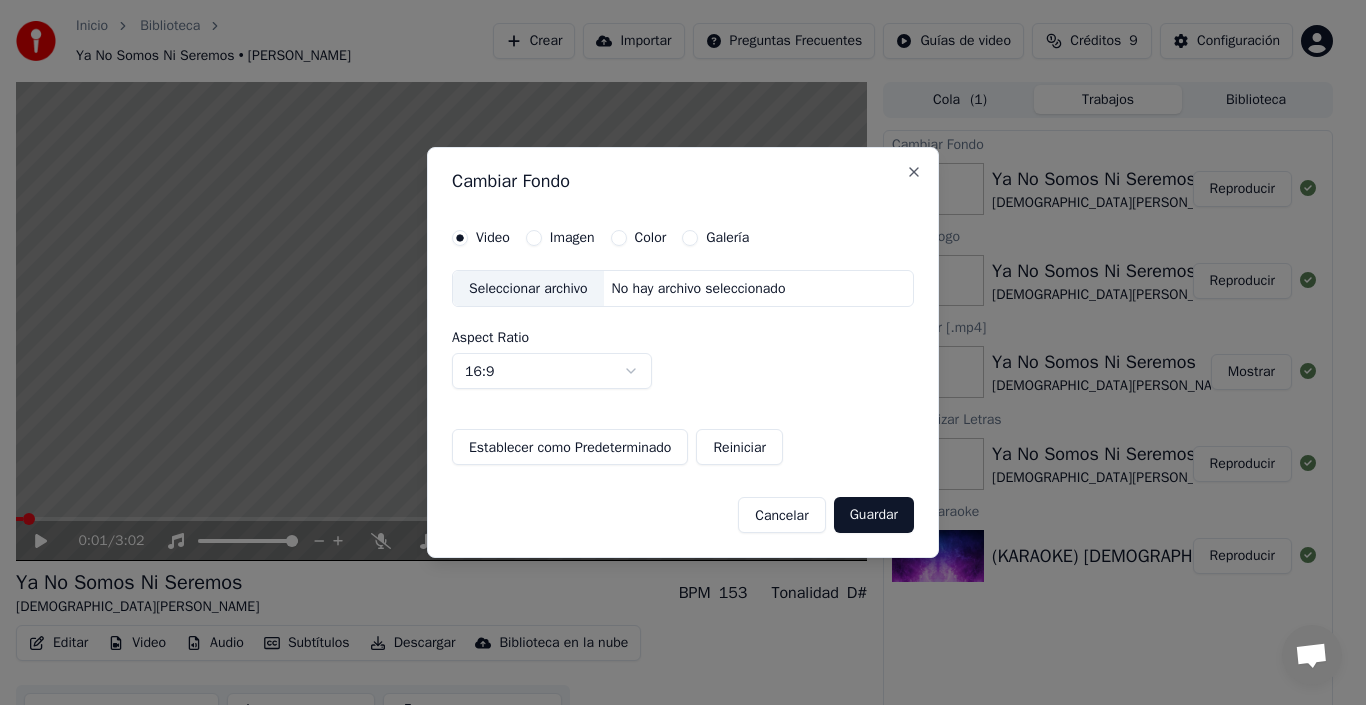 click on "Imagen" at bounding box center [572, 238] 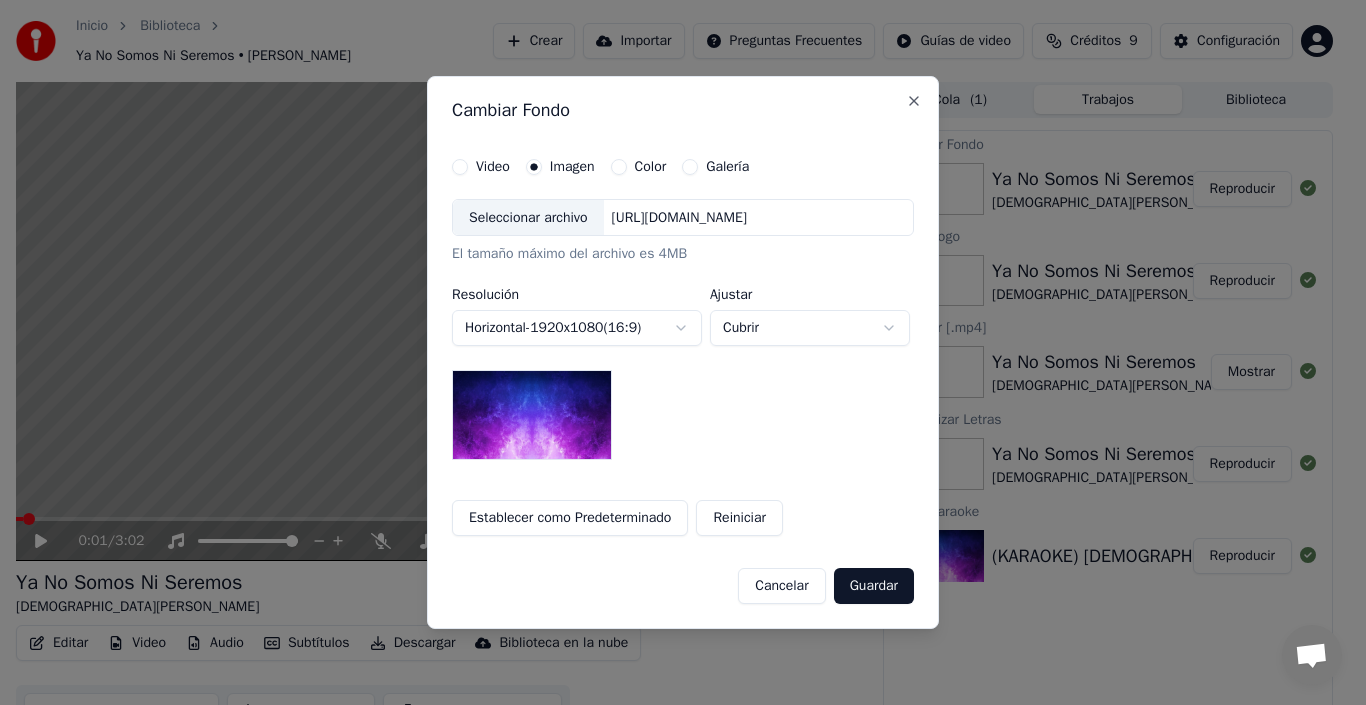 click on "Seleccionar archivo" at bounding box center [528, 218] 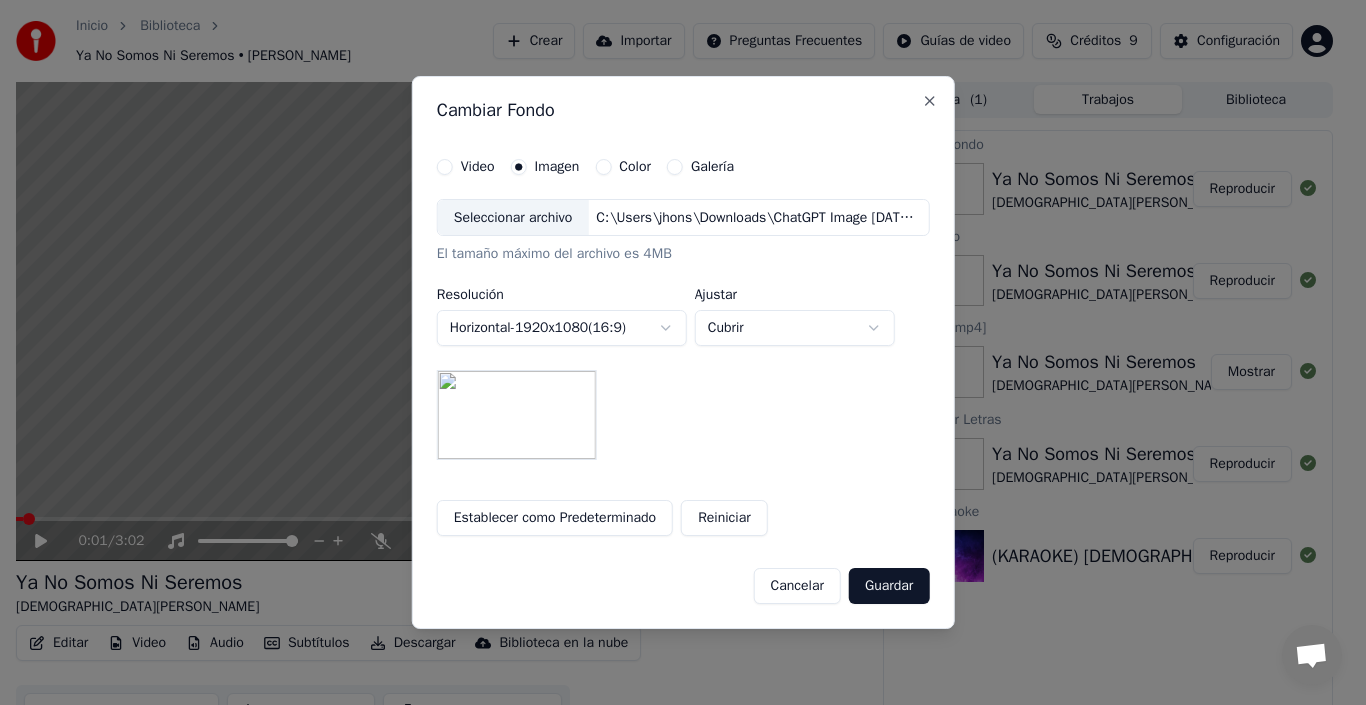 click on "Guardar" at bounding box center [889, 586] 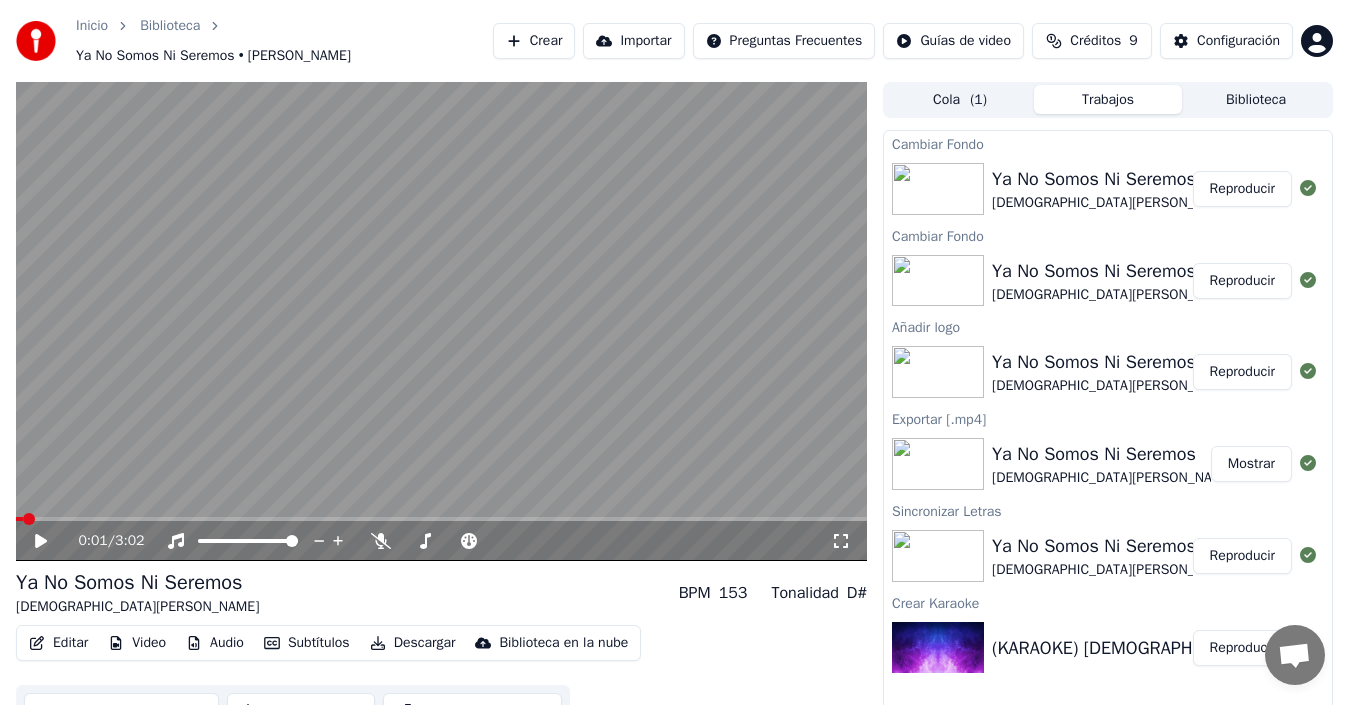 click on "Reproducir" at bounding box center (1242, 189) 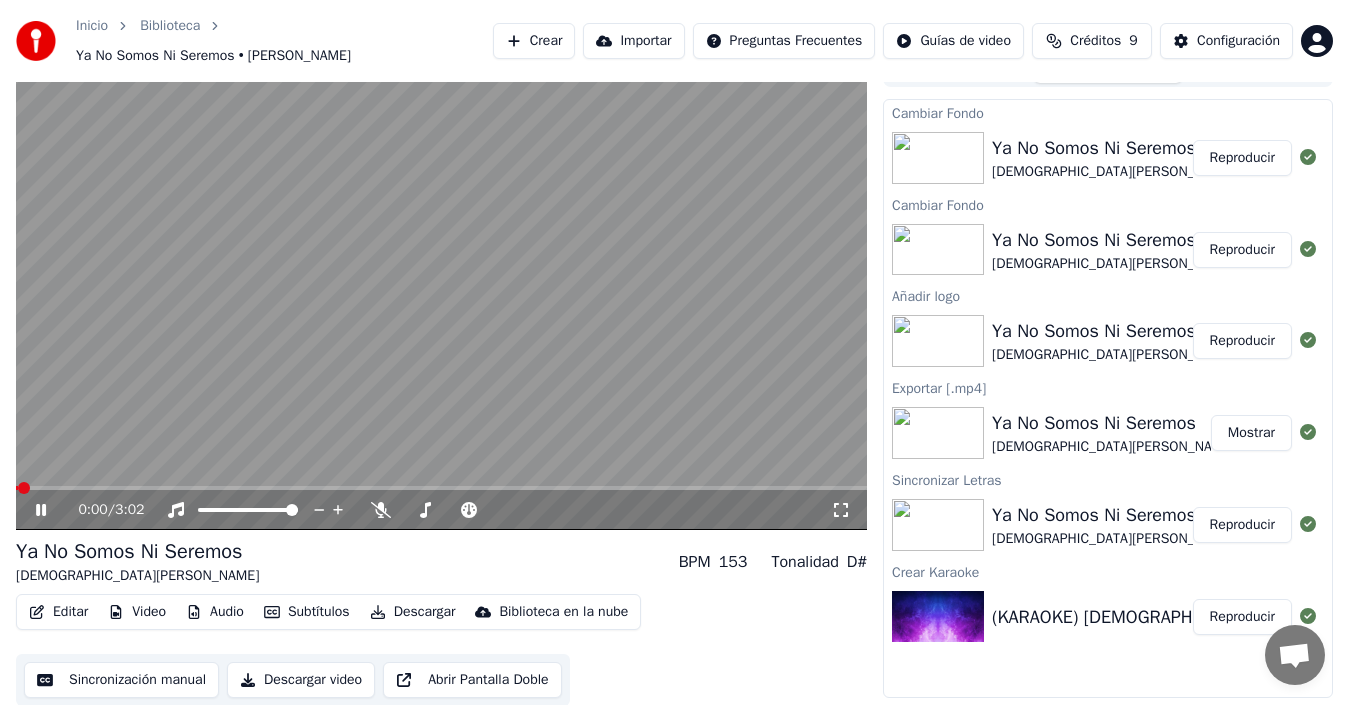 scroll, scrollTop: 0, scrollLeft: 0, axis: both 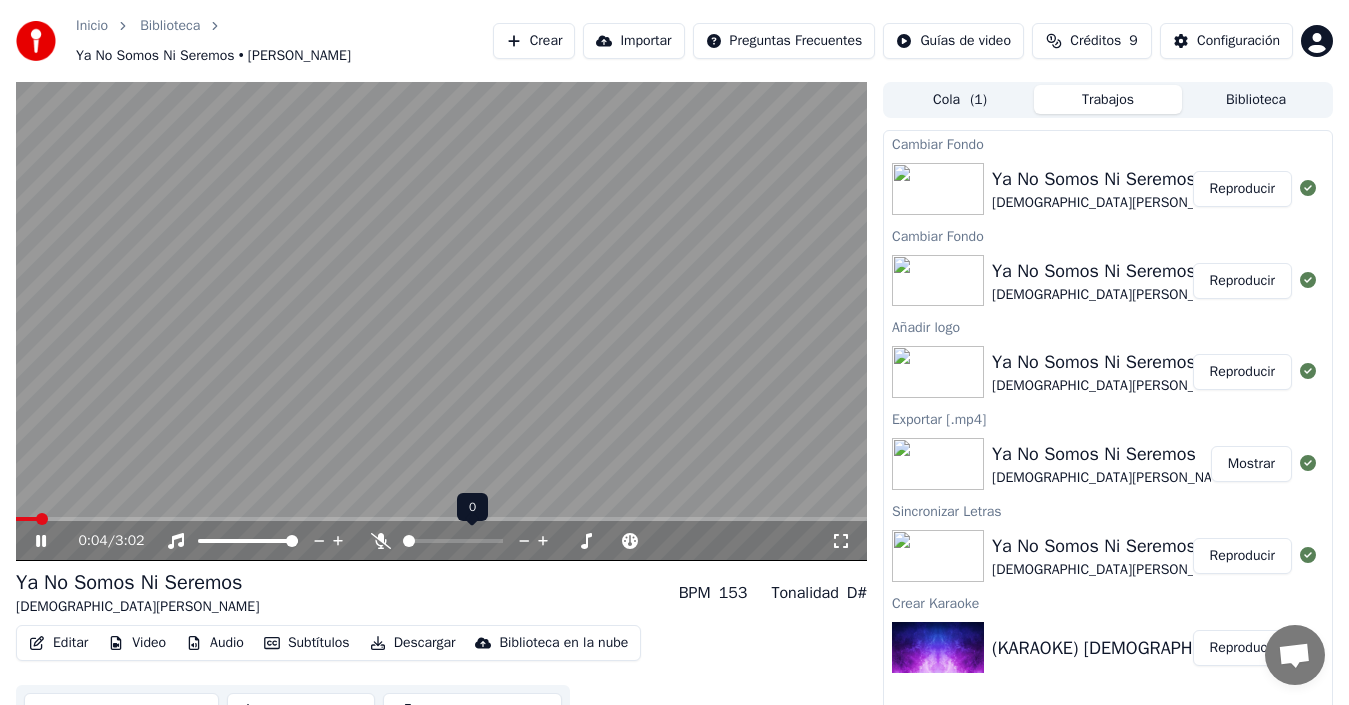 click at bounding box center [441, 321] 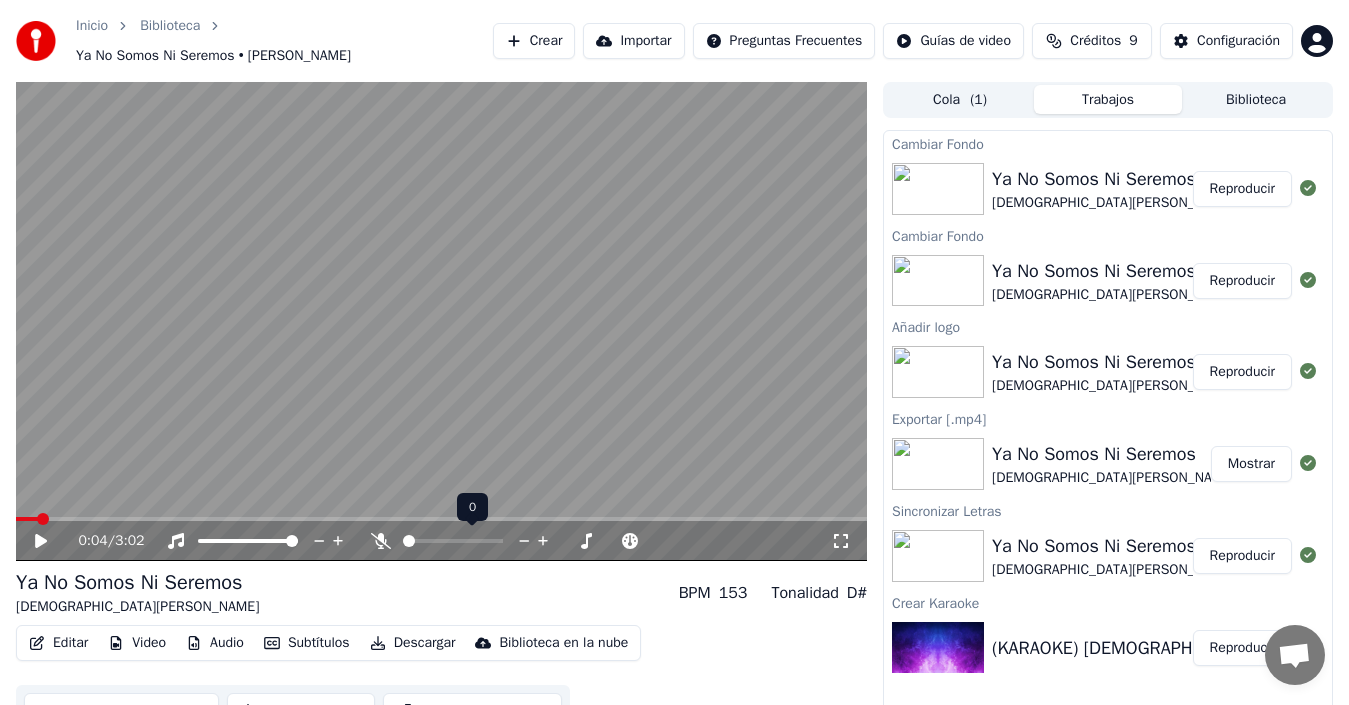 click on "Descargar" at bounding box center [413, 643] 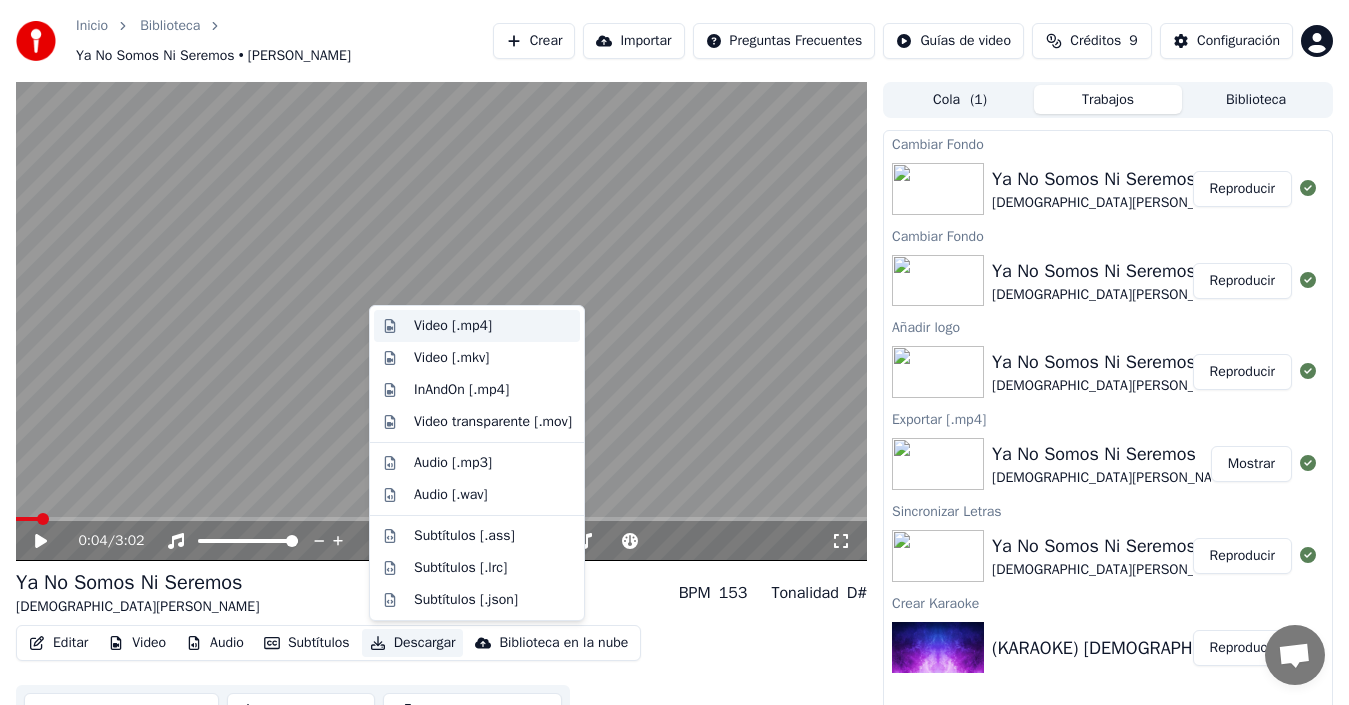 click on "Video [.mp4]" at bounding box center [453, 326] 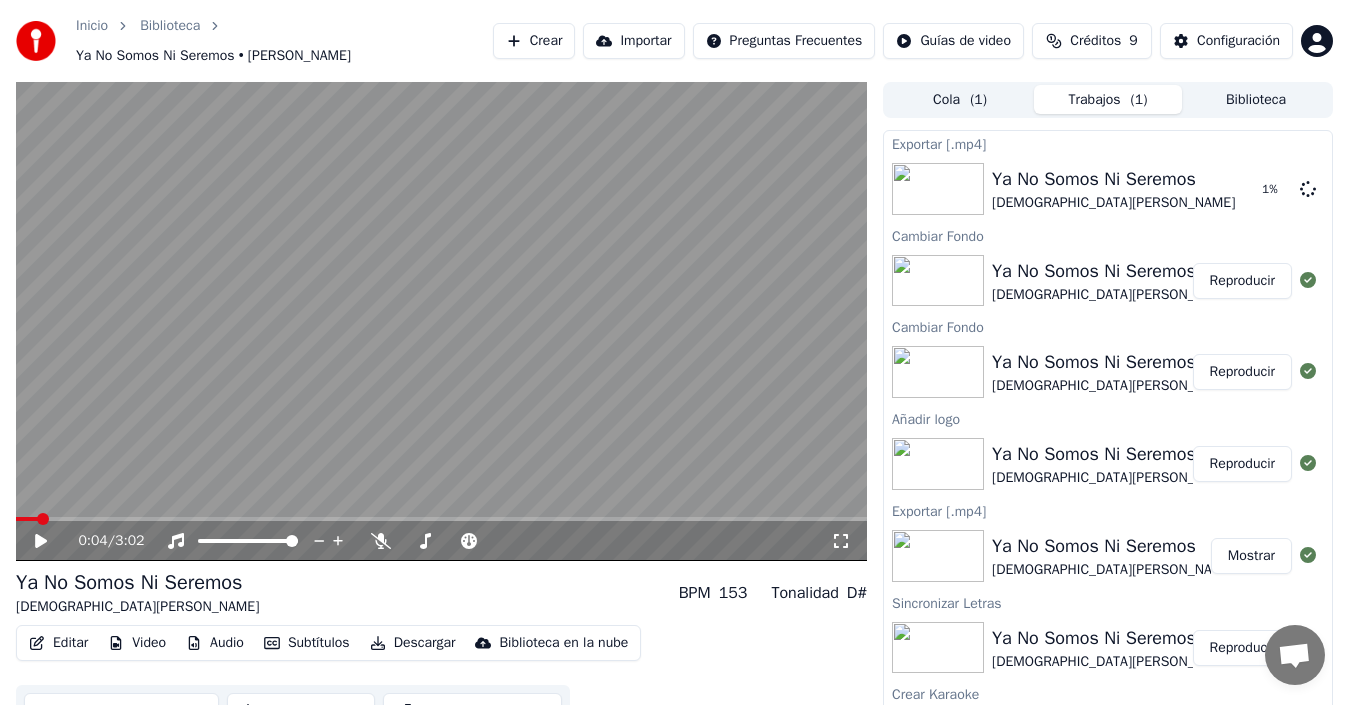 click on "Video" at bounding box center [137, 643] 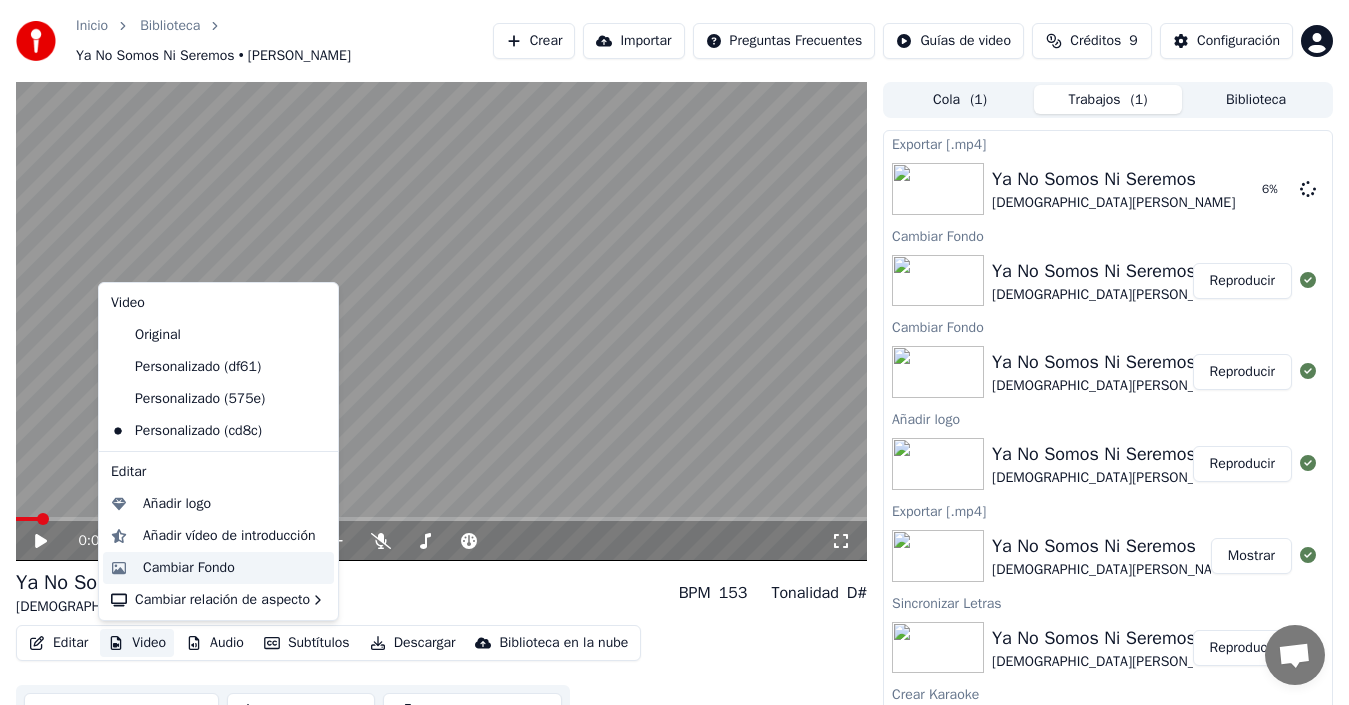 click on "Cambiar Fondo" at bounding box center [189, 568] 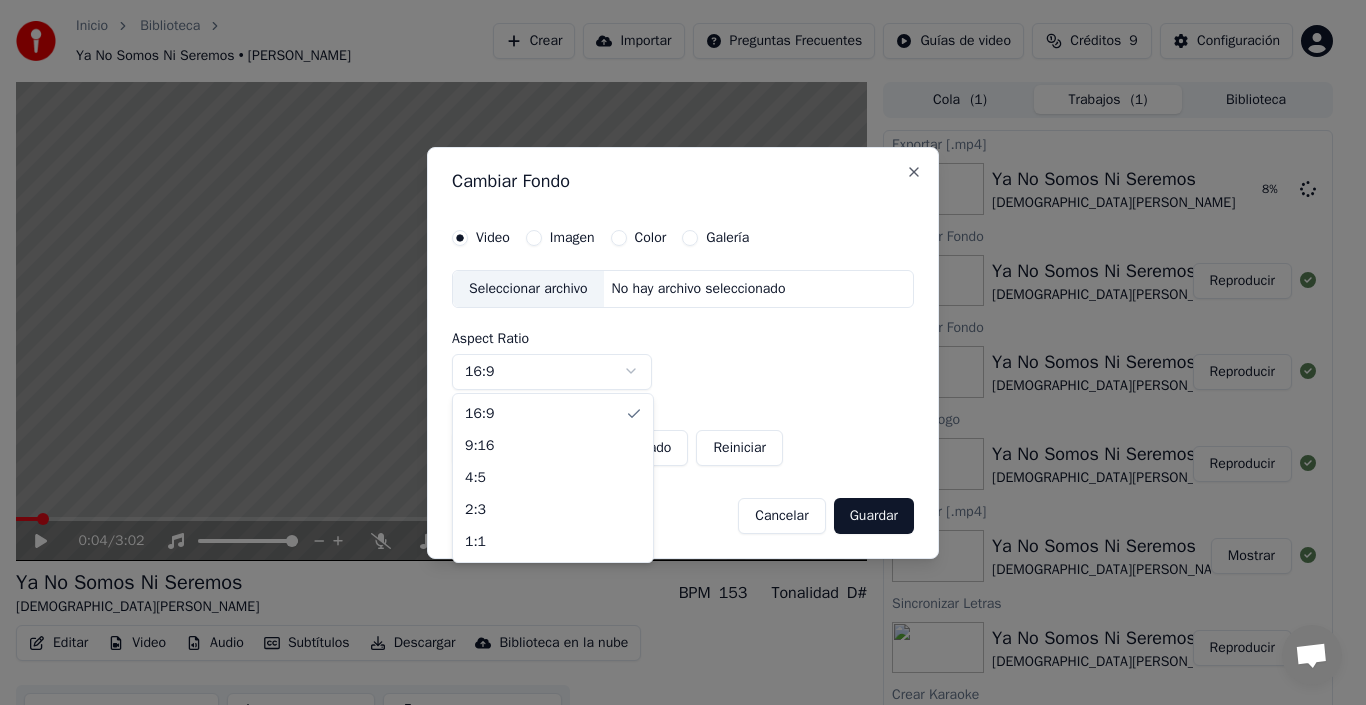 click on "Inicio Biblioteca Ya No Somos Ni Seremos • [PERSON_NAME] Crear Importar Preguntas Frecuentes Guías de video Créditos 9 Configuración 0:04  /  3:02 Ya No Somos Ni Seremos [PERSON_NAME] Nodal BPM 153 Tonalidad D# Editar Video Audio Subtítulos Descargar Biblioteca en la nube Sincronización manual Descargar video Abrir Pantalla Doble Cola ( 1 ) Trabajos ( 1 ) Biblioteca Exportar [.mp4] Ya No Somos Ni Seremos [PERSON_NAME] Nodal 8 % Cambiar Fondo Ya No Somos Ni Seremos [DEMOGRAPHIC_DATA] Nodal Reproducir Cambiar Fondo Ya No Somos Ni Seremos [DEMOGRAPHIC_DATA] Nodal Reproducir Añadir logo Ya No Somos Ni Seremos [DEMOGRAPHIC_DATA][PERSON_NAME] Reproducir Exportar [.mp4] Ya No Somos Ni Seremos [DEMOGRAPHIC_DATA] Nodal Mostrar Sincronizar Letras Ya No Somos Ni Seremos [PERSON_NAME] Reproducir Crear Karaoke (KARAOKE) [PERSON_NAME] - Ya No Somos Ni Seremos  Reproducir Cambiar Fondo Video Imagen Color Galería Seleccionar archivo No hay archivo seleccionado Aspect Ratio 16:9 **** **** *** *** *** Establecer como Predeterminado Reiniciar Cancelar Guardar 4:5" at bounding box center [674, 352] 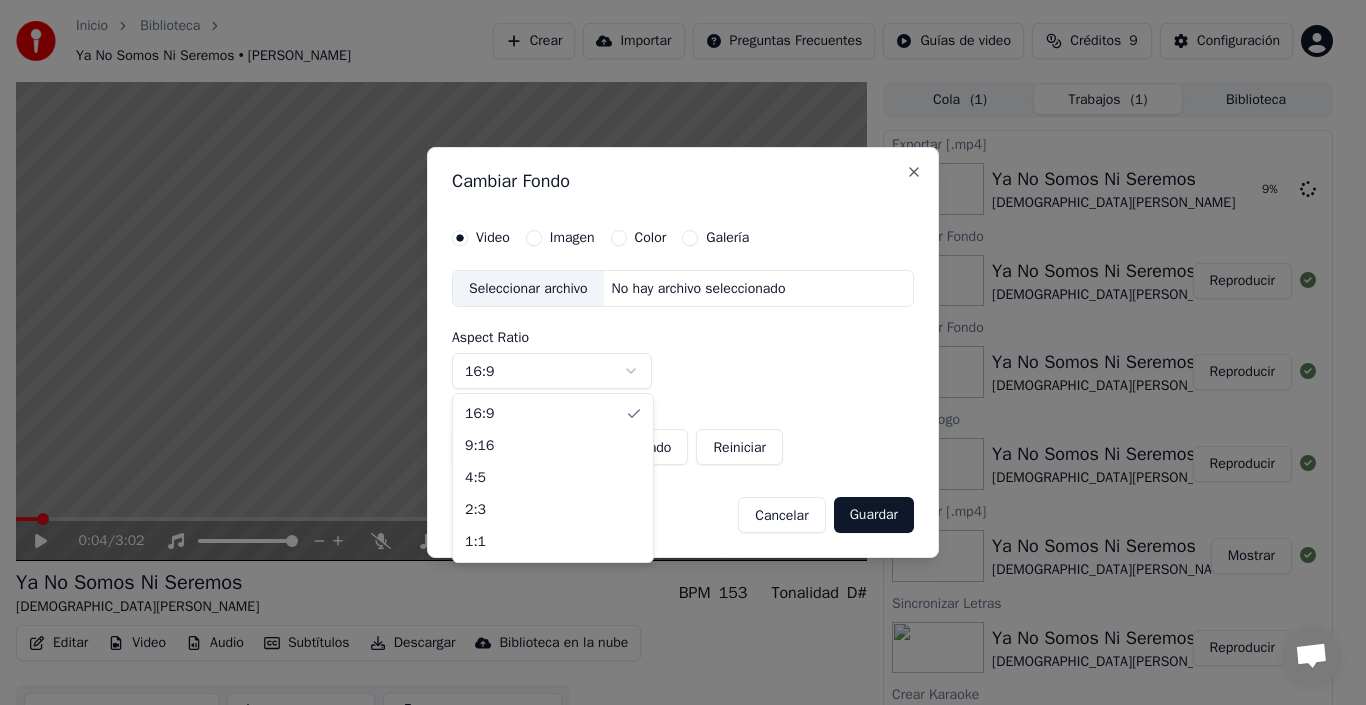 select on "****" 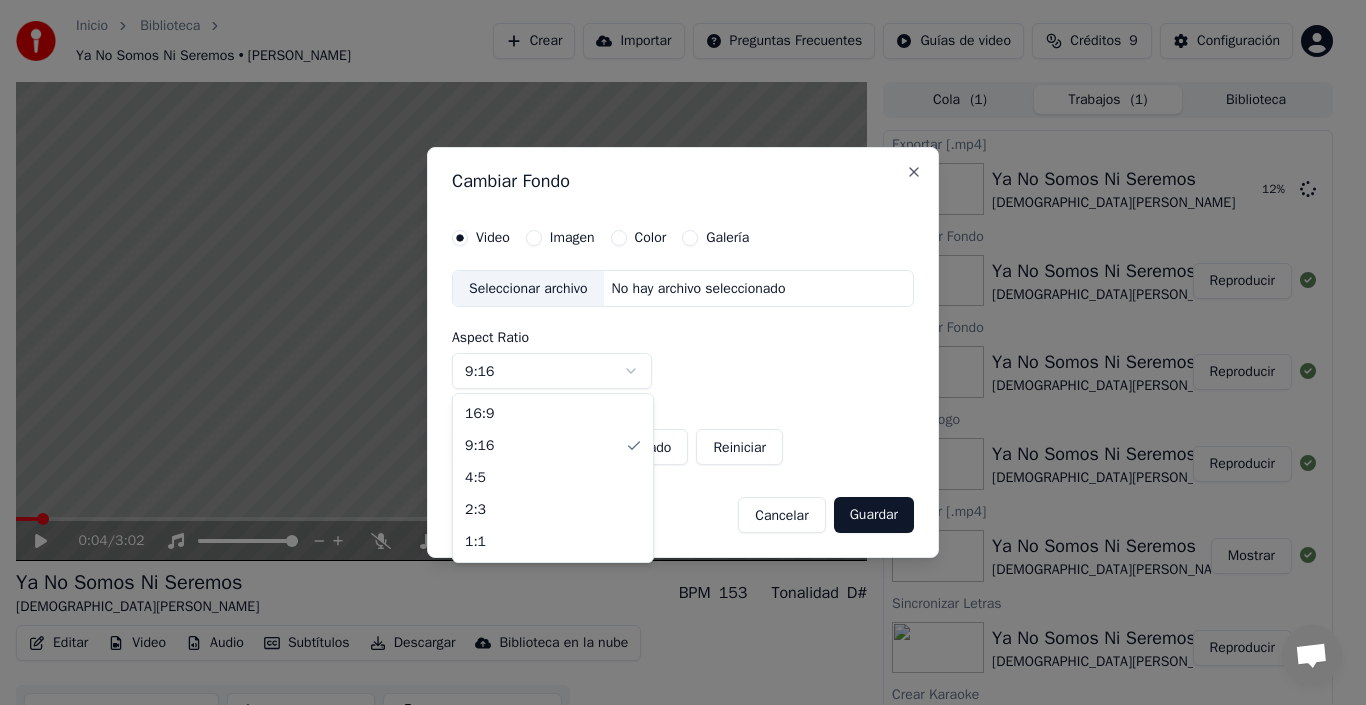 click on "9:16" at bounding box center (552, 371) 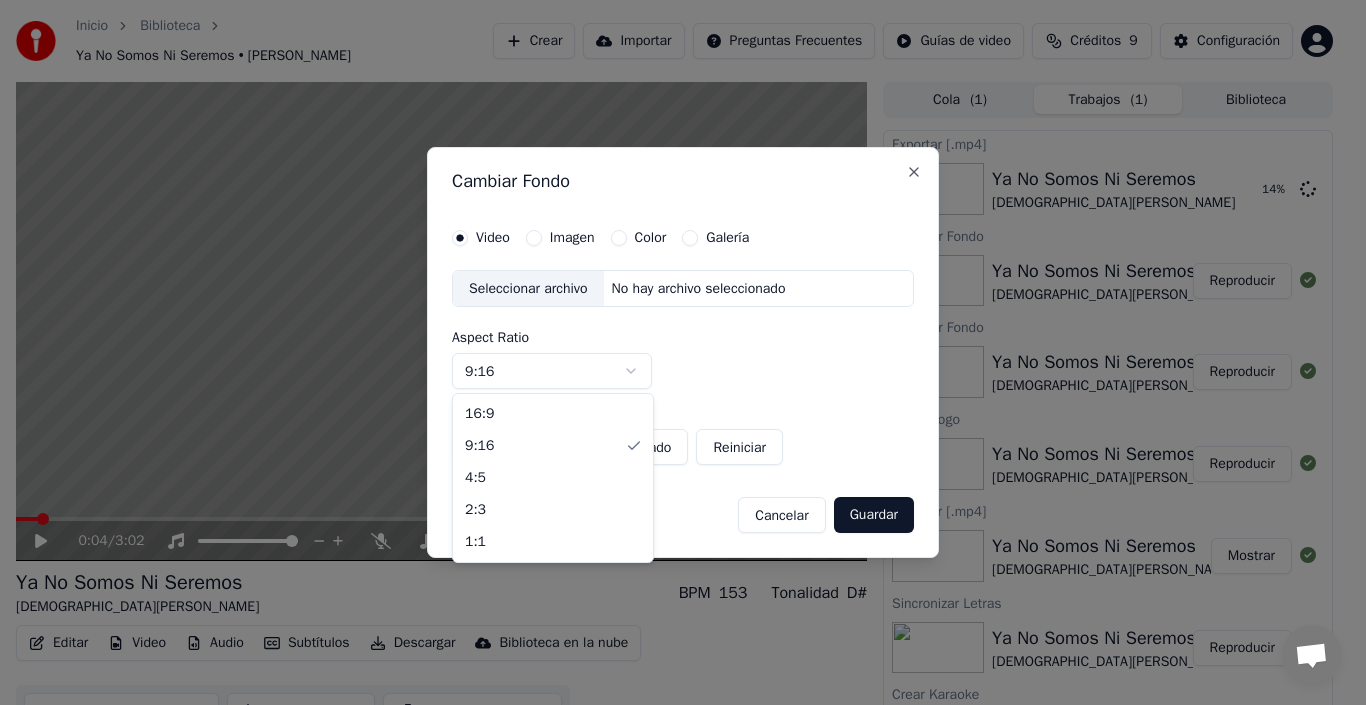 click on "Inicio Biblioteca Ya No Somos Ni Seremos • [PERSON_NAME] Crear Importar Preguntas Frecuentes Guías de video Créditos 9 Configuración 0:04  /  3:02 Ya No Somos Ni Seremos [PERSON_NAME] Nodal BPM 153 Tonalidad D# Editar Video Audio Subtítulos Descargar Biblioteca en la nube Sincronización manual Descargar video Abrir Pantalla Doble Cola ( 1 ) Trabajos ( 1 ) Biblioteca Exportar [.mp4] Ya No Somos Ni Seremos [DEMOGRAPHIC_DATA] Nodal 14 % Cambiar Fondo Ya No Somos Ni Seremos [DEMOGRAPHIC_DATA] Nodal Reproducir Cambiar Fondo Ya No Somos Ni Seremos [DEMOGRAPHIC_DATA] Nodal Reproducir Añadir logo Ya No Somos Ni Seremos [DEMOGRAPHIC_DATA][PERSON_NAME] Reproducir Exportar [.mp4] Ya No Somos Ni Seremos [DEMOGRAPHIC_DATA] Nodal Mostrar Sincronizar Letras Ya No Somos Ni Seremos [PERSON_NAME] Reproducir Crear Karaoke (KARAOKE) [PERSON_NAME] - Ya No Somos Ni Seremos  Reproducir Cambiar Fondo Video Imagen Color Galería Seleccionar archivo No hay archivo seleccionado Aspect Ratio 9:16 **** **** *** *** *** Establecer como Predeterminado Reiniciar Cancelar Guardar" at bounding box center [674, 352] 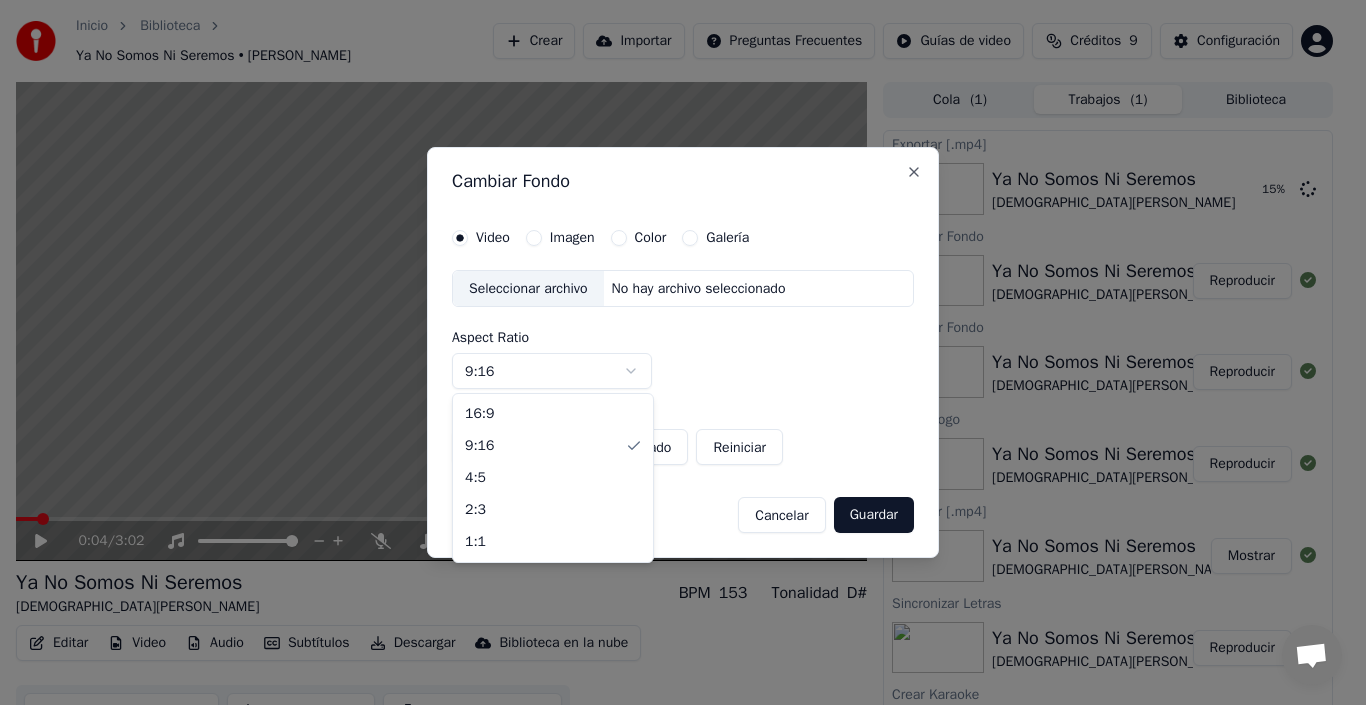 click on "Inicio Biblioteca Ya No Somos Ni Seremos • [PERSON_NAME] Crear Importar Preguntas Frecuentes Guías de video Créditos 9 Configuración 0:04  /  3:02 Ya No Somos Ni Seremos [PERSON_NAME] Nodal BPM 153 Tonalidad D# Editar Video Audio Subtítulos Descargar Biblioteca en la nube Sincronización manual Descargar video Abrir Pantalla Doble Cola ( 1 ) Trabajos ( 1 ) Biblioteca Exportar [.mp4] Ya No Somos Ni Seremos [DEMOGRAPHIC_DATA] Nodal 15 % Cambiar Fondo Ya No Somos Ni Seremos [DEMOGRAPHIC_DATA] Nodal Reproducir Cambiar Fondo Ya No Somos Ni Seremos [DEMOGRAPHIC_DATA] Nodal Reproducir Añadir logo Ya No Somos Ni Seremos [DEMOGRAPHIC_DATA][PERSON_NAME] Reproducir Exportar [.mp4] Ya No Somos Ni Seremos [DEMOGRAPHIC_DATA] Nodal Mostrar Sincronizar Letras Ya No Somos Ni Seremos [PERSON_NAME] Reproducir Crear Karaoke (KARAOKE) [PERSON_NAME] - Ya No Somos Ni Seremos  Reproducir Cambiar Fondo Video Imagen Color Galería Seleccionar archivo No hay archivo seleccionado Aspect Ratio 9:16 **** **** *** *** *** Establecer como Predeterminado Reiniciar Cancelar Guardar" at bounding box center (674, 352) 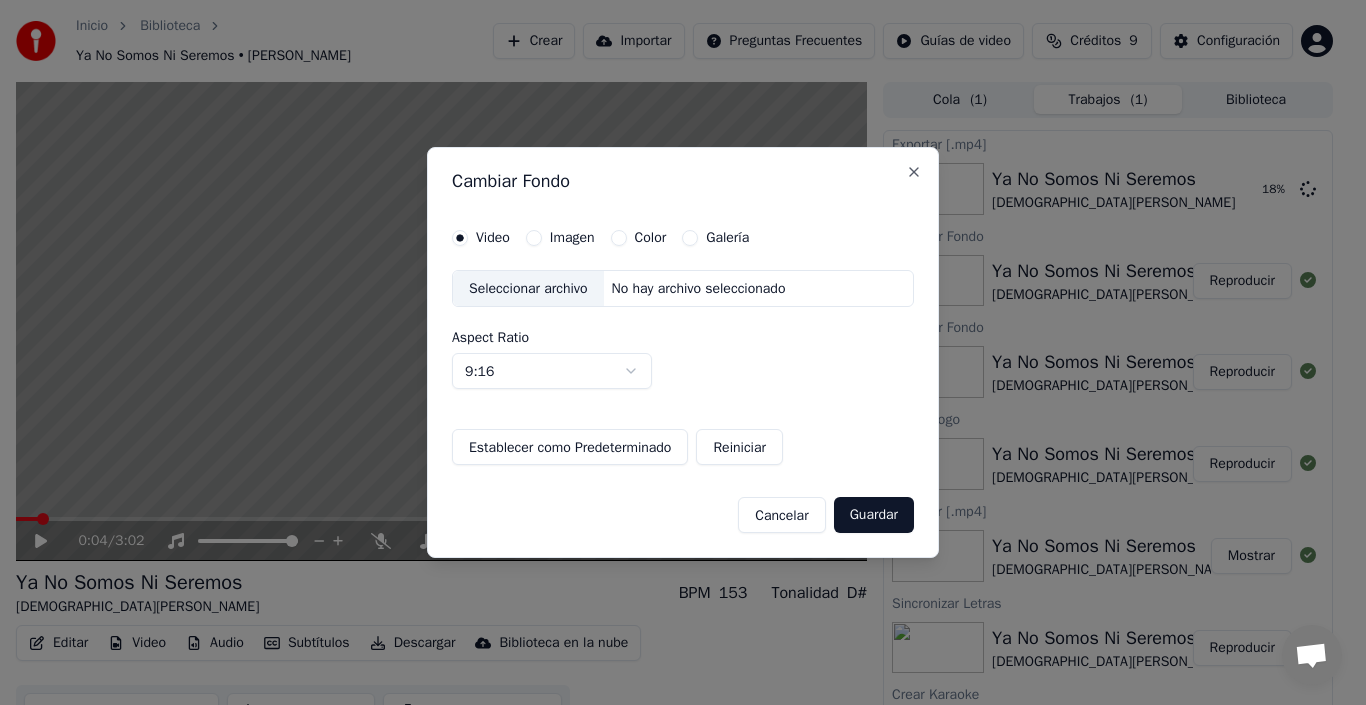click on "Imagen" at bounding box center (572, 238) 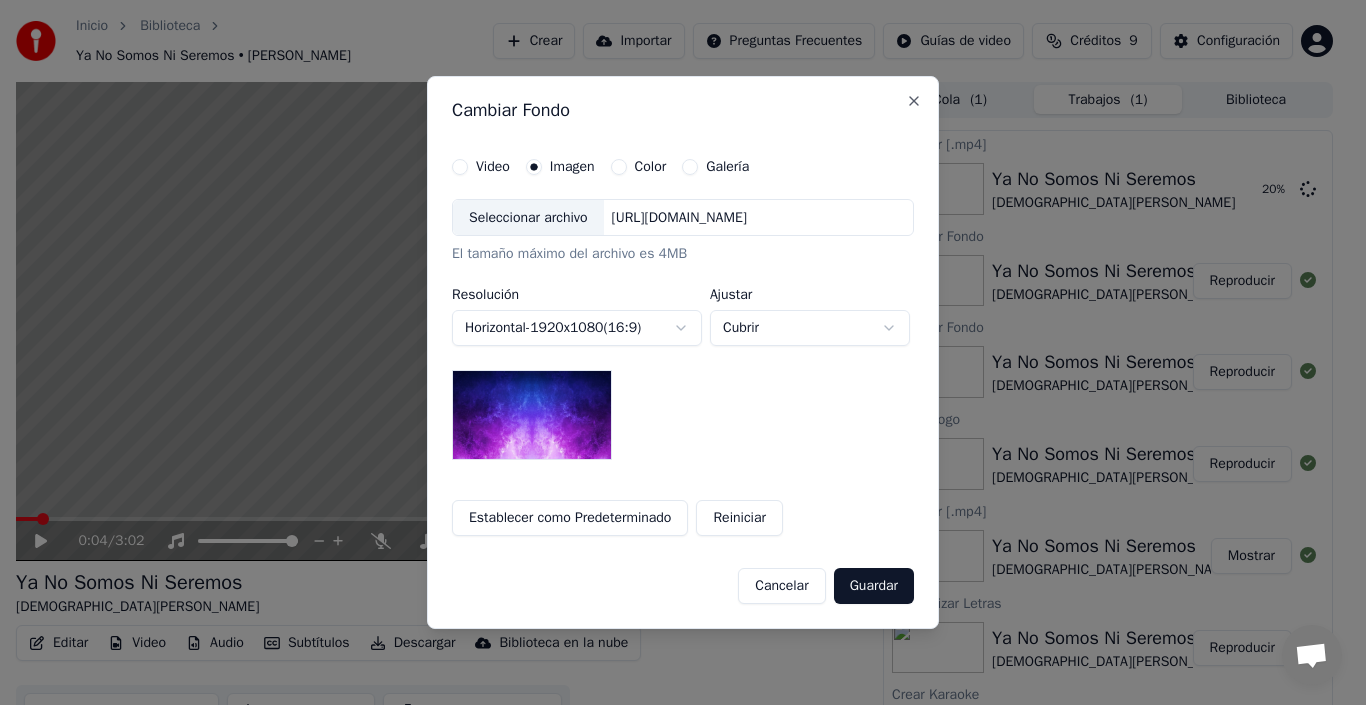 click on "[URL][DOMAIN_NAME]" at bounding box center (679, 218) 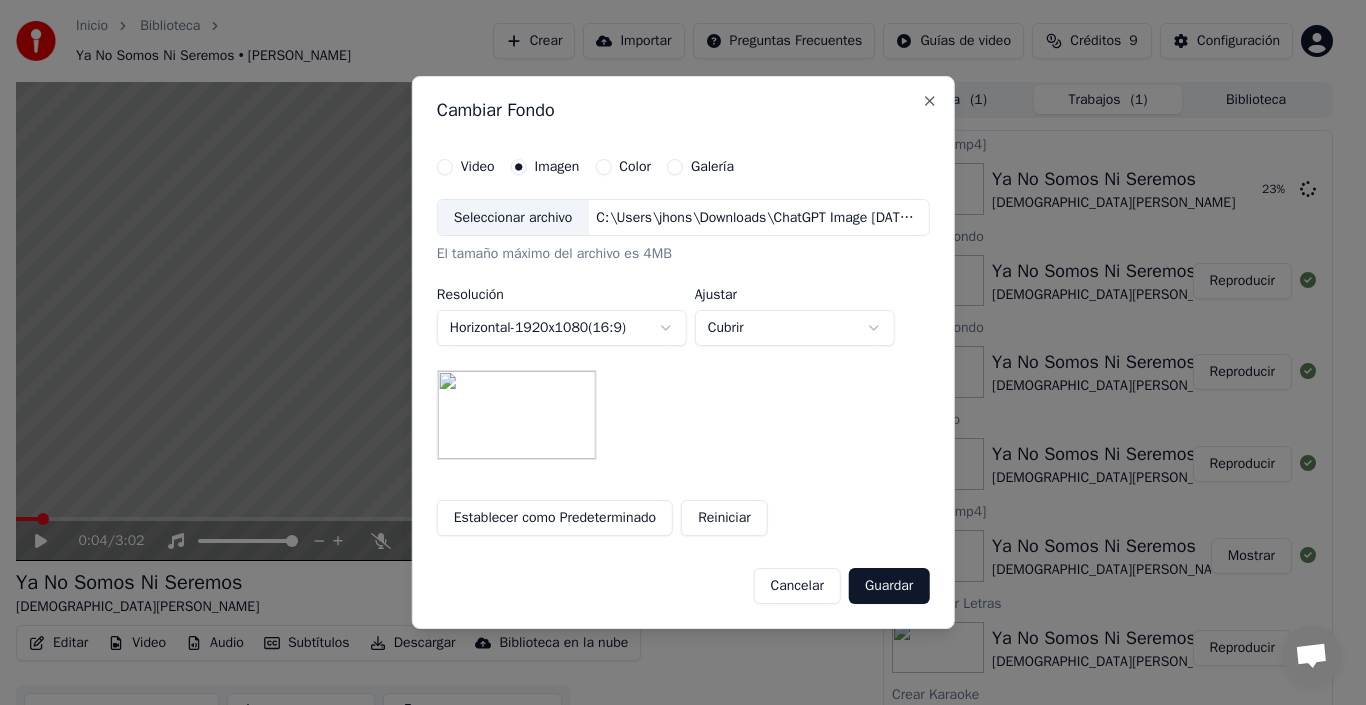 click on "Inicio Biblioteca Ya No Somos Ni Seremos • [PERSON_NAME] Crear Importar Preguntas Frecuentes Guías de video Créditos 9 Configuración 0:04  /  3:02 Ya No Somos Ni Seremos [PERSON_NAME] Nodal BPM 153 Tonalidad D# Editar Video Audio Subtítulos Descargar Biblioteca en la nube Sincronización manual Descargar video Abrir Pantalla Doble Cola ( 1 ) Trabajos ( 1 ) Biblioteca Exportar [.mp4] Ya No Somos Ni Seremos [DEMOGRAPHIC_DATA] Nodal 23 % Cambiar Fondo Ya No Somos Ni Seremos [DEMOGRAPHIC_DATA][PERSON_NAME] Reproducir Cambiar Fondo Ya No Somos Ni Seremos [DEMOGRAPHIC_DATA] Nodal Reproducir Añadir logo Ya No Somos Ni Seremos [DEMOGRAPHIC_DATA][PERSON_NAME] Reproducir Exportar [.mp4] Ya No Somos Ni Seremos [DEMOGRAPHIC_DATA] Nodal Mostrar Sincronizar Letras Ya No Somos Ni Seremos [PERSON_NAME] Reproducir Crear Karaoke (KARAOKE) [PERSON_NAME] - Ya No Somos Ni Seremos  Reproducir Cambiar Fondo Video Imagen Color Galería Seleccionar archivo C:\Users\jhons\Downloads\ChatGPT Image [DATE], 12_36_00 a.m..png El tamaño máximo del archivo es 4MB Resolución  -  1920" at bounding box center [674, 352] 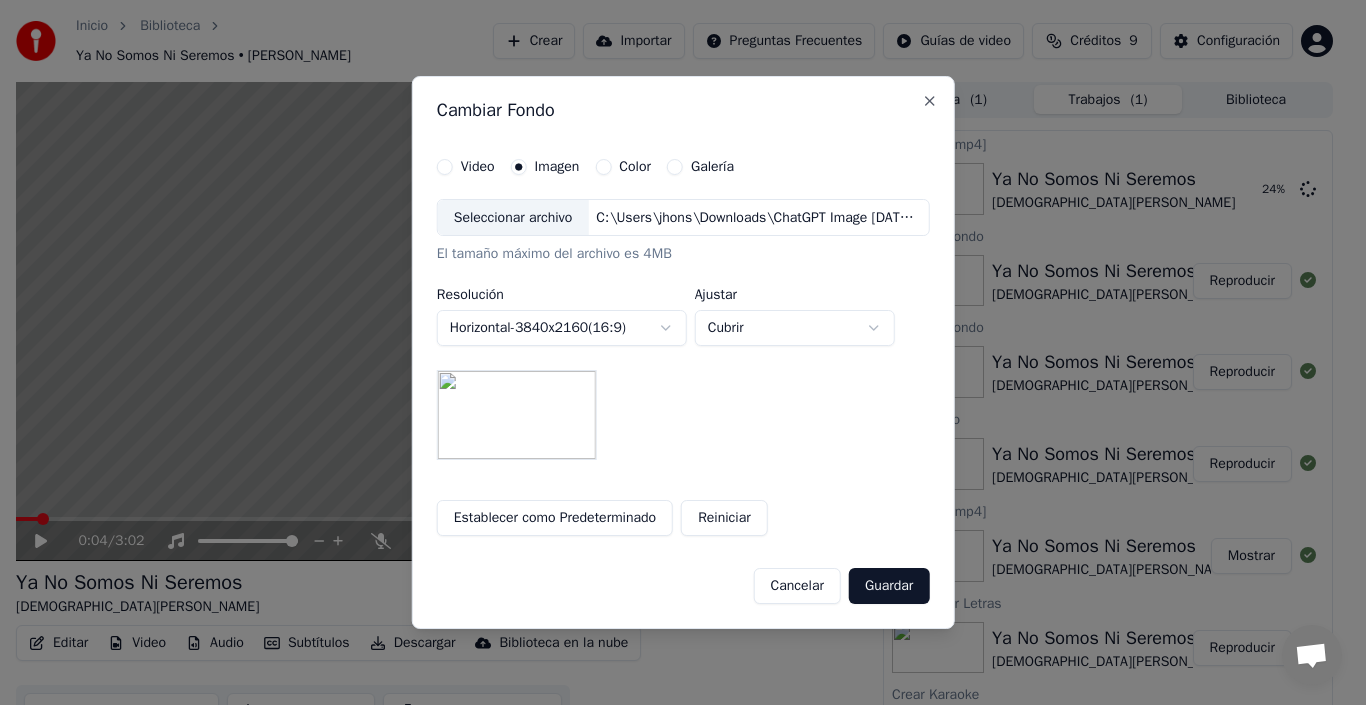 click on "Inicio Biblioteca Ya No Somos Ni Seremos • [PERSON_NAME] Crear Importar Preguntas Frecuentes Guías de video Créditos 9 Configuración 0:04  /  3:02 Ya No Somos Ni Seremos [PERSON_NAME] Nodal BPM 153 Tonalidad D# Editar Video Audio Subtítulos Descargar Biblioteca en la nube Sincronización manual Descargar video Abrir Pantalla Doble Cola ( 1 ) Trabajos ( 1 ) Biblioteca Exportar [.mp4] Ya No Somos Ni Seremos [PERSON_NAME] Nodal 24 % Cambiar Fondo Ya No Somos Ni Seremos [DEMOGRAPHIC_DATA][PERSON_NAME] Reproducir Cambiar Fondo Ya No Somos Ni Seremos [DEMOGRAPHIC_DATA] Nodal Reproducir Añadir logo Ya No Somos Ni Seremos [DEMOGRAPHIC_DATA][PERSON_NAME] Reproducir Exportar [.mp4] Ya No Somos Ni Seremos [DEMOGRAPHIC_DATA] Nodal Mostrar Sincronizar Letras Ya No Somos Ni Seremos [PERSON_NAME] Reproducir Crear Karaoke (KARAOKE) [PERSON_NAME] - Ya No Somos Ni Seremos  Reproducir Cambiar Fondo Video Imagen Color Galería Seleccionar archivo C:\Users\jhons\Downloads\ChatGPT Image [DATE], 12_36_00 a.m..png El tamaño máximo del archivo es 4MB Resolución  -  3840" at bounding box center (674, 352) 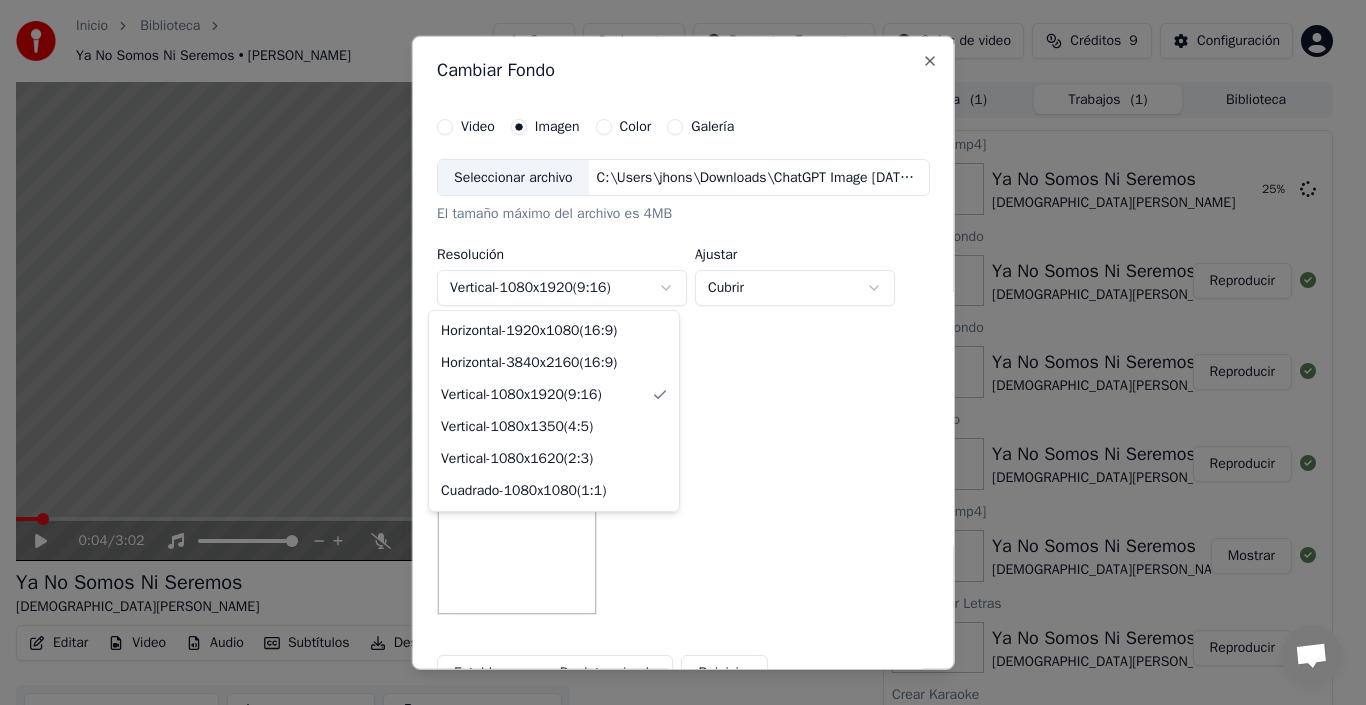 click on "Inicio Biblioteca Ya No Somos Ni Seremos • [PERSON_NAME] Crear Importar Preguntas Frecuentes Guías de video Créditos 9 Configuración 0:04  /  3:02 Ya No Somos Ni Seremos [PERSON_NAME] Nodal BPM 153 Tonalidad D# Editar Video Audio Subtítulos Descargar Biblioteca en la nube Sincronización manual Descargar video Abrir Pantalla Doble Cola ( 1 ) Trabajos ( 1 ) Biblioteca Exportar [.mp4] Ya No Somos Ni Seremos [DEMOGRAPHIC_DATA] Nodal 25 % Cambiar Fondo Ya No Somos Ni Seremos [DEMOGRAPHIC_DATA][PERSON_NAME] Reproducir Cambiar Fondo Ya No Somos Ni Seremos [DEMOGRAPHIC_DATA] Nodal Reproducir Añadir logo Ya No Somos Ni Seremos [DEMOGRAPHIC_DATA][PERSON_NAME] Reproducir Exportar [.mp4] Ya No Somos Ni Seremos [DEMOGRAPHIC_DATA] Nodal Mostrar Sincronizar Letras Ya No Somos Ni Seremos [PERSON_NAME] Reproducir Crear Karaoke (KARAOKE) [DEMOGRAPHIC_DATA][PERSON_NAME] - Ya No Somos Ni Seremos  Reproducir Cambiar Fondo Video Imagen Color Galería Seleccionar archivo C:\Users\jhons\Downloads\ChatGPT Image [DATE], 12_36_00 a.m..png El tamaño máximo del archivo es 4MB Resolución Vertical" at bounding box center (674, 352) 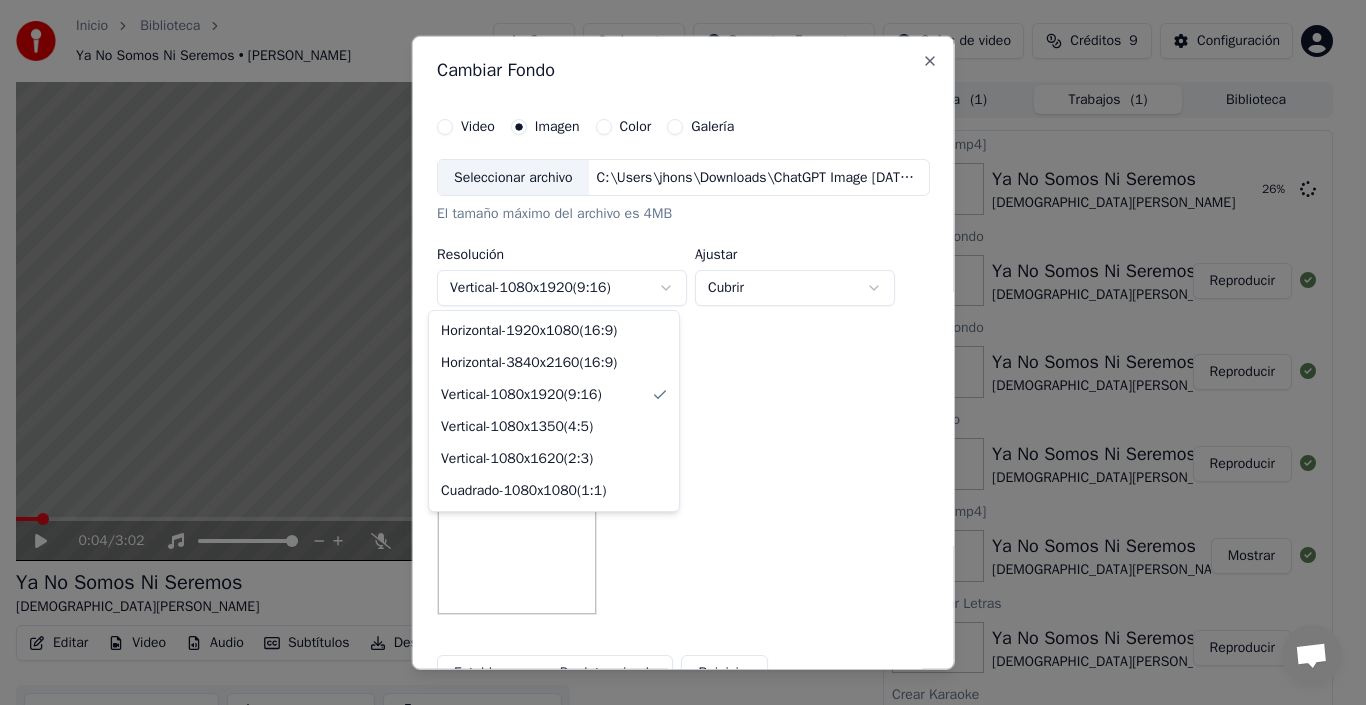 select on "*********" 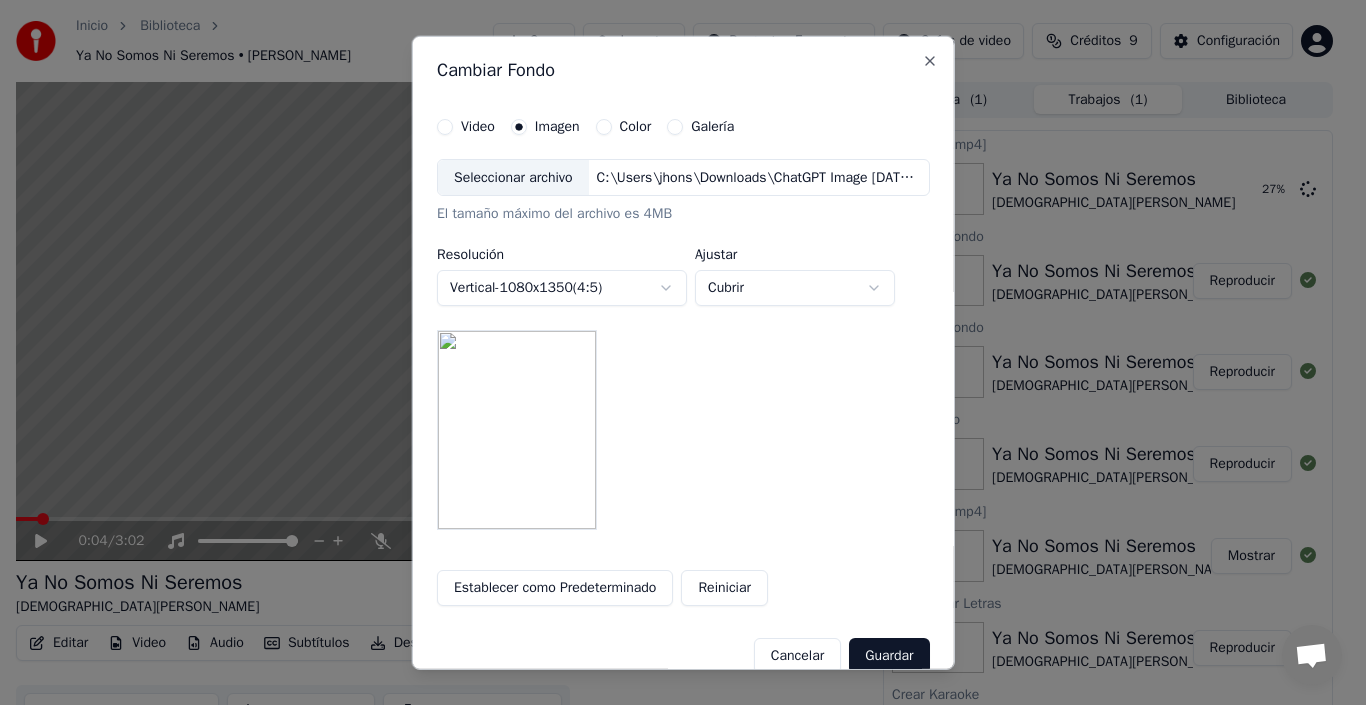 click on "Cubrir" at bounding box center (795, 288) 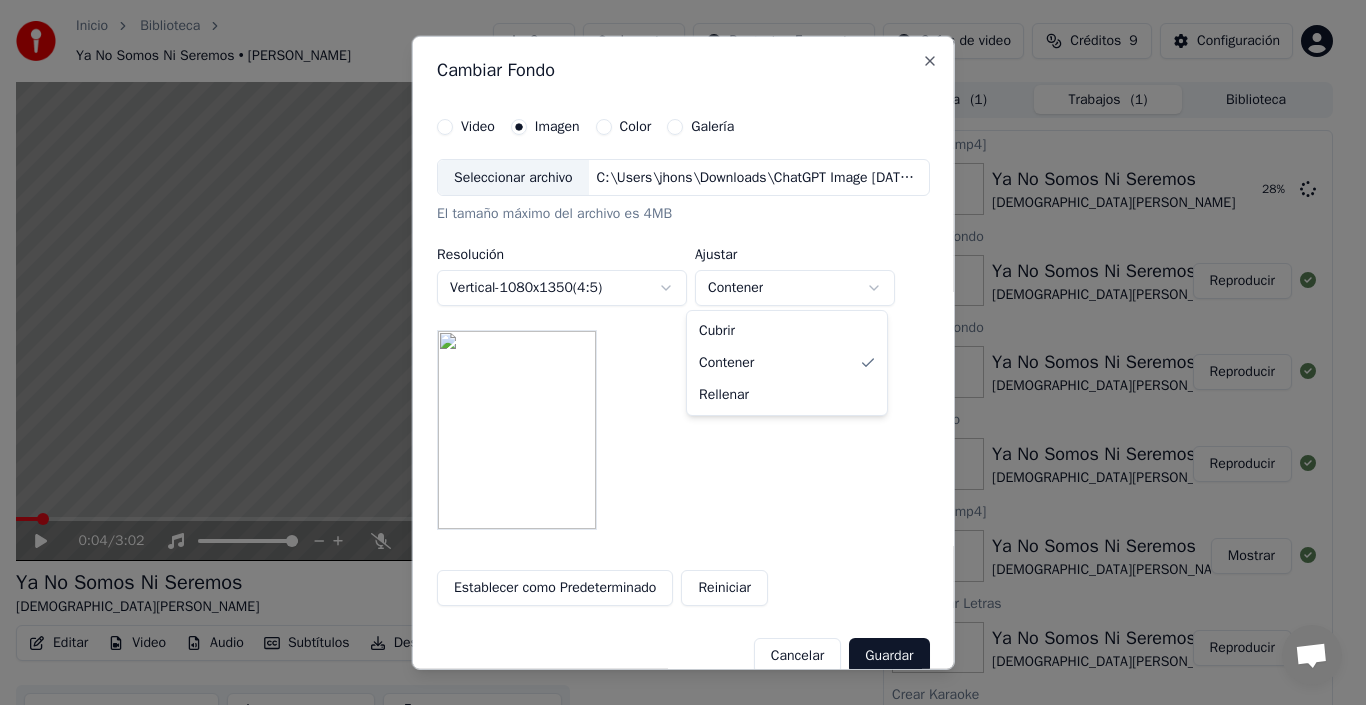 click on "Inicio Biblioteca Ya No Somos Ni Seremos • [PERSON_NAME] Crear Importar Preguntas Frecuentes Guías de video Créditos 9 Configuración 0:04  /  3:02 Ya No Somos Ni Seremos [PERSON_NAME] Nodal BPM 153 Tonalidad D# Editar Video Audio Subtítulos Descargar Biblioteca en la nube Sincronización manual Descargar video Abrir Pantalla Doble Cola ( 1 ) Trabajos ( 1 ) Biblioteca Exportar [.mp4] Ya No Somos Ni Seremos [DEMOGRAPHIC_DATA] Nodal 28 % Cambiar Fondo Ya No Somos Ni Seremos [DEMOGRAPHIC_DATA][PERSON_NAME] Reproducir Cambiar Fondo Ya No Somos Ni Seremos [DEMOGRAPHIC_DATA] Nodal Reproducir Añadir logo Ya No Somos Ni Seremos [DEMOGRAPHIC_DATA][PERSON_NAME] Reproducir Exportar [.mp4] Ya No Somos Ni Seremos [DEMOGRAPHIC_DATA] Nodal Mostrar Sincronizar Letras Ya No Somos Ni Seremos [PERSON_NAME] Reproducir Crear Karaoke (KARAOKE) [DEMOGRAPHIC_DATA][PERSON_NAME] - Ya No Somos Ni Seremos  Reproducir Cambiar Fondo Video Imagen Color Galería Seleccionar archivo C:\Users\jhons\Downloads\ChatGPT Image [DATE], 12_36_00 a.m..png El tamaño máximo del archivo es 4MB Resolución Vertical" at bounding box center [674, 352] 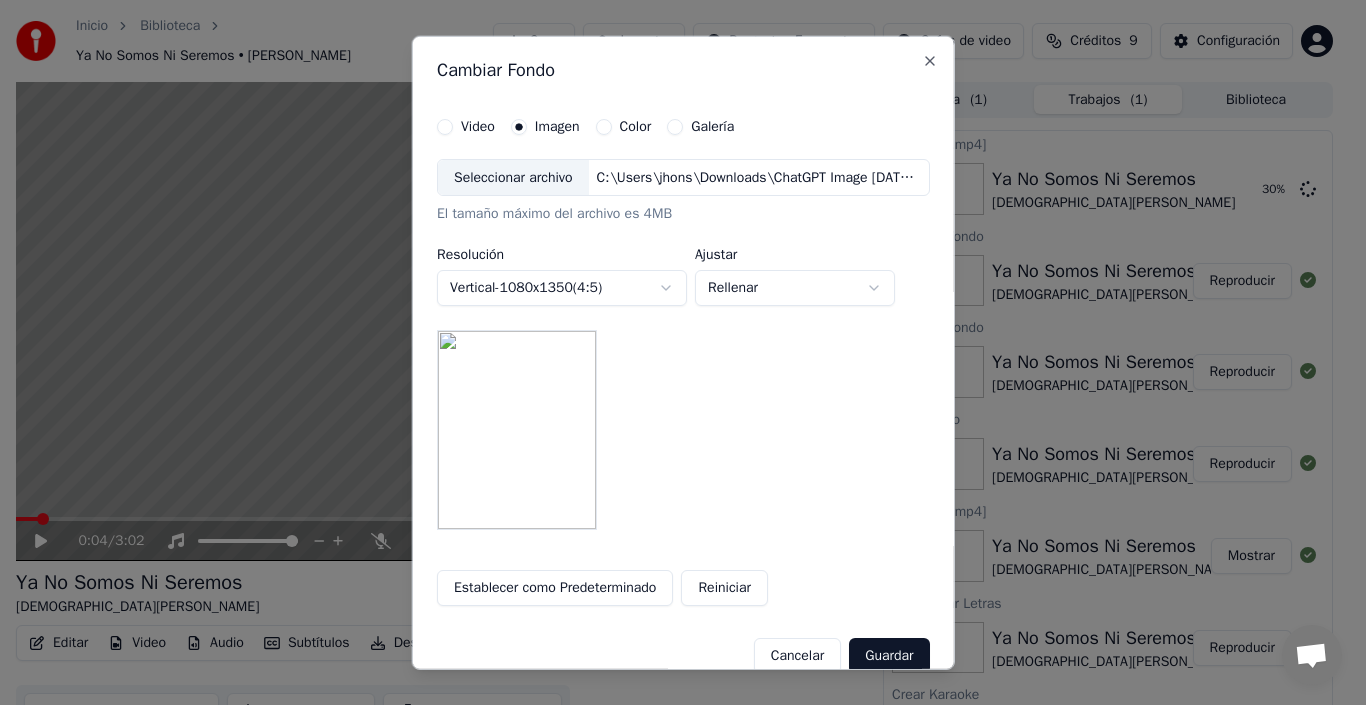 click on "Inicio Biblioteca Ya No Somos Ni Seremos • [PERSON_NAME] Crear Importar Preguntas Frecuentes Guías de video Créditos 9 Configuración 0:04  /  3:02 Ya No Somos Ni Seremos [PERSON_NAME] Nodal BPM 153 Tonalidad D# Editar Video Audio Subtítulos Descargar Biblioteca en la nube Sincronización manual Descargar video Abrir Pantalla Doble Cola ( 1 ) Trabajos ( 1 ) Biblioteca Exportar [.mp4] Ya No Somos Ni Seremos [DEMOGRAPHIC_DATA] Nodal 30 % Cambiar Fondo Ya No Somos Ni Seremos [DEMOGRAPHIC_DATA][PERSON_NAME] Reproducir Cambiar Fondo Ya No Somos Ni Seremos [DEMOGRAPHIC_DATA] Nodal Reproducir Añadir logo Ya No Somos Ni Seremos [DEMOGRAPHIC_DATA][PERSON_NAME] Reproducir Exportar [.mp4] Ya No Somos Ni Seremos [DEMOGRAPHIC_DATA] Nodal Mostrar Sincronizar Letras Ya No Somos Ni Seremos [PERSON_NAME] Reproducir Crear Karaoke (KARAOKE) [PERSON_NAME] - Ya No Somos Ni Seremos  Reproducir Cambiar Fondo Video Imagen Color Galería Seleccionar archivo C:\Users\jhons\Downloads\ChatGPT Image [DATE], 12_36_00 a.m..png El tamaño máximo del archivo es 4MB Resolución Vertical" at bounding box center [674, 352] 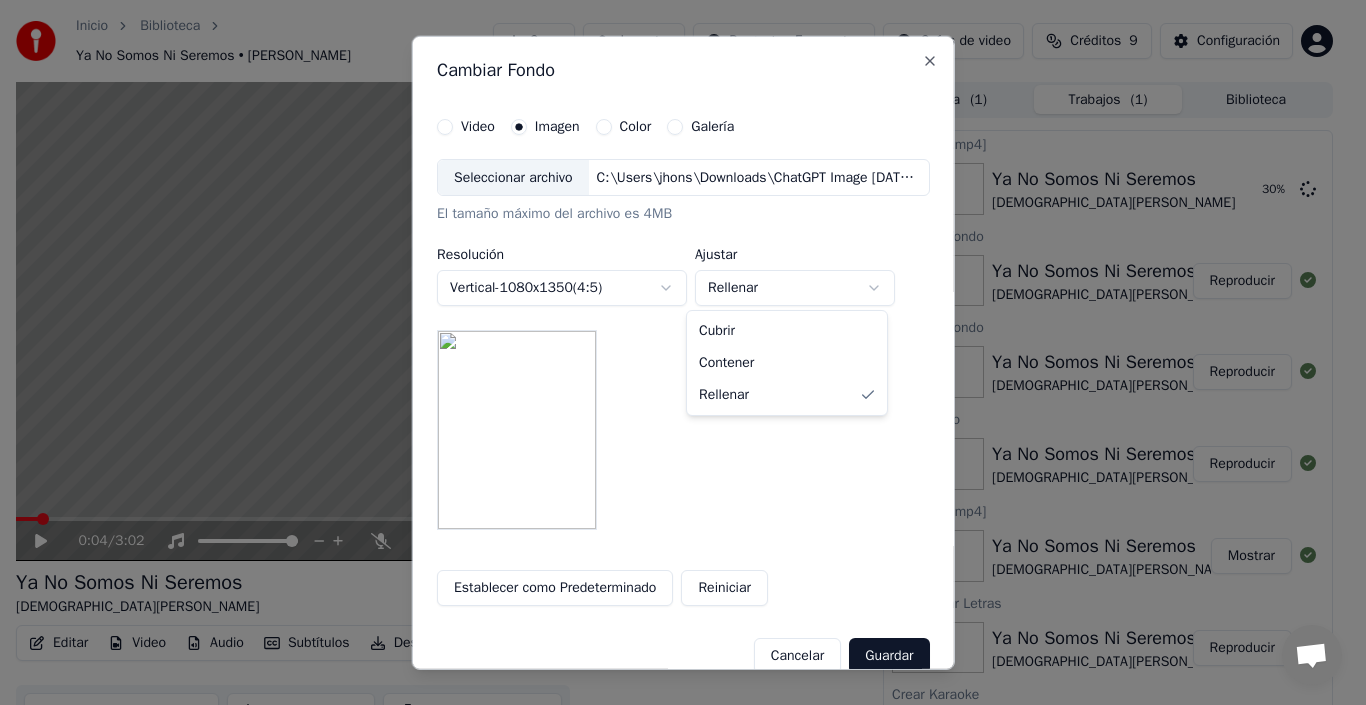 select on "*******" 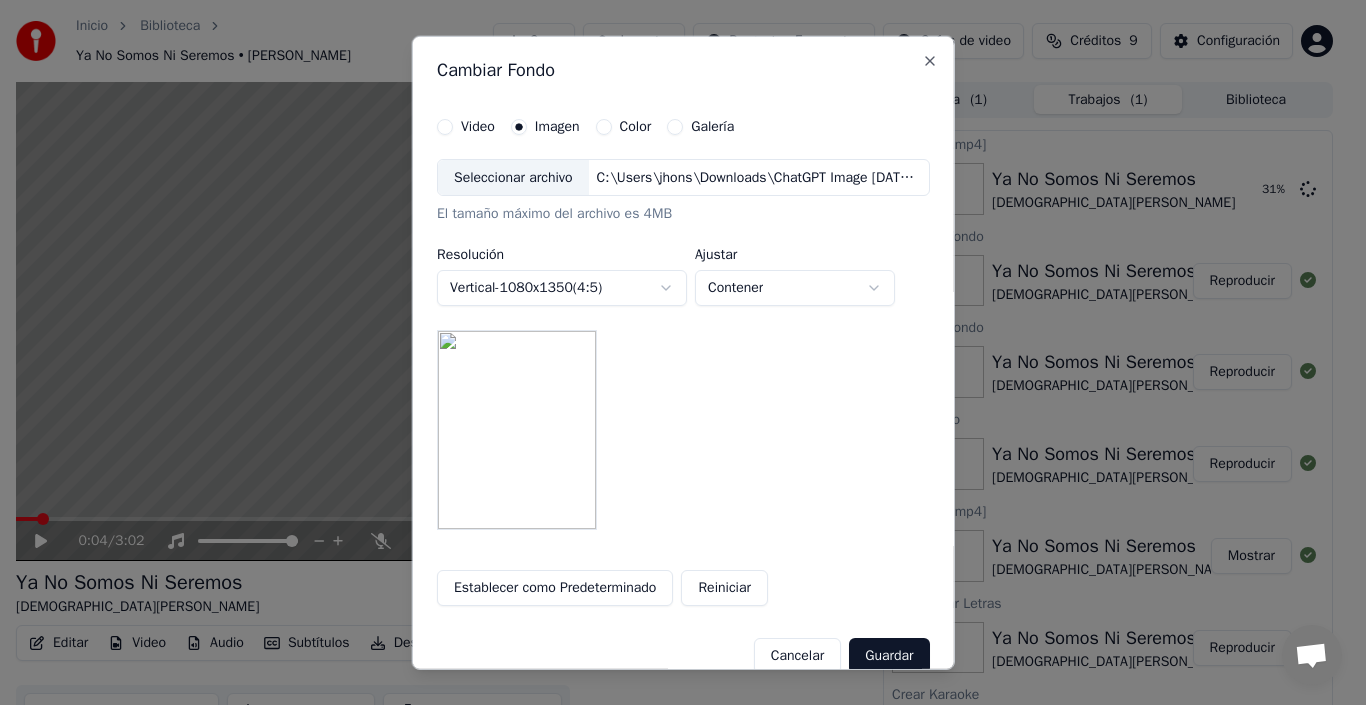 click on "Inicio Biblioteca Ya No Somos Ni Seremos • [PERSON_NAME] Crear Importar Preguntas Frecuentes Guías de video Créditos 9 Configuración 0:04  /  3:02 Ya No Somos Ni Seremos [PERSON_NAME] Nodal BPM 153 Tonalidad D# Editar Video Audio Subtítulos Descargar Biblioteca en la nube Sincronización manual Descargar video Abrir Pantalla Doble Cola ( 1 ) Trabajos ( 1 ) Biblioteca Exportar [.mp4] Ya No Somos Ni Seremos [DEMOGRAPHIC_DATA] Nodal 31 % Cambiar Fondo Ya No Somos Ni Seremos [DEMOGRAPHIC_DATA][PERSON_NAME] Reproducir Cambiar Fondo Ya No Somos Ni Seremos [DEMOGRAPHIC_DATA] Nodal Reproducir Añadir logo Ya No Somos Ni Seremos [DEMOGRAPHIC_DATA][PERSON_NAME] Reproducir Exportar [.mp4] Ya No Somos Ni Seremos [DEMOGRAPHIC_DATA] Nodal Mostrar Sincronizar Letras Ya No Somos Ni Seremos [PERSON_NAME] Reproducir Crear Karaoke (KARAOKE) [PERSON_NAME] - Ya No Somos Ni Seremos  Reproducir Cambiar Fondo Video Imagen Color Galería Seleccionar archivo C:\Users\jhons\Downloads\ChatGPT Image [DATE], 12_36_00 a.m..png El tamaño máximo del archivo es 4MB Resolución Vertical" at bounding box center [674, 352] 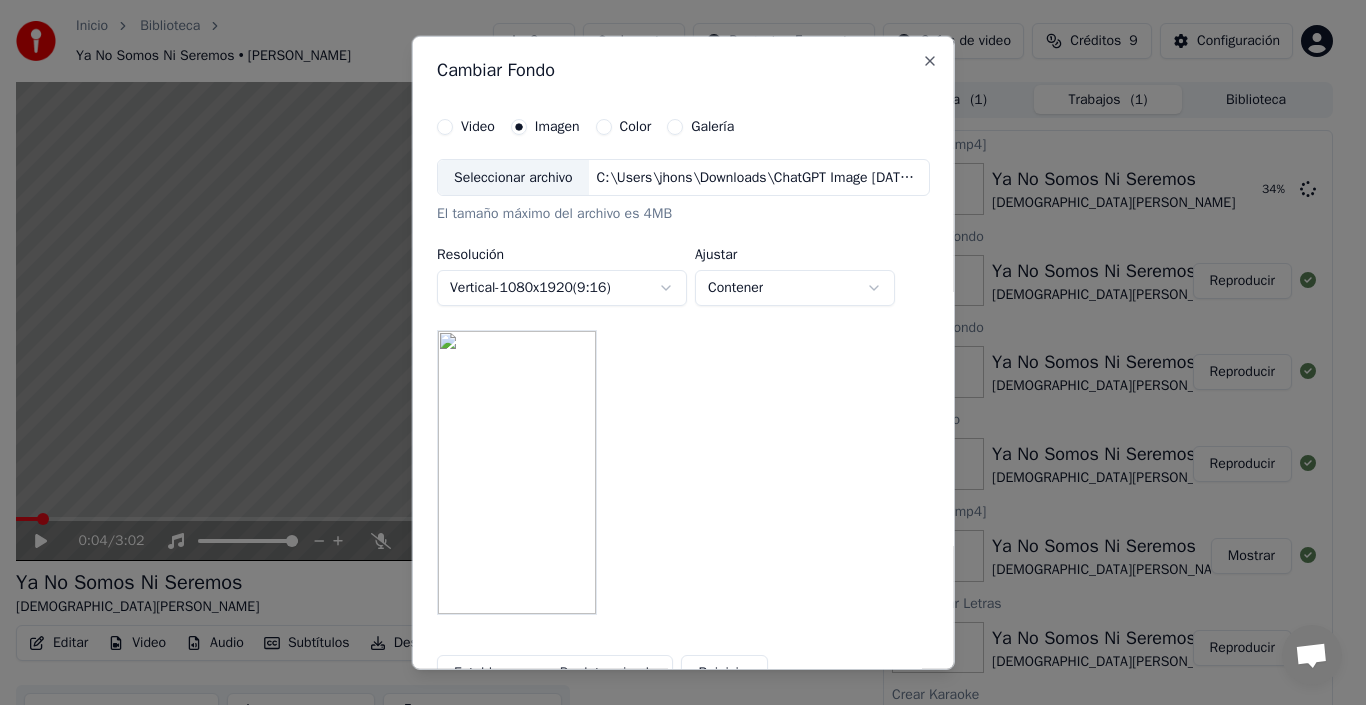 click on "Inicio Biblioteca Ya No Somos Ni Seremos • [PERSON_NAME] Crear Importar Preguntas Frecuentes Guías de video Créditos 9 Configuración 0:04  /  3:02 Ya No Somos Ni Seremos [PERSON_NAME] Nodal BPM 153 Tonalidad D# Editar Video Audio Subtítulos Descargar Biblioteca en la nube Sincronización manual Descargar video Abrir Pantalla Doble Cola ( 1 ) Trabajos ( 1 ) Biblioteca Exportar [.mp4] Ya No Somos Ni Seremos [DEMOGRAPHIC_DATA] Nodal 34 % Cambiar Fondo Ya No Somos Ni Seremos [DEMOGRAPHIC_DATA] Nodal Reproducir Cambiar Fondo Ya No Somos Ni Seremos [DEMOGRAPHIC_DATA] Nodal Reproducir Añadir logo Ya No Somos Ni Seremos [DEMOGRAPHIC_DATA][PERSON_NAME] Reproducir Exportar [.mp4] Ya No Somos Ni Seremos [DEMOGRAPHIC_DATA] Nodal Mostrar Sincronizar Letras Ya No Somos Ni Seremos [PERSON_NAME] Reproducir Crear Karaoke (KARAOKE) [PERSON_NAME] - Ya No Somos Ni Seremos  Reproducir Cambiar Fondo Video Imagen Color Galería Seleccionar archivo C:\Users\jhons\Downloads\ChatGPT Image [DATE], 12_36_00 a.m..png El tamaño máximo del archivo es 4MB Resolución Vertical" at bounding box center (674, 352) 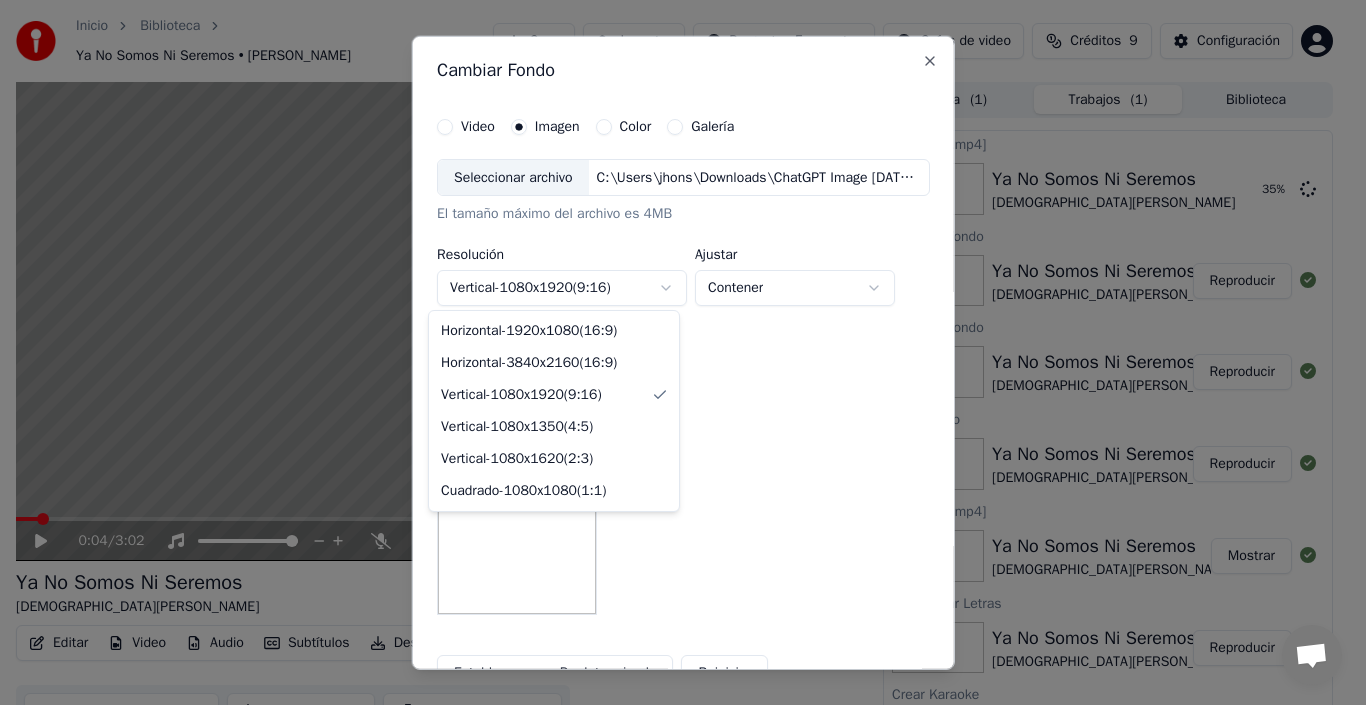 select on "*********" 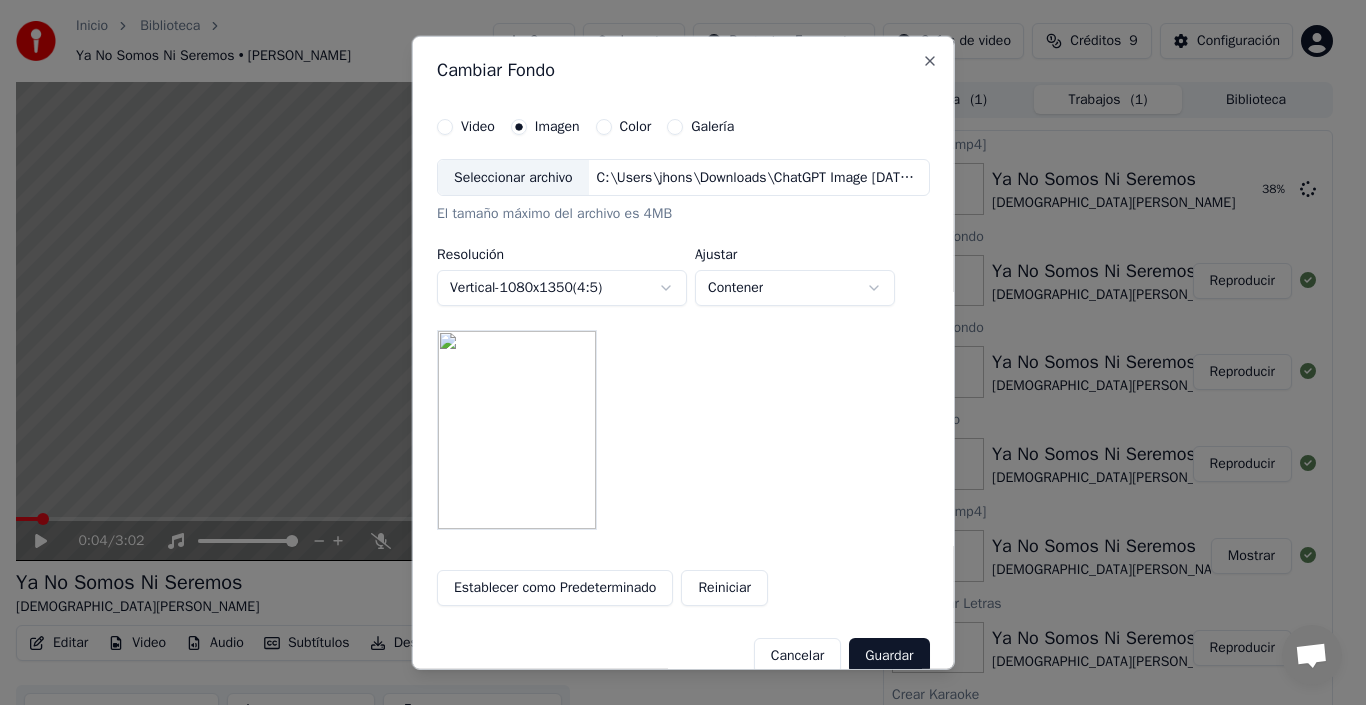 click on "Guardar" at bounding box center [889, 656] 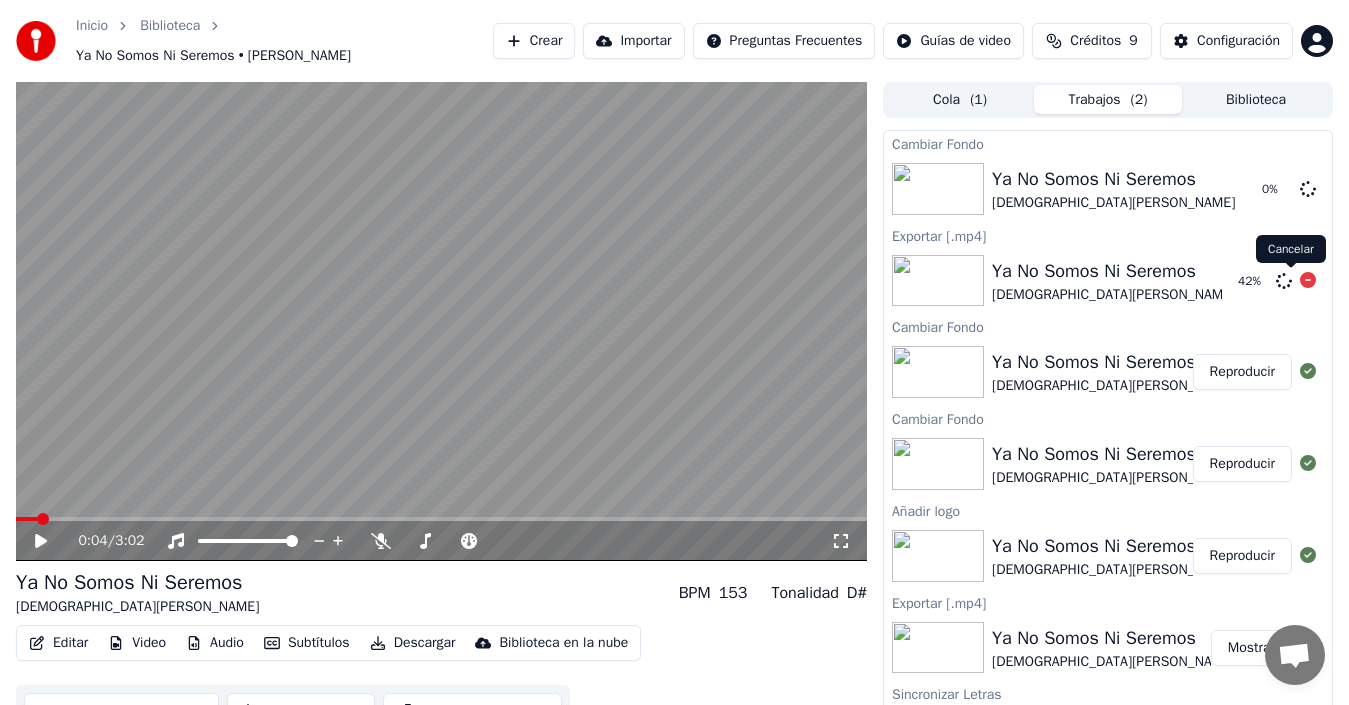 click 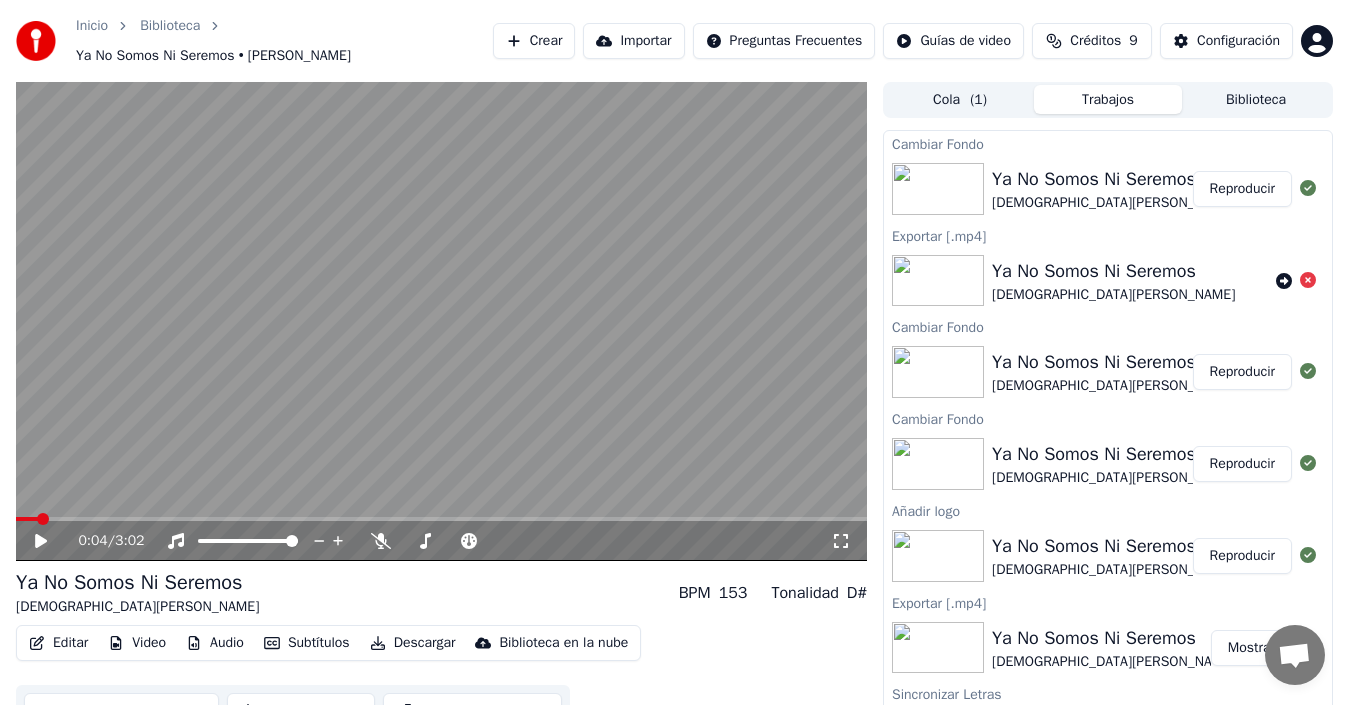 click on "Reproducir" at bounding box center (1242, 189) 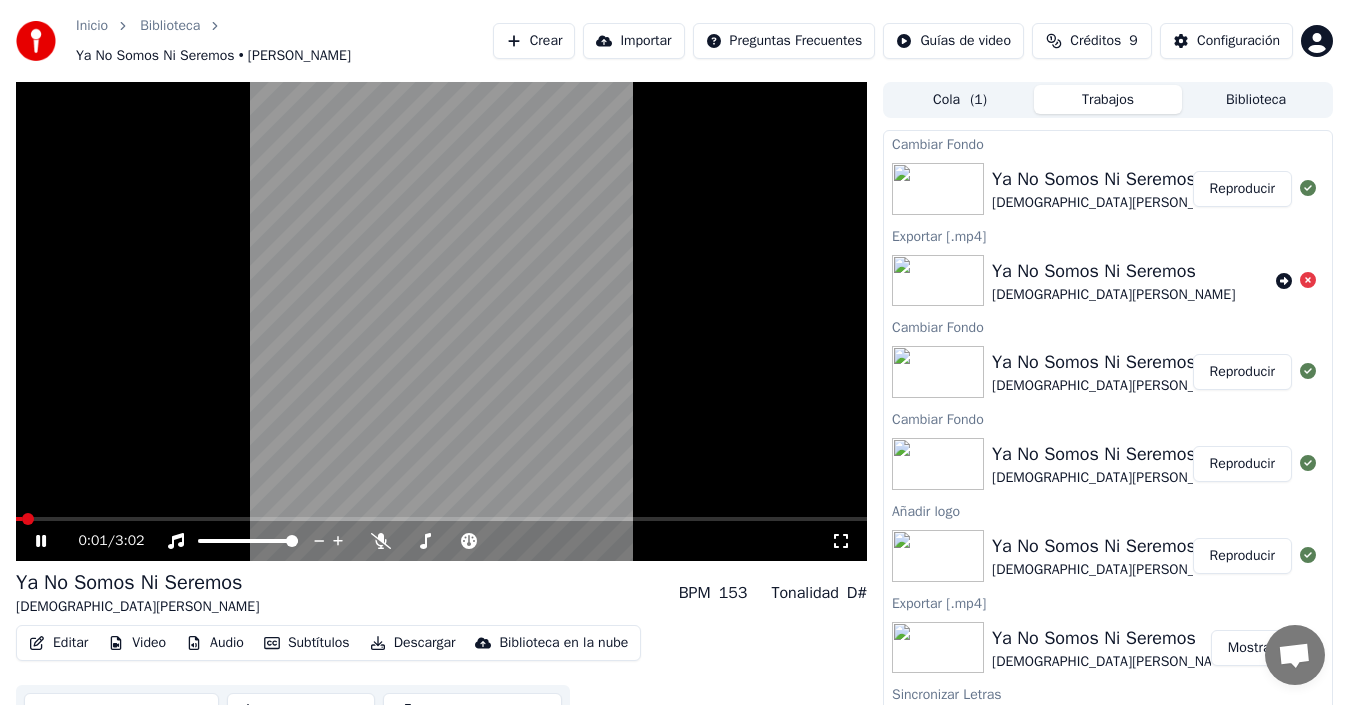 click at bounding box center (441, 519) 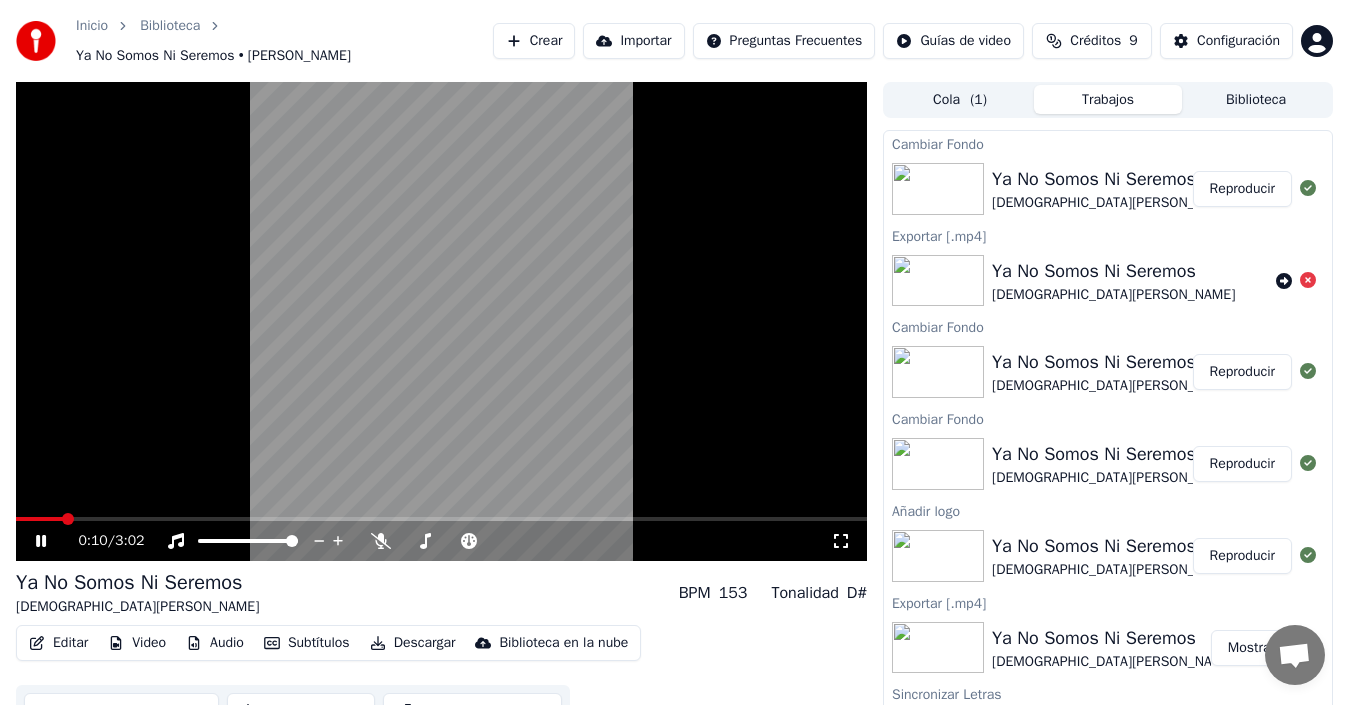 click at bounding box center (441, 519) 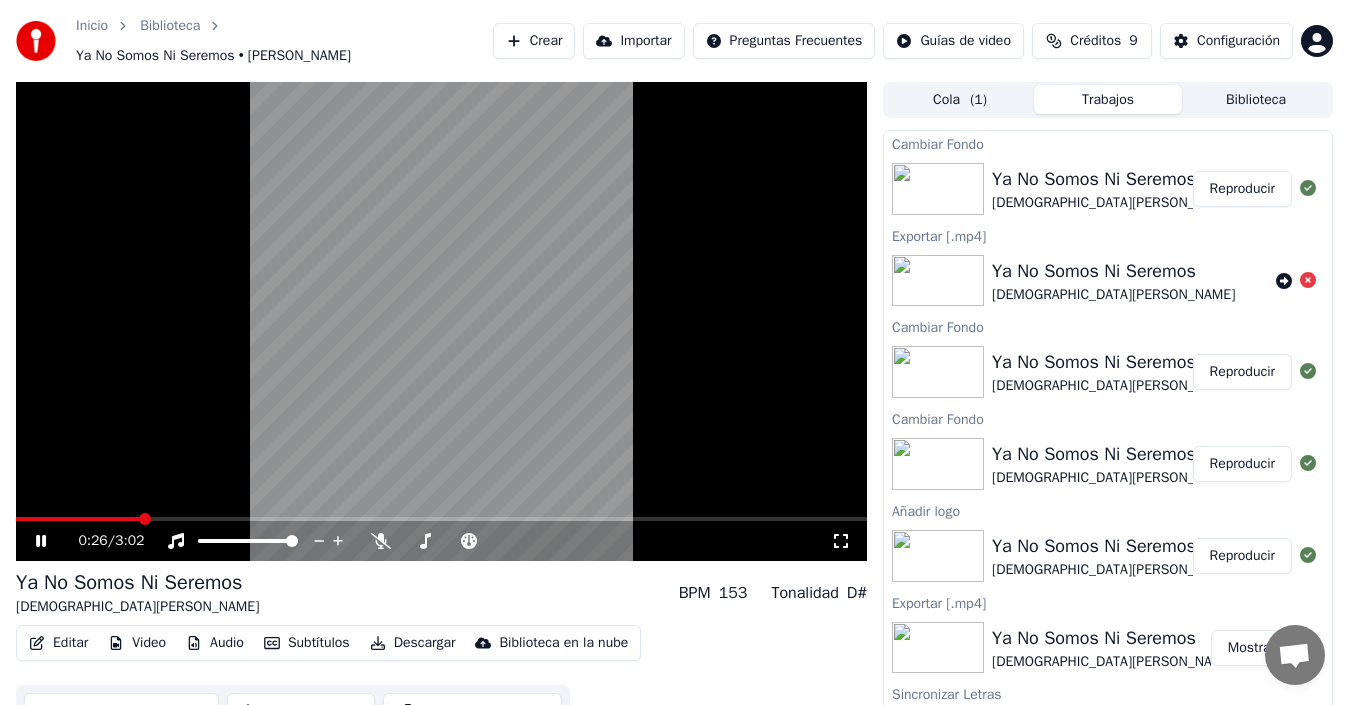 click at bounding box center [441, 321] 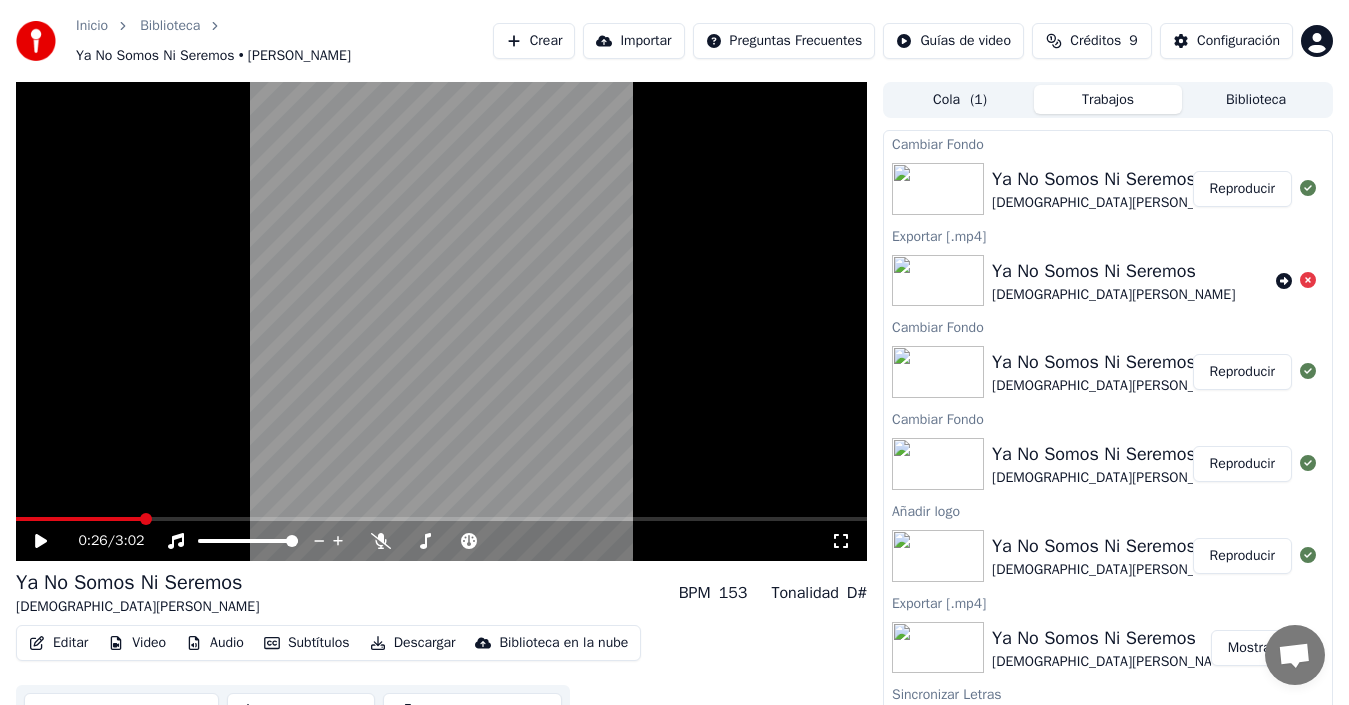 click on "Subtítulos" at bounding box center [307, 643] 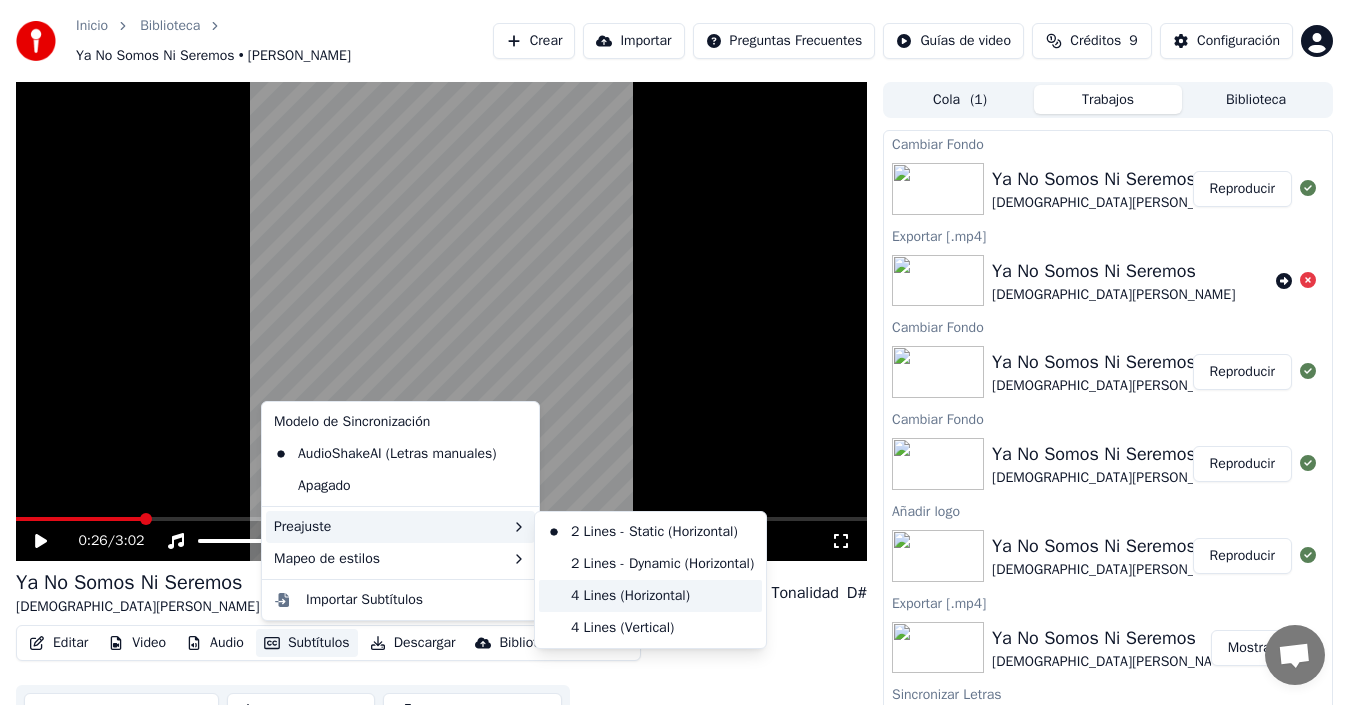 click on "4 Lines (Horizontal)" at bounding box center [650, 596] 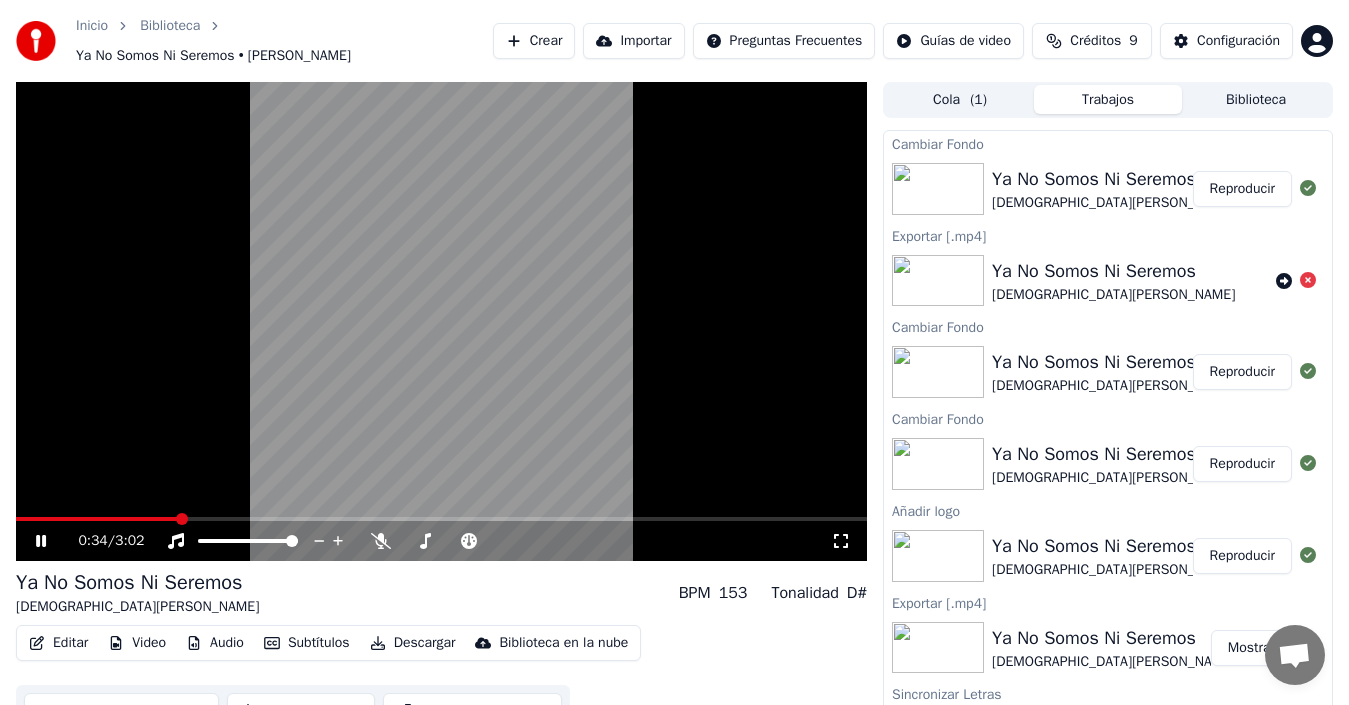 click on "Editar" at bounding box center [58, 643] 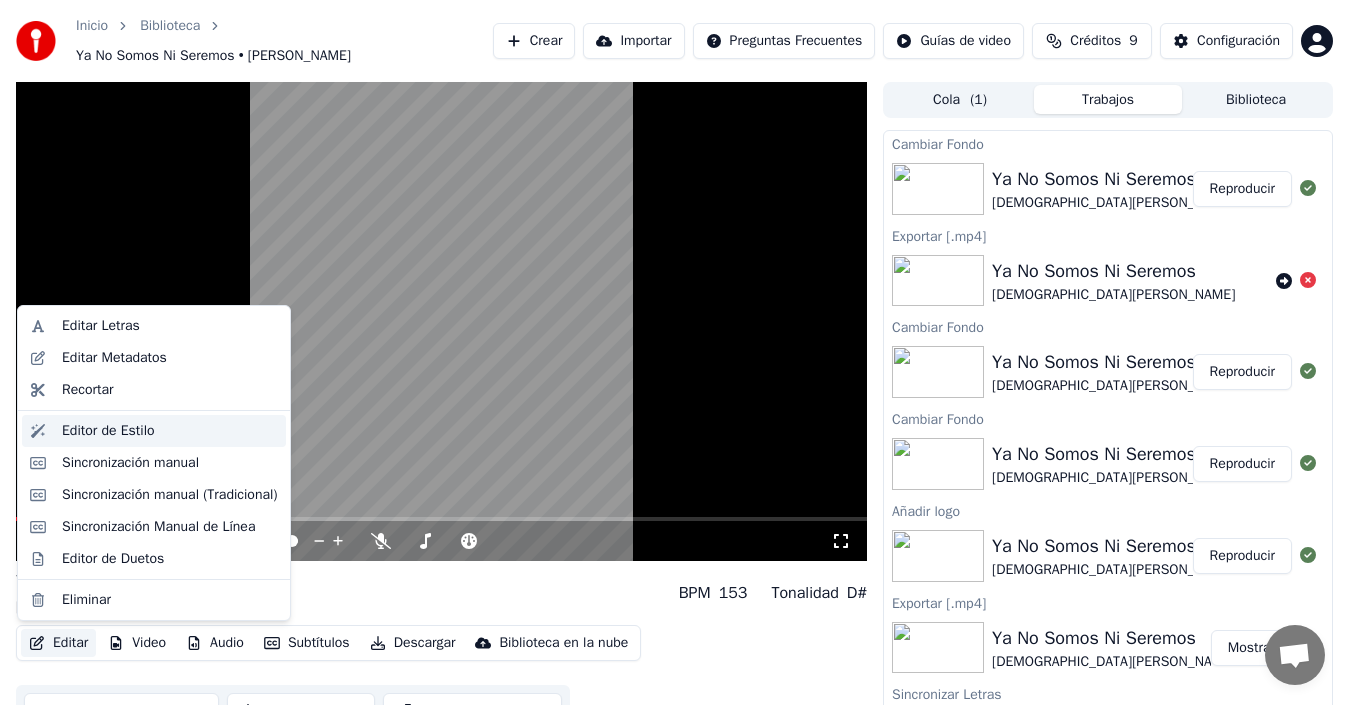 click on "Editor de Estilo" at bounding box center [108, 431] 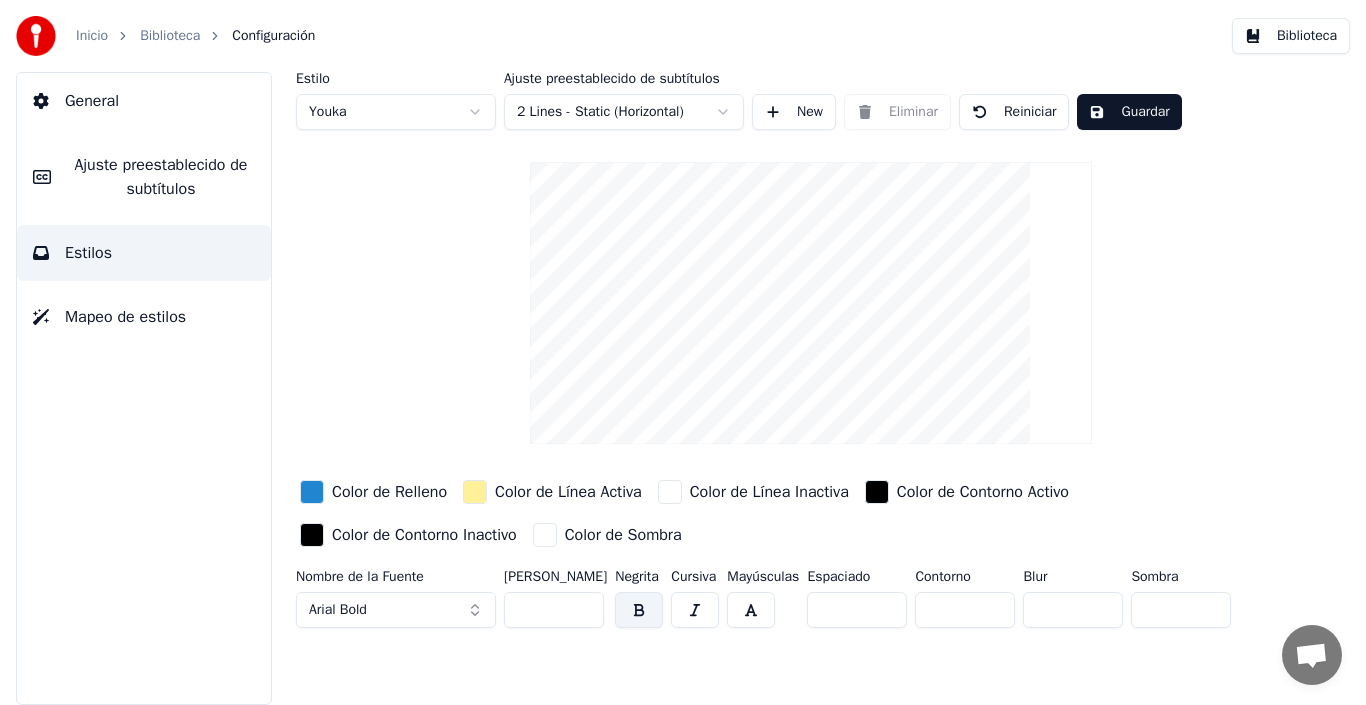 click on "Mapeo de estilos" at bounding box center [144, 317] 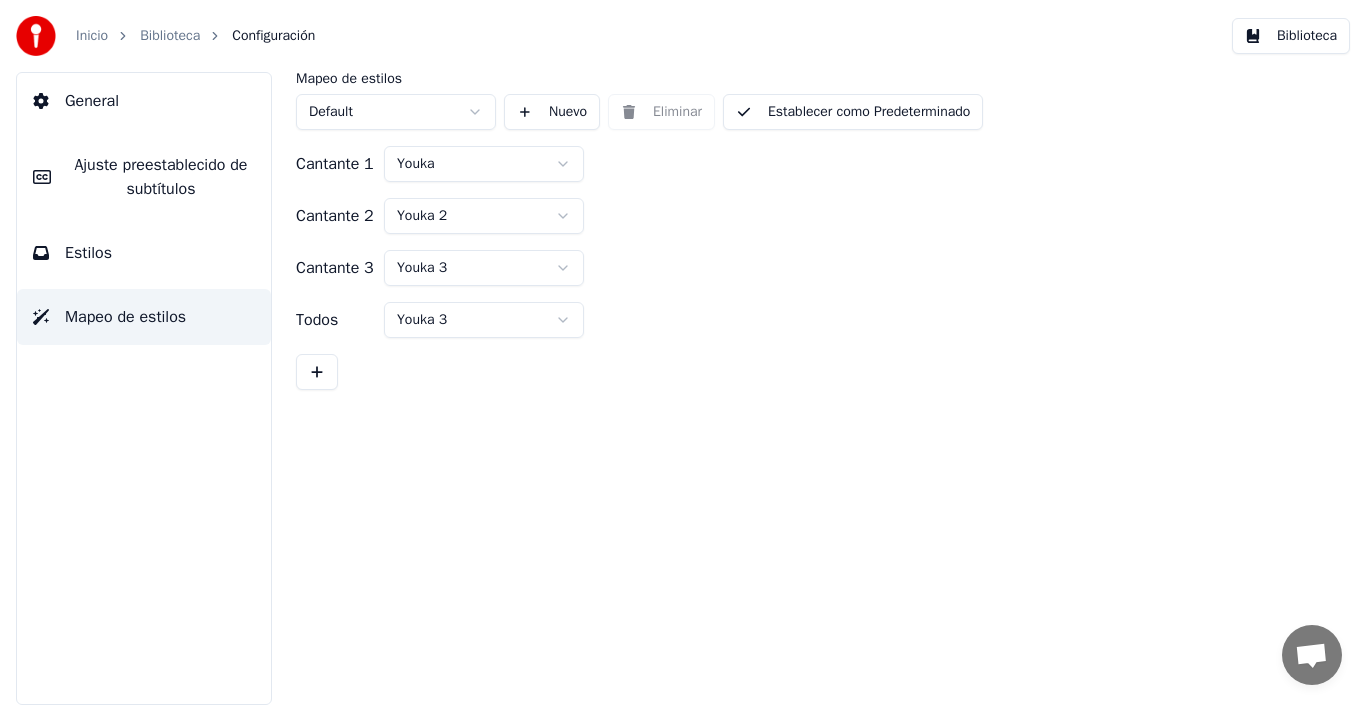 click on "General" at bounding box center (144, 101) 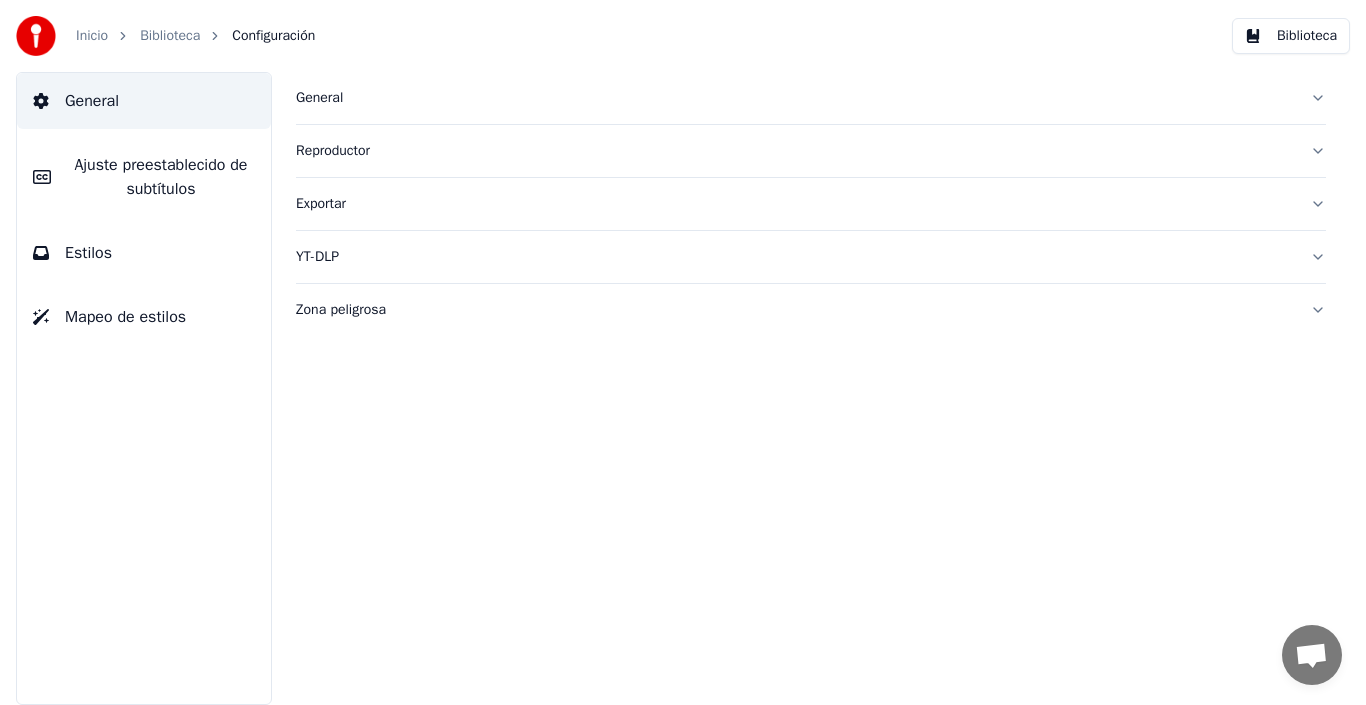 click on "Inicio" at bounding box center [92, 36] 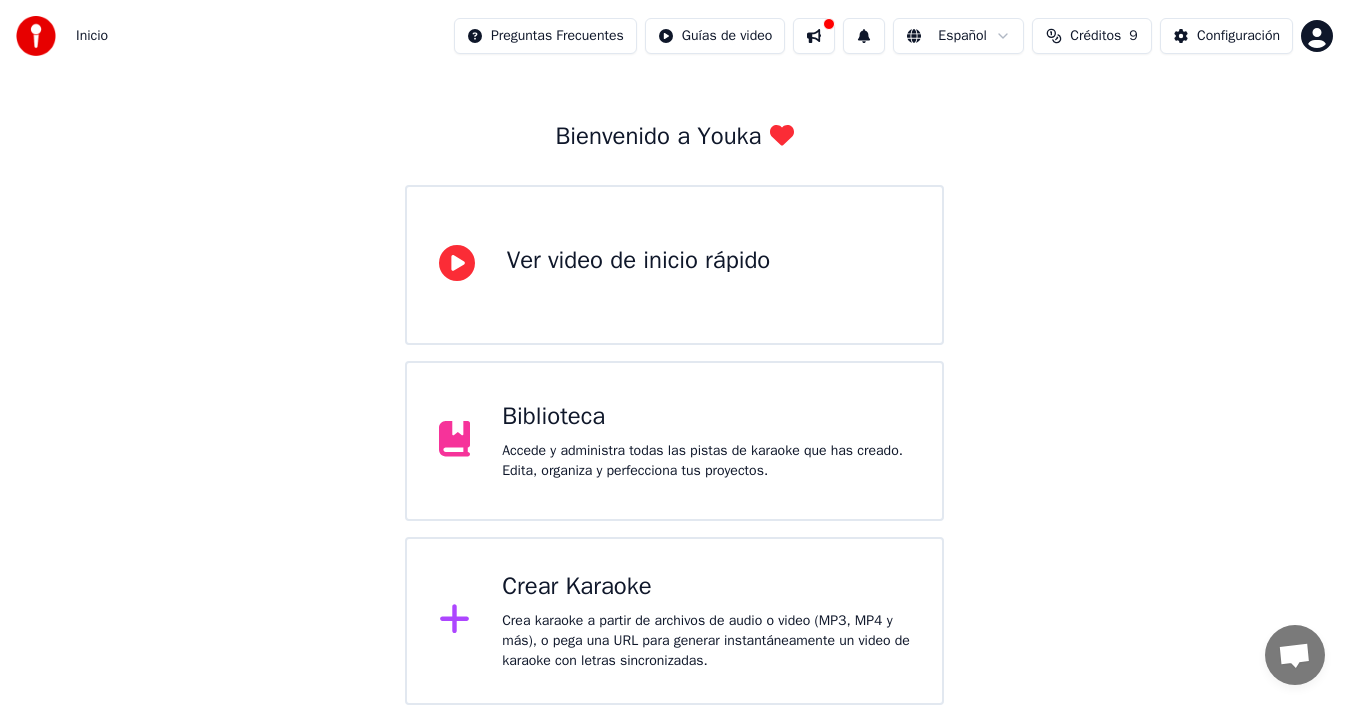 click on "Accede y administra todas las pistas de karaoke que has creado. Edita, organiza y perfecciona tus proyectos." at bounding box center (706, 461) 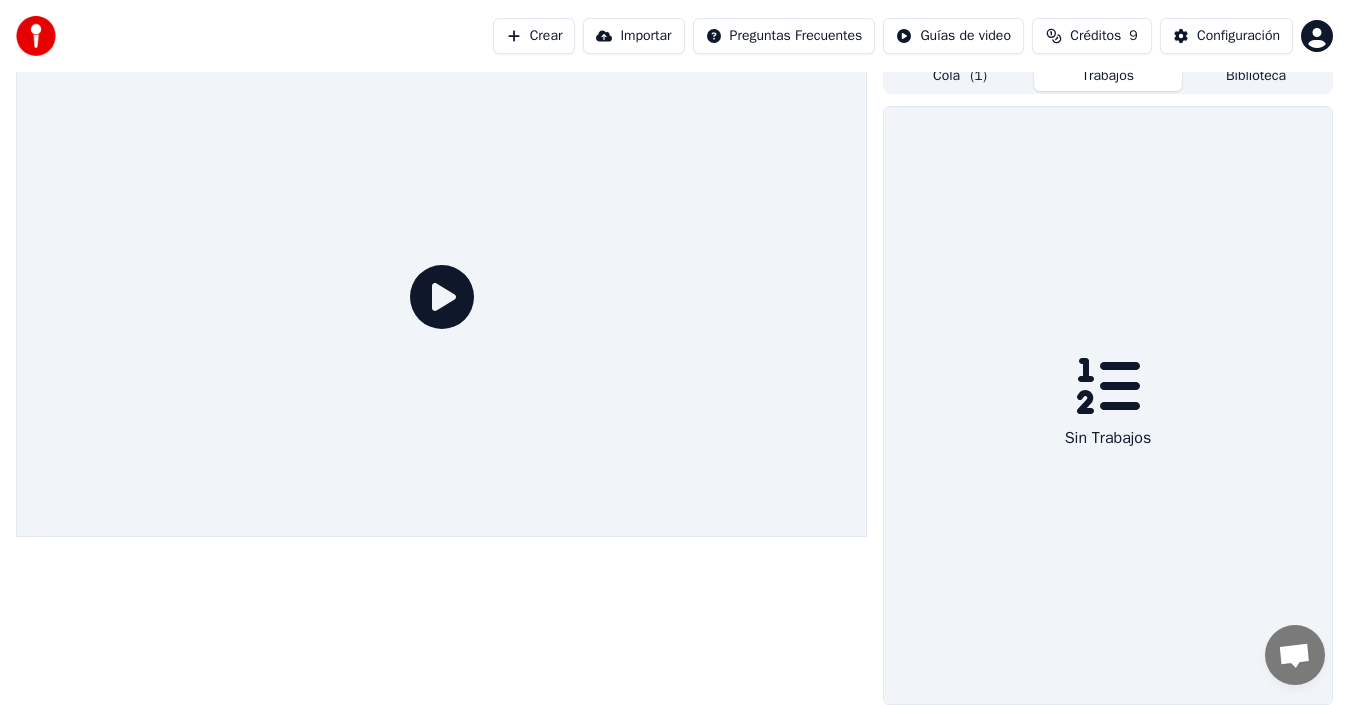 scroll, scrollTop: 14, scrollLeft: 0, axis: vertical 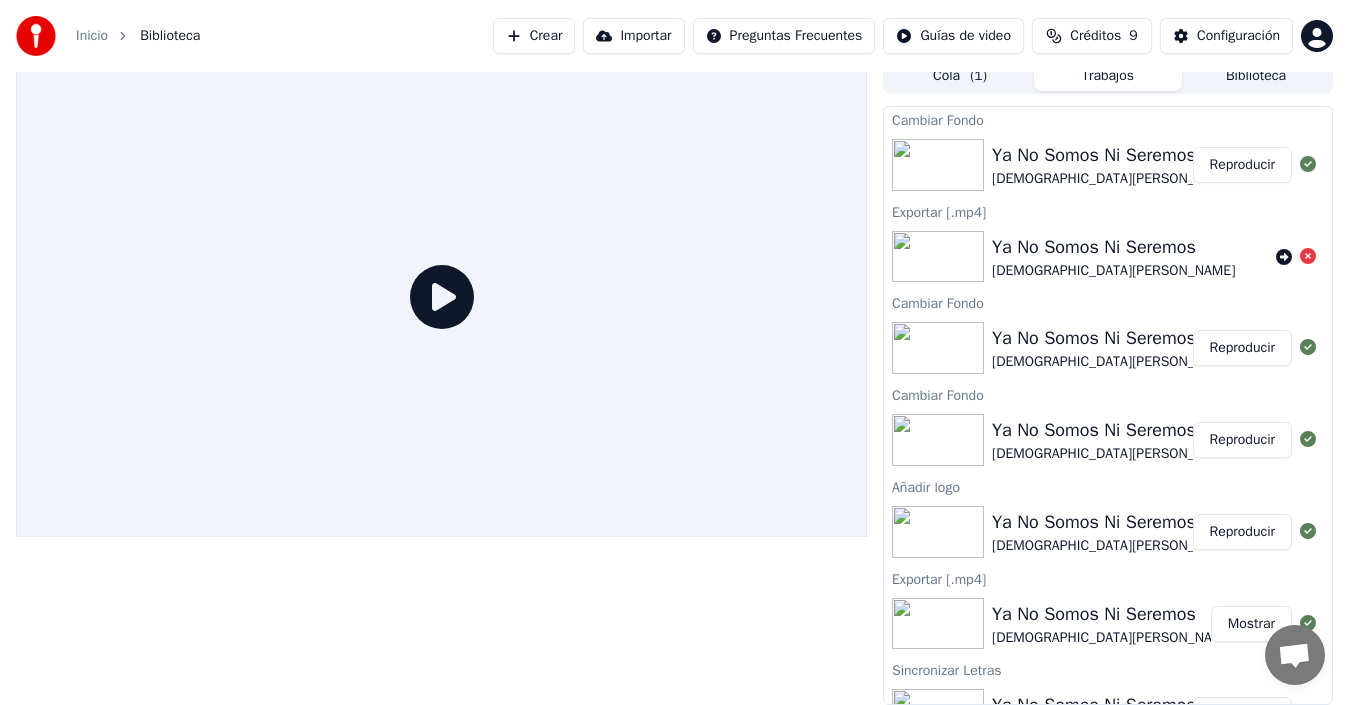 click on "Ya No Somos Ni Seremos" at bounding box center (1113, 155) 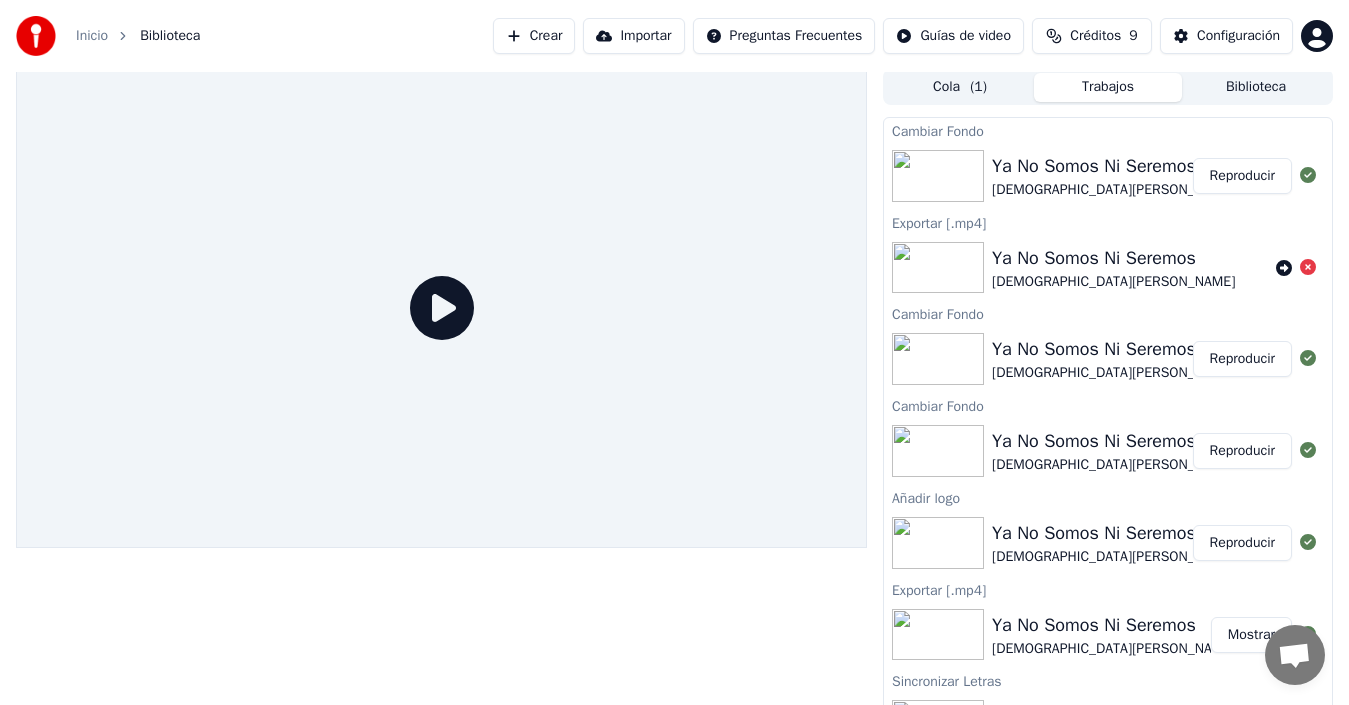 scroll, scrollTop: 0, scrollLeft: 0, axis: both 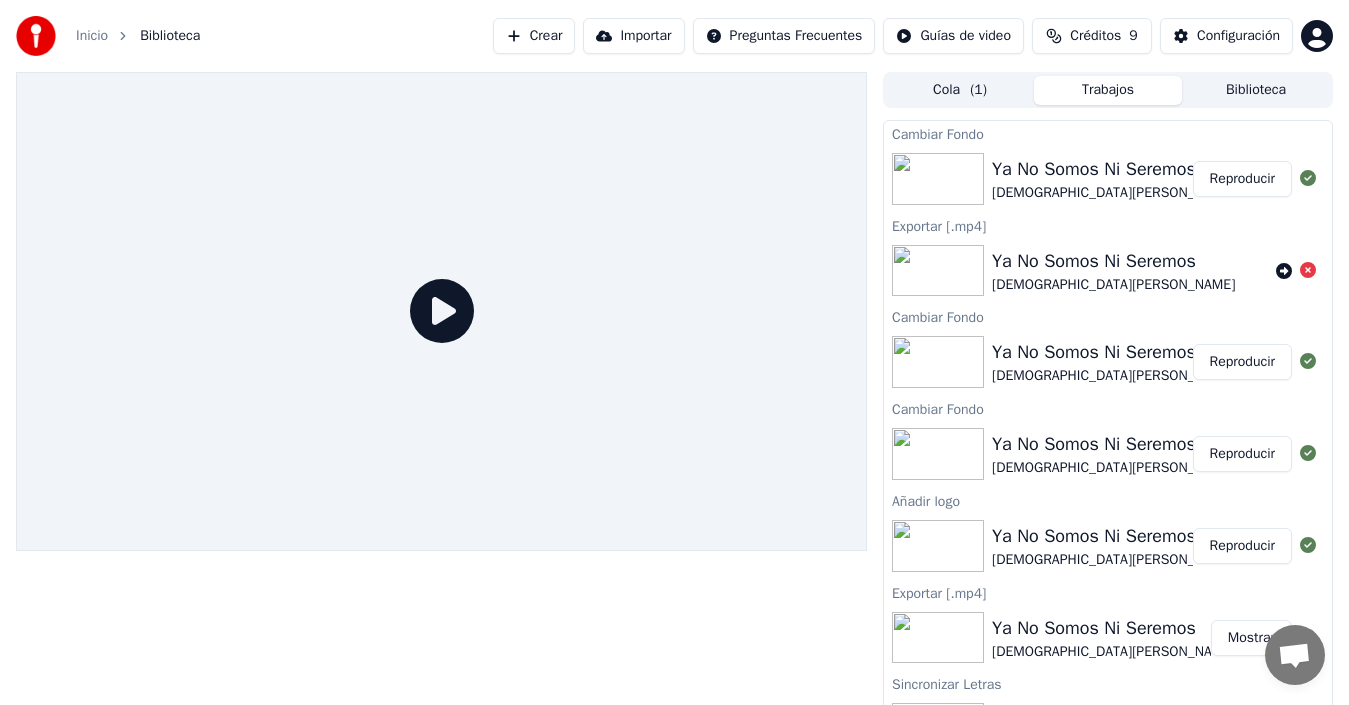 click on "Ya No Somos Ni Seremos" at bounding box center [1113, 169] 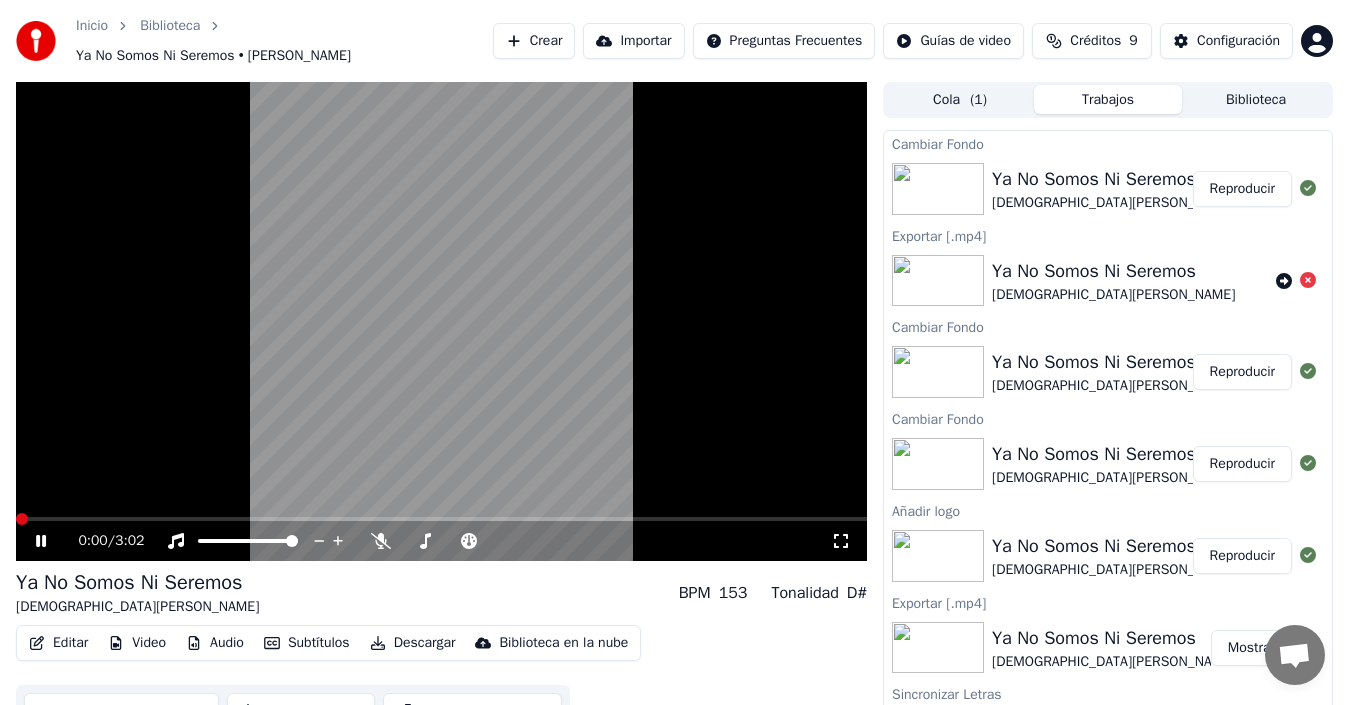 click at bounding box center (441, 519) 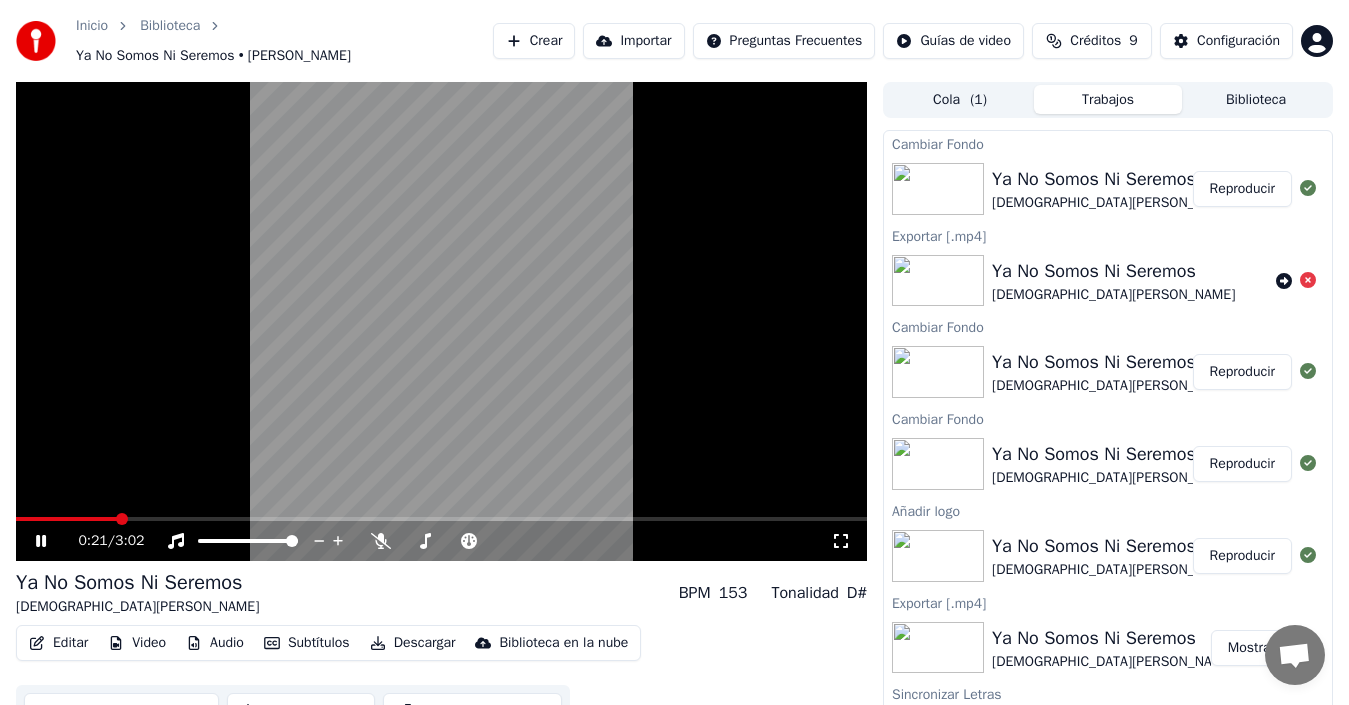 click at bounding box center (441, 321) 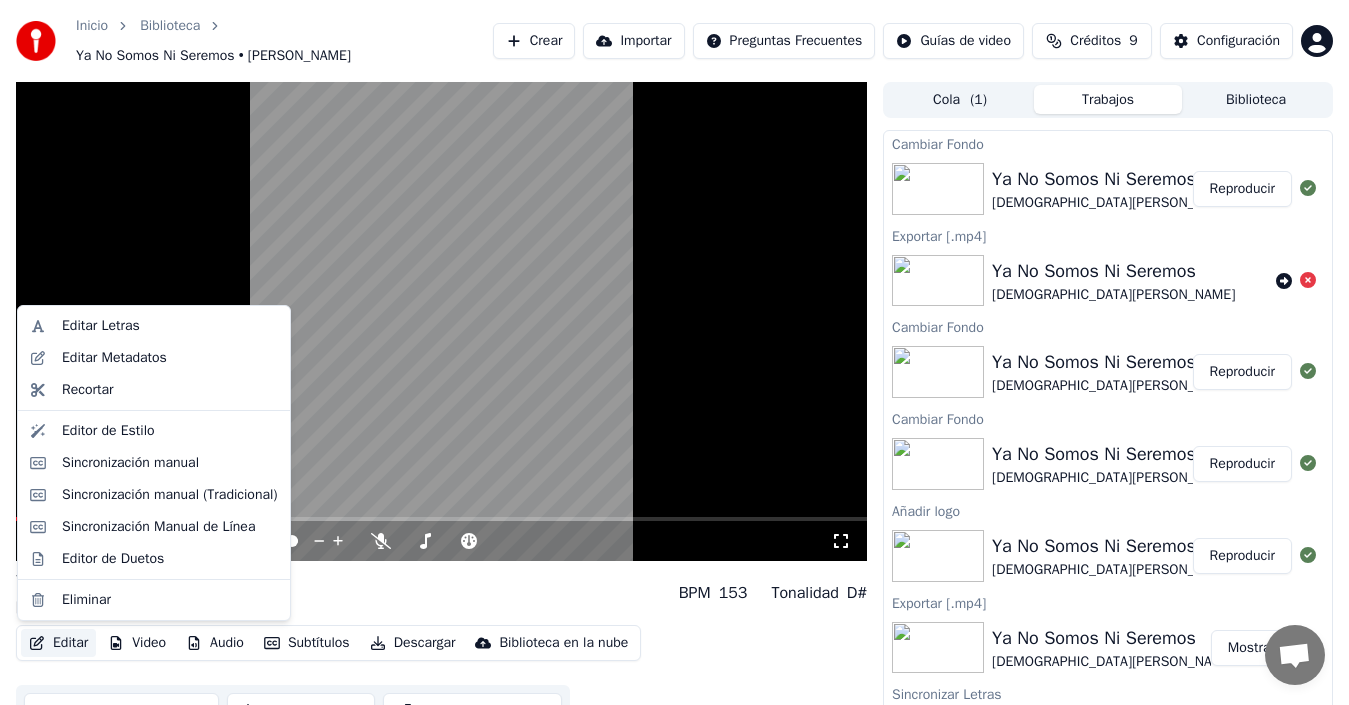 click on "Editar" at bounding box center (58, 643) 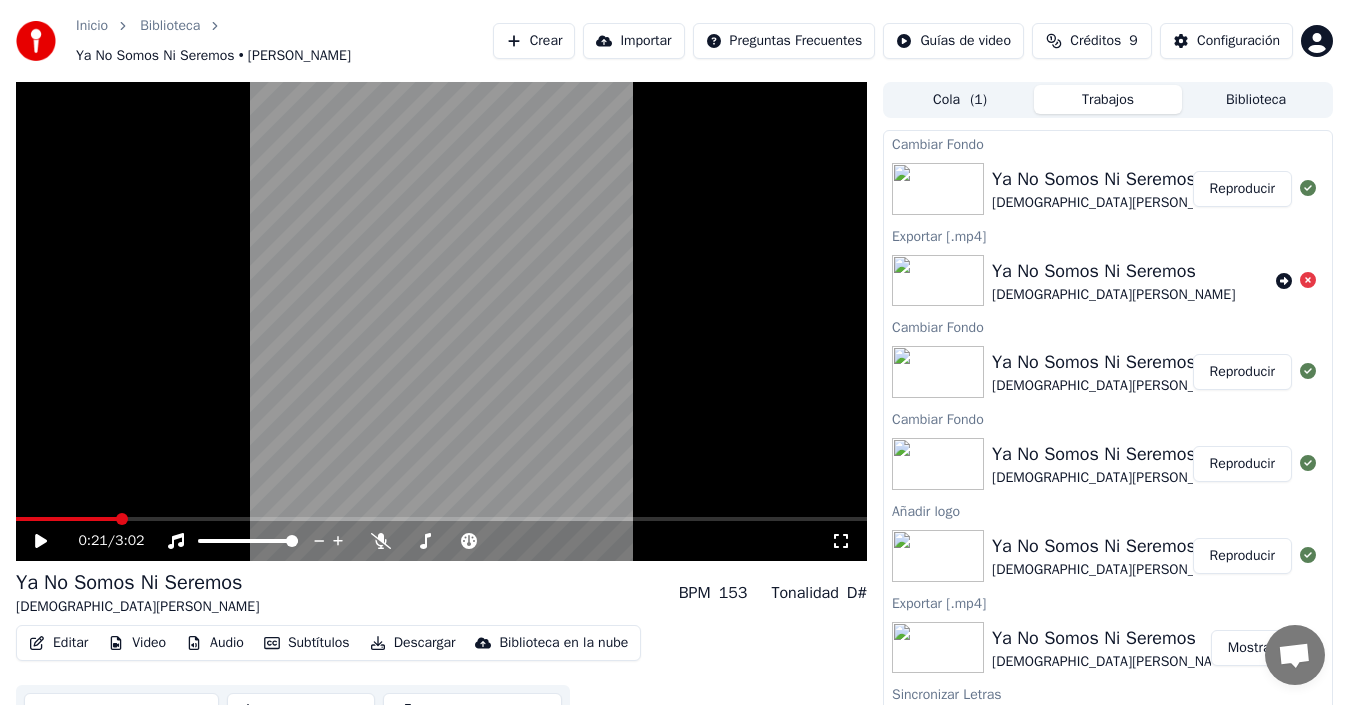 click on "Video" at bounding box center (137, 643) 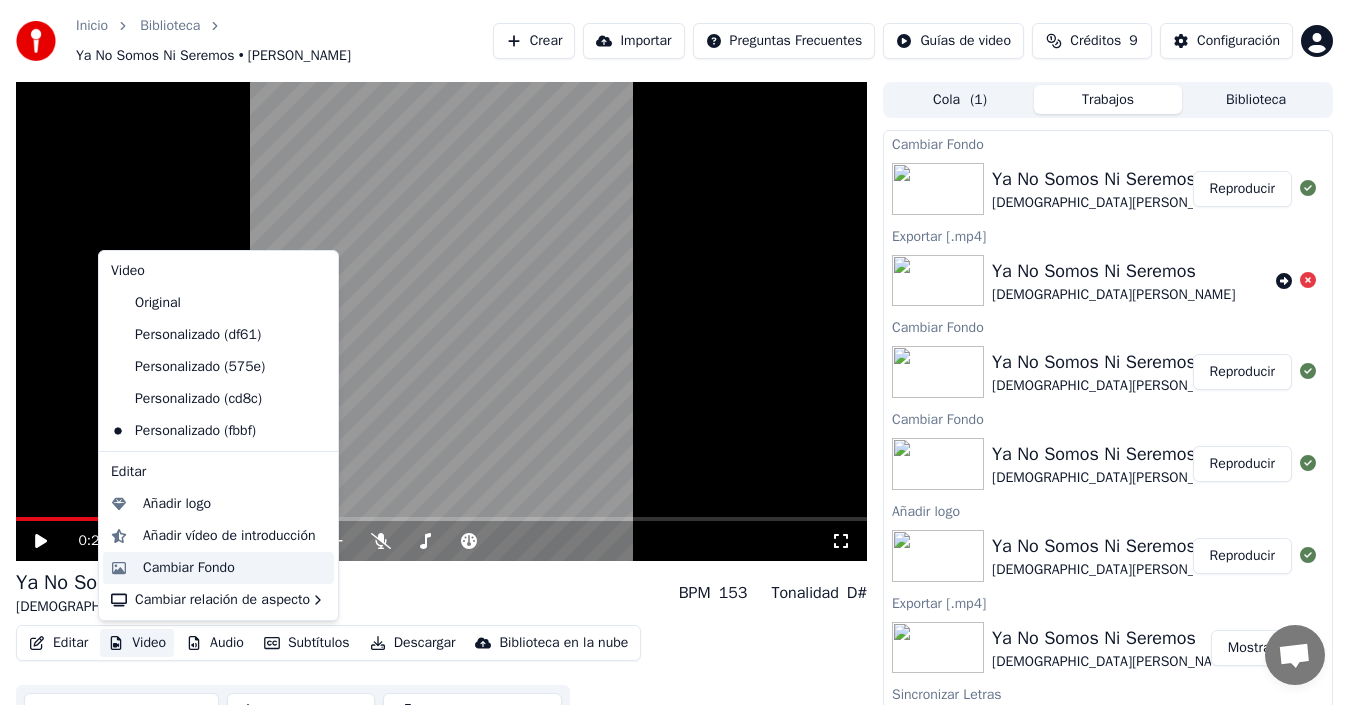 click on "Cambiar Fondo" at bounding box center (189, 568) 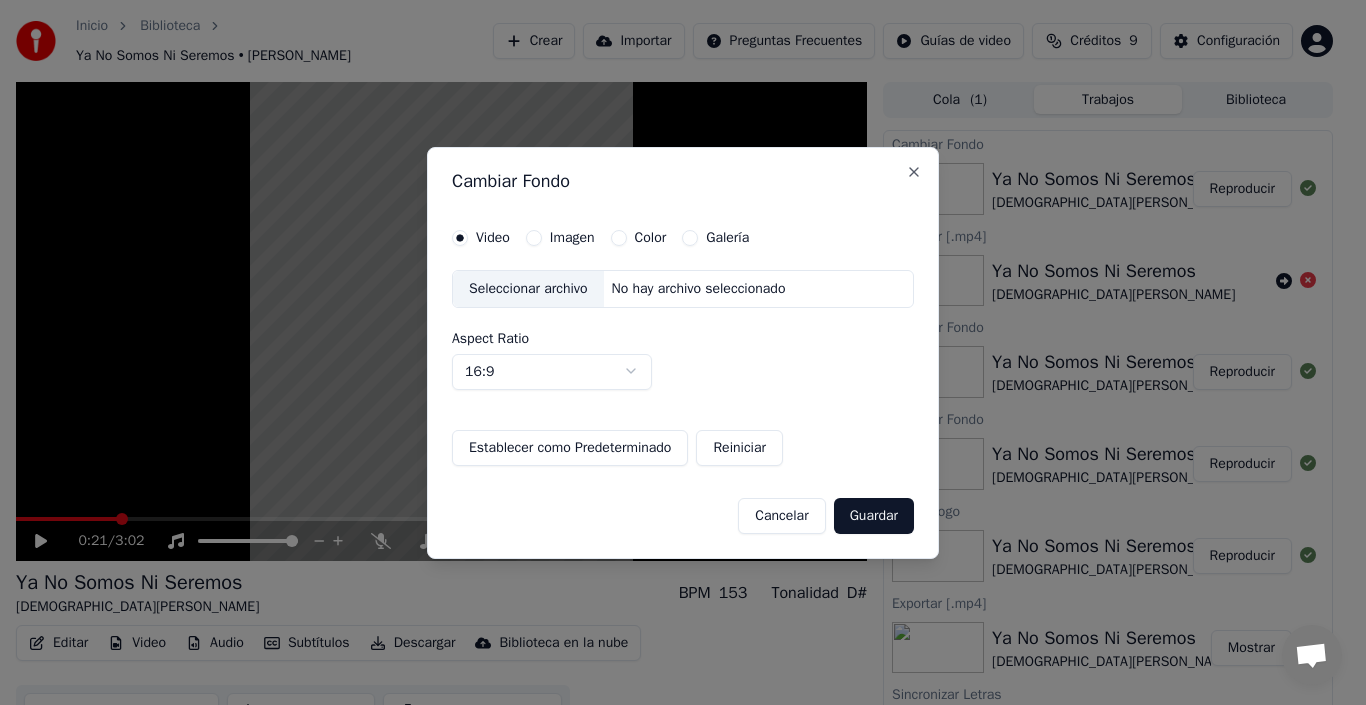 click on "Imagen" at bounding box center [572, 238] 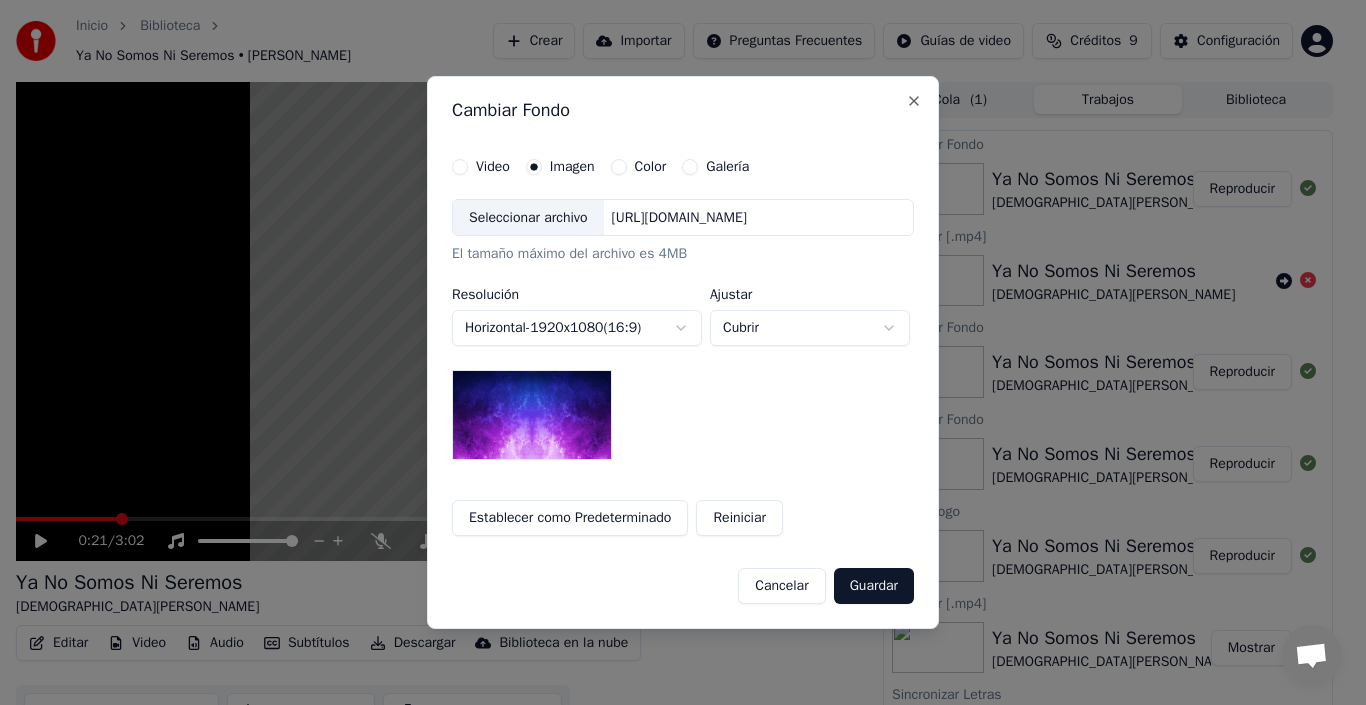 click on "Seleccionar archivo" at bounding box center [528, 218] 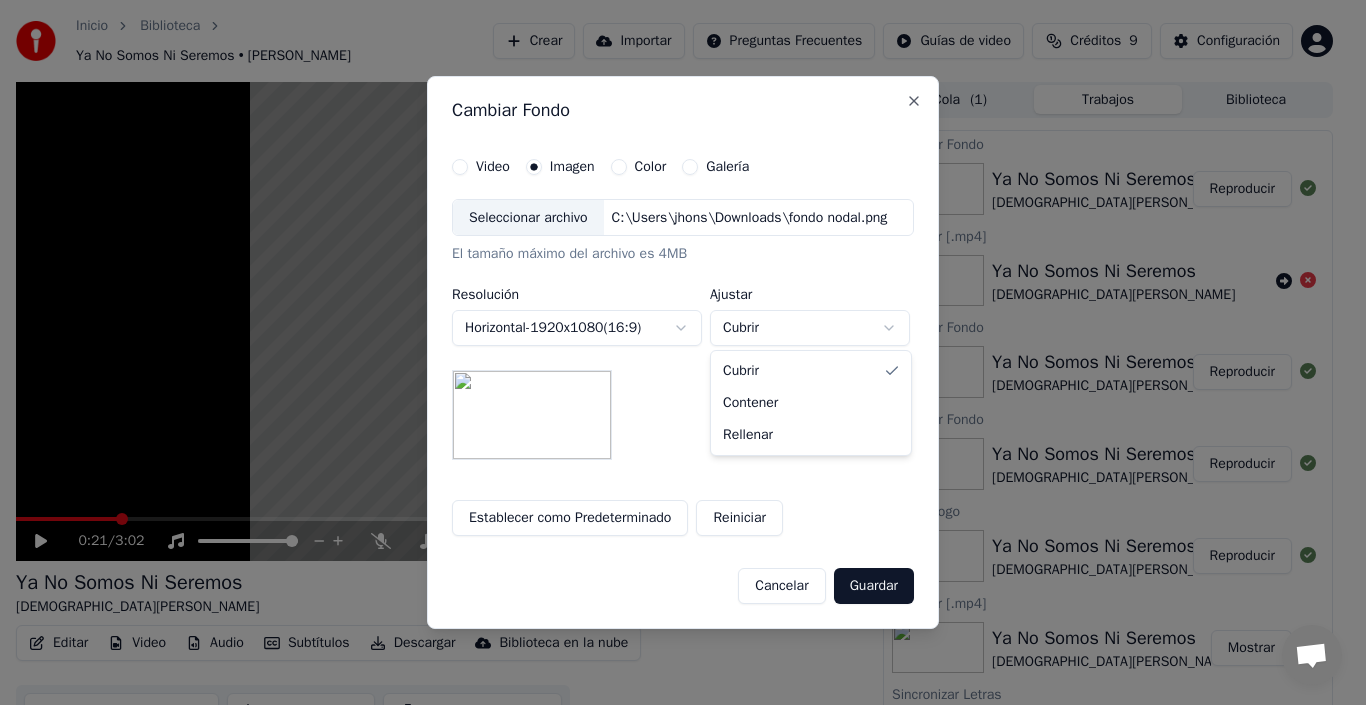 click on "Inicio Biblioteca Ya No Somos Ni Seremos • [PERSON_NAME] Crear Importar Preguntas Frecuentes Guías de video Créditos 9 Configuración 0:21  /  3:02 Ya No Somos Ni Seremos [PERSON_NAME] Nodal BPM 153 Tonalidad D# Editar Video Audio Subtítulos Descargar Biblioteca en la nube Sincronización manual Descargar video Abrir Pantalla Doble Cola ( 1 ) Trabajos Biblioteca Cambiar Fondo Ya No Somos Ni Seremos [PERSON_NAME] Reproducir Exportar [.mp4] Ya No Somos Ni Seremos [DEMOGRAPHIC_DATA] Nodal Cambiar Fondo Ya No Somos Ni Seremos [DEMOGRAPHIC_DATA] Nodal Reproducir Cambiar Fondo Ya No Somos Ni Seremos [DEMOGRAPHIC_DATA][PERSON_NAME] Reproducir Añadir logo Ya No Somos Ni Seremos [DEMOGRAPHIC_DATA][PERSON_NAME] Reproducir Exportar [.mp4] Ya No Somos Ni Seremos [DEMOGRAPHIC_DATA] Nodal Mostrar Sincronizar Letras Ya No Somos Ni Seremos [DEMOGRAPHIC_DATA][PERSON_NAME] Reproducir Crear Karaoke (KARAOKE) [DEMOGRAPHIC_DATA][PERSON_NAME] - Ya No Somos Ni Seremos  Reproducir Cambiar Fondo Video Imagen Color Galería Seleccionar archivo C:\Users\jhons\Downloads\fondo nodal.png Resolución Horizontal  -  1920 x" at bounding box center [674, 352] 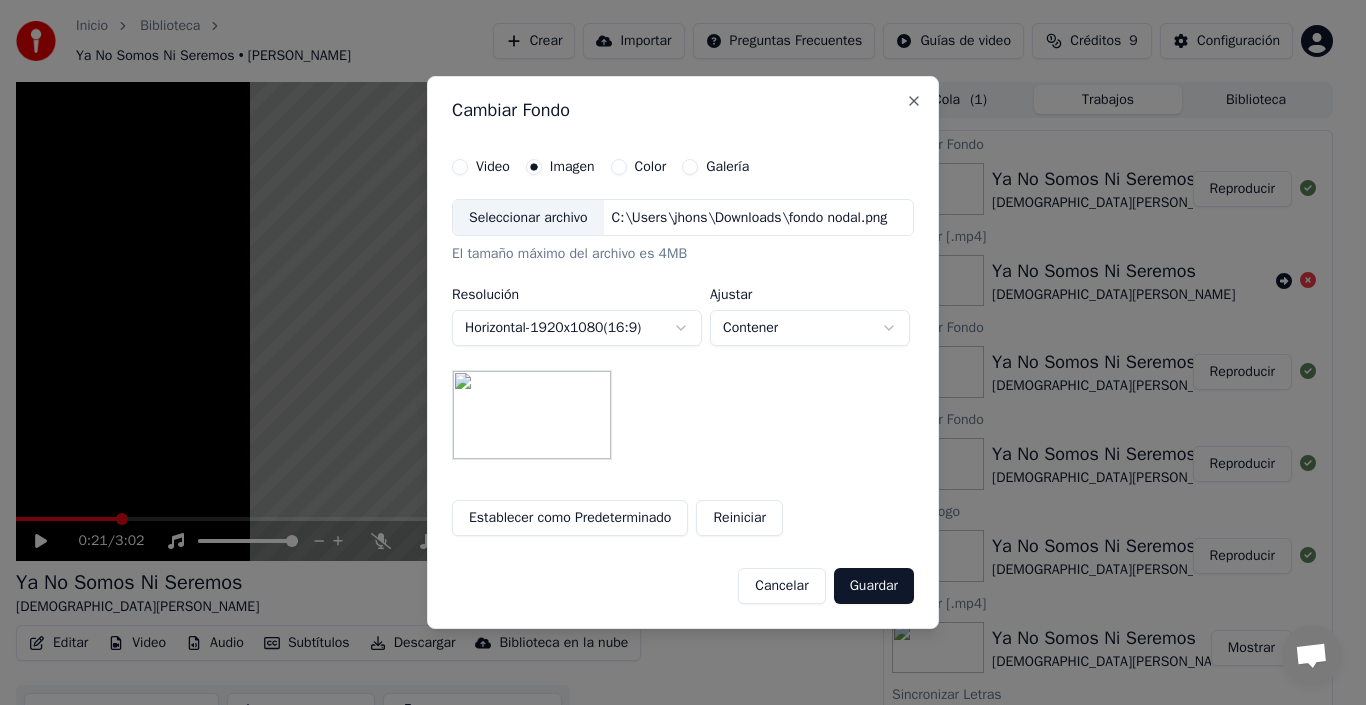 click on "Inicio Biblioteca Ya No Somos Ni Seremos • [PERSON_NAME] Crear Importar Preguntas Frecuentes Guías de video Créditos 9 Configuración 0:21  /  3:02 Ya No Somos Ni Seremos [PERSON_NAME] Nodal BPM 153 Tonalidad D# Editar Video Audio Subtítulos Descargar Biblioteca en la nube Sincronización manual Descargar video Abrir Pantalla Doble Cola ( 1 ) Trabajos Biblioteca Cambiar Fondo Ya No Somos Ni Seremos [PERSON_NAME] Reproducir Exportar [.mp4] Ya No Somos Ni Seremos [DEMOGRAPHIC_DATA] Nodal Cambiar Fondo Ya No Somos Ni Seremos [DEMOGRAPHIC_DATA] Nodal Reproducir Cambiar Fondo Ya No Somos Ni Seremos [DEMOGRAPHIC_DATA][PERSON_NAME] Reproducir Añadir logo Ya No Somos Ni Seremos [DEMOGRAPHIC_DATA][PERSON_NAME] Reproducir Exportar [.mp4] Ya No Somos Ni Seremos [DEMOGRAPHIC_DATA] Nodal Mostrar Sincronizar Letras Ya No Somos Ni Seremos [DEMOGRAPHIC_DATA][PERSON_NAME] Reproducir Crear Karaoke (KARAOKE) [DEMOGRAPHIC_DATA][PERSON_NAME] - Ya No Somos Ni Seremos  Reproducir Cambiar Fondo Video Imagen Color Galería Seleccionar archivo C:\Users\jhons\Downloads\fondo nodal.png Resolución Horizontal  -  1920 x" at bounding box center (674, 352) 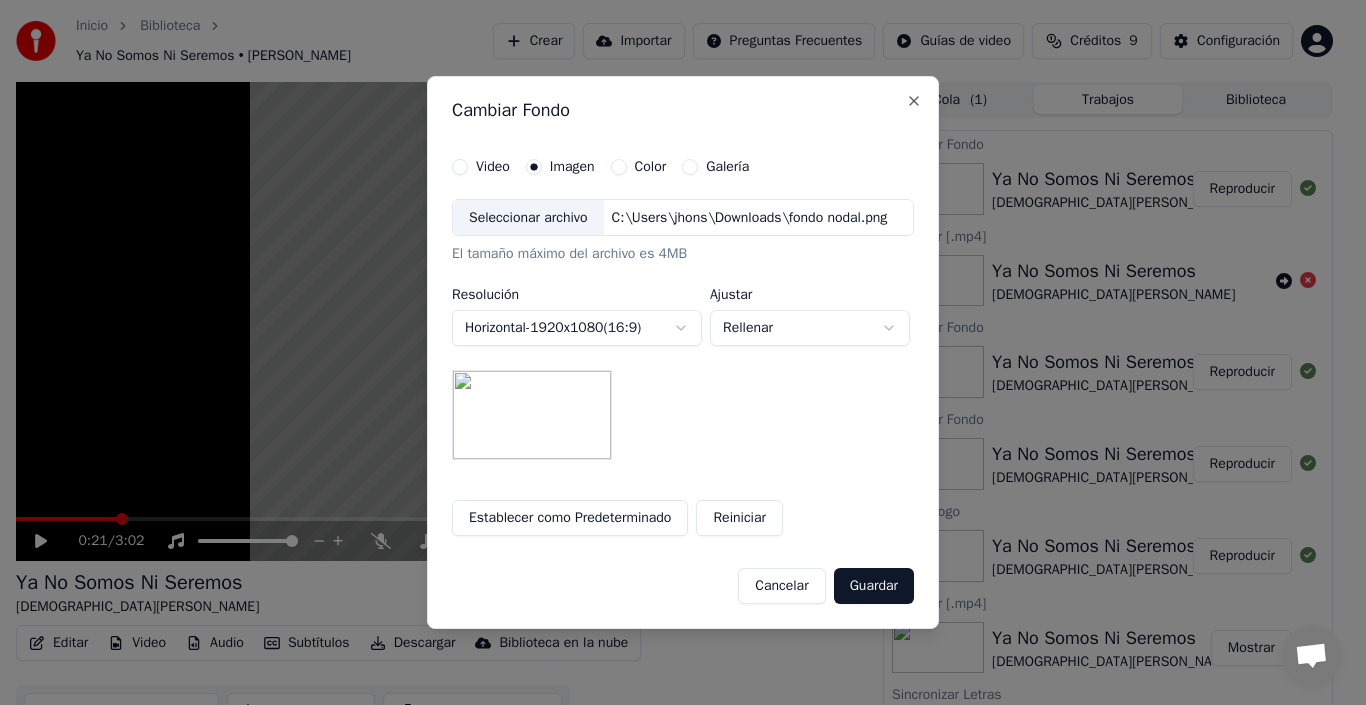 click on "Inicio Biblioteca Ya No Somos Ni Seremos • [PERSON_NAME] Crear Importar Preguntas Frecuentes Guías de video Créditos 9 Configuración 0:21  /  3:02 Ya No Somos Ni Seremos [PERSON_NAME] Nodal BPM 153 Tonalidad D# Editar Video Audio Subtítulos Descargar Biblioteca en la nube Sincronización manual Descargar video Abrir Pantalla Doble Cola ( 1 ) Trabajos Biblioteca Cambiar Fondo Ya No Somos Ni Seremos [PERSON_NAME] Reproducir Exportar [.mp4] Ya No Somos Ni Seremos [DEMOGRAPHIC_DATA] Nodal Cambiar Fondo Ya No Somos Ni Seremos [DEMOGRAPHIC_DATA] Nodal Reproducir Cambiar Fondo Ya No Somos Ni Seremos [DEMOGRAPHIC_DATA][PERSON_NAME] Reproducir Añadir logo Ya No Somos Ni Seremos [DEMOGRAPHIC_DATA][PERSON_NAME] Reproducir Exportar [.mp4] Ya No Somos Ni Seremos [DEMOGRAPHIC_DATA] Nodal Mostrar Sincronizar Letras Ya No Somos Ni Seremos [DEMOGRAPHIC_DATA][PERSON_NAME] Reproducir Crear Karaoke (KARAOKE) [DEMOGRAPHIC_DATA][PERSON_NAME] - Ya No Somos Ni Seremos  Reproducir Cambiar Fondo Video Imagen Color Galería Seleccionar archivo C:\Users\jhons\Downloads\fondo nodal.png Resolución Horizontal  -  1920 x" at bounding box center (674, 352) 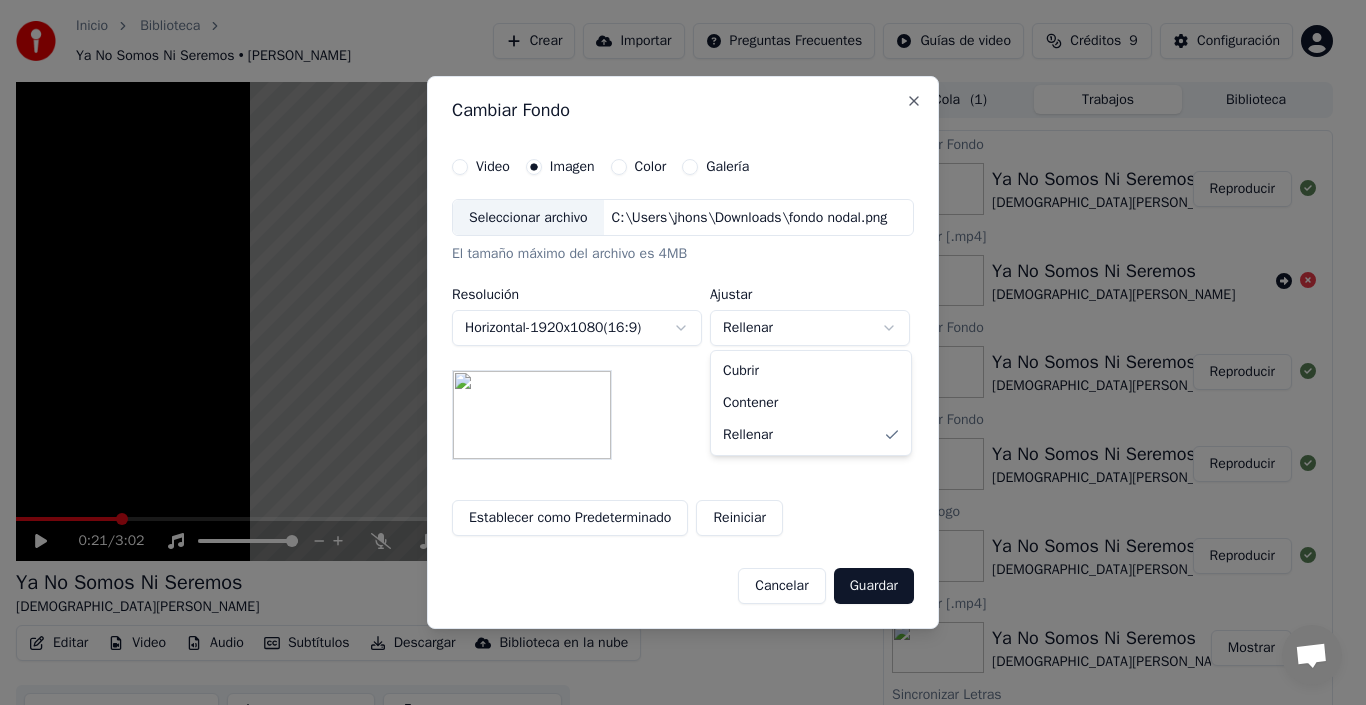 select on "*****" 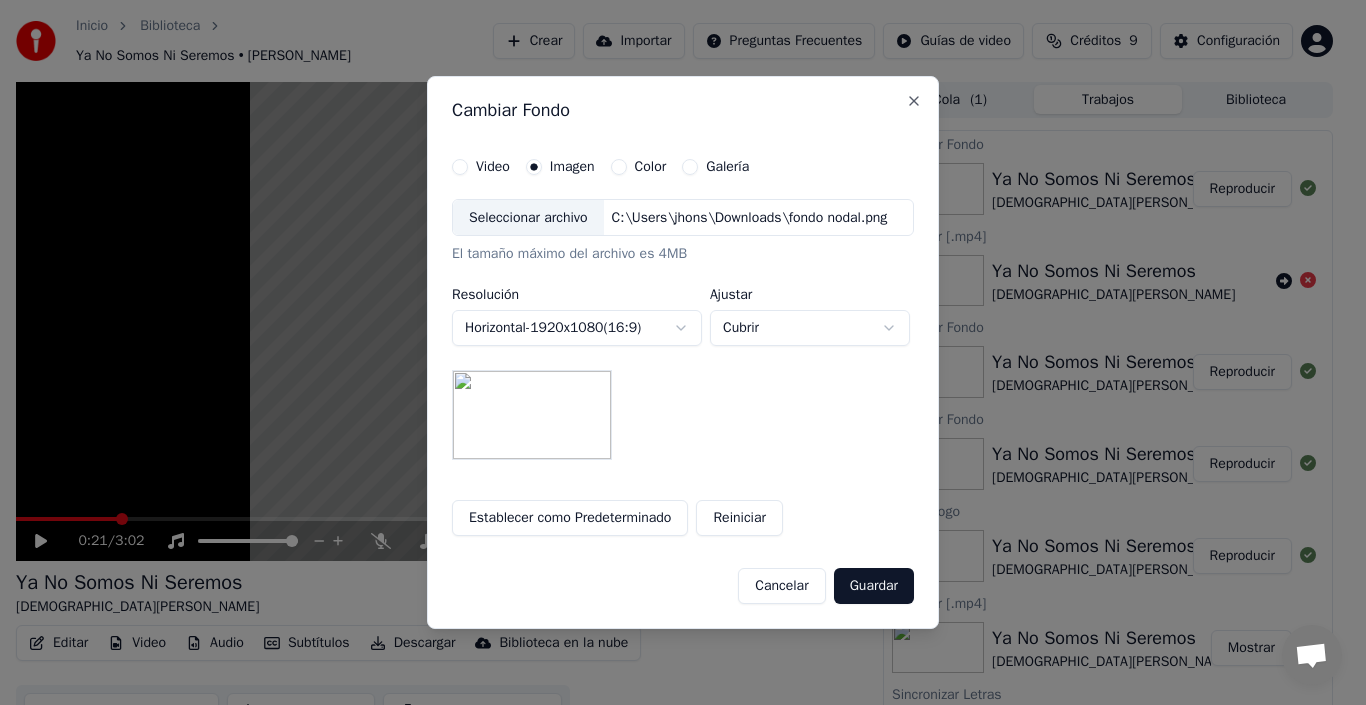 click on "Color" at bounding box center (619, 167) 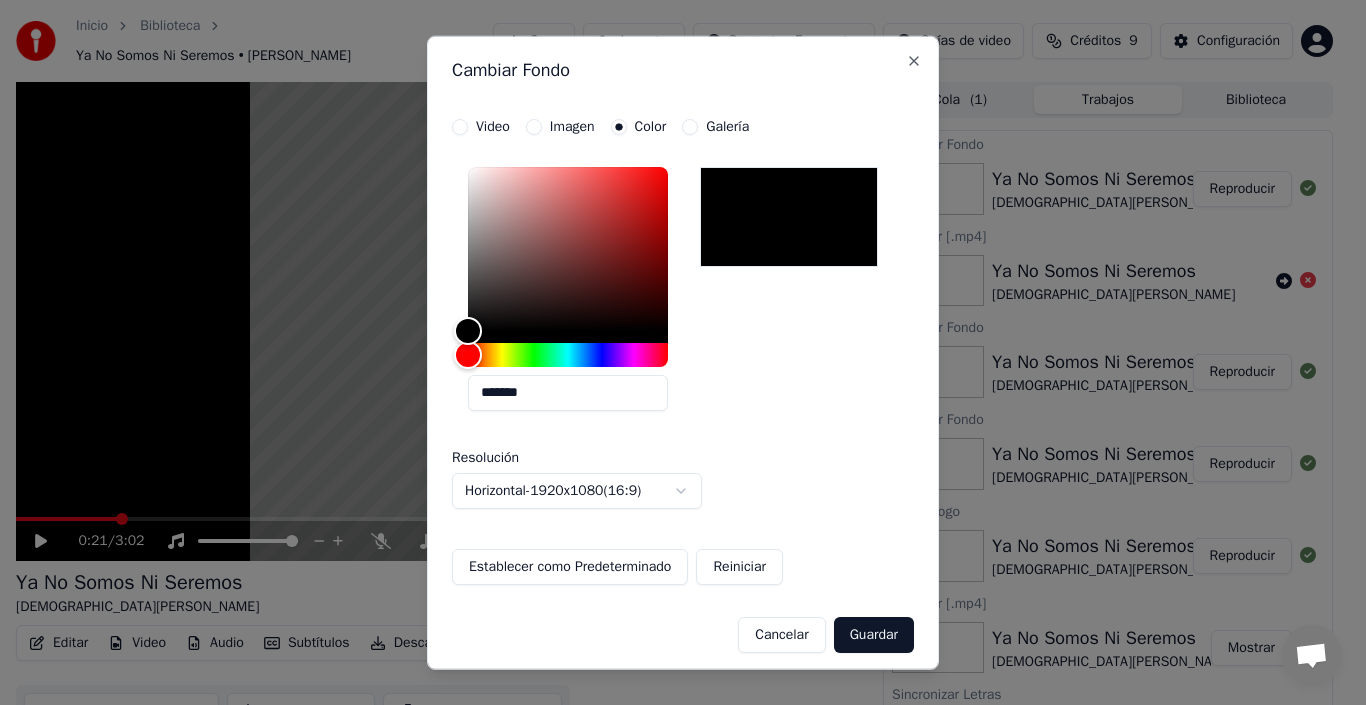 click on "Galería" at bounding box center (690, 126) 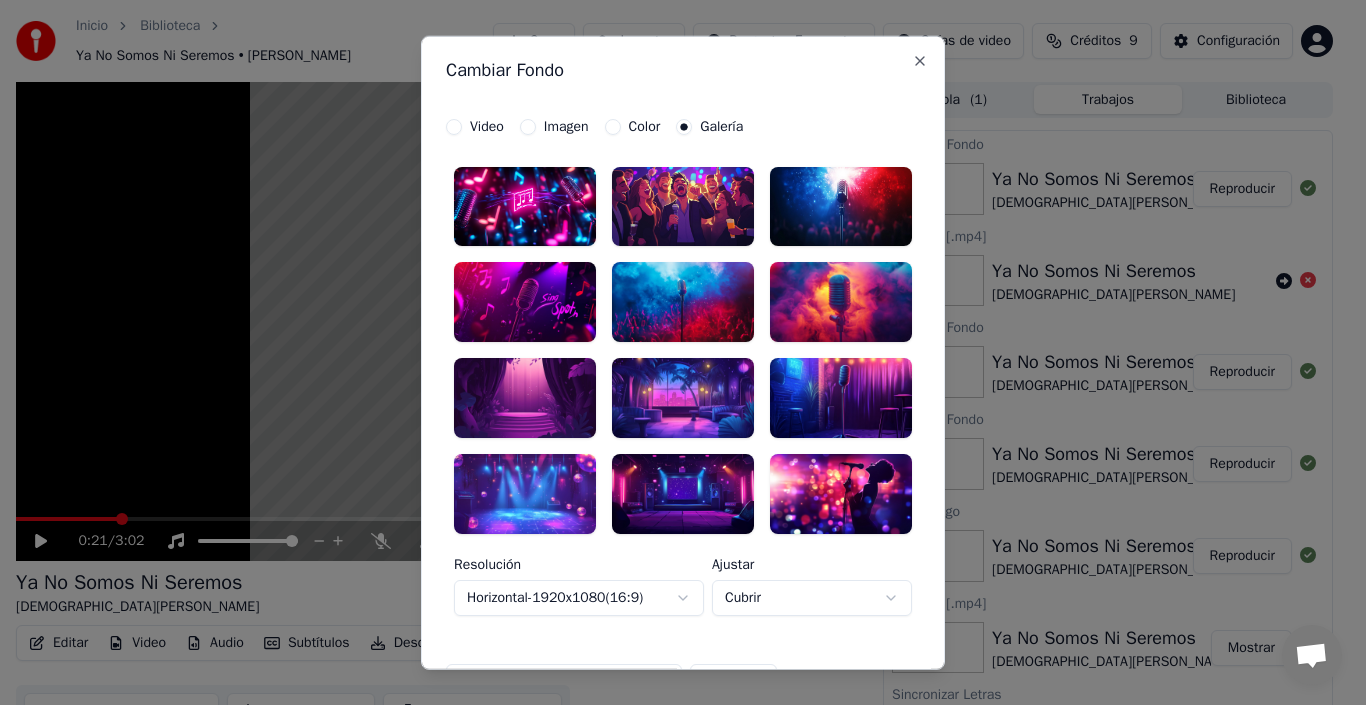 click at bounding box center [683, 206] 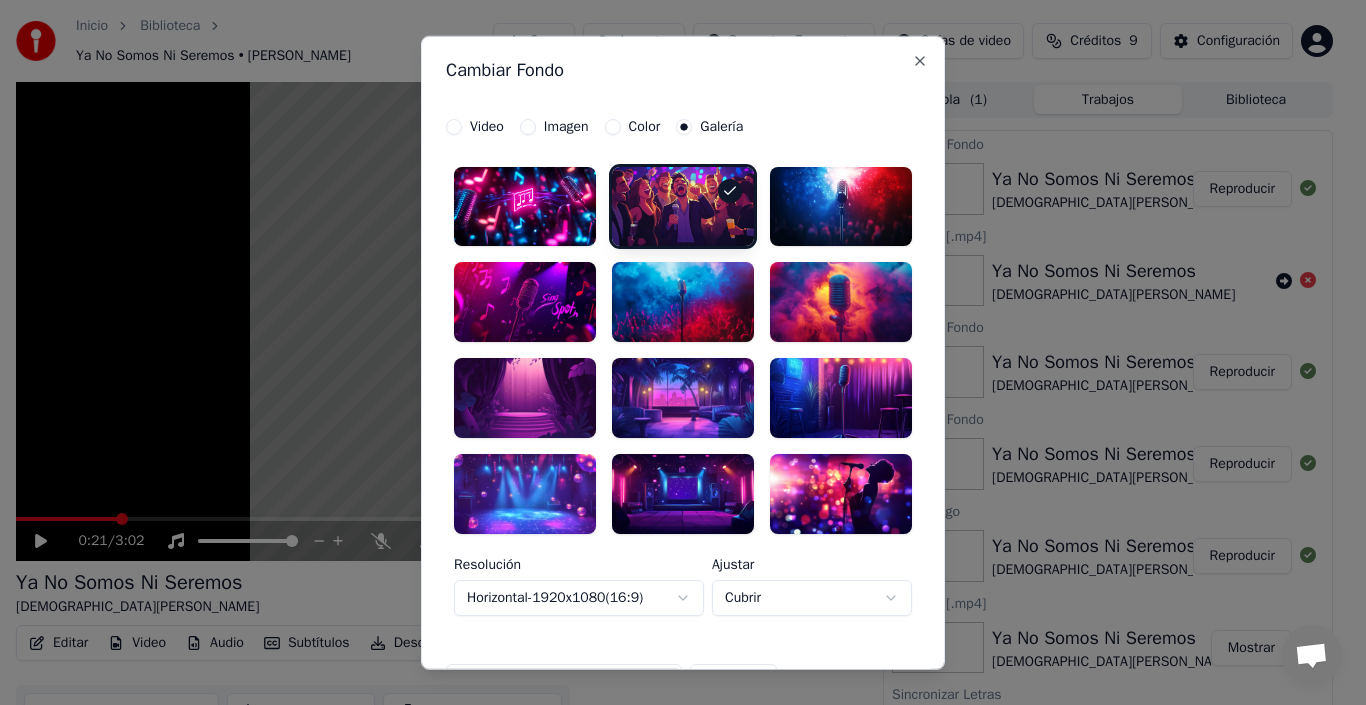 click on "Imagen" at bounding box center [554, 126] 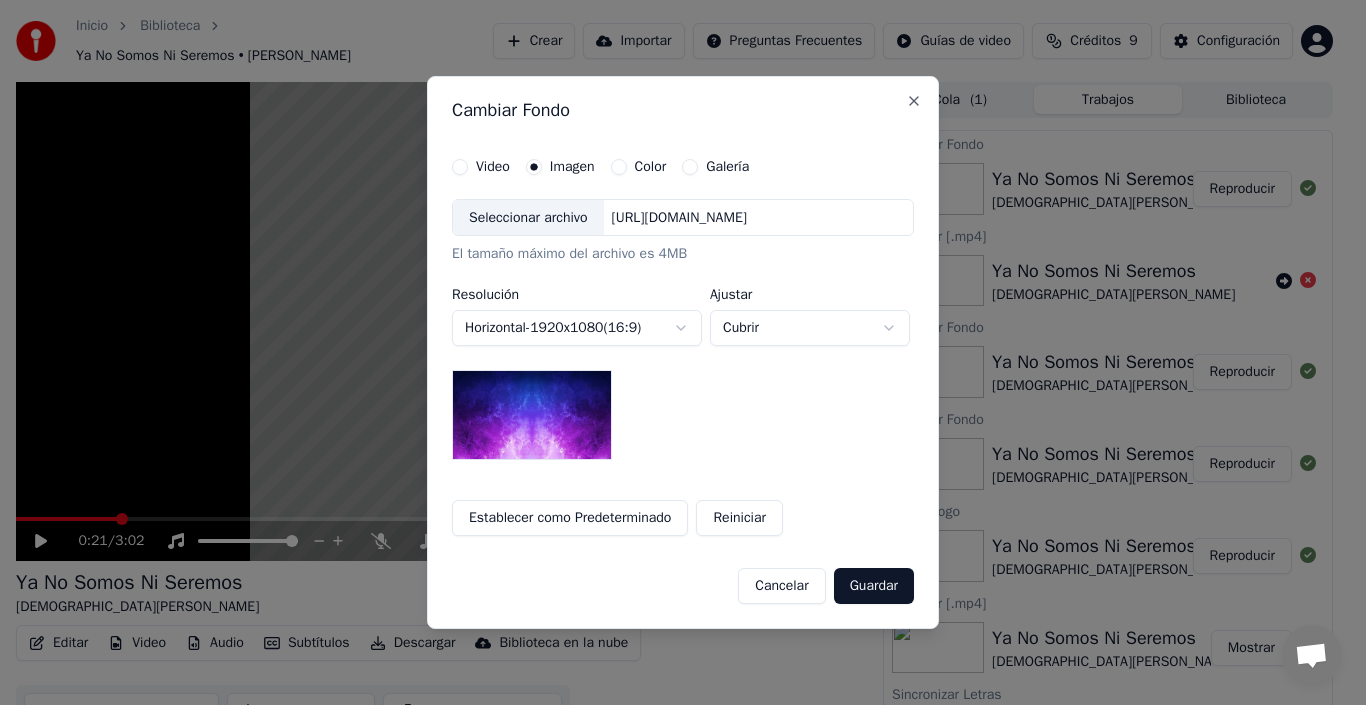 click on "Seleccionar archivo" at bounding box center [528, 218] 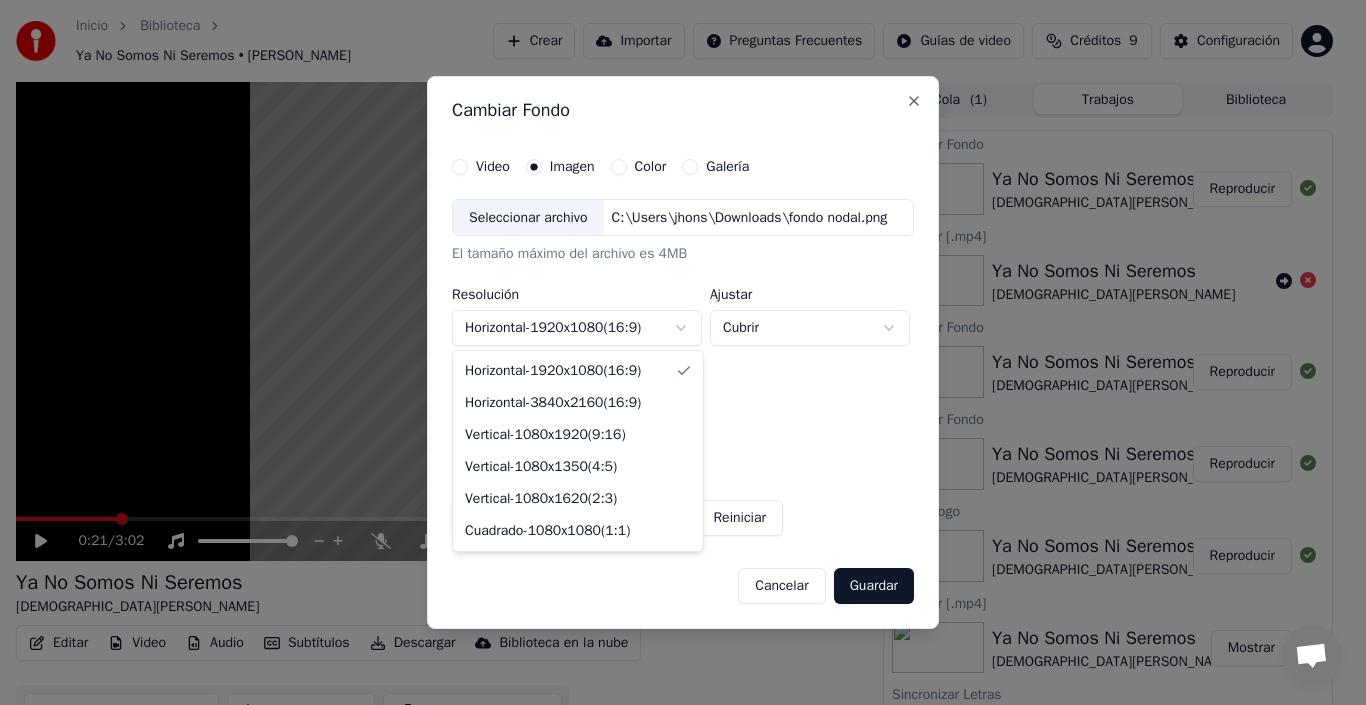 click on "Inicio Biblioteca Ya No Somos Ni Seremos • [PERSON_NAME] Crear Importar Preguntas Frecuentes Guías de video Créditos 9 Configuración 0:21  /  3:02 Ya No Somos Ni Seremos [PERSON_NAME] Nodal BPM 153 Tonalidad D# Editar Video Audio Subtítulos Descargar Biblioteca en la nube Sincronización manual Descargar video Abrir Pantalla Doble Cola ( 1 ) Trabajos Biblioteca Cambiar Fondo Ya No Somos Ni Seremos [PERSON_NAME] Reproducir Exportar [.mp4] Ya No Somos Ni Seremos [DEMOGRAPHIC_DATA] Nodal Cambiar Fondo Ya No Somos Ni Seremos [DEMOGRAPHIC_DATA] Nodal Reproducir Cambiar Fondo Ya No Somos Ni Seremos [DEMOGRAPHIC_DATA][PERSON_NAME] Reproducir Añadir logo Ya No Somos Ni Seremos [DEMOGRAPHIC_DATA][PERSON_NAME] Reproducir Exportar [.mp4] Ya No Somos Ni Seremos [DEMOGRAPHIC_DATA] Nodal Mostrar Sincronizar Letras Ya No Somos Ni Seremos [DEMOGRAPHIC_DATA][PERSON_NAME] Reproducir Crear Karaoke (KARAOKE) [DEMOGRAPHIC_DATA][PERSON_NAME] - Ya No Somos Ni Seremos  Reproducir Cambiar Fondo Video Imagen Color Galería Seleccionar archivo C:\Users\jhons\Downloads\fondo nodal.png Resolución Horizontal  -  1920 x" at bounding box center (674, 352) 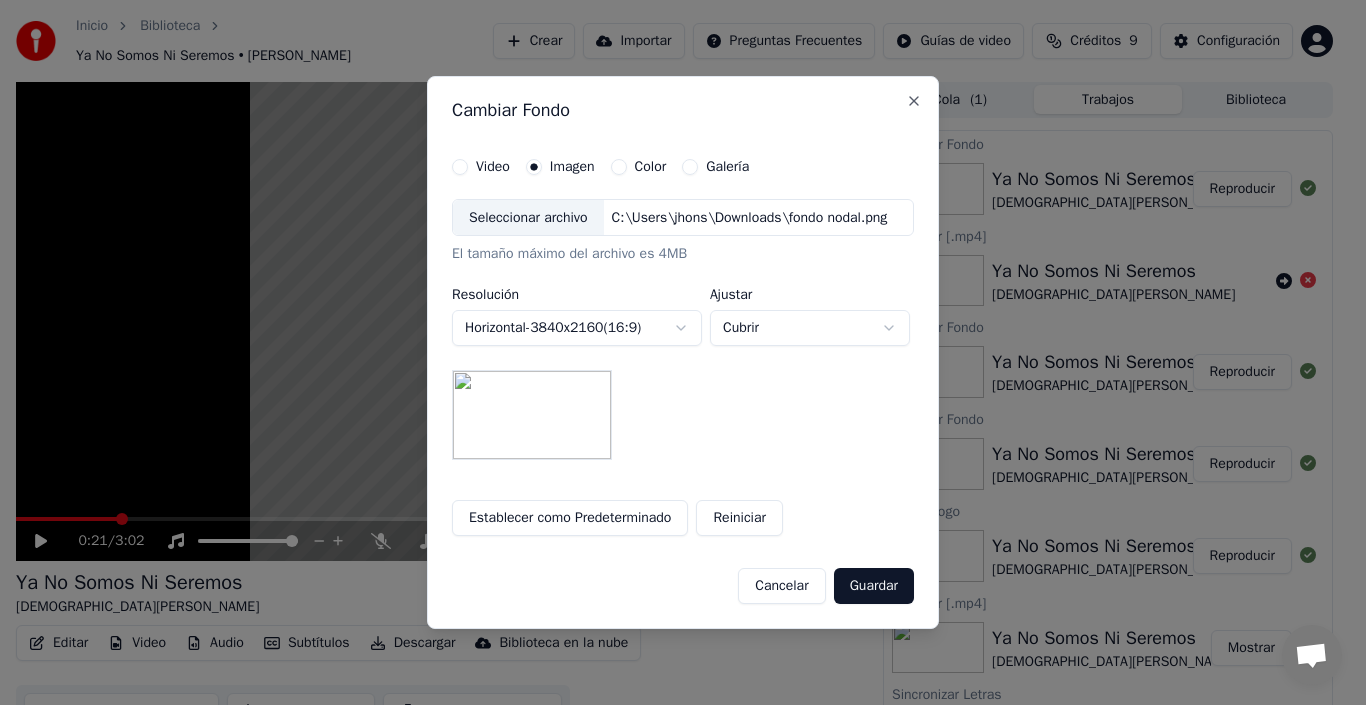 click on "Inicio Biblioteca Ya No Somos Ni Seremos • [PERSON_NAME] Crear Importar Preguntas Frecuentes Guías de video Créditos 9 Configuración 0:21  /  3:02 Ya No Somos Ni Seremos [PERSON_NAME] Nodal BPM 153 Tonalidad D# Editar Video Audio Subtítulos Descargar Biblioteca en la nube Sincronización manual Descargar video Abrir Pantalla Doble Cola ( 1 ) Trabajos Biblioteca Cambiar Fondo Ya No Somos Ni Seremos [PERSON_NAME] Reproducir Exportar [.mp4] Ya No Somos Ni Seremos [DEMOGRAPHIC_DATA] Nodal Cambiar Fondo Ya No Somos Ni Seremos [DEMOGRAPHIC_DATA] Nodal Reproducir Cambiar Fondo Ya No Somos Ni Seremos [DEMOGRAPHIC_DATA][PERSON_NAME] Reproducir Añadir logo Ya No Somos Ni Seremos [DEMOGRAPHIC_DATA][PERSON_NAME] Reproducir Exportar [.mp4] Ya No Somos Ni Seremos [DEMOGRAPHIC_DATA] Nodal Mostrar Sincronizar Letras Ya No Somos Ni Seremos [DEMOGRAPHIC_DATA][PERSON_NAME] Reproducir Crear Karaoke (KARAOKE) [DEMOGRAPHIC_DATA][PERSON_NAME] - Ya No Somos Ni Seremos  Reproducir Cambiar Fondo Video Imagen Color Galería Seleccionar archivo C:\Users\jhons\Downloads\fondo nodal.png Resolución Horizontal  -  3840 x" at bounding box center (674, 352) 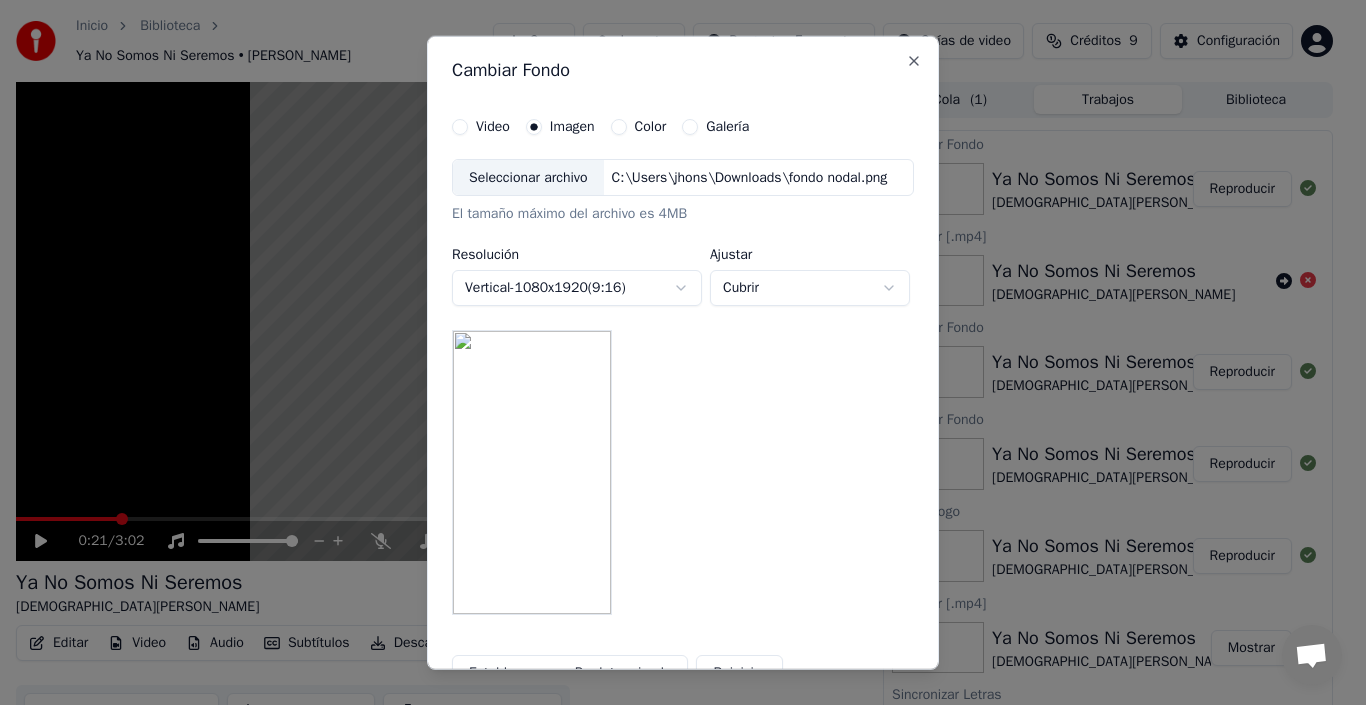 click on "Inicio Biblioteca Ya No Somos Ni Seremos • [PERSON_NAME] Crear Importar Preguntas Frecuentes Guías de video Créditos 9 Configuración 0:21  /  3:02 Ya No Somos Ni Seremos [PERSON_NAME] Nodal BPM 153 Tonalidad D# Editar Video Audio Subtítulos Descargar Biblioteca en la nube Sincronización manual Descargar video Abrir Pantalla Doble Cola ( 1 ) Trabajos Biblioteca Cambiar Fondo Ya No Somos Ni Seremos [PERSON_NAME] Reproducir Exportar [.mp4] Ya No Somos Ni Seremos [DEMOGRAPHIC_DATA] Nodal Cambiar Fondo Ya No Somos Ni Seremos [DEMOGRAPHIC_DATA] Nodal Reproducir Cambiar Fondo Ya No Somos Ni Seremos [DEMOGRAPHIC_DATA][PERSON_NAME] Reproducir Añadir logo Ya No Somos Ni Seremos [DEMOGRAPHIC_DATA][PERSON_NAME] Reproducir Exportar [.mp4] Ya No Somos Ni Seremos [DEMOGRAPHIC_DATA] Nodal Mostrar Sincronizar Letras Ya No Somos Ni Seremos [DEMOGRAPHIC_DATA][PERSON_NAME] Reproducir Crear Karaoke (KARAOKE) [DEMOGRAPHIC_DATA][PERSON_NAME] - Ya No Somos Ni Seremos  Reproducir Cambiar Fondo Video Imagen Color Galería Seleccionar archivo C:\Users\jhons\Downloads\fondo nodal.png Resolución Vertical  -  1080 x  (" at bounding box center (674, 352) 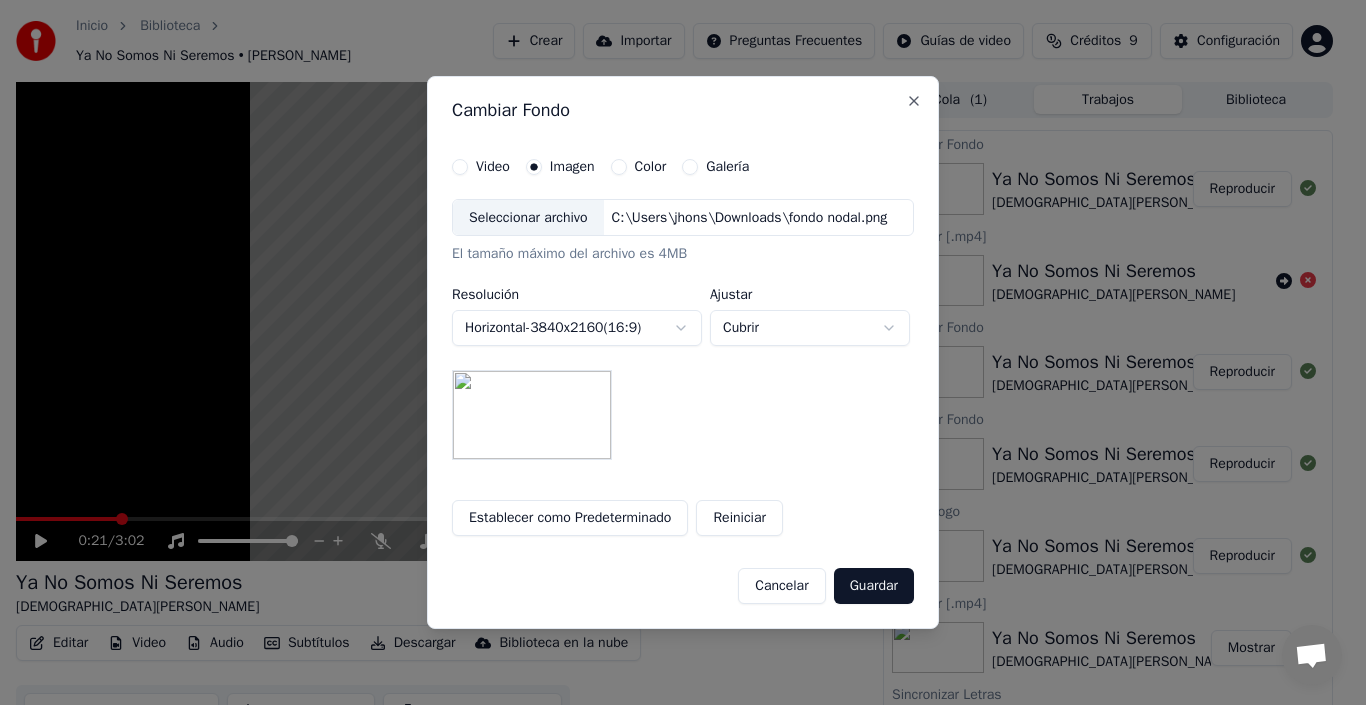click on "Horizontal  -  3840 x 2160  ( 16 : 9 )" at bounding box center (577, 328) 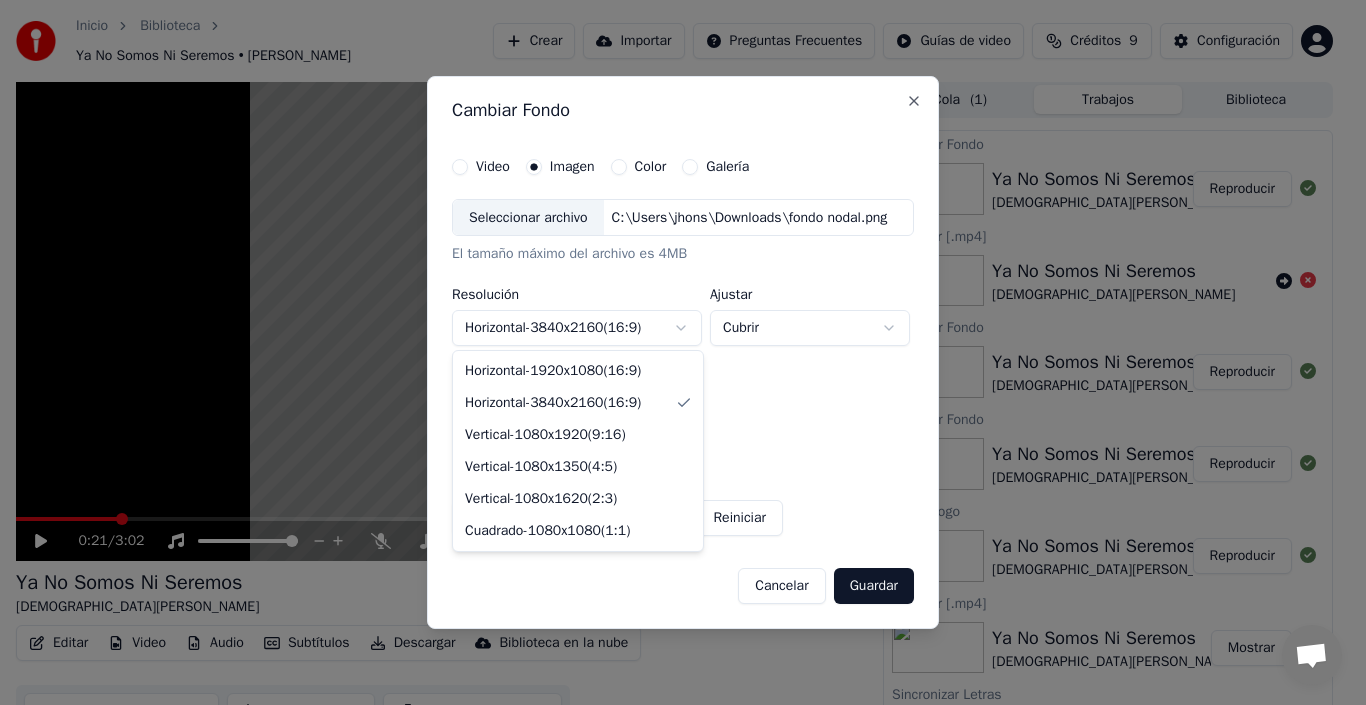 select on "*********" 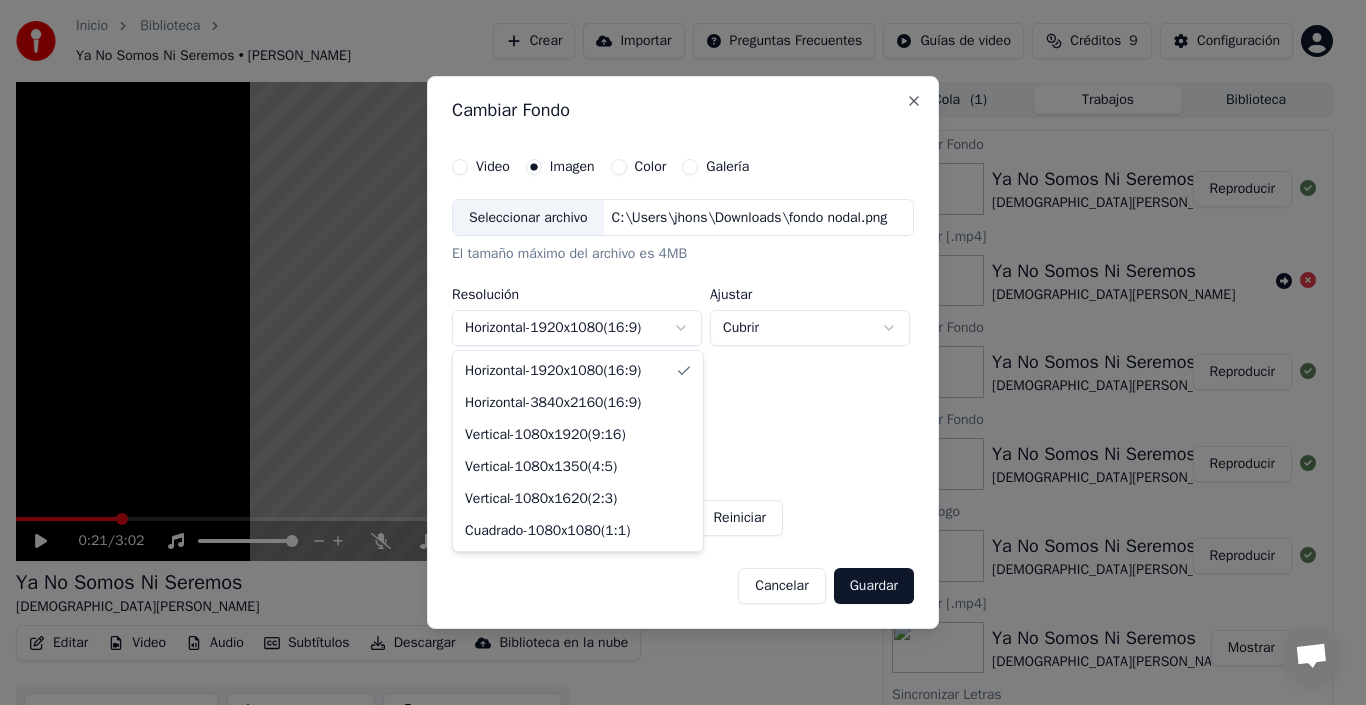 click on "Inicio Biblioteca Ya No Somos Ni Seremos • [PERSON_NAME] Crear Importar Preguntas Frecuentes Guías de video Créditos 9 Configuración 0:21  /  3:02 Ya No Somos Ni Seremos [PERSON_NAME] Nodal BPM 153 Tonalidad D# Editar Video Audio Subtítulos Descargar Biblioteca en la nube Sincronización manual Descargar video Abrir Pantalla Doble Cola ( 1 ) Trabajos Biblioteca Cambiar Fondo Ya No Somos Ni Seremos [PERSON_NAME] Reproducir Exportar [.mp4] Ya No Somos Ni Seremos [DEMOGRAPHIC_DATA] Nodal Cambiar Fondo Ya No Somos Ni Seremos [DEMOGRAPHIC_DATA] Nodal Reproducir Cambiar Fondo Ya No Somos Ni Seremos [DEMOGRAPHIC_DATA][PERSON_NAME] Reproducir Añadir logo Ya No Somos Ni Seremos [DEMOGRAPHIC_DATA][PERSON_NAME] Reproducir Exportar [.mp4] Ya No Somos Ni Seremos [DEMOGRAPHIC_DATA] Nodal Mostrar Sincronizar Letras Ya No Somos Ni Seremos [DEMOGRAPHIC_DATA][PERSON_NAME] Reproducir Crear Karaoke (KARAOKE) [DEMOGRAPHIC_DATA][PERSON_NAME] - Ya No Somos Ni Seremos  Reproducir Cambiar Fondo Video Imagen Color Galería Seleccionar archivo C:\Users\jhons\Downloads\fondo nodal.png Resolución Horizontal  -  1920 x" at bounding box center [674, 352] 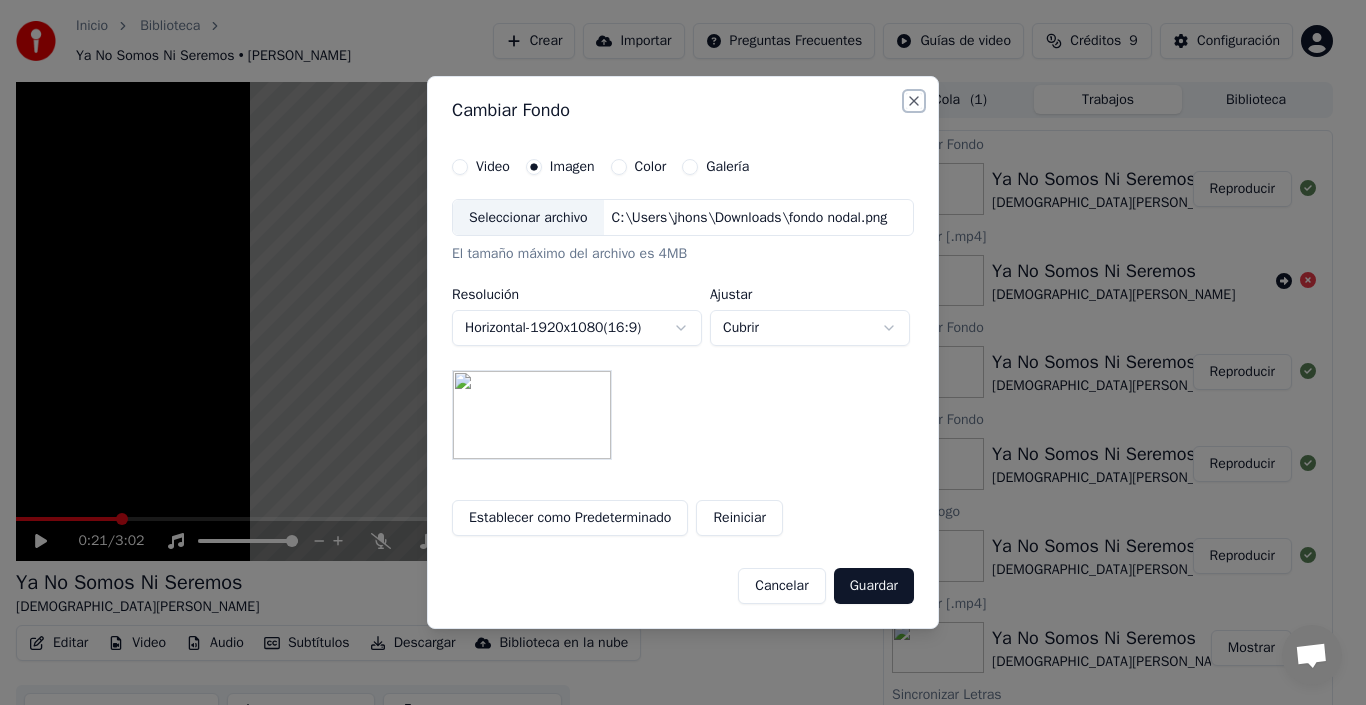 click on "Close" at bounding box center (914, 101) 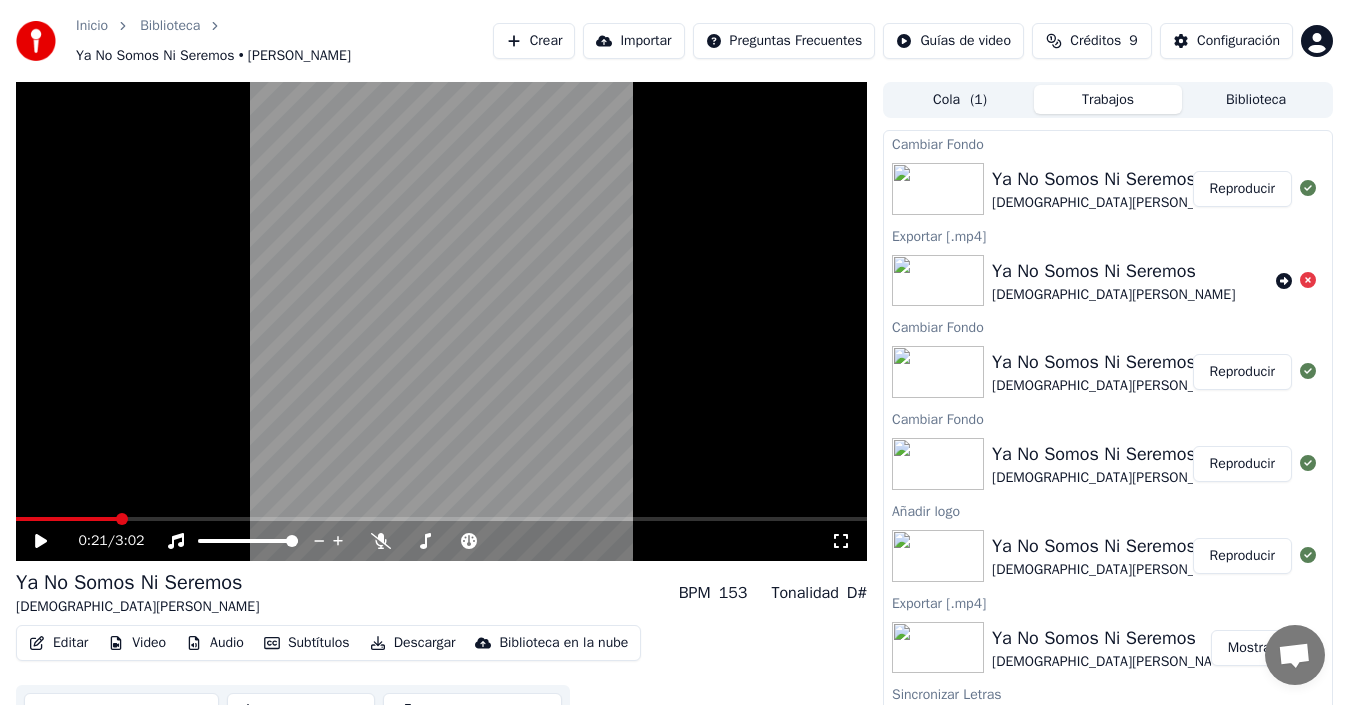 click on "Video" at bounding box center (137, 643) 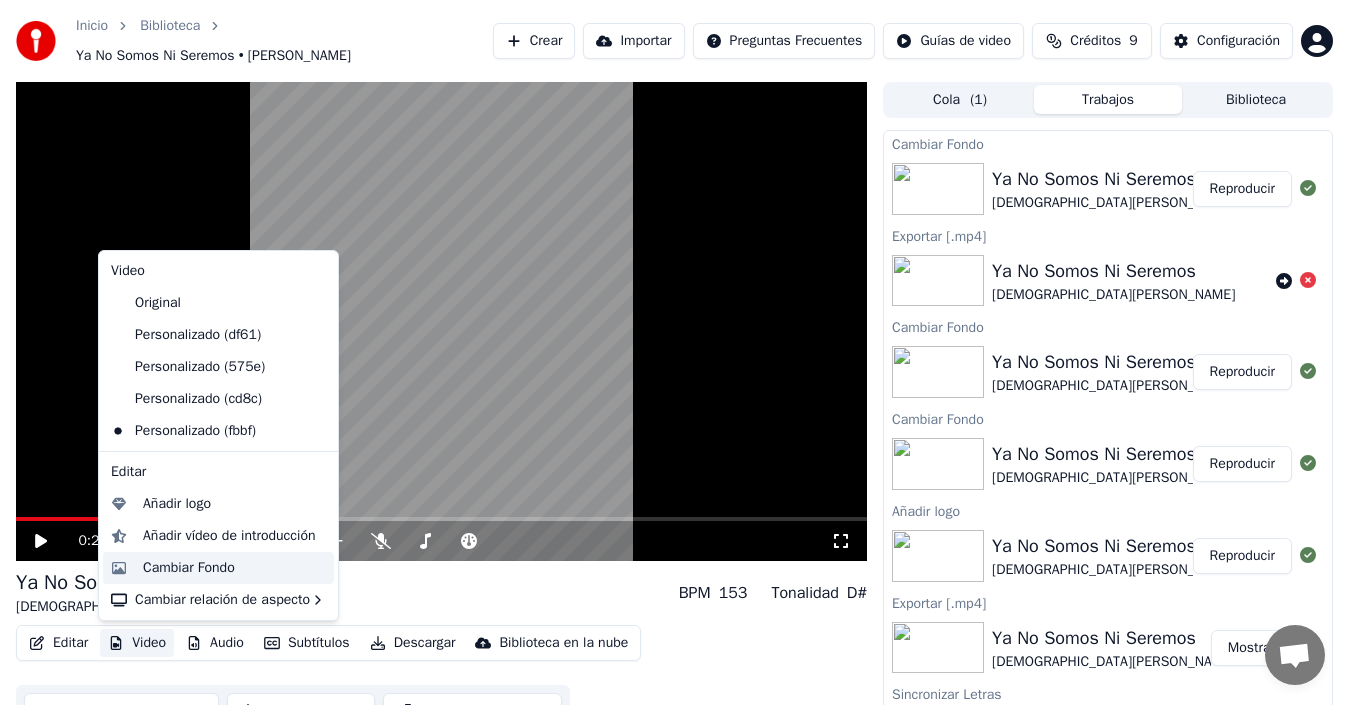 click on "Cambiar Fondo" at bounding box center [189, 568] 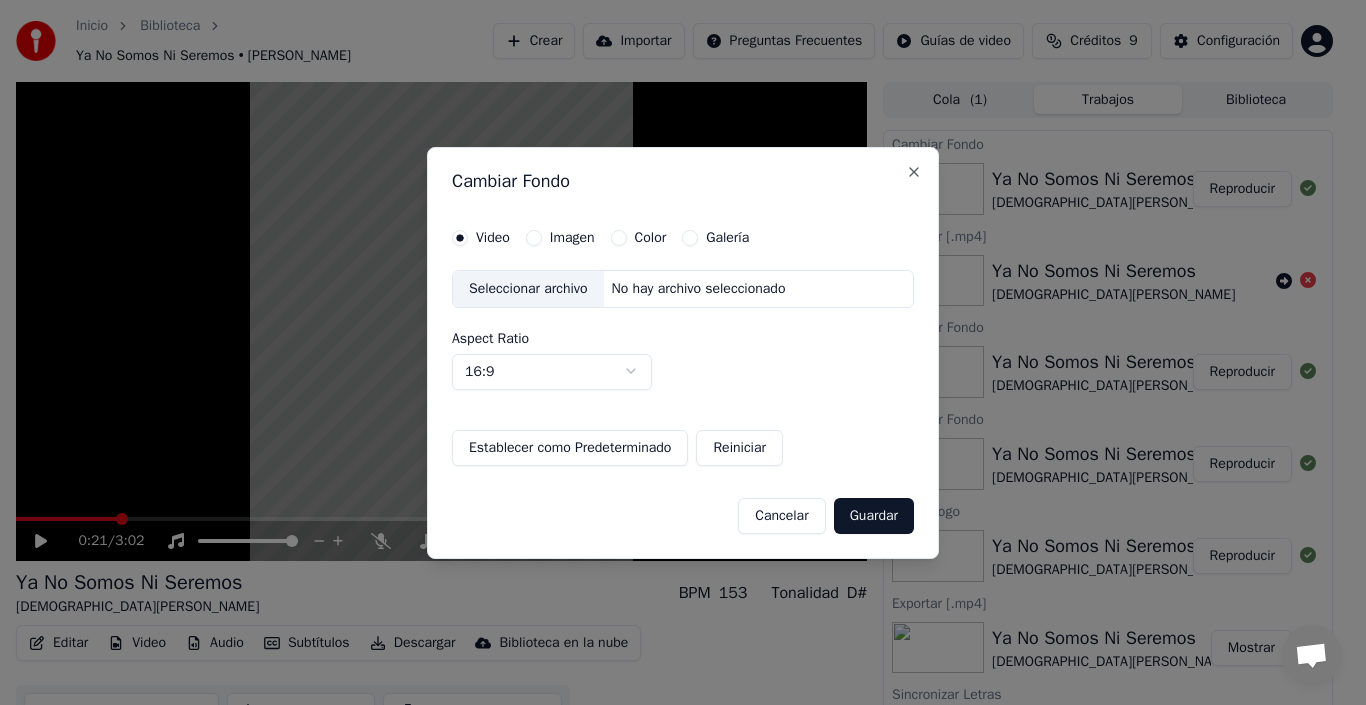 click on "Seleccionar archivo" at bounding box center (528, 289) 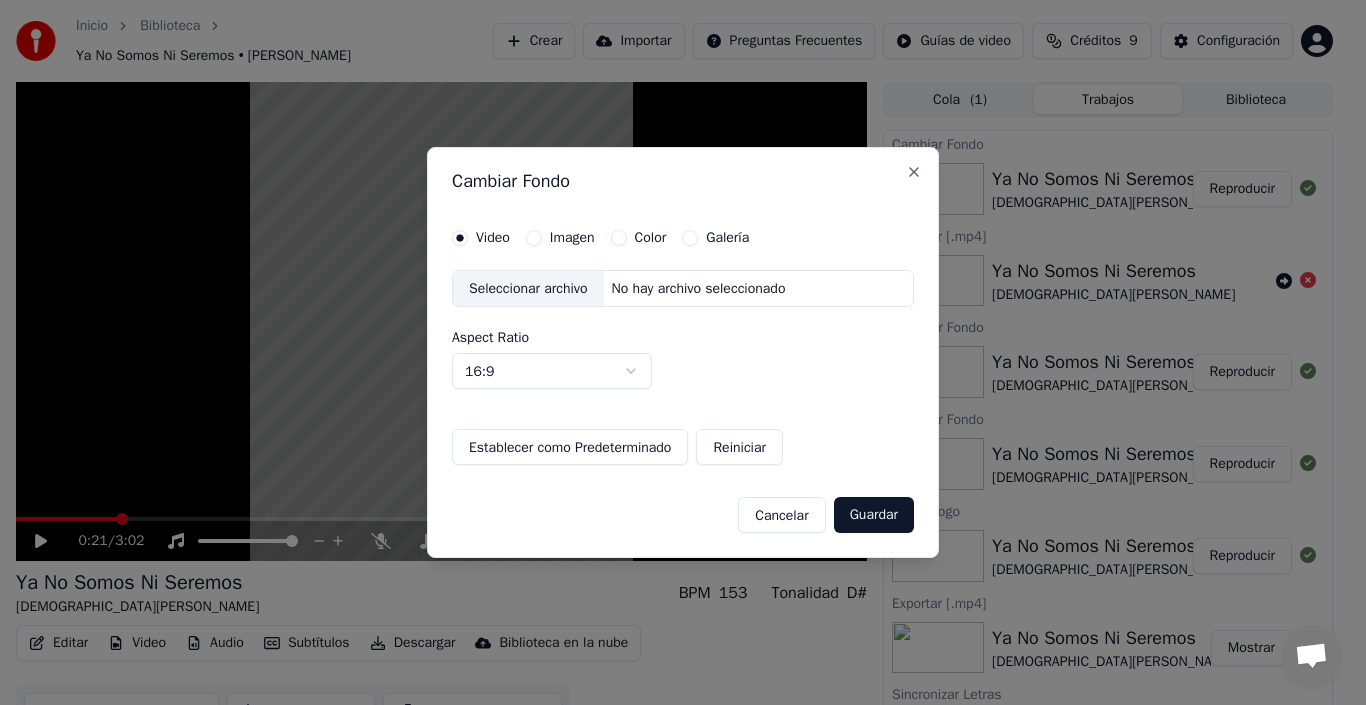 click on "Imagen" at bounding box center (572, 238) 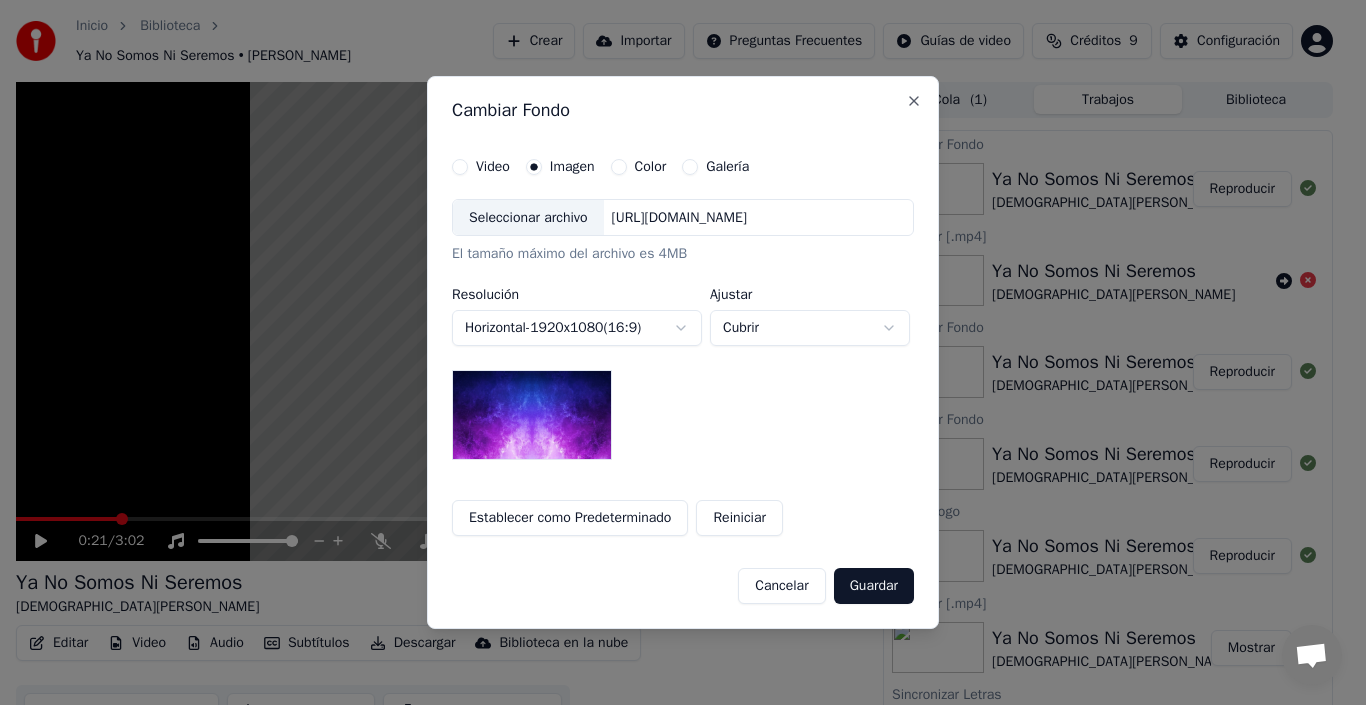 click on "Seleccionar archivo" at bounding box center [528, 218] 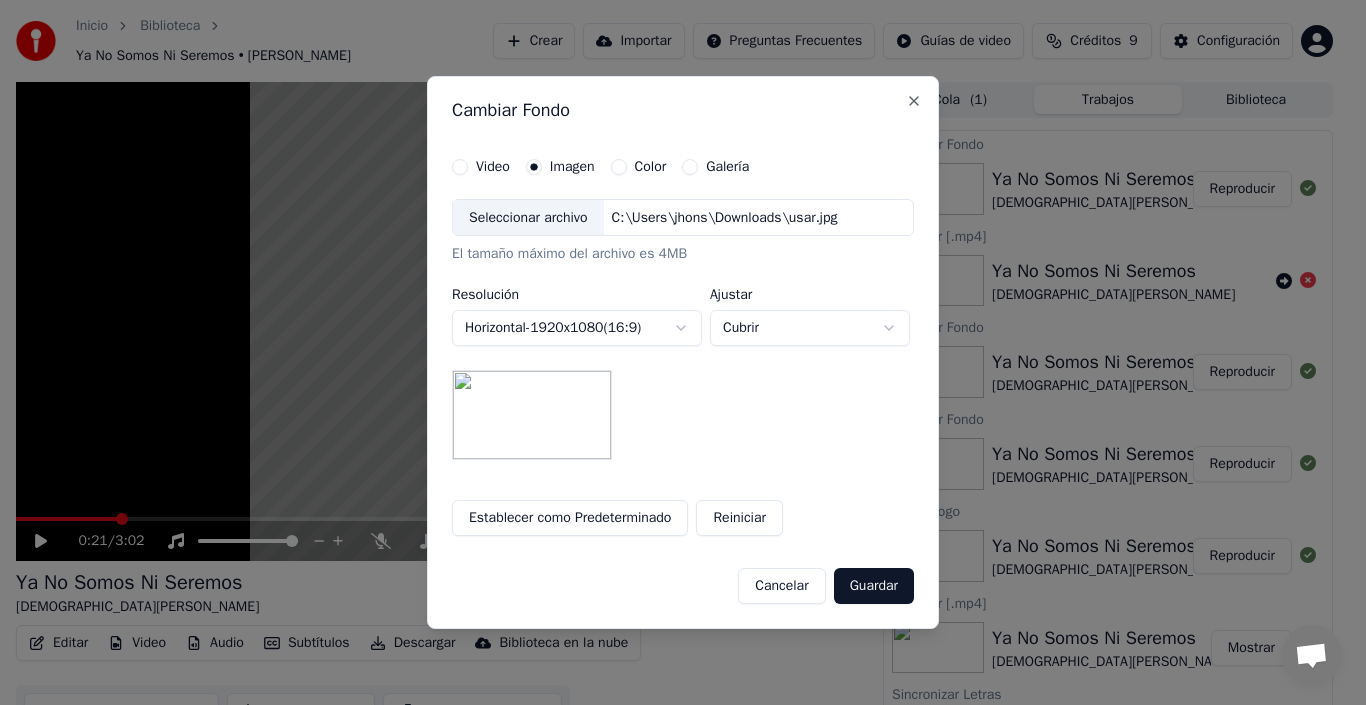 click on "Inicio Biblioteca Ya No Somos Ni Seremos • [PERSON_NAME] Crear Importar Preguntas Frecuentes Guías de video Créditos 9 Configuración 0:21  /  3:02 Ya No Somos Ni Seremos [PERSON_NAME] Nodal BPM 153 Tonalidad D# Editar Video Audio Subtítulos Descargar Biblioteca en la nube Sincronización manual Descargar video Abrir Pantalla Doble Cola ( 1 ) Trabajos Biblioteca Cambiar Fondo Ya No Somos Ni Seremos [PERSON_NAME] Reproducir Exportar [.mp4] Ya No Somos Ni Seremos [DEMOGRAPHIC_DATA] Nodal Cambiar Fondo Ya No Somos Ni Seremos [DEMOGRAPHIC_DATA] Nodal Reproducir Cambiar Fondo Ya No Somos Ni Seremos [DEMOGRAPHIC_DATA][PERSON_NAME] Reproducir Añadir logo Ya No Somos Ni Seremos [DEMOGRAPHIC_DATA][PERSON_NAME] Reproducir Exportar [.mp4] Ya No Somos Ni Seremos [DEMOGRAPHIC_DATA] Nodal Mostrar Sincronizar Letras Ya No Somos Ni Seremos [DEMOGRAPHIC_DATA][PERSON_NAME] Reproducir Crear Karaoke (KARAOKE) [DEMOGRAPHIC_DATA][PERSON_NAME] - Ya No Somos Ni Seremos  Reproducir Cambiar Fondo Video Imagen Color Galería Seleccionar archivo C:\Users\jhons\Downloads\usar.jpg El tamaño máximo del archivo es 4MB  -" at bounding box center (674, 352) 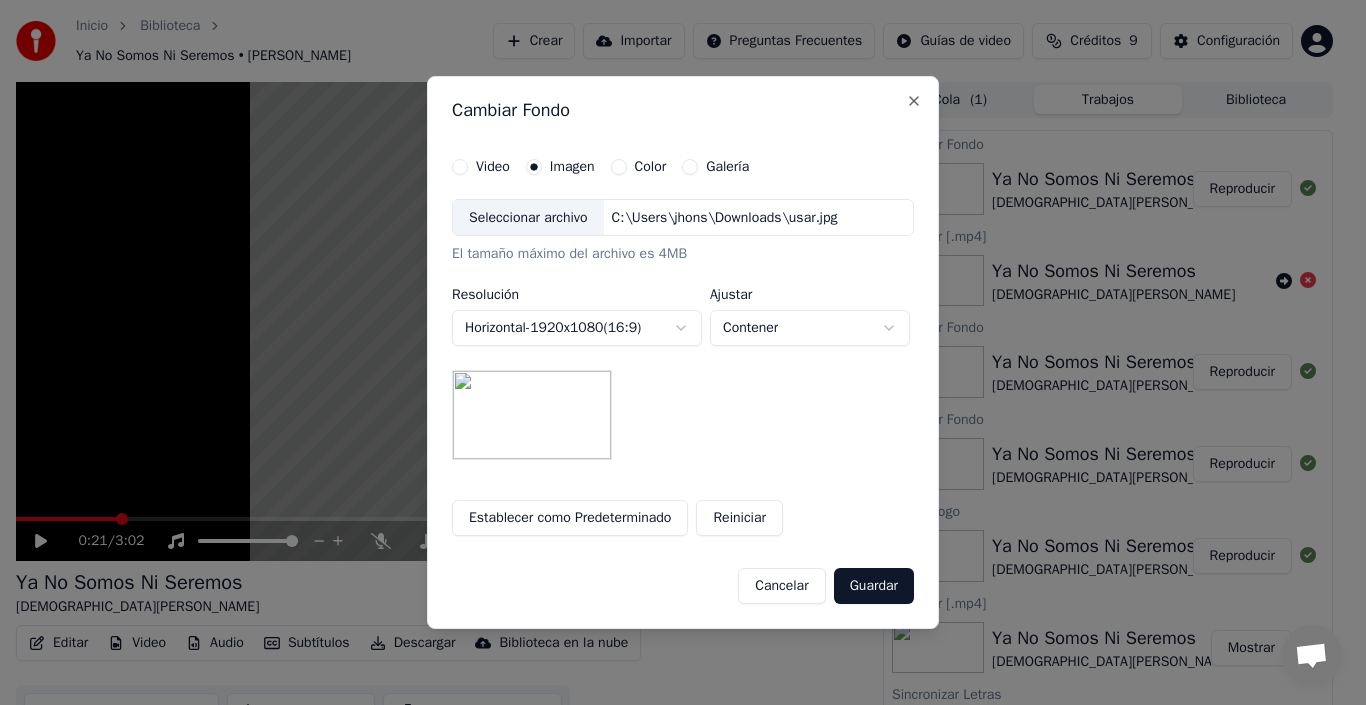 click on "Inicio Biblioteca Ya No Somos Ni Seremos • [PERSON_NAME] Crear Importar Preguntas Frecuentes Guías de video Créditos 9 Configuración 0:21  /  3:02 Ya No Somos Ni Seremos [PERSON_NAME] Nodal BPM 153 Tonalidad D# Editar Video Audio Subtítulos Descargar Biblioteca en la nube Sincronización manual Descargar video Abrir Pantalla Doble Cola ( 1 ) Trabajos Biblioteca Cambiar Fondo Ya No Somos Ni Seremos [PERSON_NAME] Reproducir Exportar [.mp4] Ya No Somos Ni Seremos [DEMOGRAPHIC_DATA] Nodal Cambiar Fondo Ya No Somos Ni Seremos [DEMOGRAPHIC_DATA] Nodal Reproducir Cambiar Fondo Ya No Somos Ni Seremos [DEMOGRAPHIC_DATA][PERSON_NAME] Reproducir Añadir logo Ya No Somos Ni Seremos [DEMOGRAPHIC_DATA][PERSON_NAME] Reproducir Exportar [.mp4] Ya No Somos Ni Seremos [DEMOGRAPHIC_DATA] Nodal Mostrar Sincronizar Letras Ya No Somos Ni Seremos [DEMOGRAPHIC_DATA][PERSON_NAME] Reproducir Crear Karaoke (KARAOKE) [DEMOGRAPHIC_DATA][PERSON_NAME] - Ya No Somos Ni Seremos  Reproducir Cambiar Fondo Video Imagen Color Galería Seleccionar archivo C:\Users\jhons\Downloads\usar.jpg El tamaño máximo del archivo es 4MB  -" at bounding box center [674, 352] 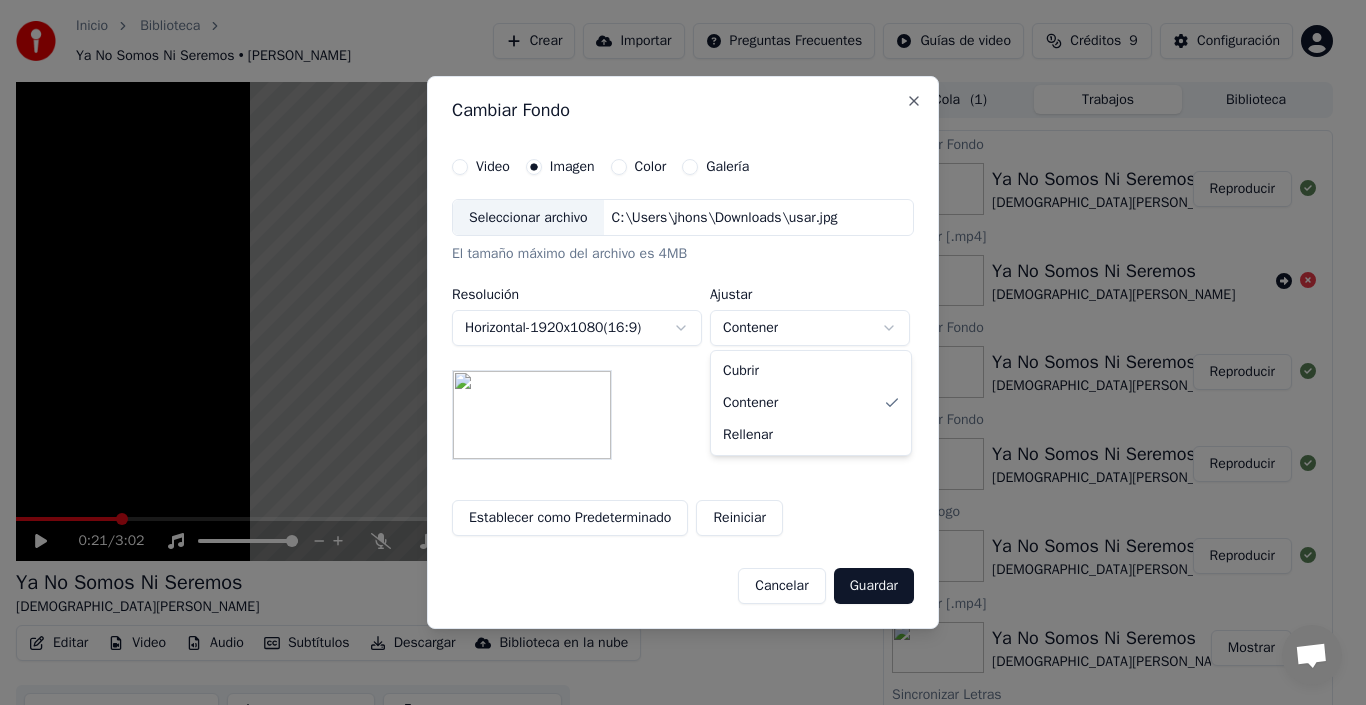 select on "*****" 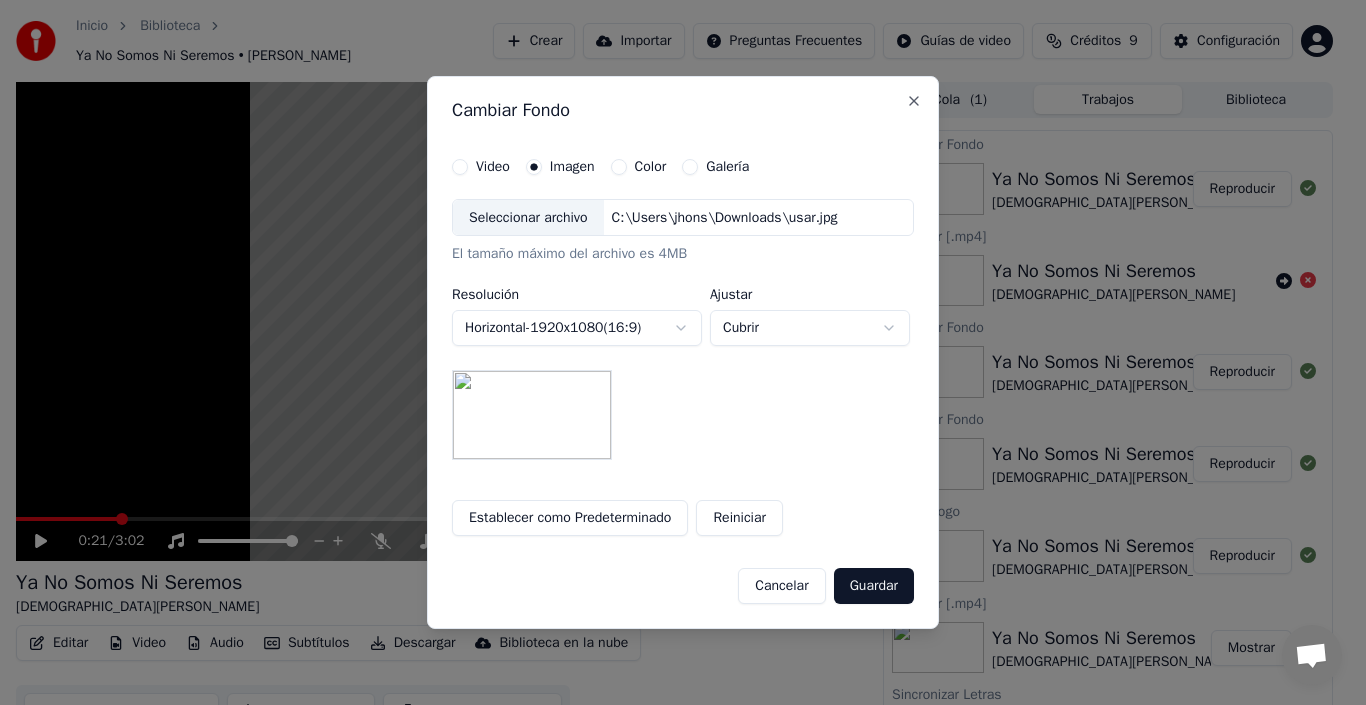 click on "Guardar" at bounding box center [874, 586] 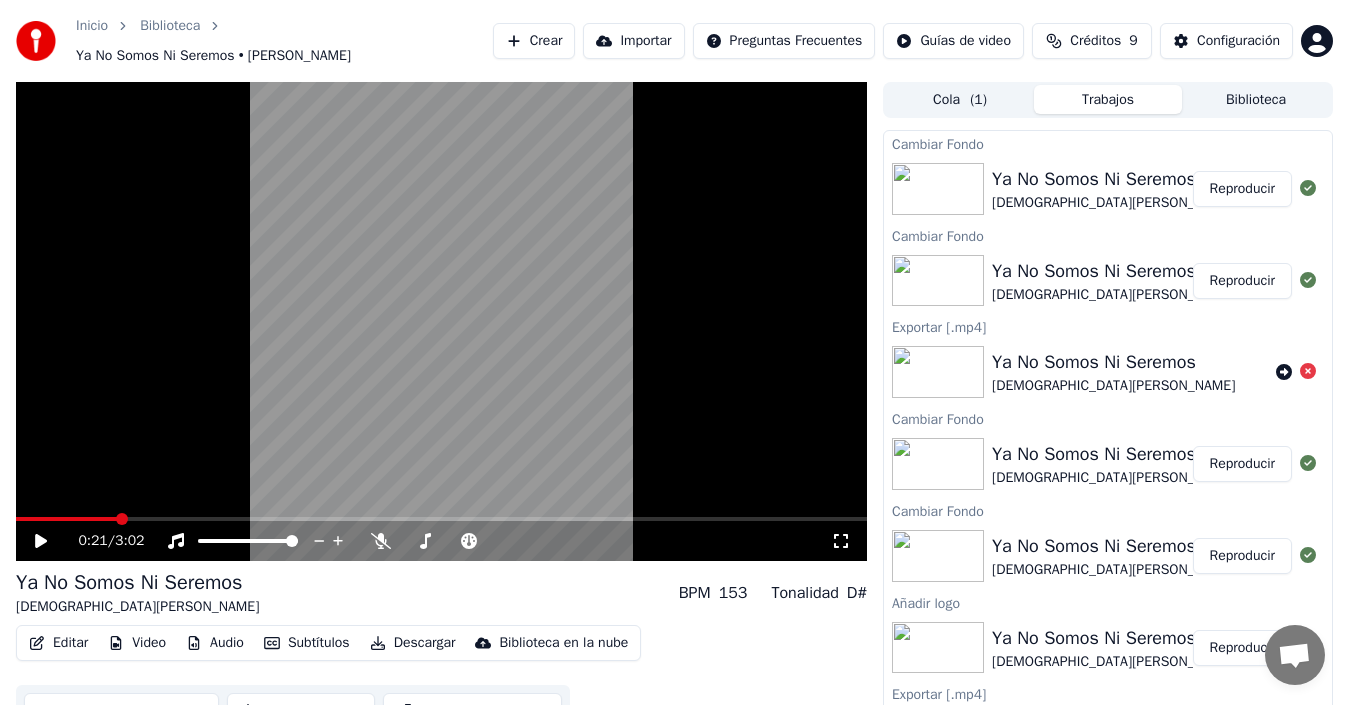 click on "Reproducir" at bounding box center (1242, 189) 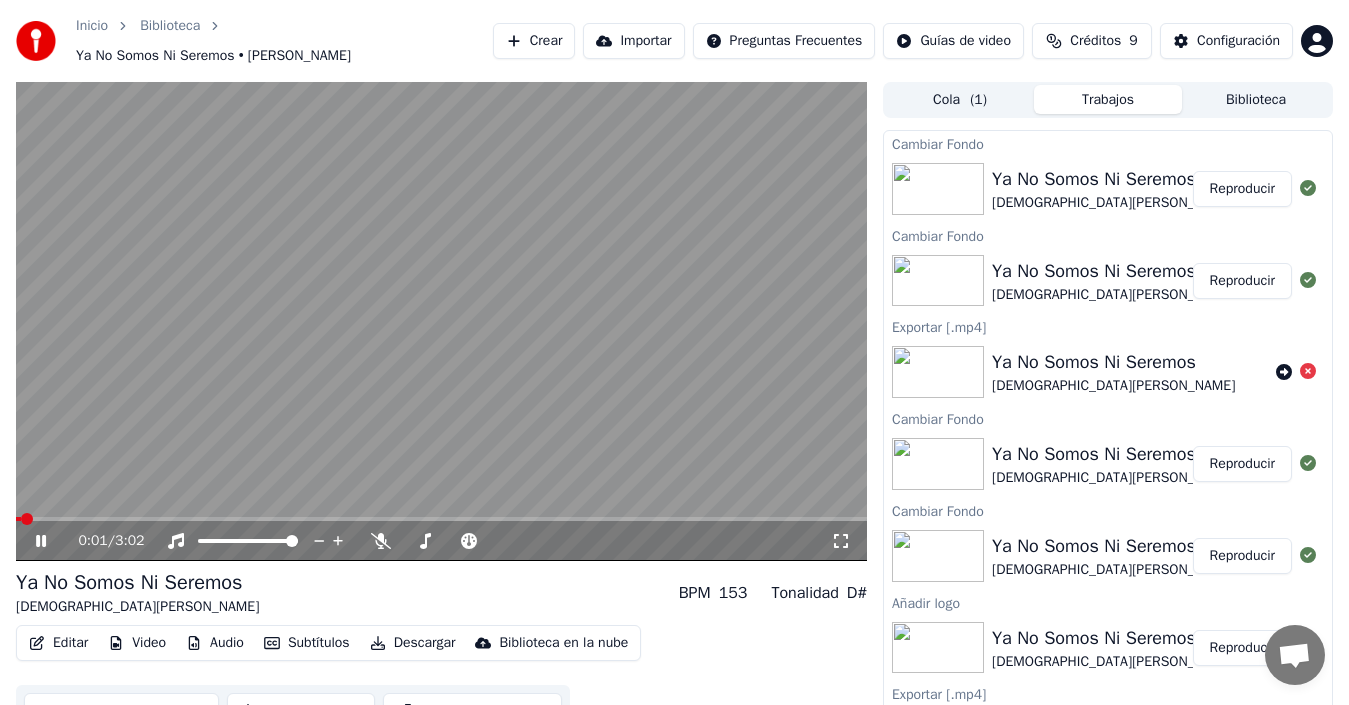 click at bounding box center [441, 519] 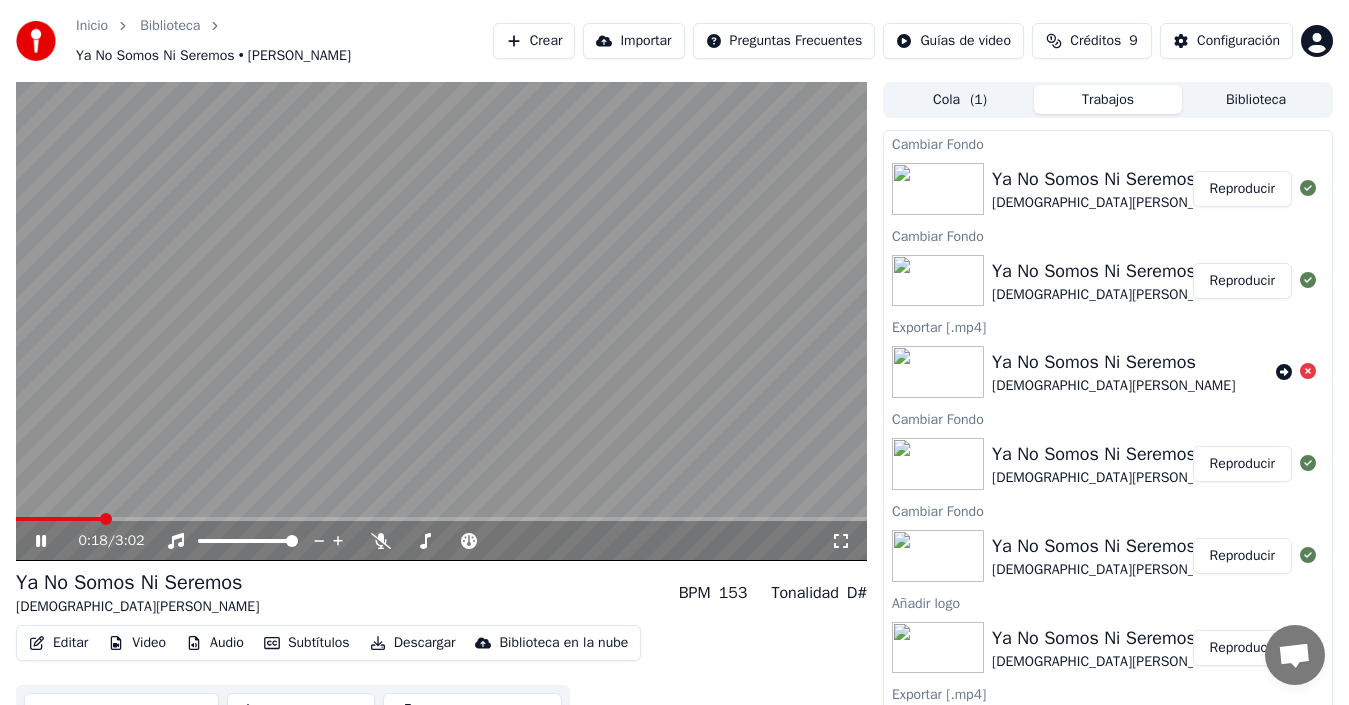 click at bounding box center (441, 519) 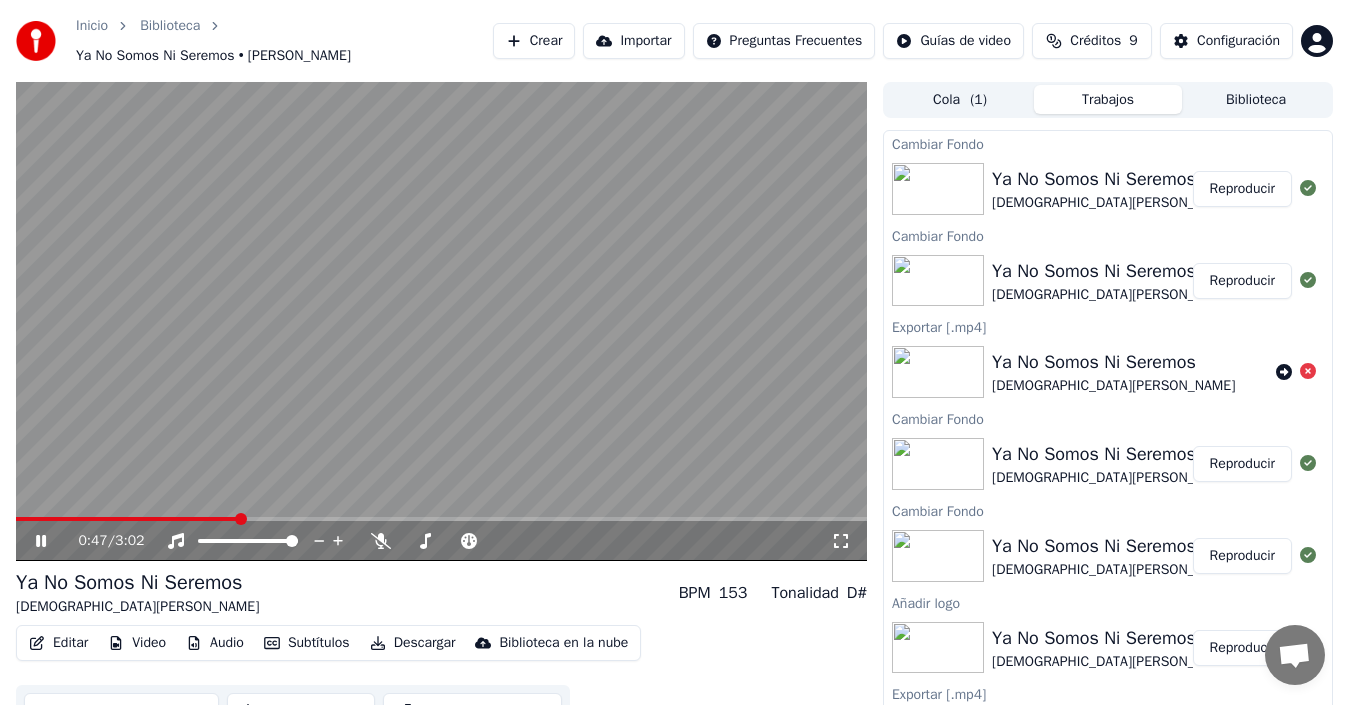 click 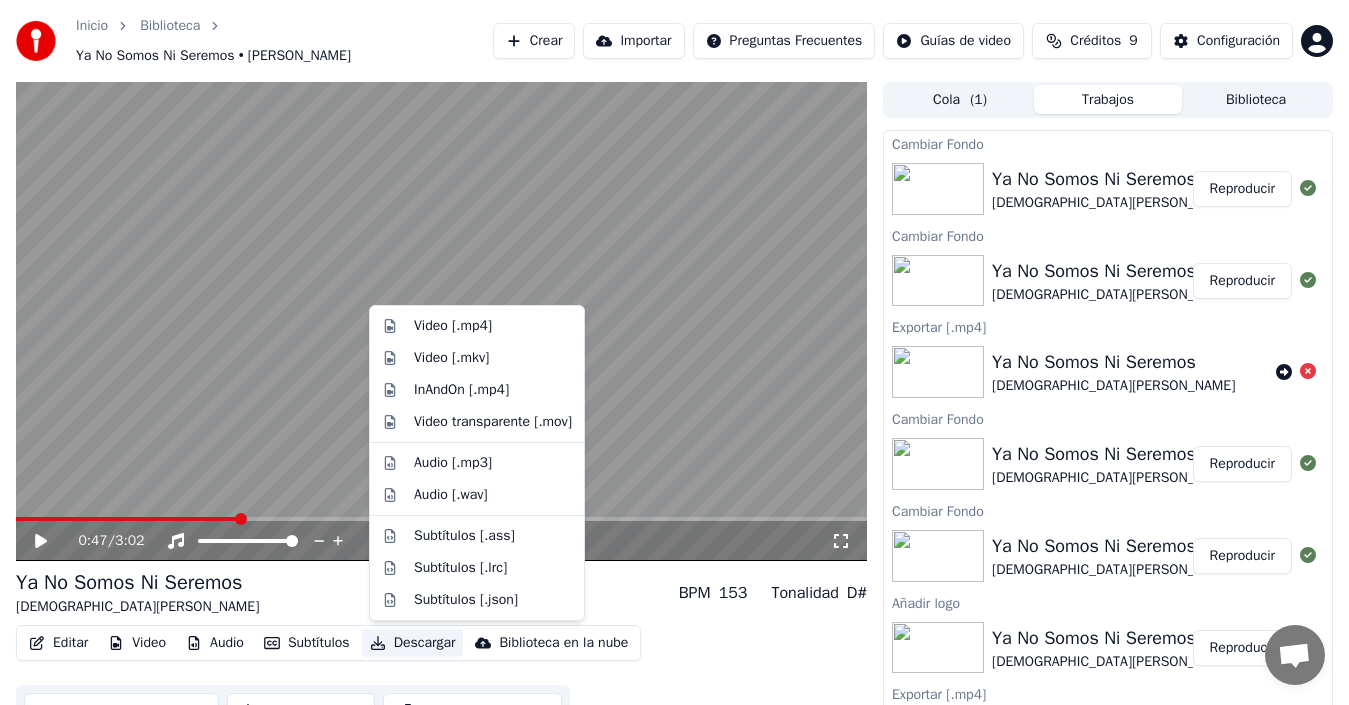 click on "Descargar" at bounding box center [413, 643] 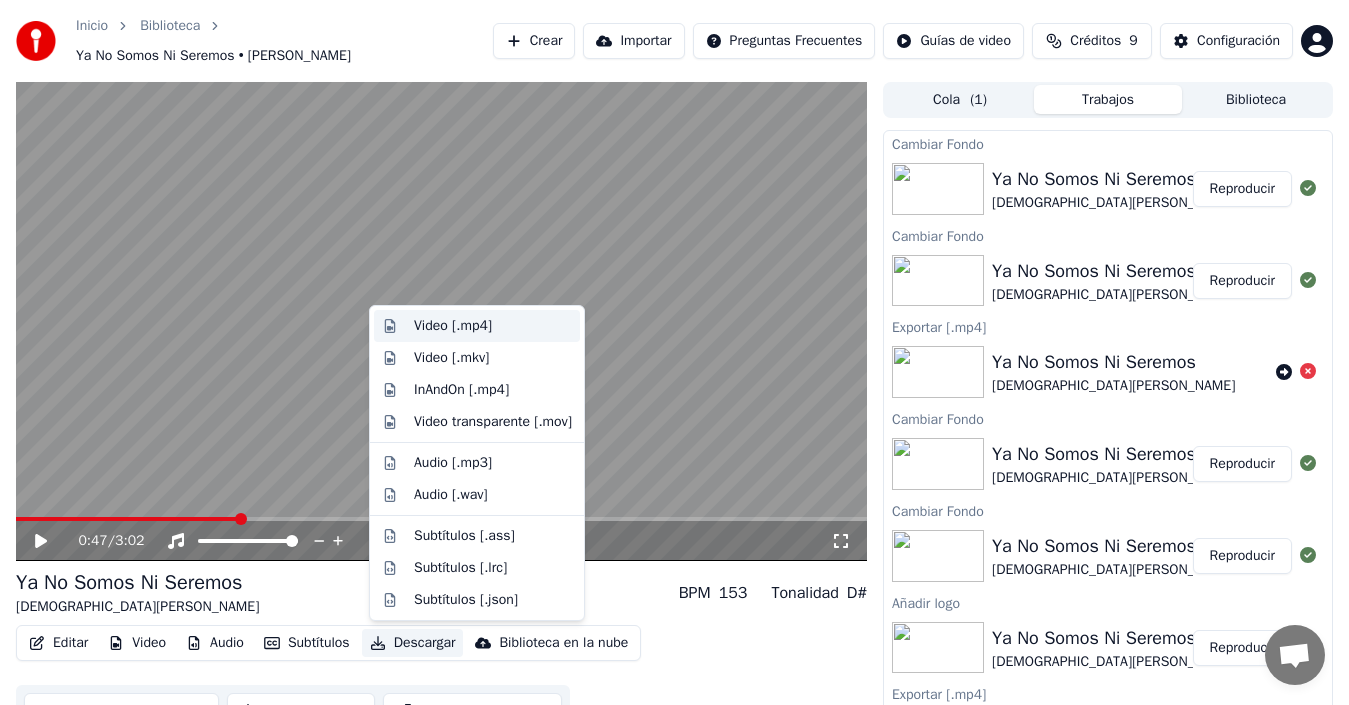 click on "Video [.mp4]" at bounding box center (453, 326) 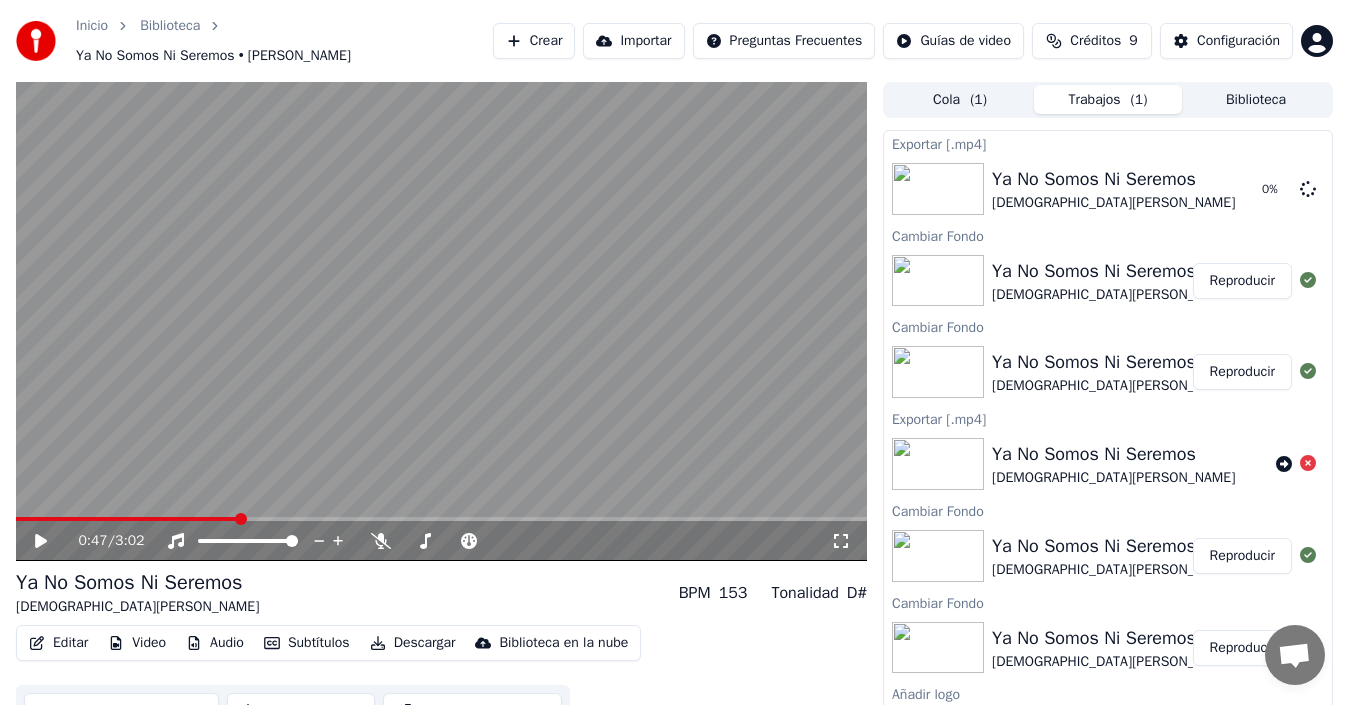 click 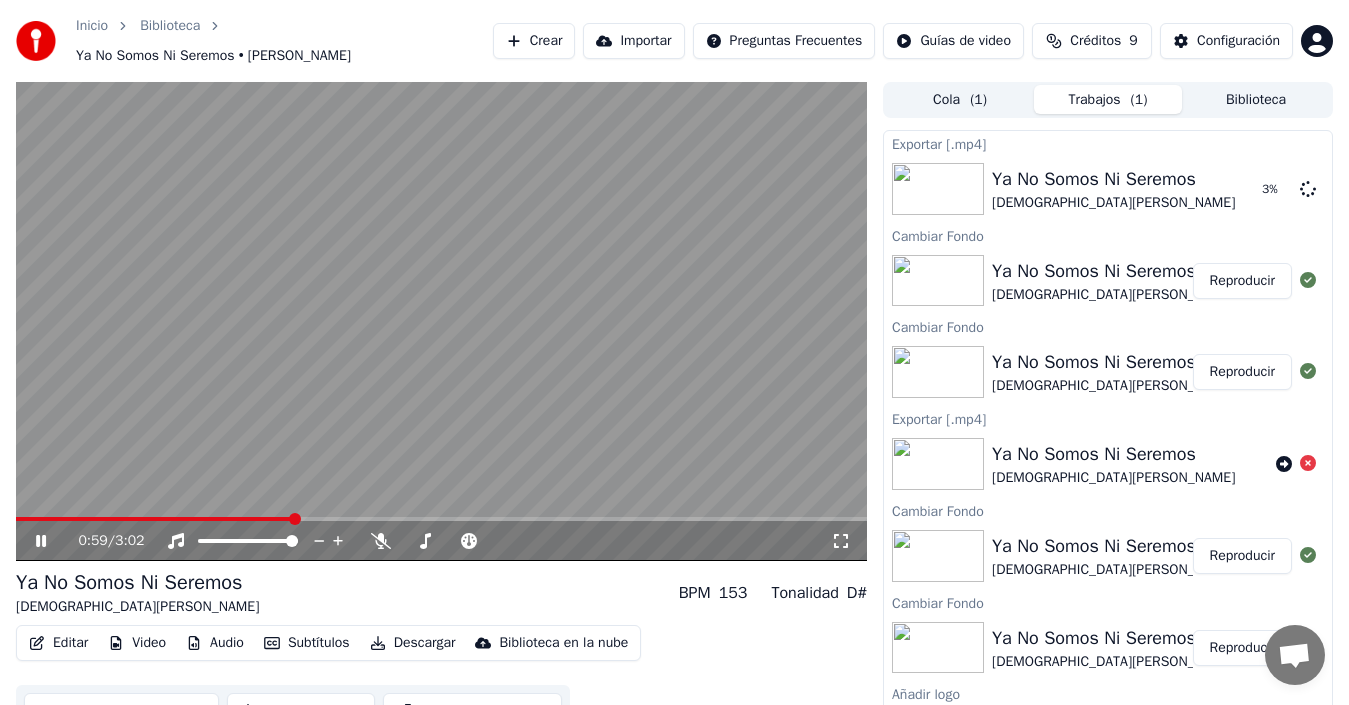 click 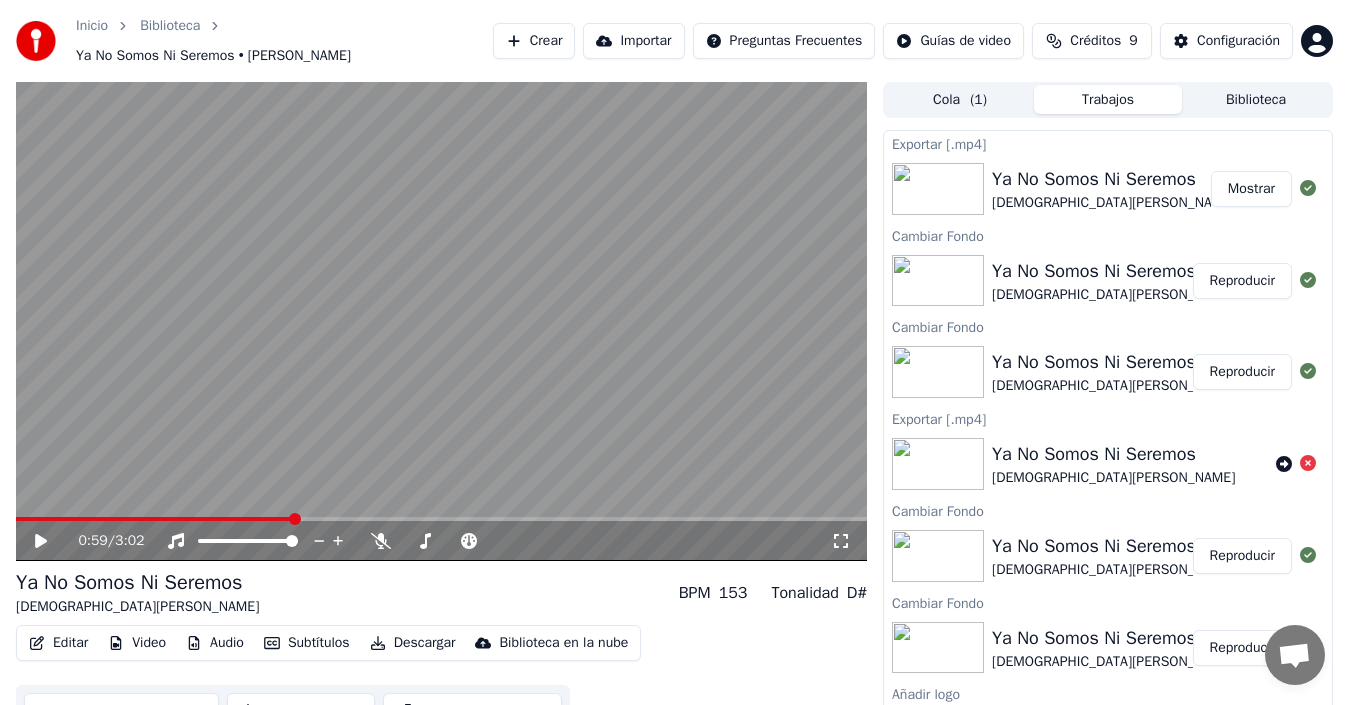 click on "Mostrar" at bounding box center (1251, 189) 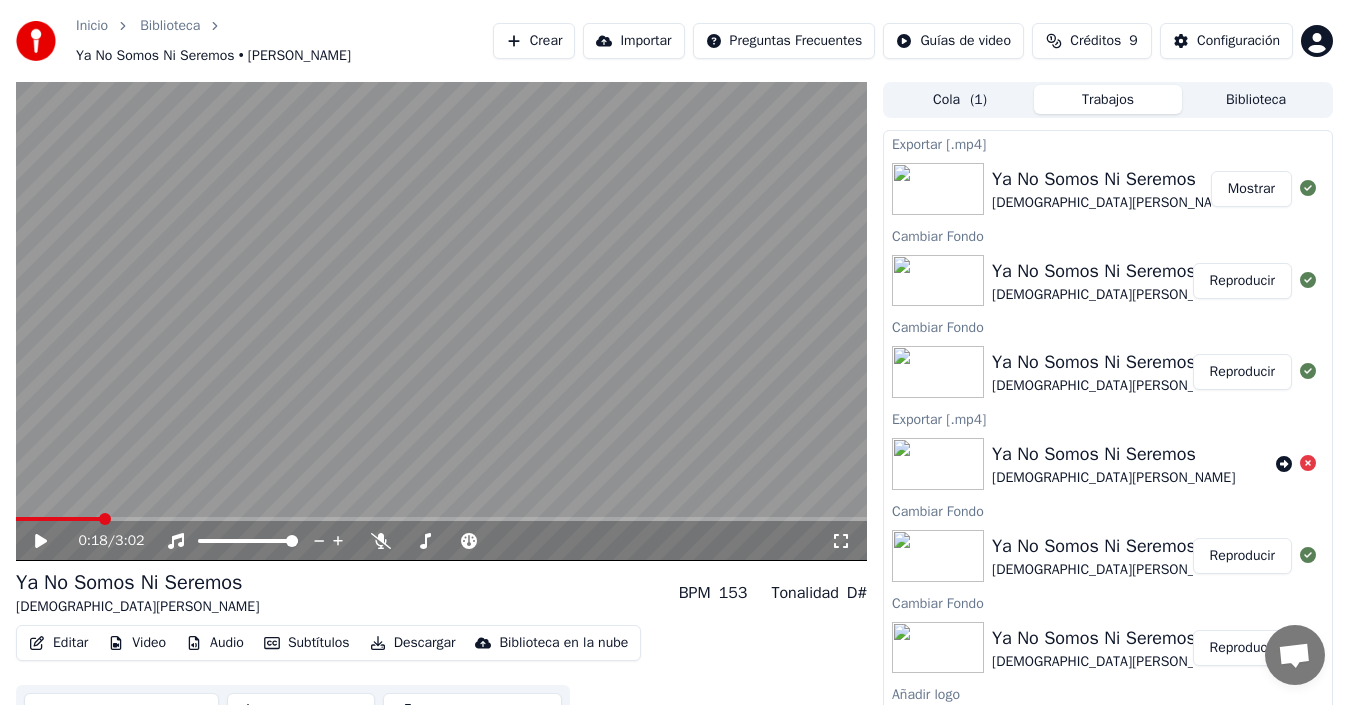 click 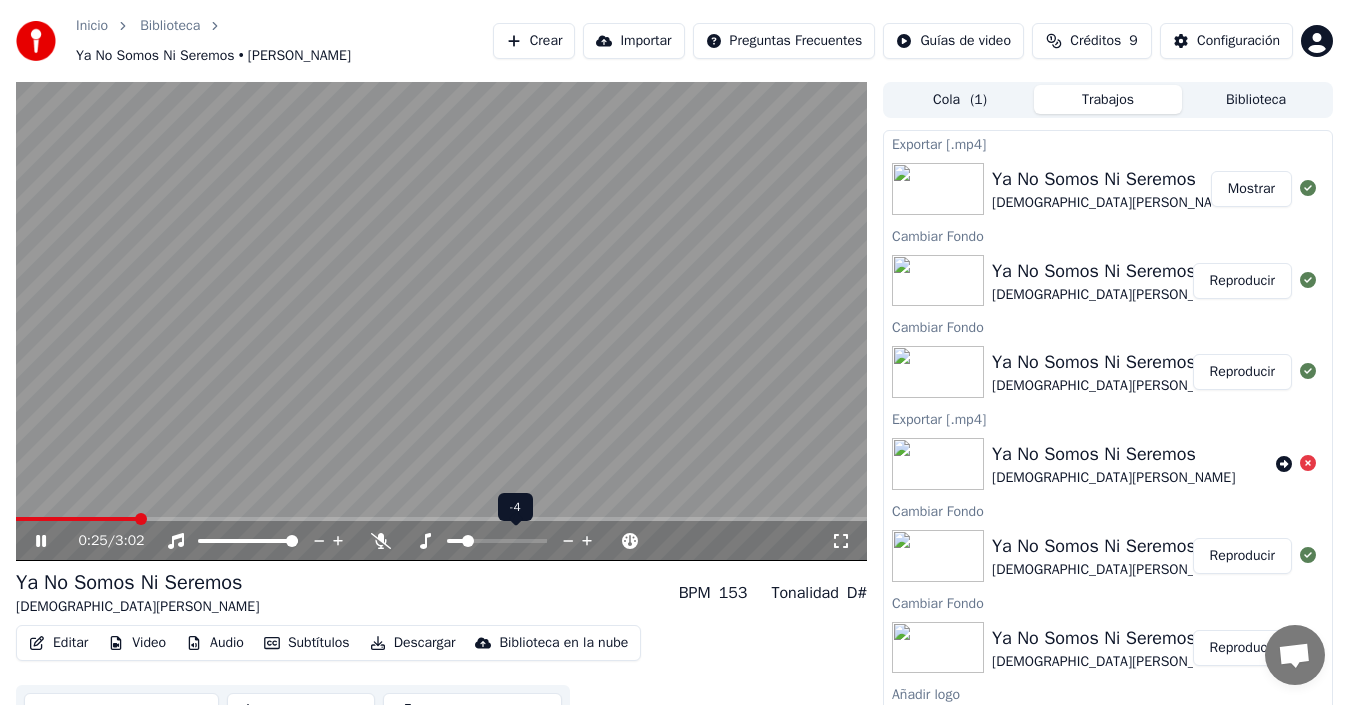 click 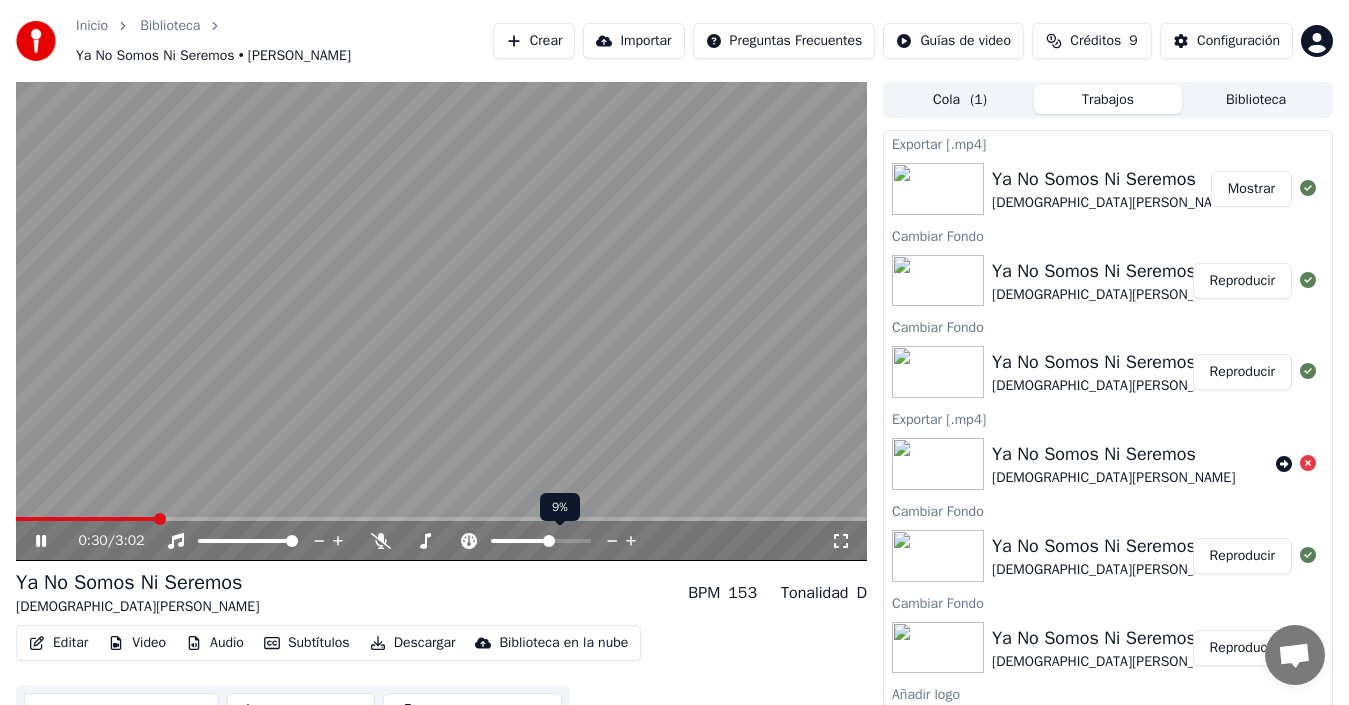 click 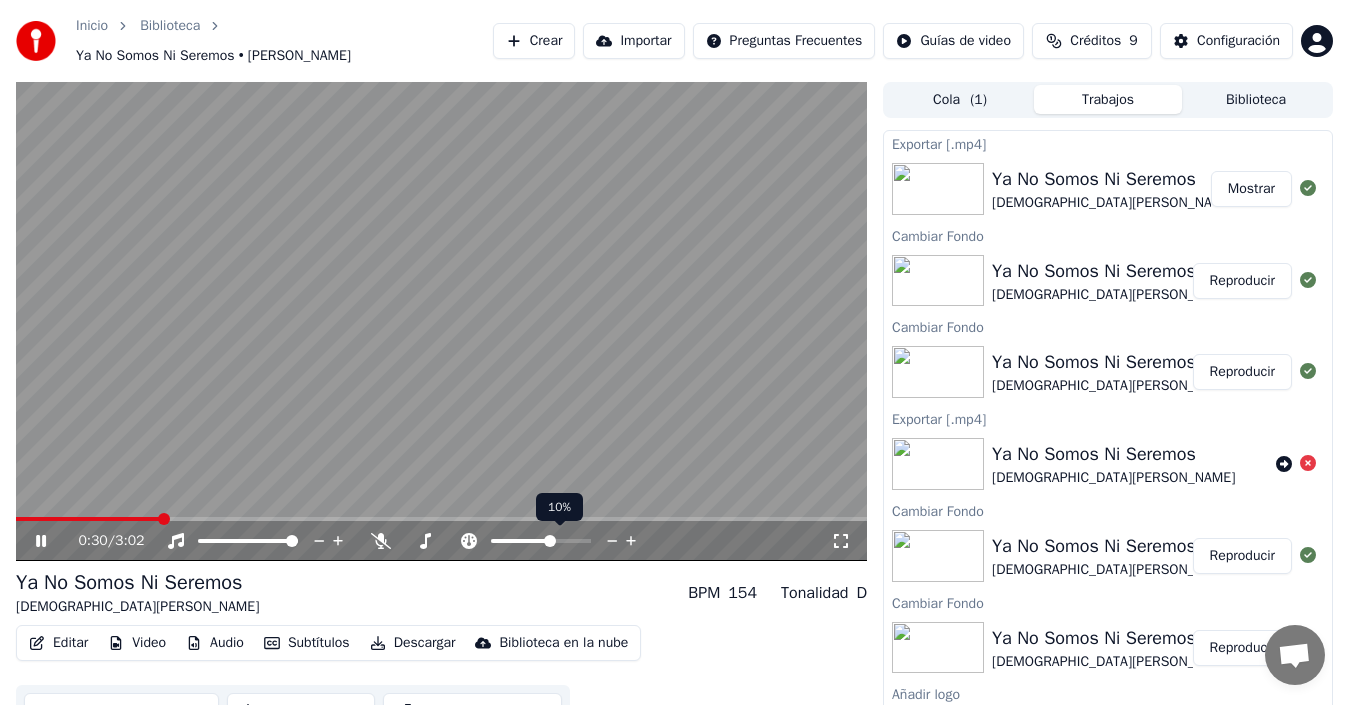 click 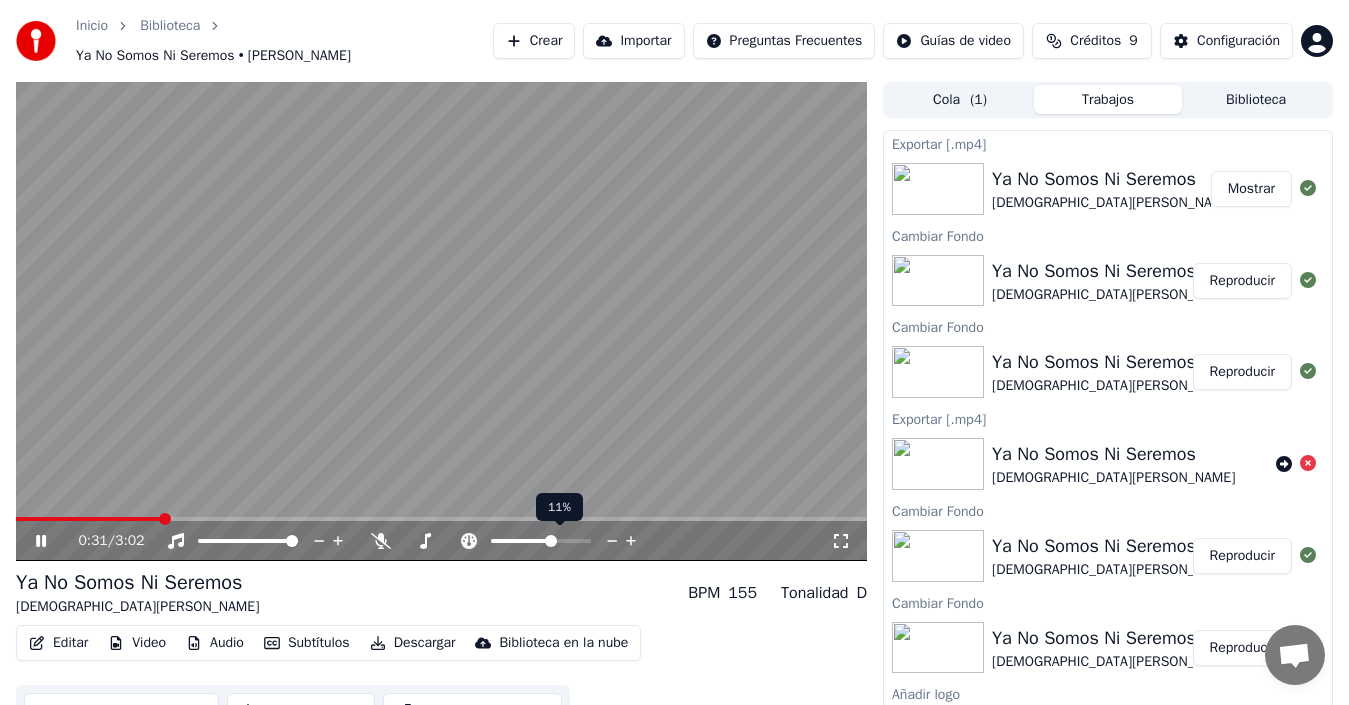 click 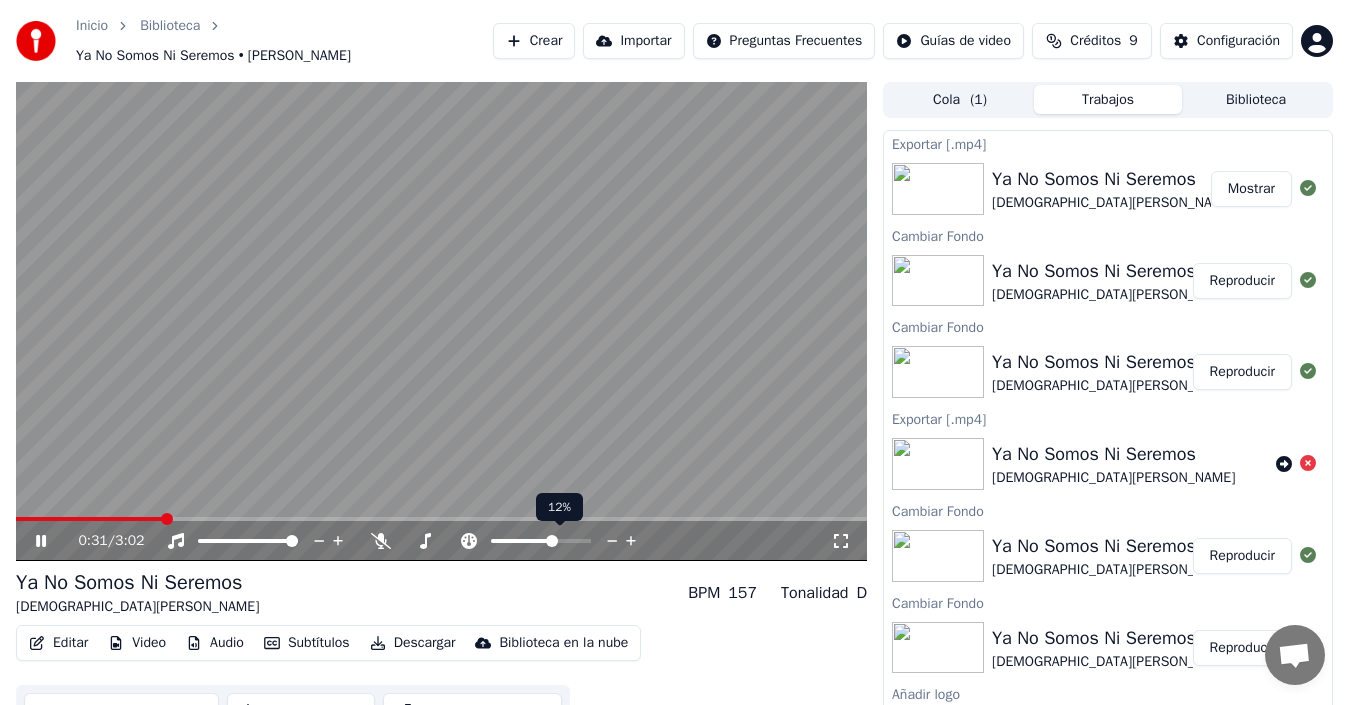 click 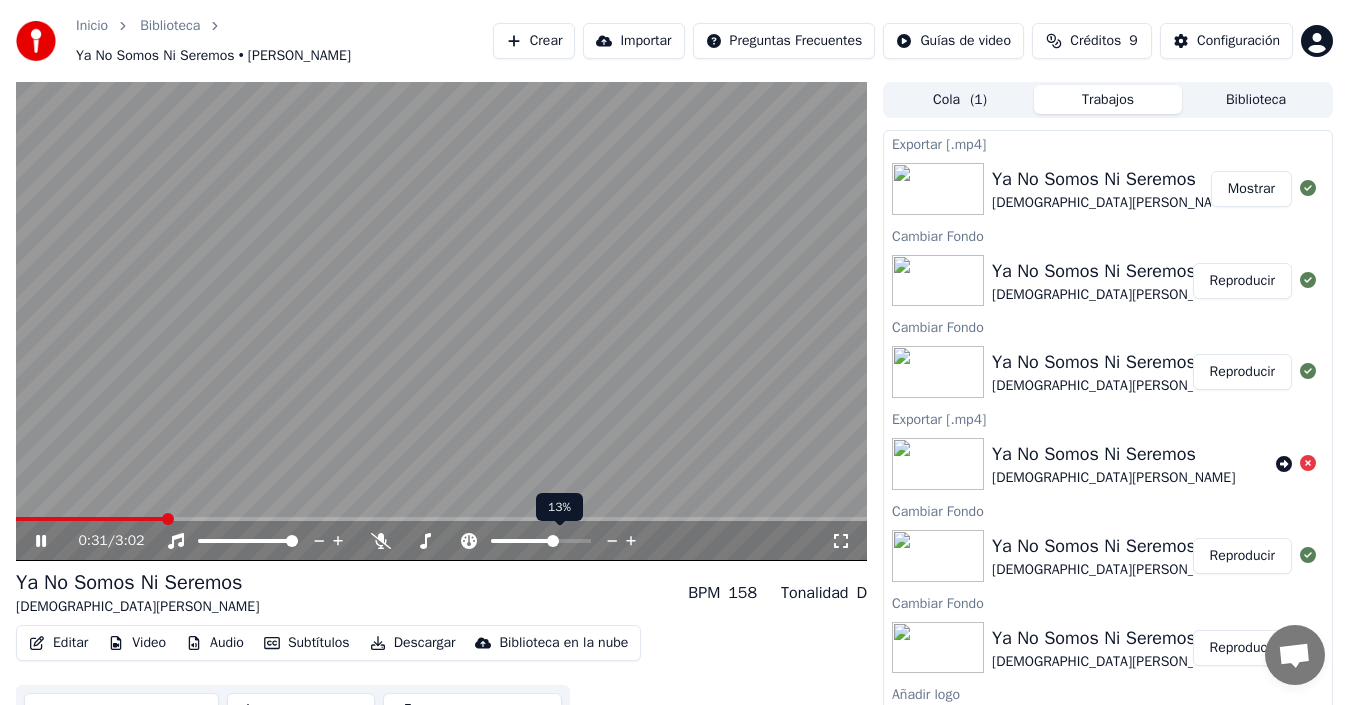 click 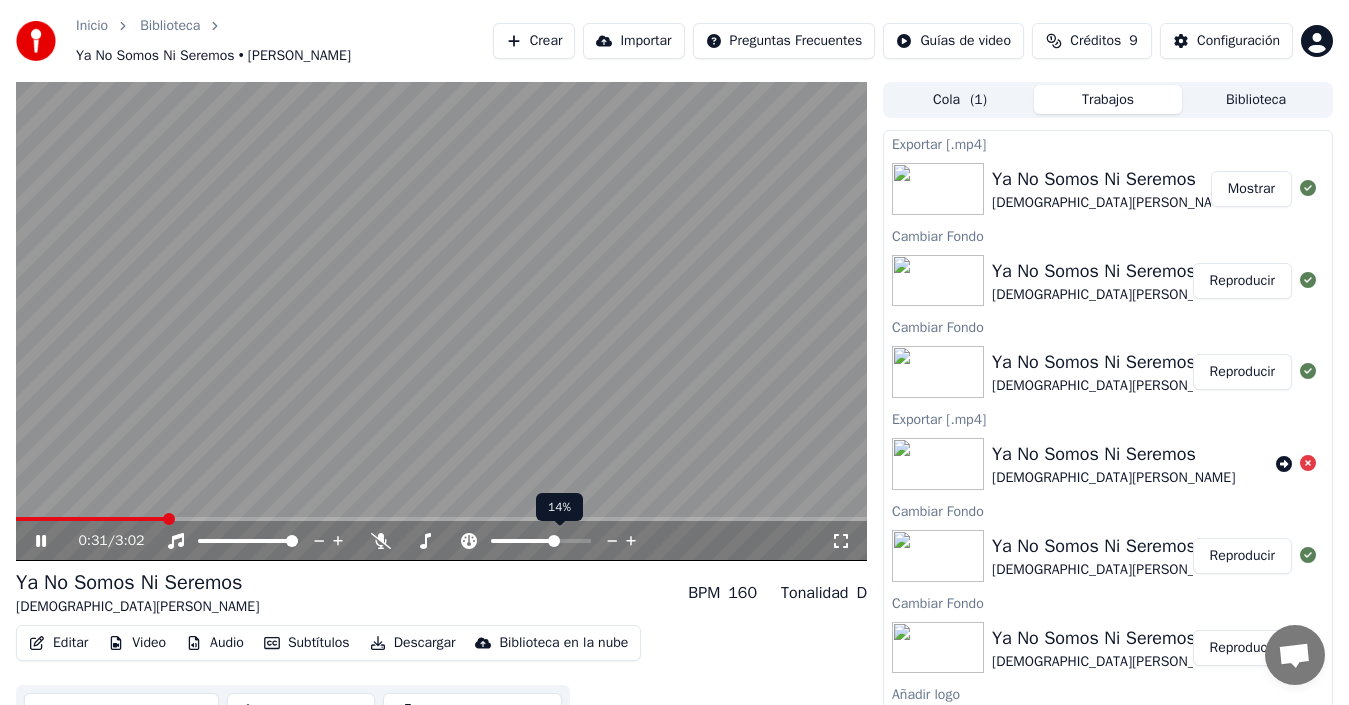 click 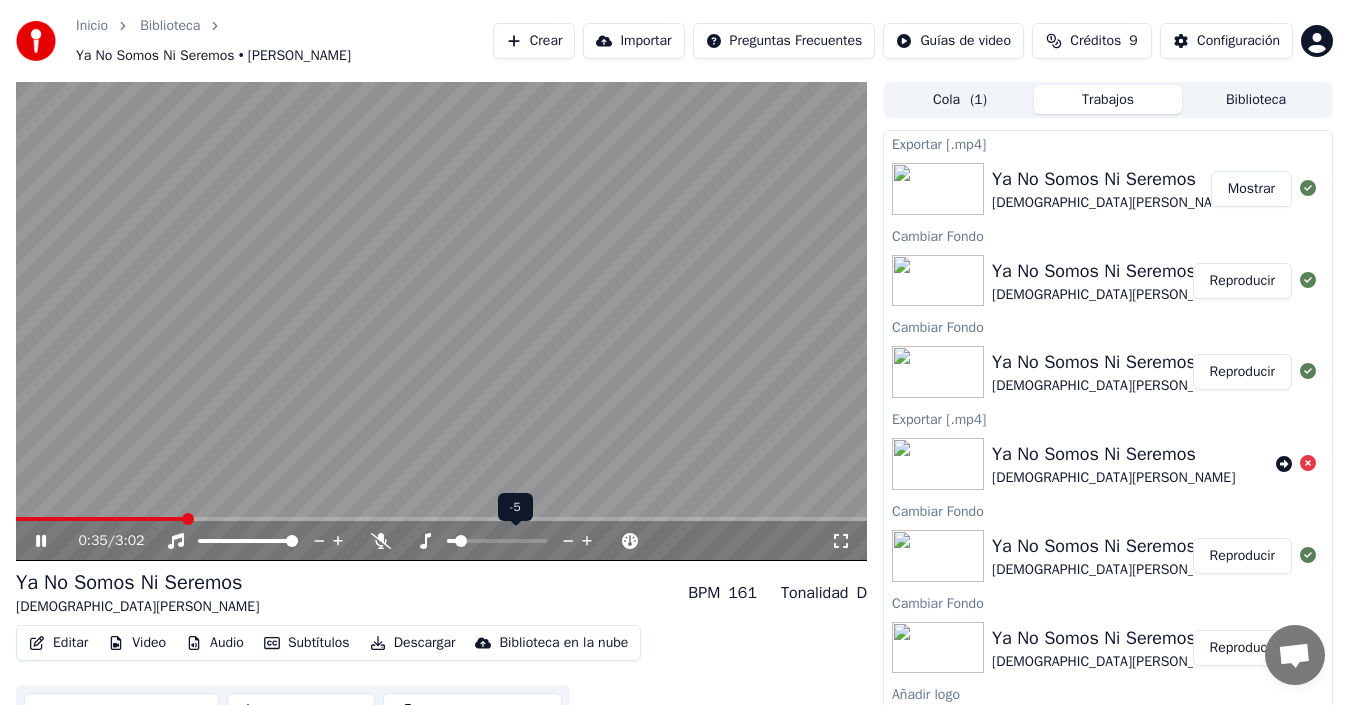 click 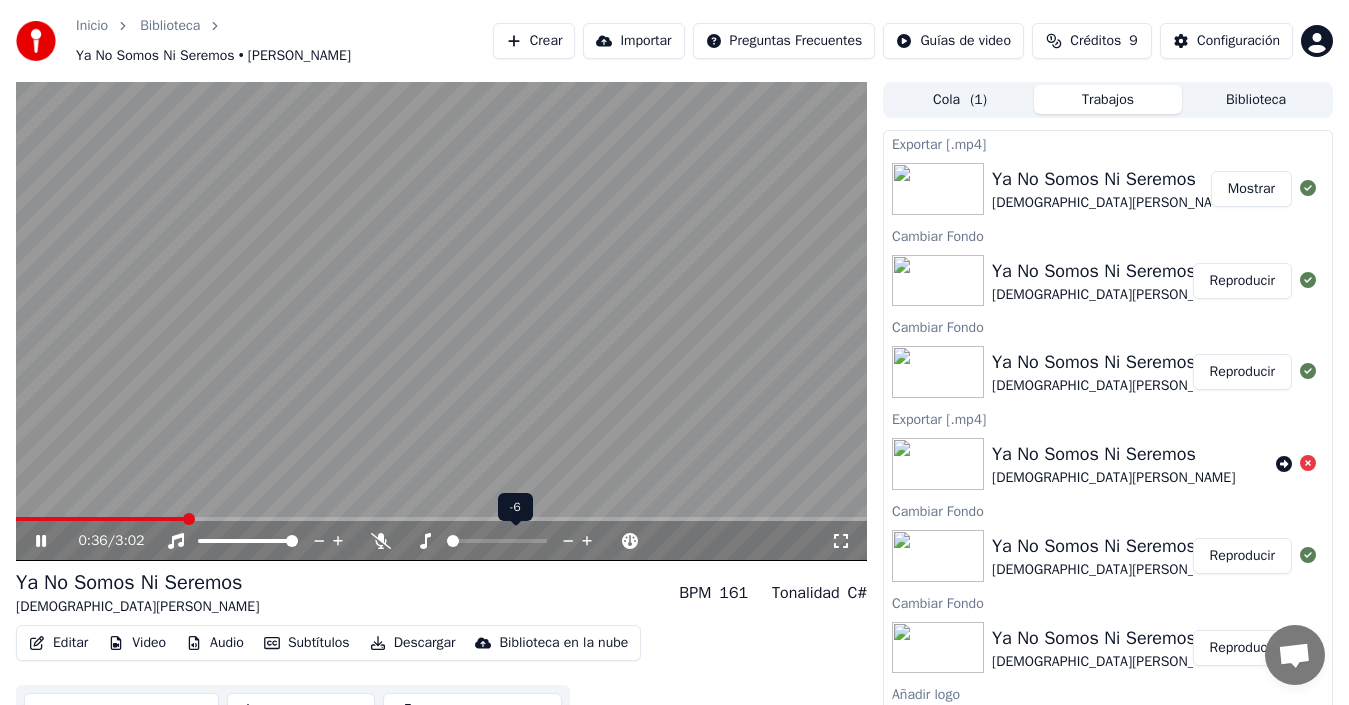 click 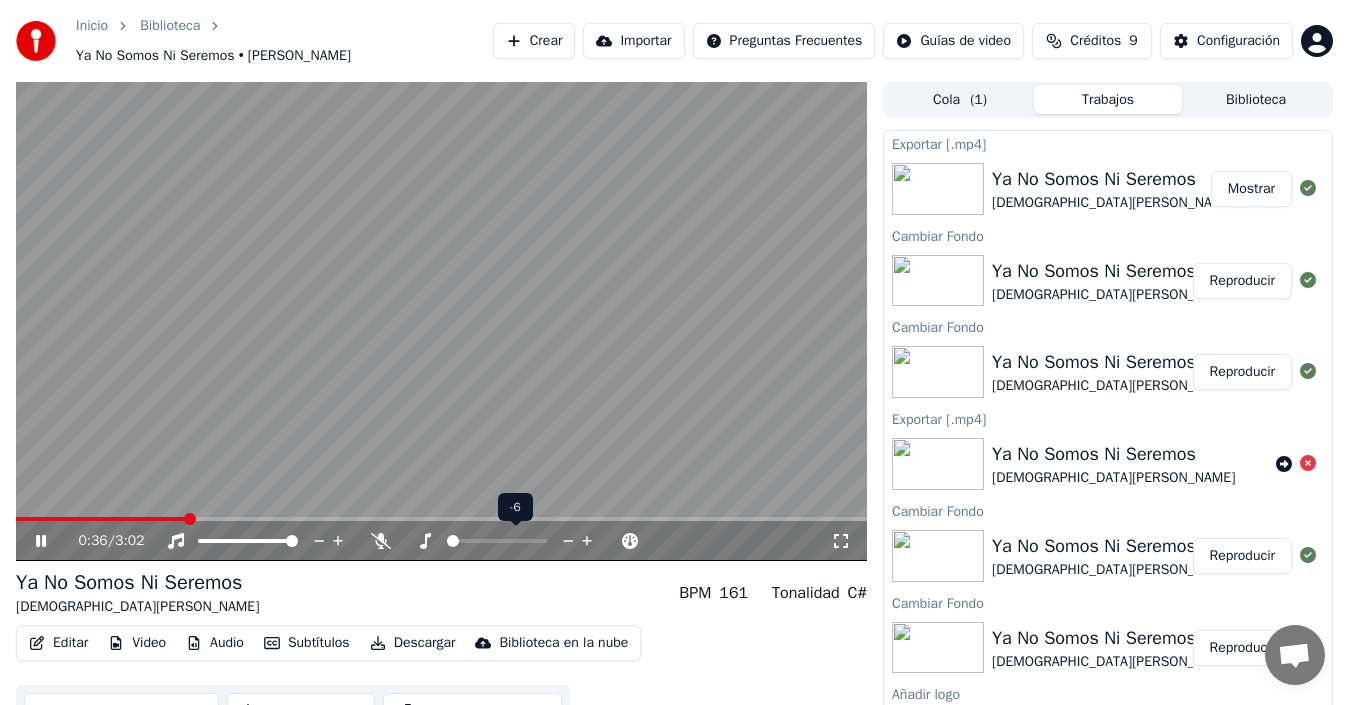click 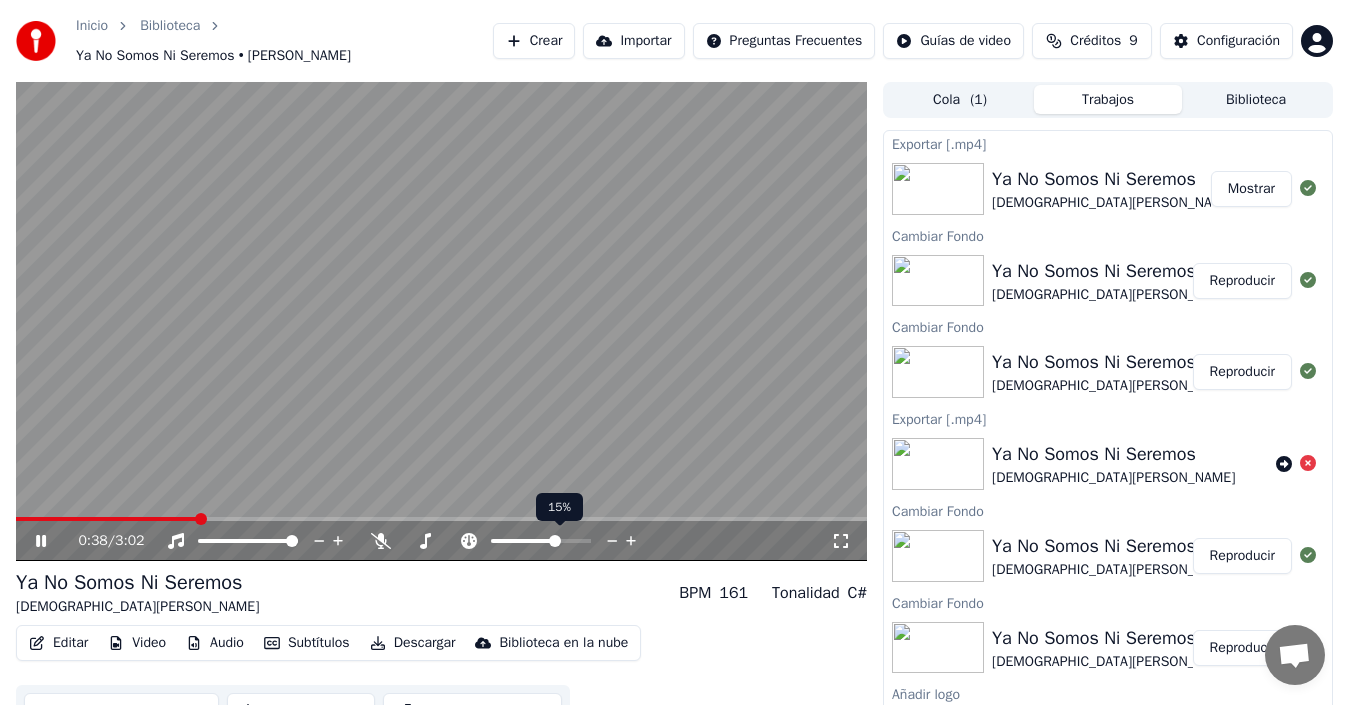 click 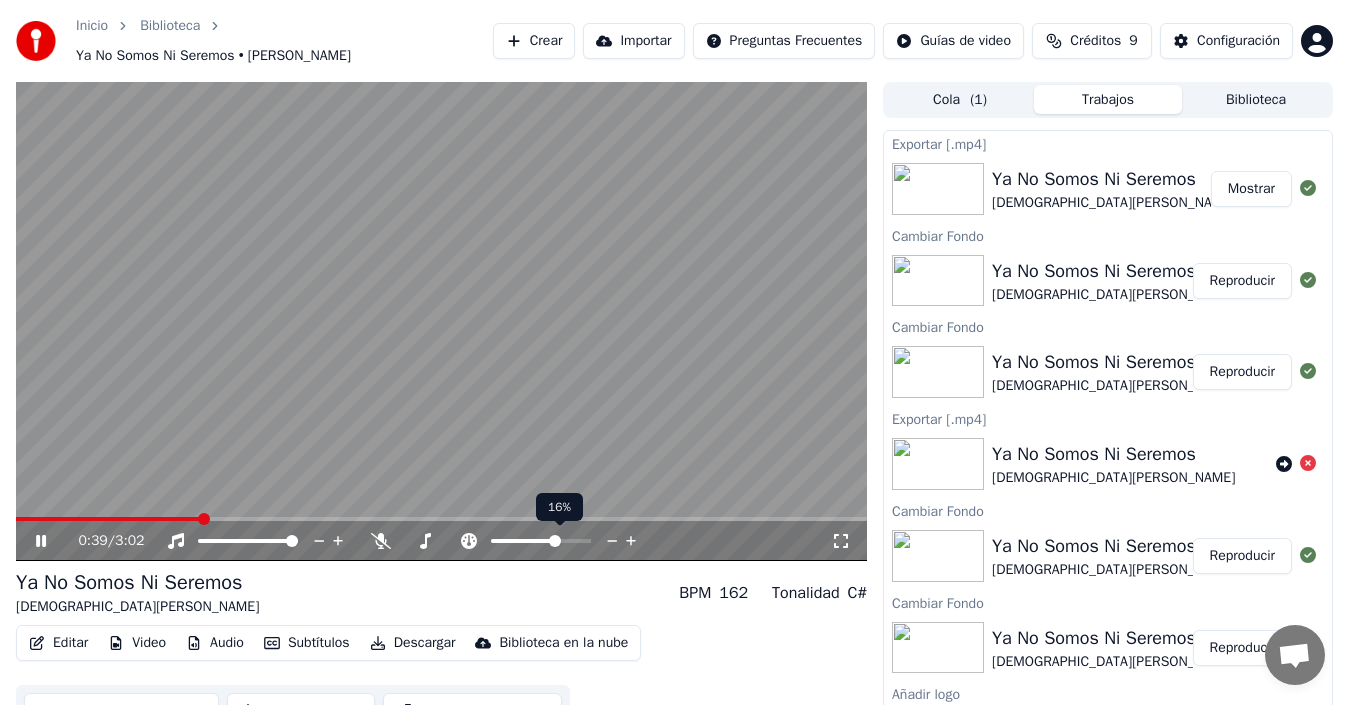 click 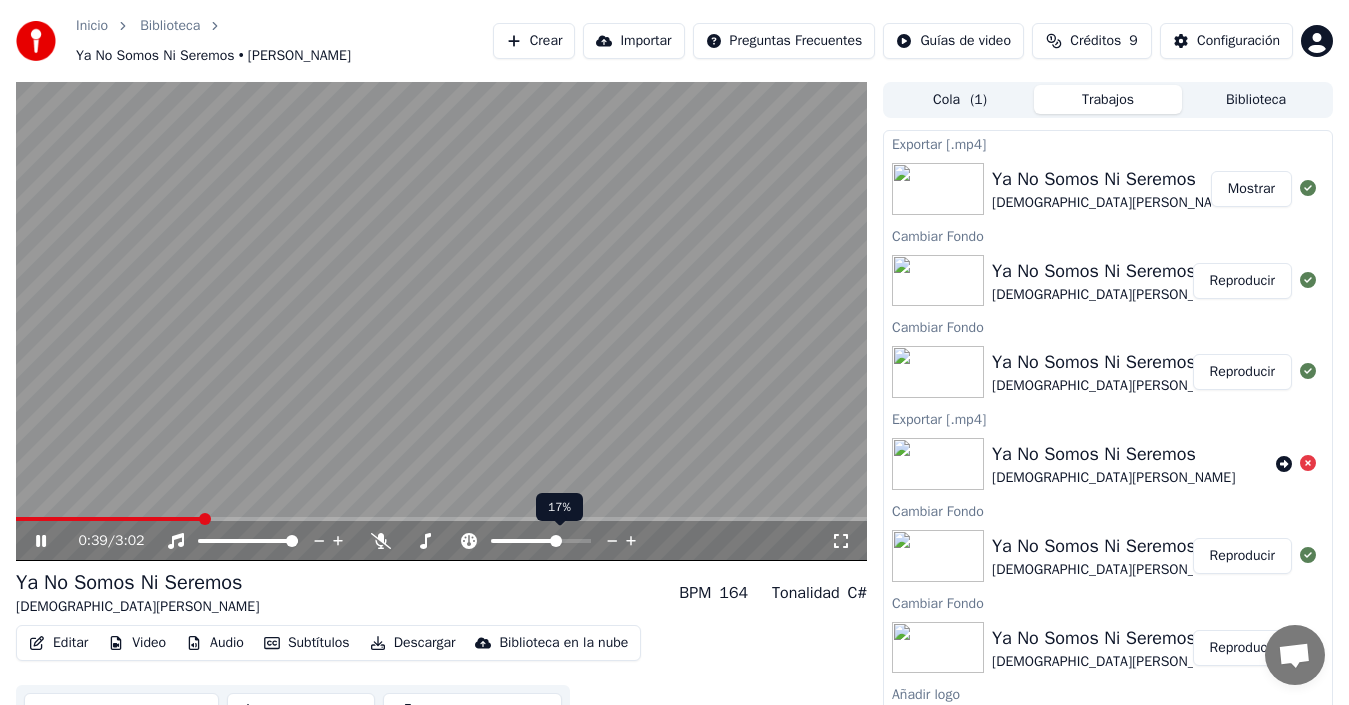 click 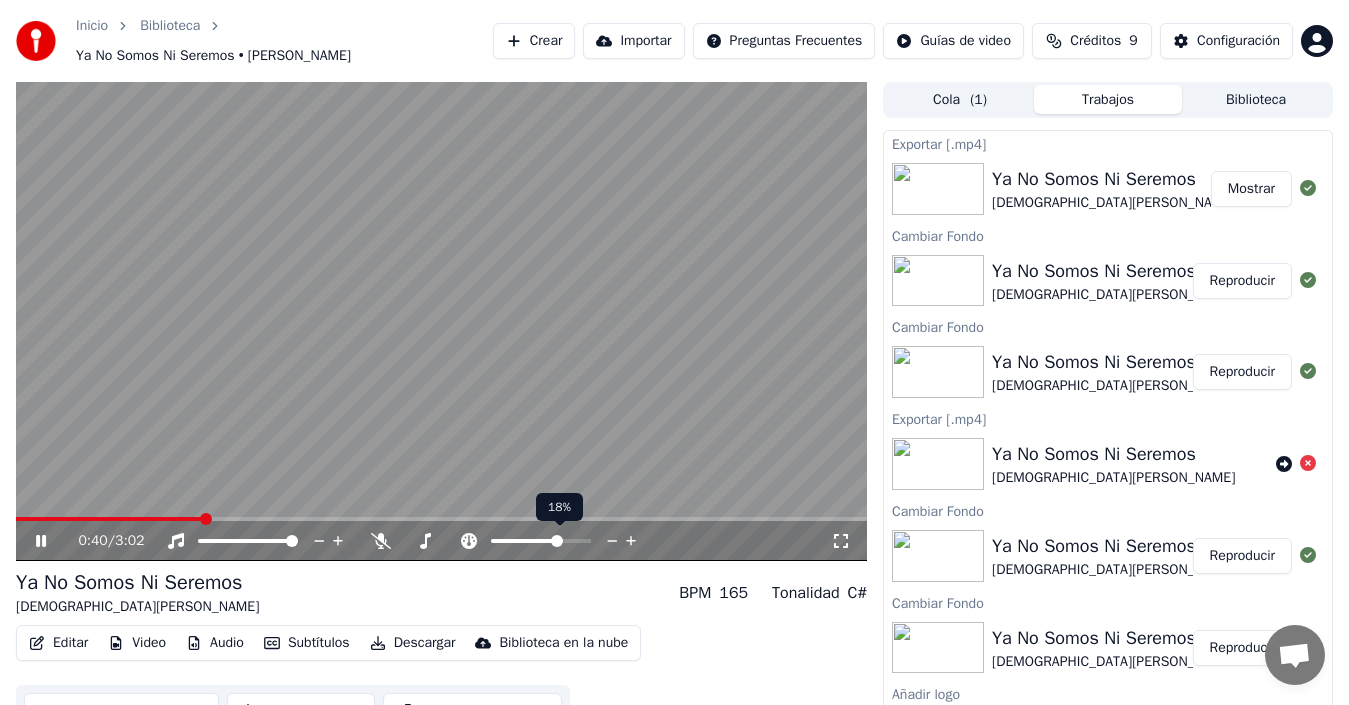 click 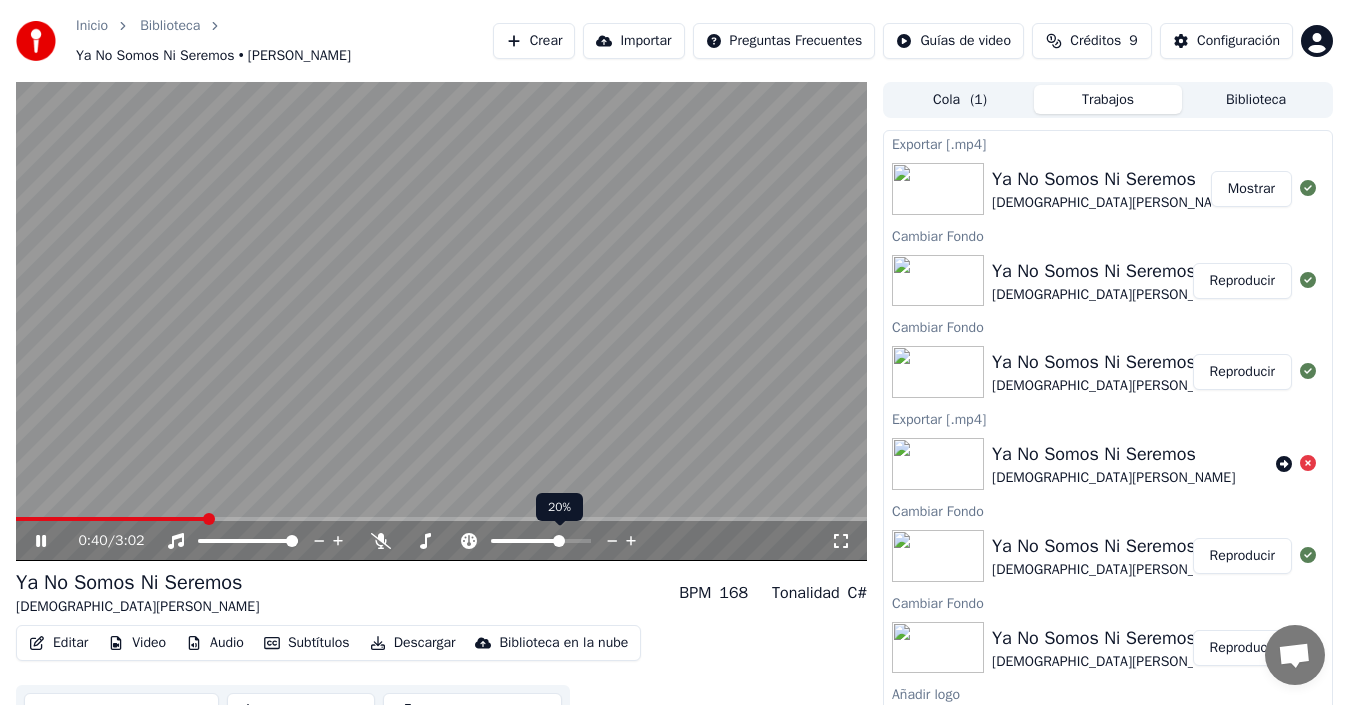 click 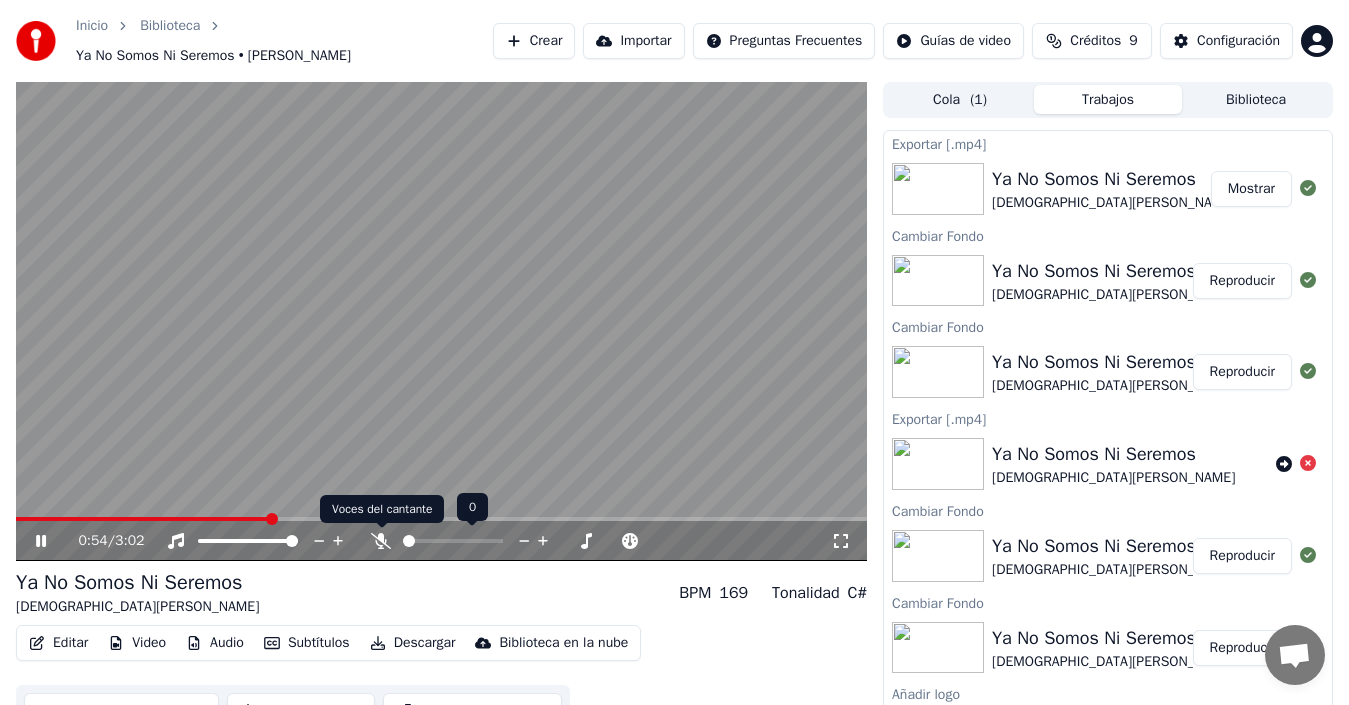 click 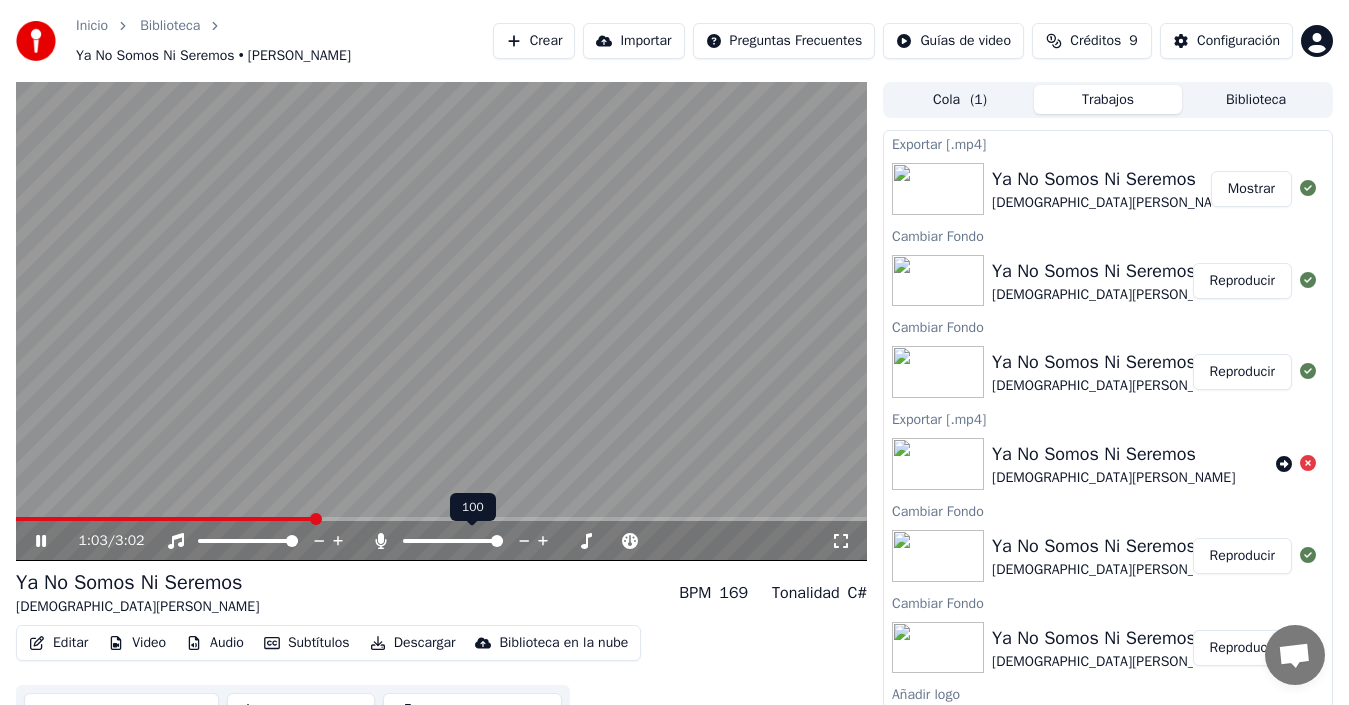click 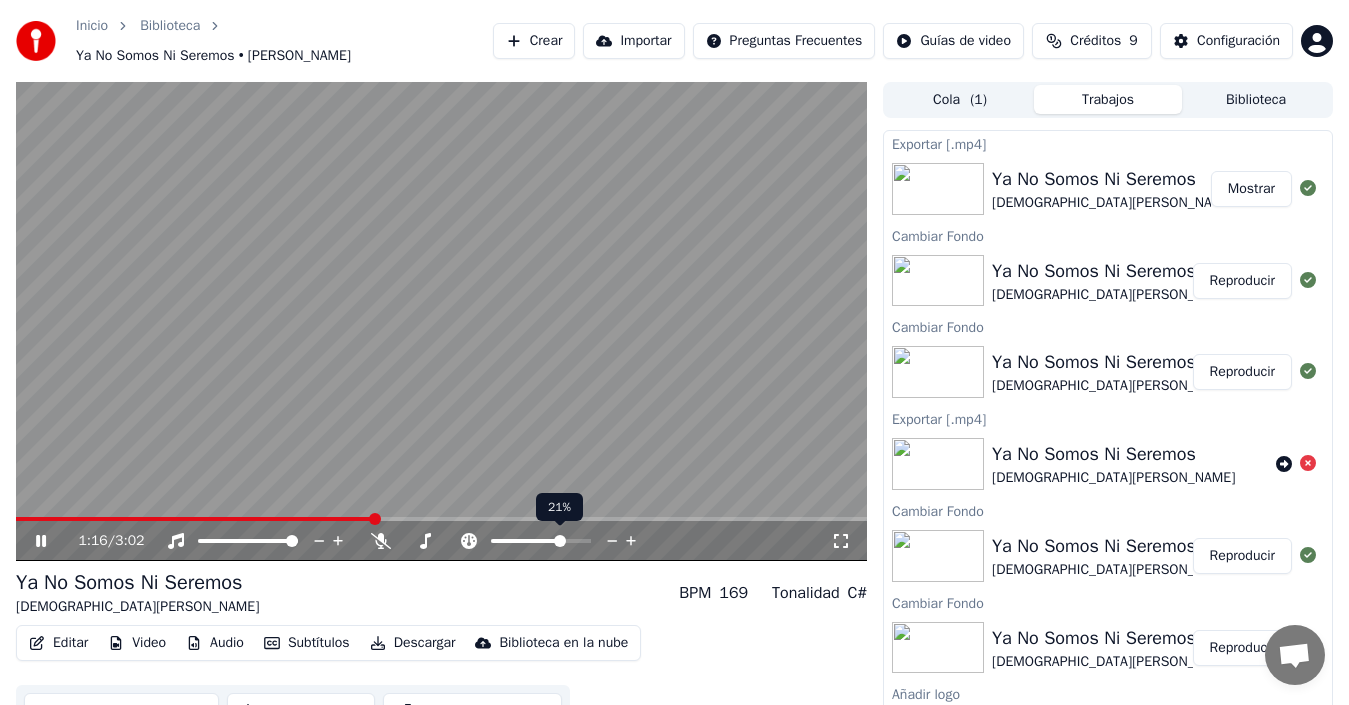 click 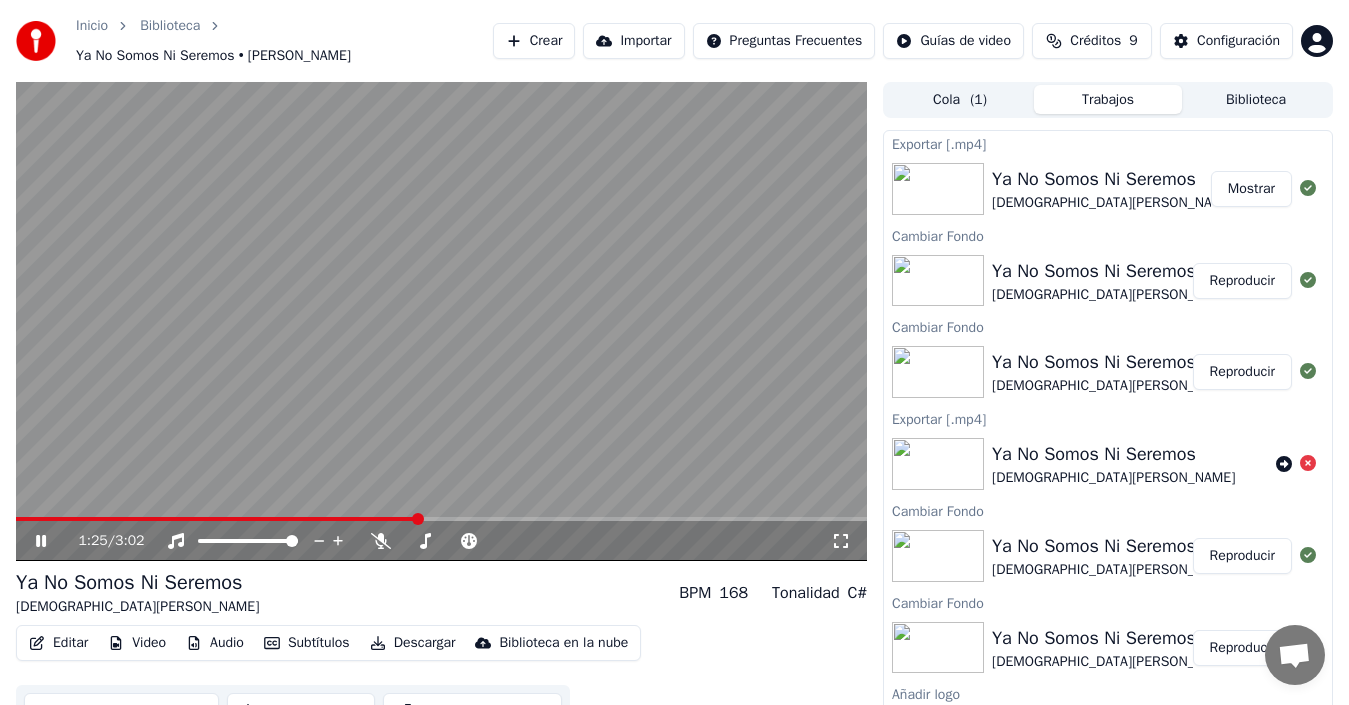 click 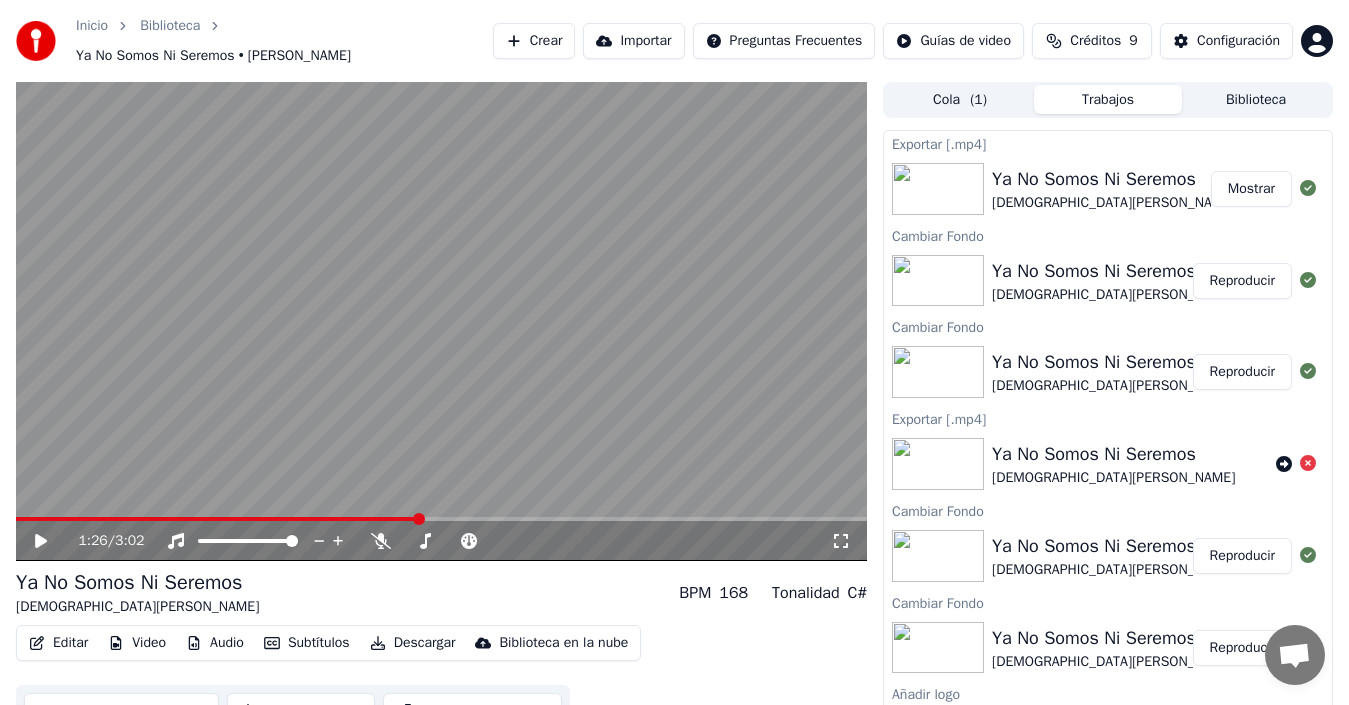click on "Descargar" at bounding box center [413, 643] 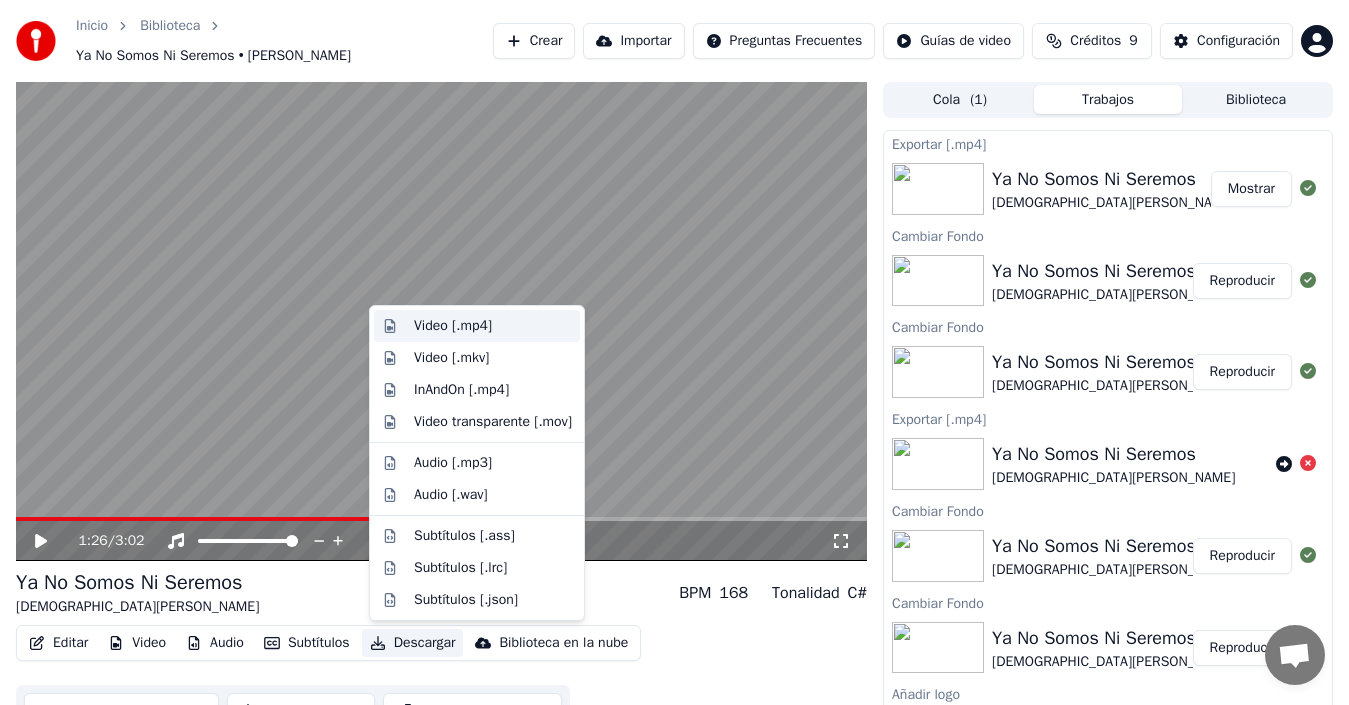 click on "Video [.mp4]" at bounding box center (453, 326) 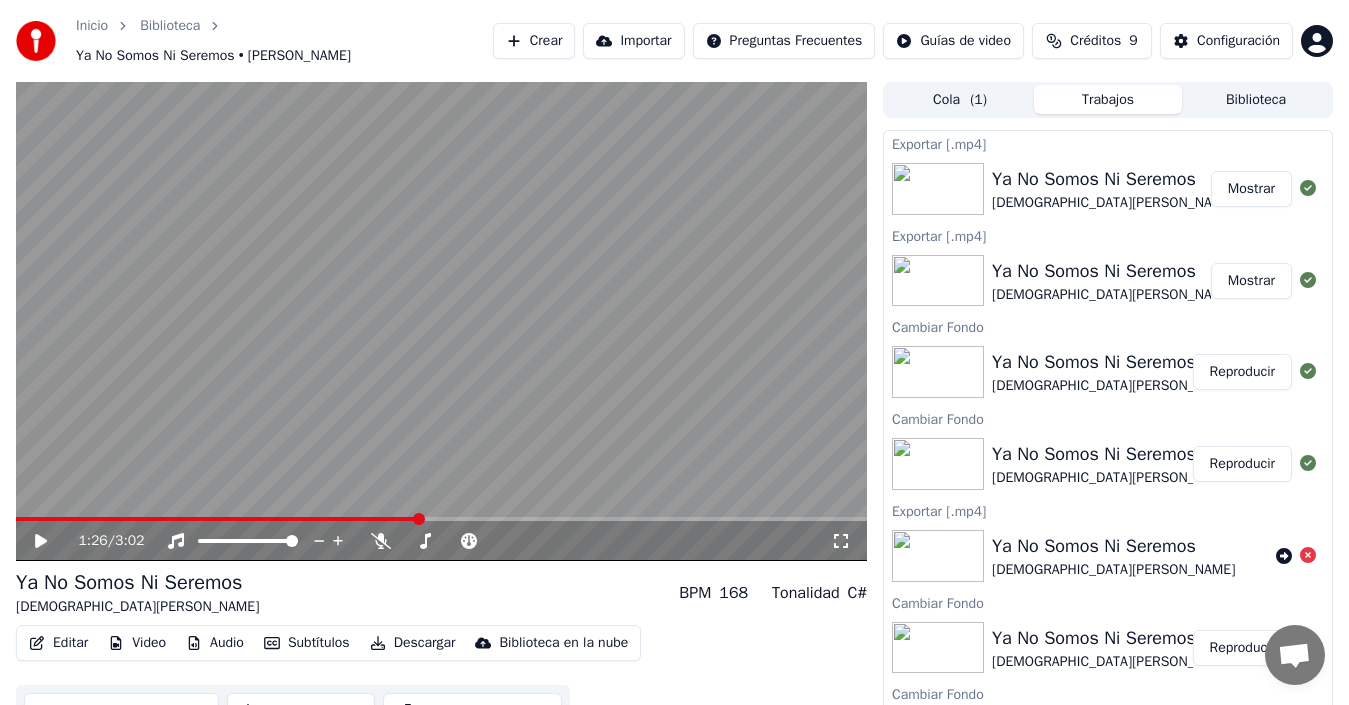 click at bounding box center [217, 519] 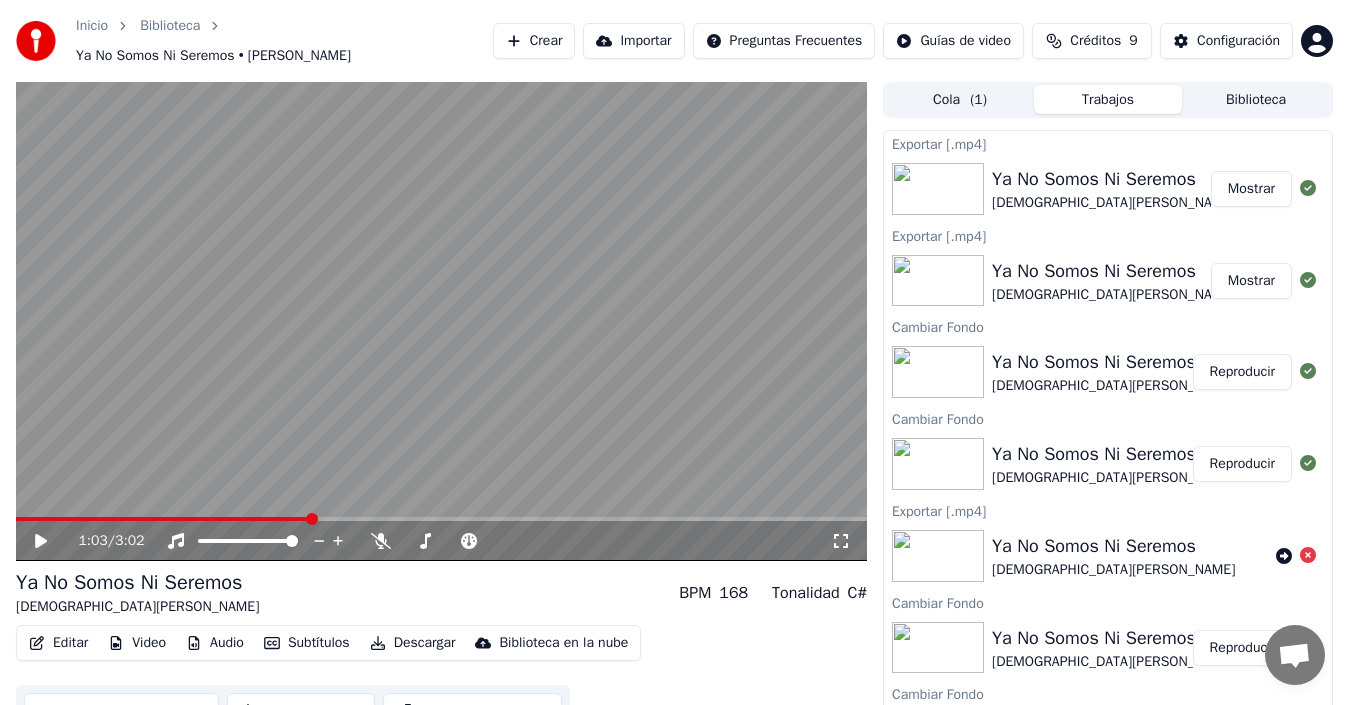 click 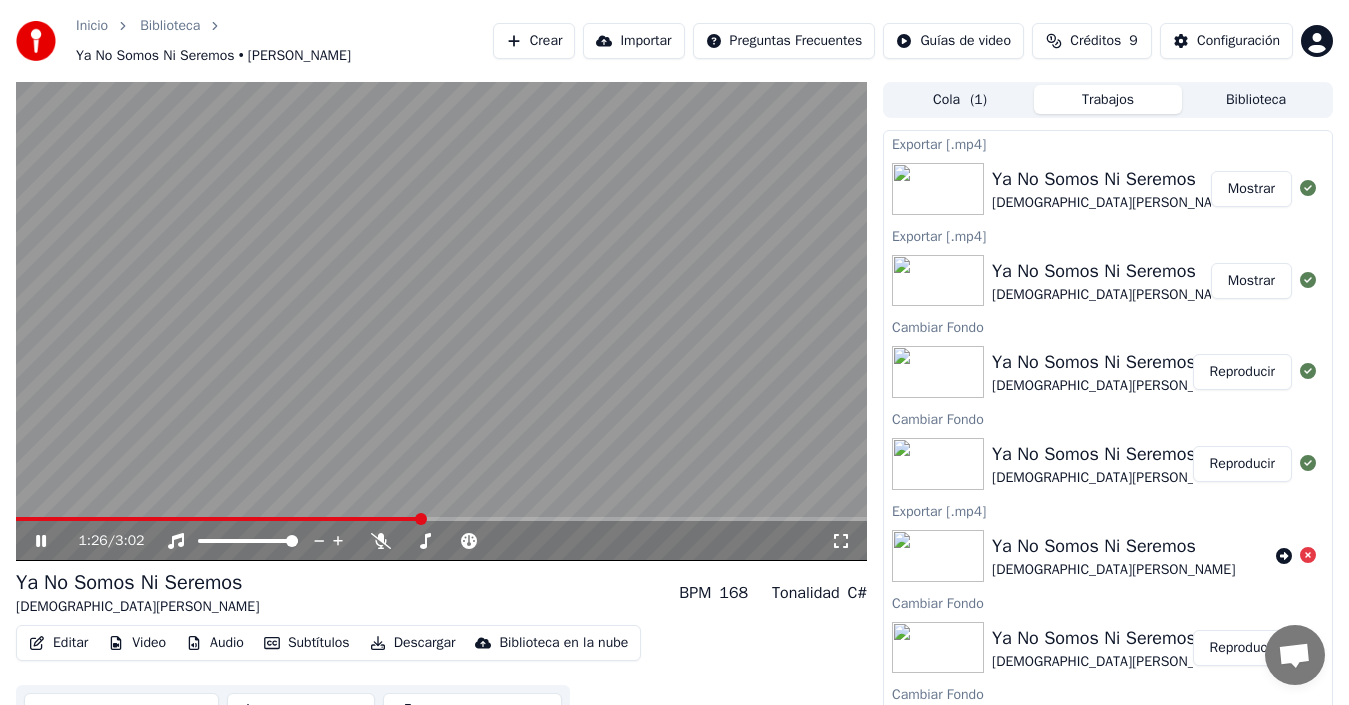 click at bounding box center (441, 519) 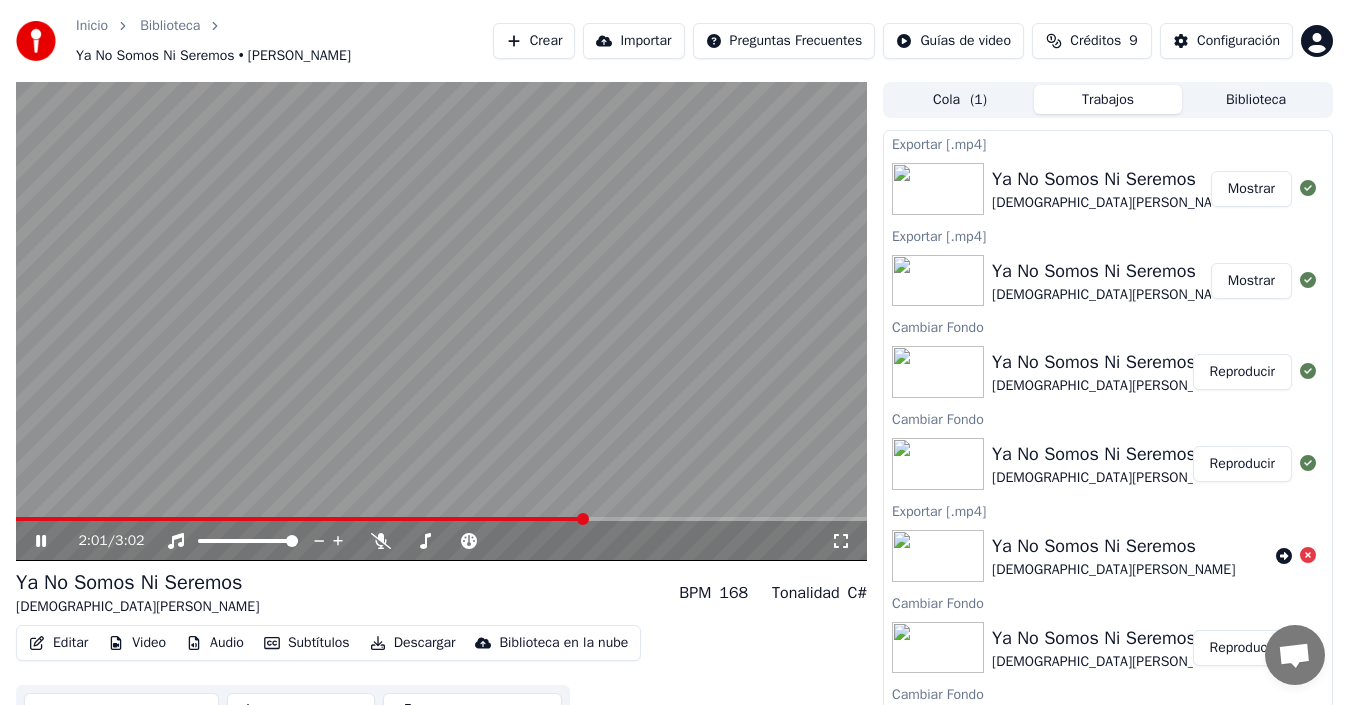 click at bounding box center (441, 321) 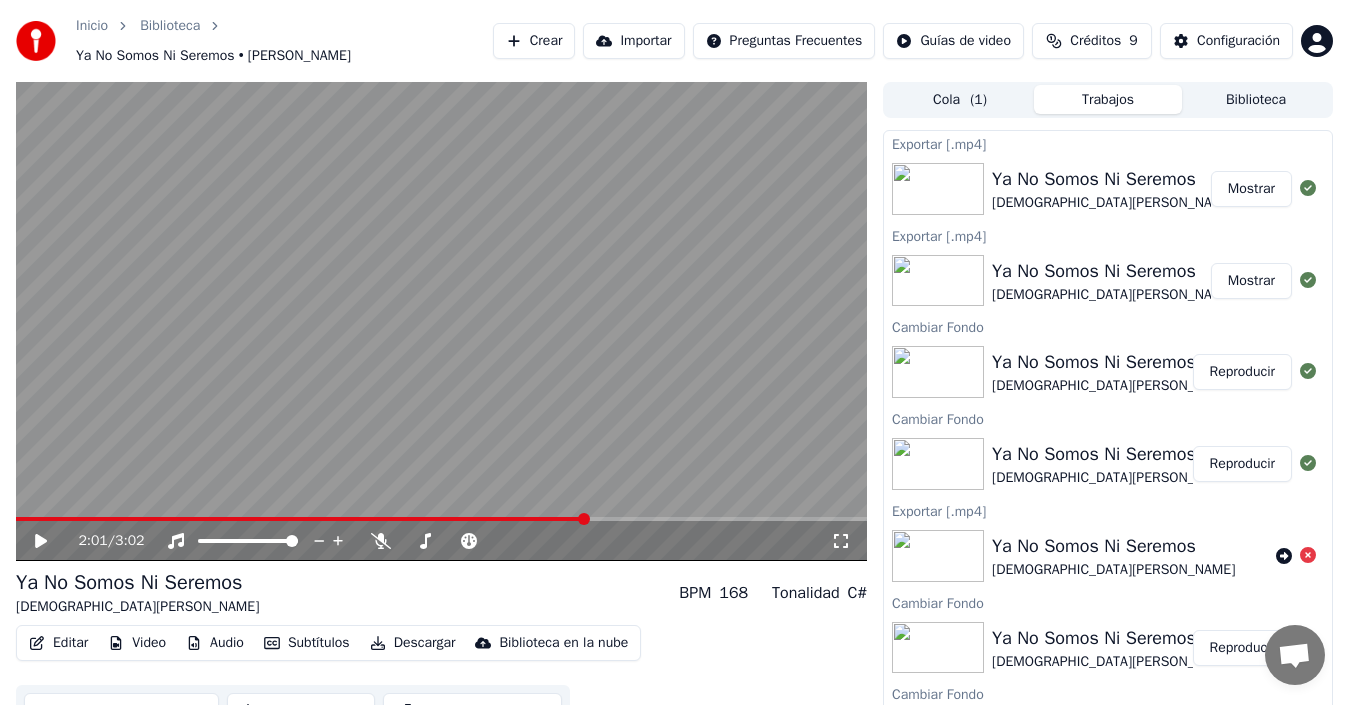 click at bounding box center [301, 519] 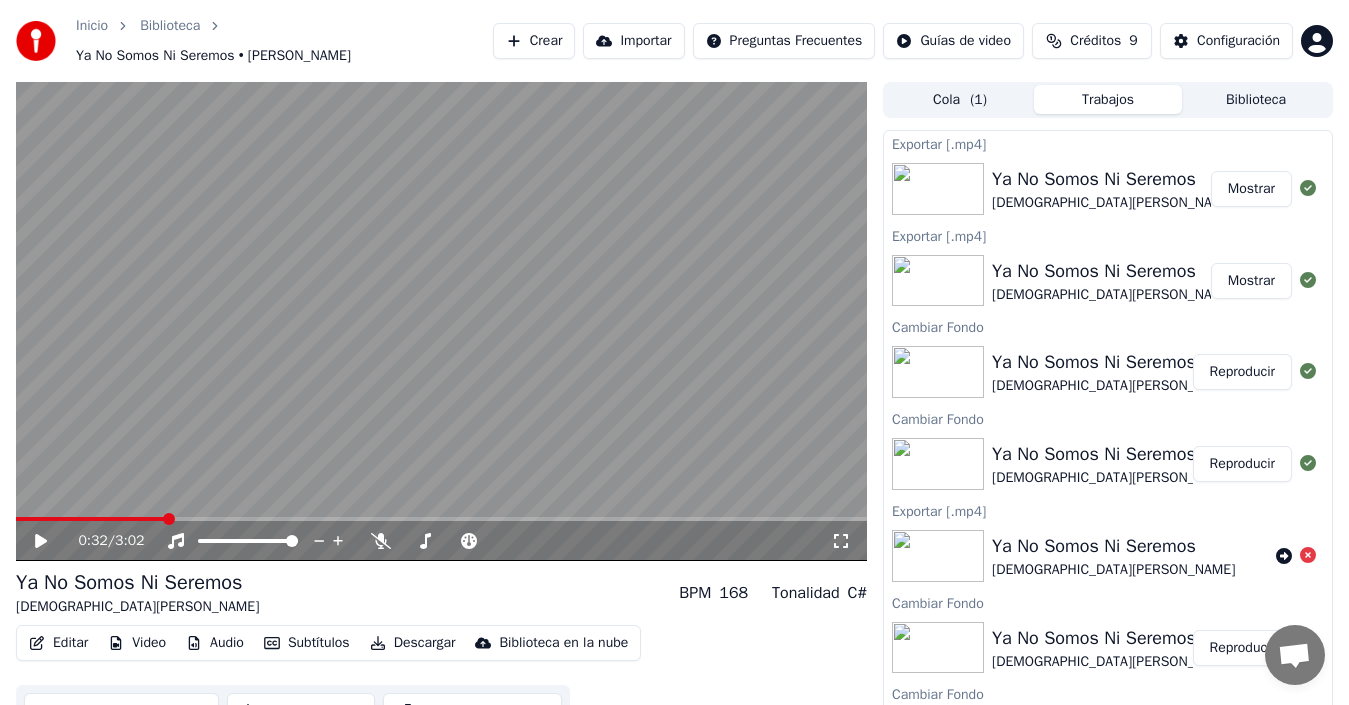 click 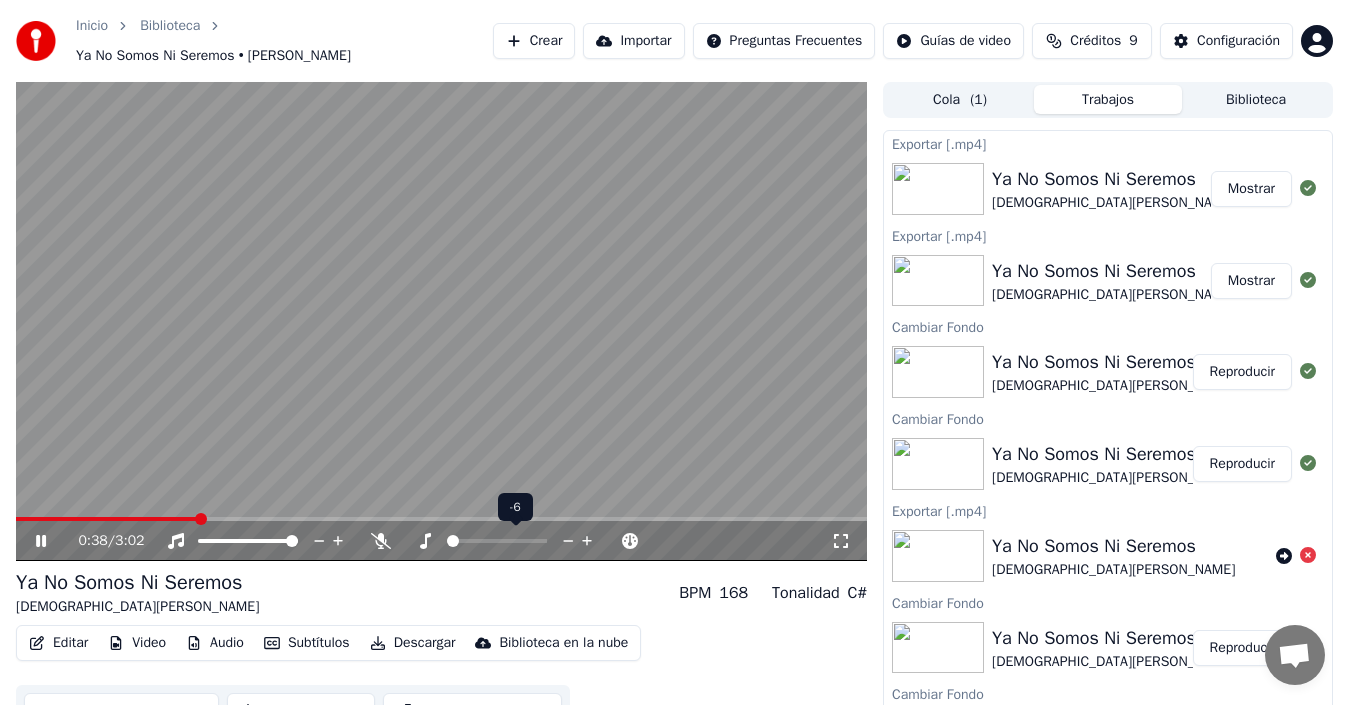 click at bounding box center [453, 541] 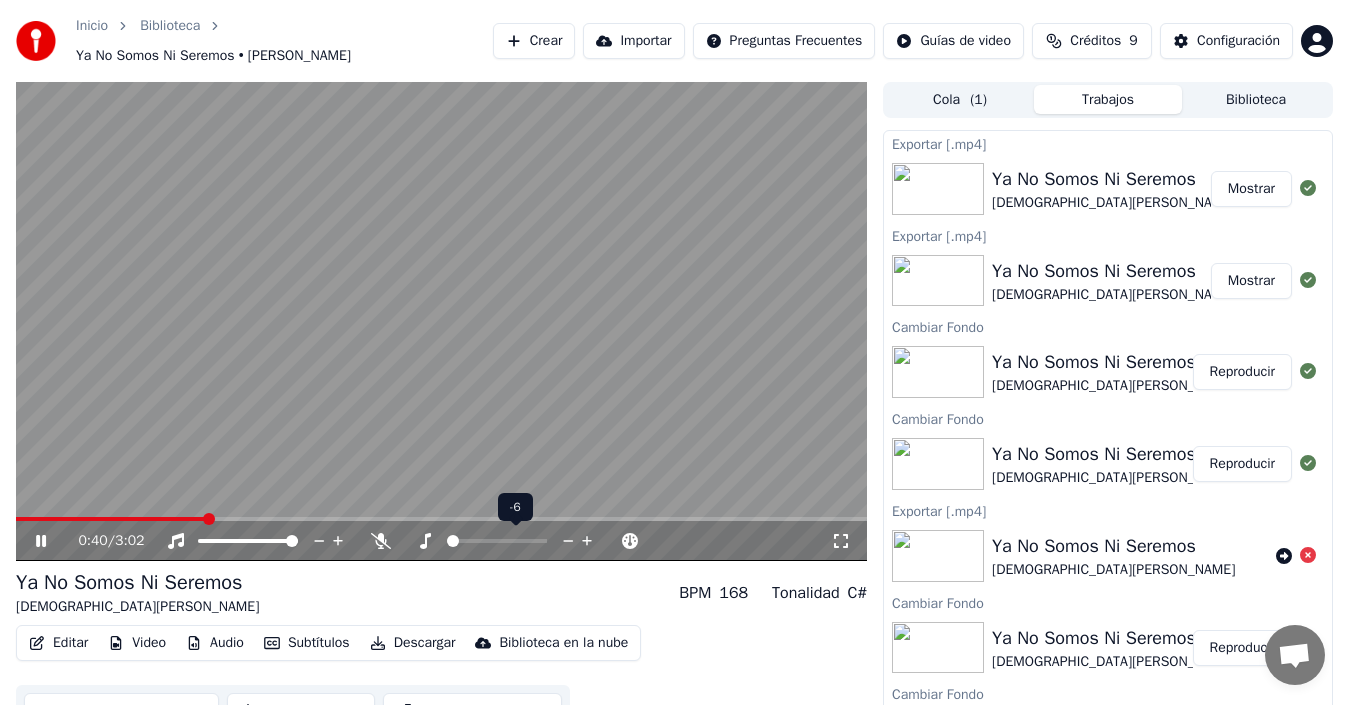 click 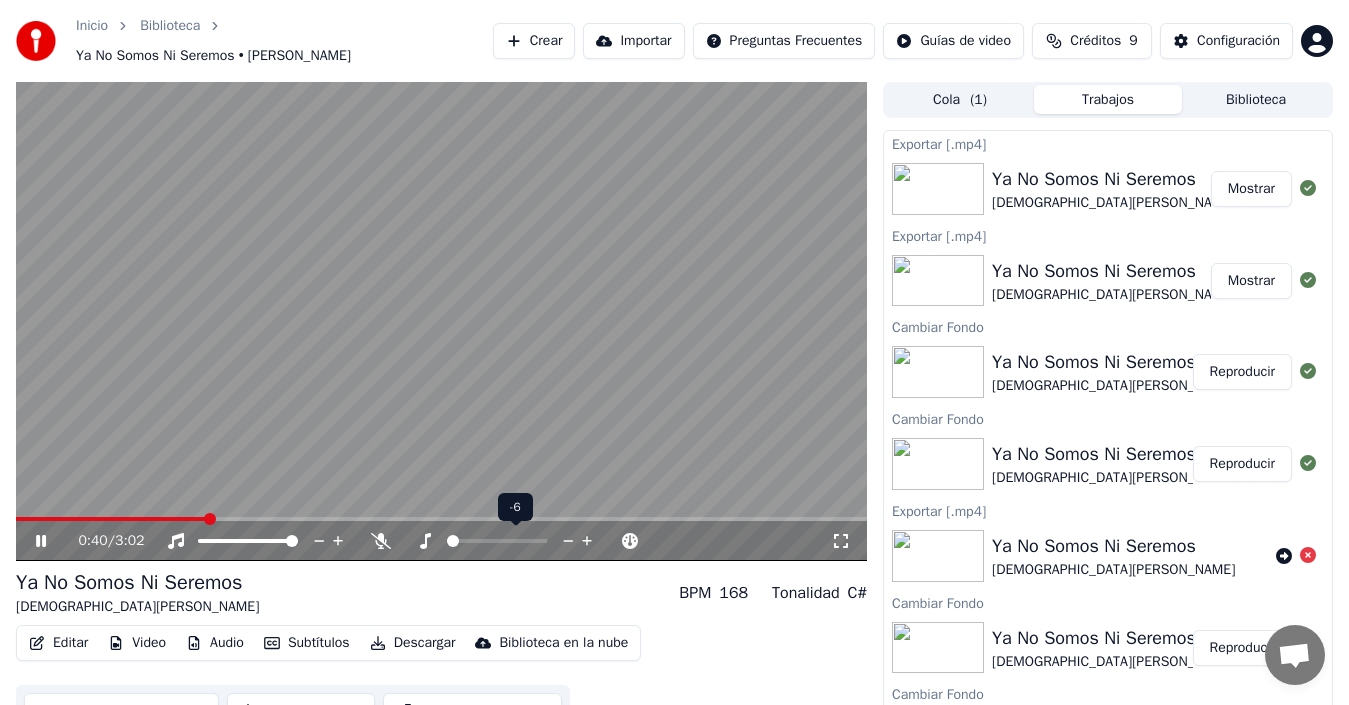 click 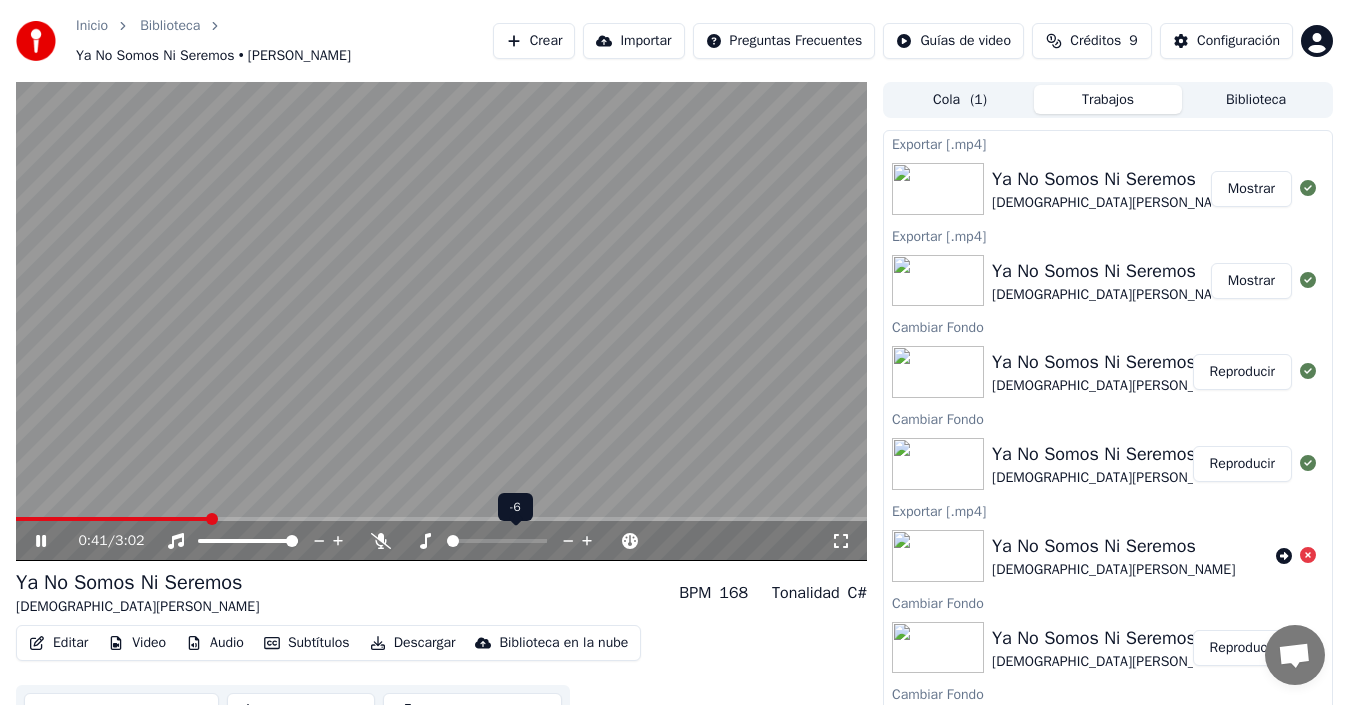 click 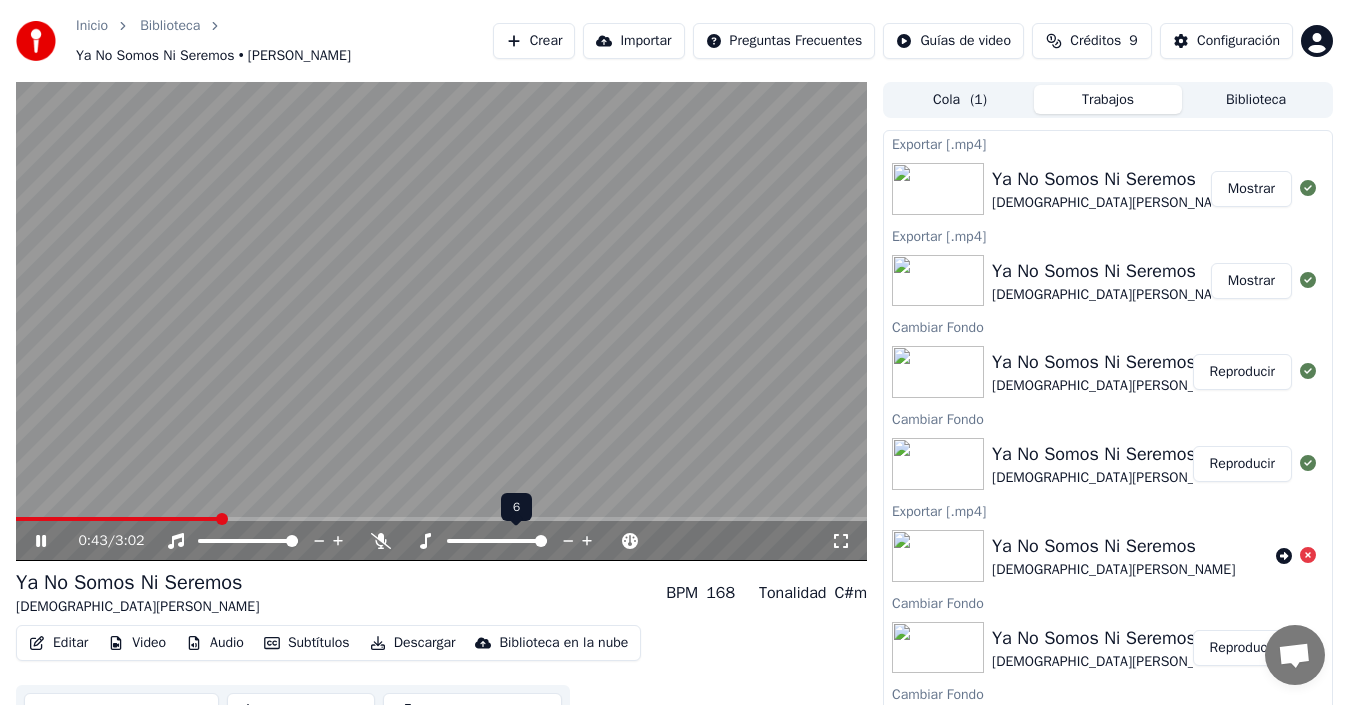 click at bounding box center [541, 541] 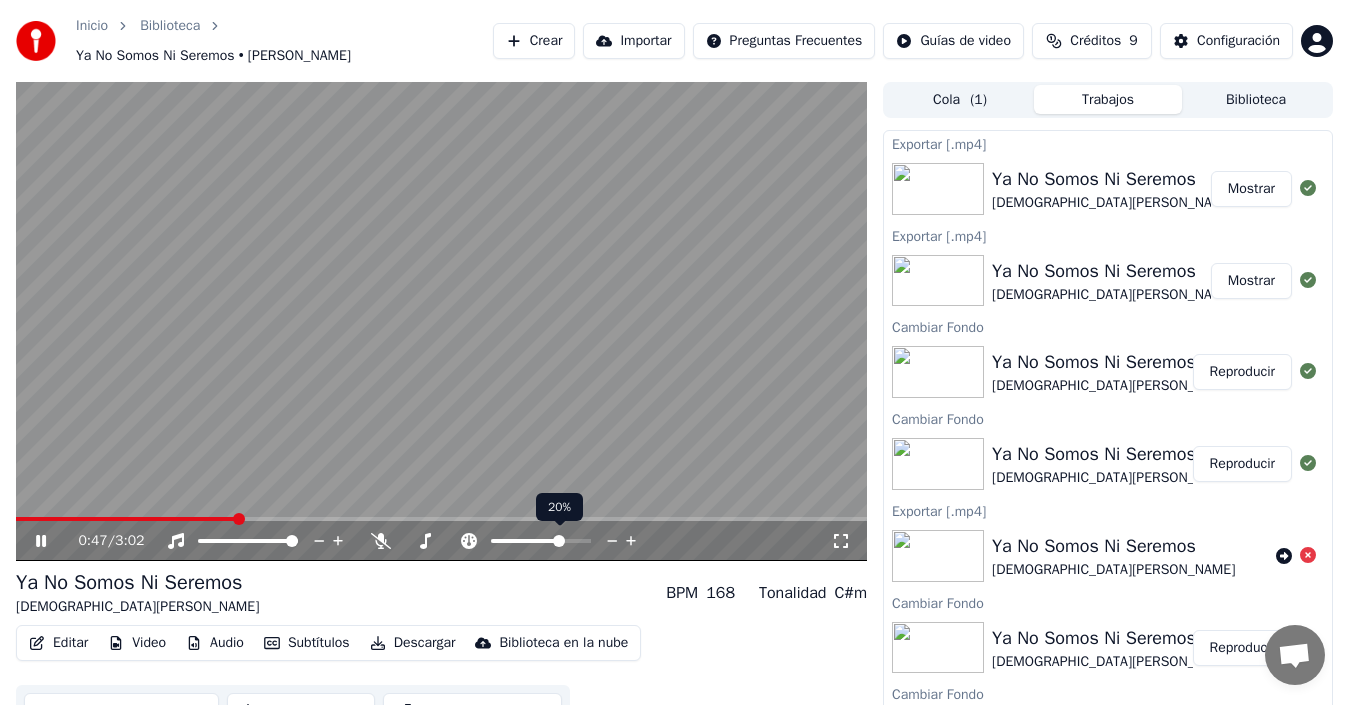 click 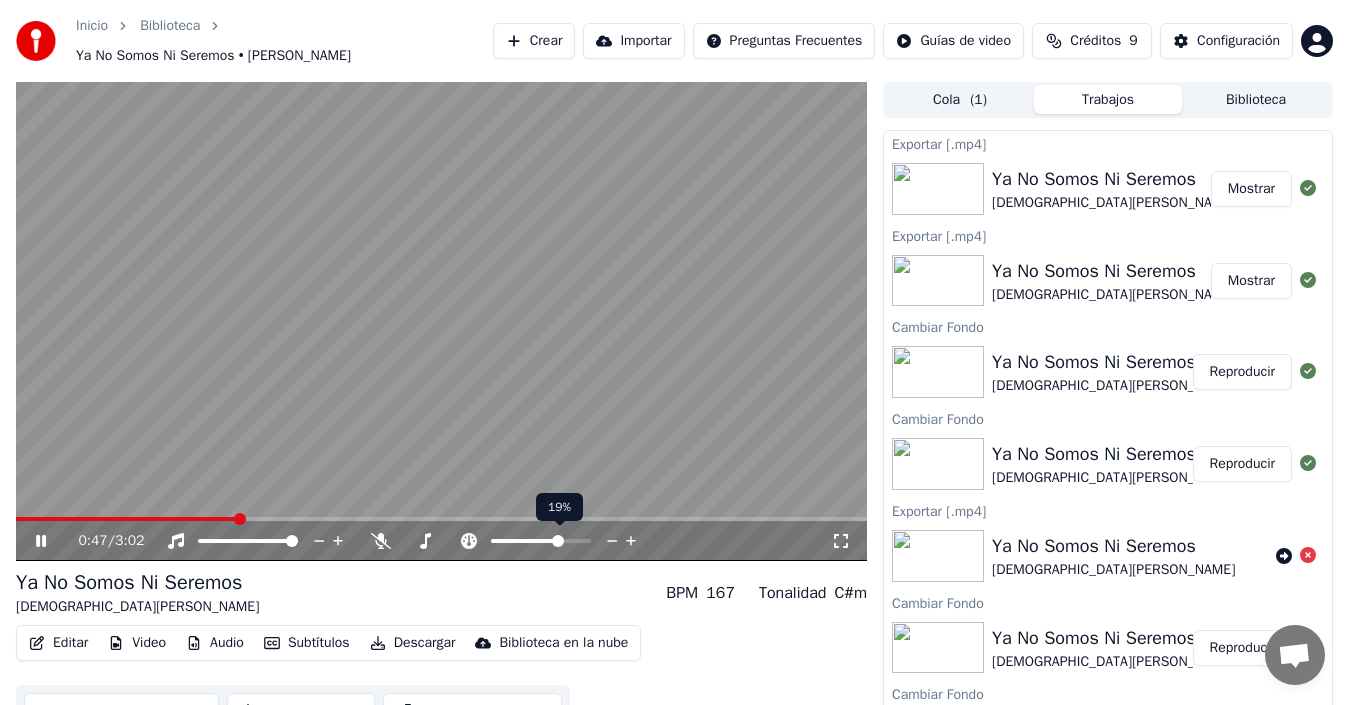 click 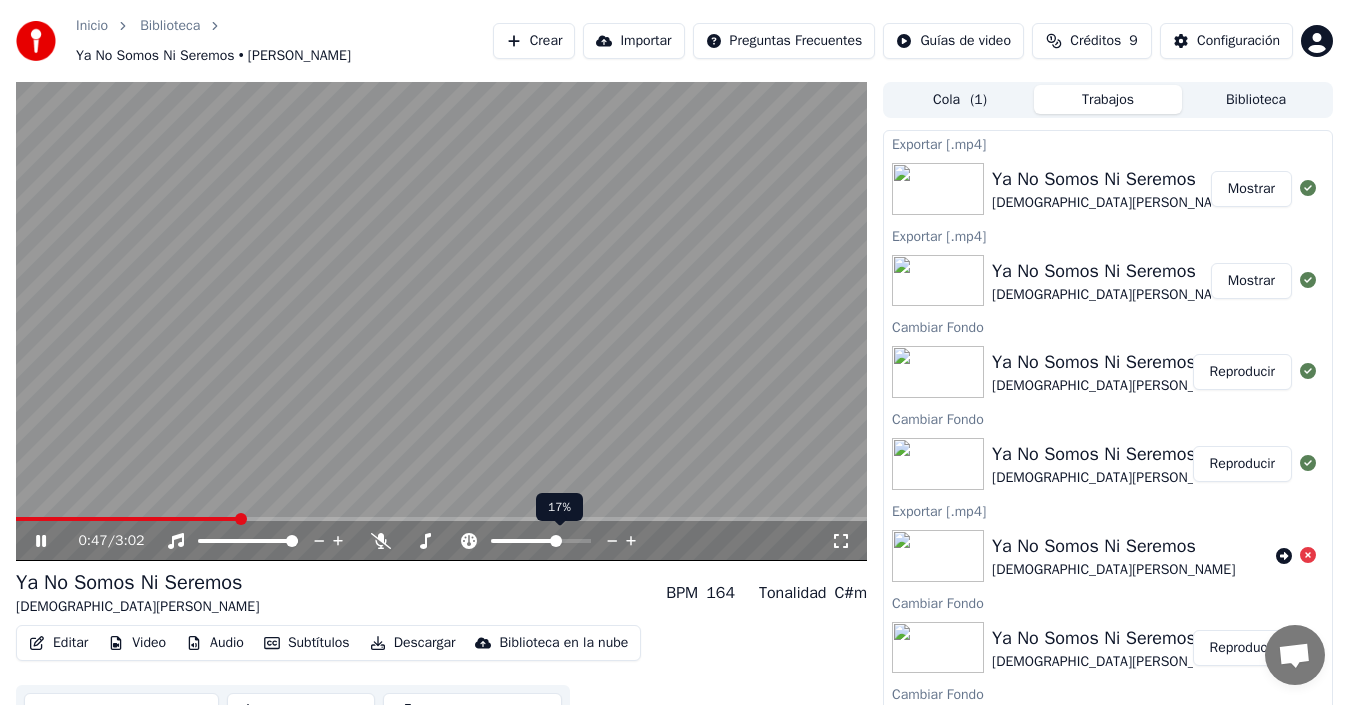 click 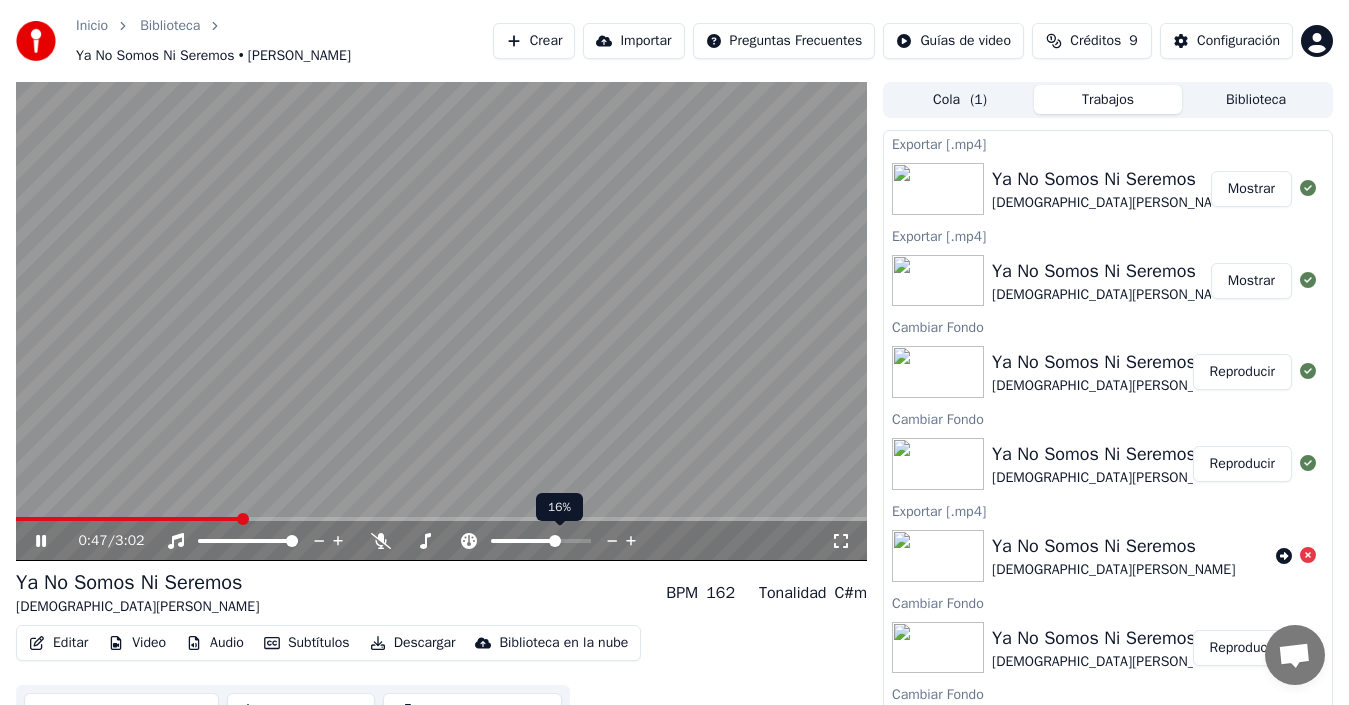 click 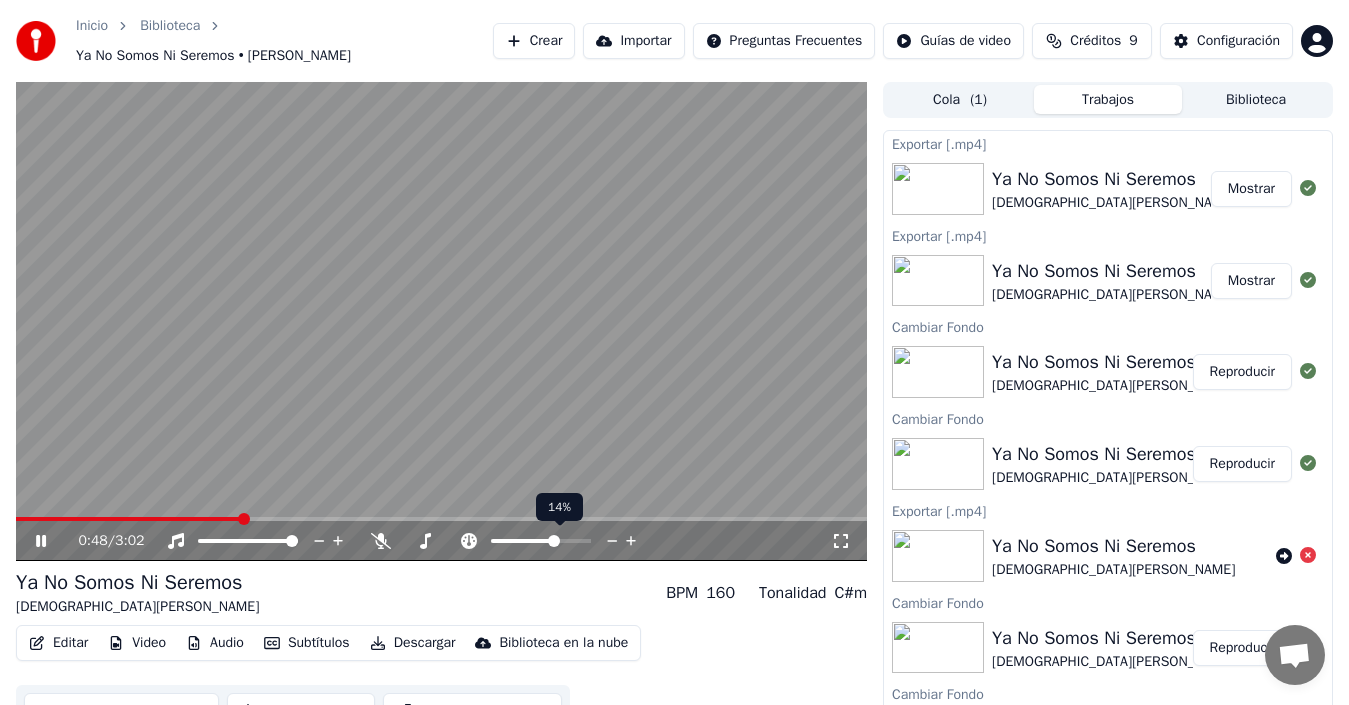 click 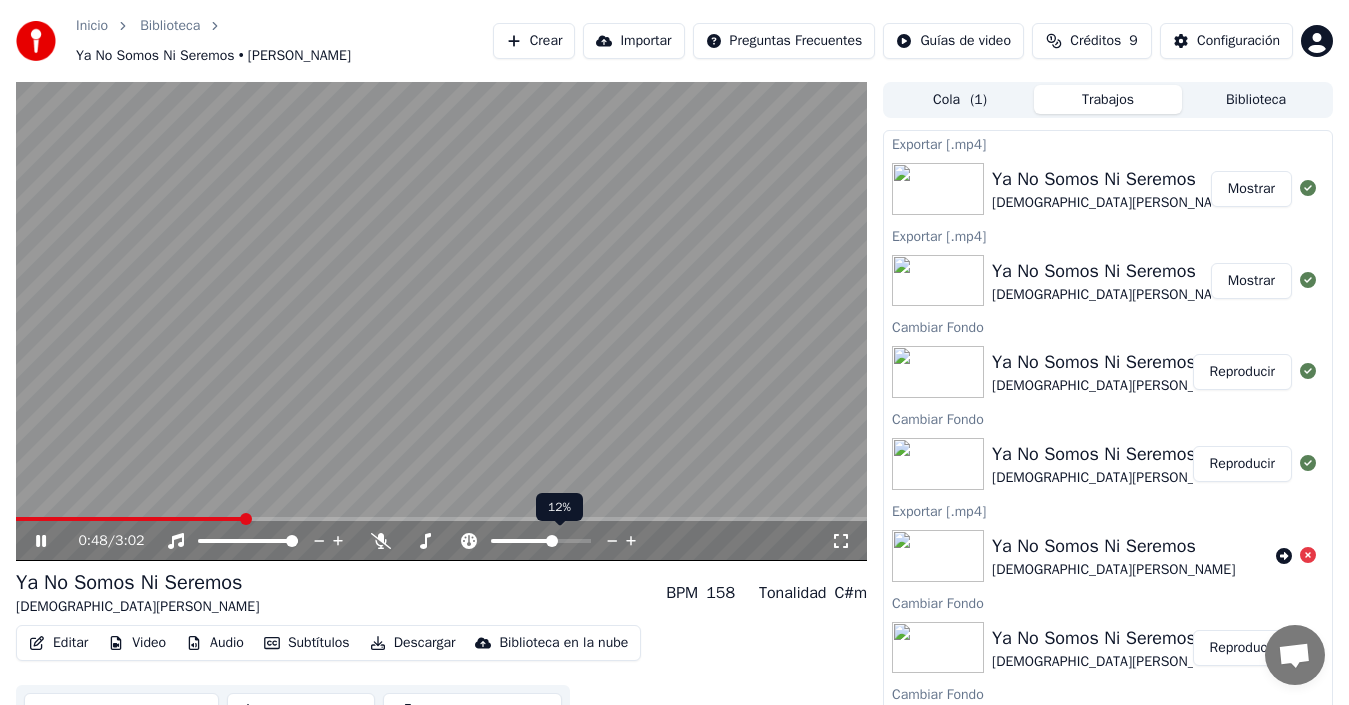 click 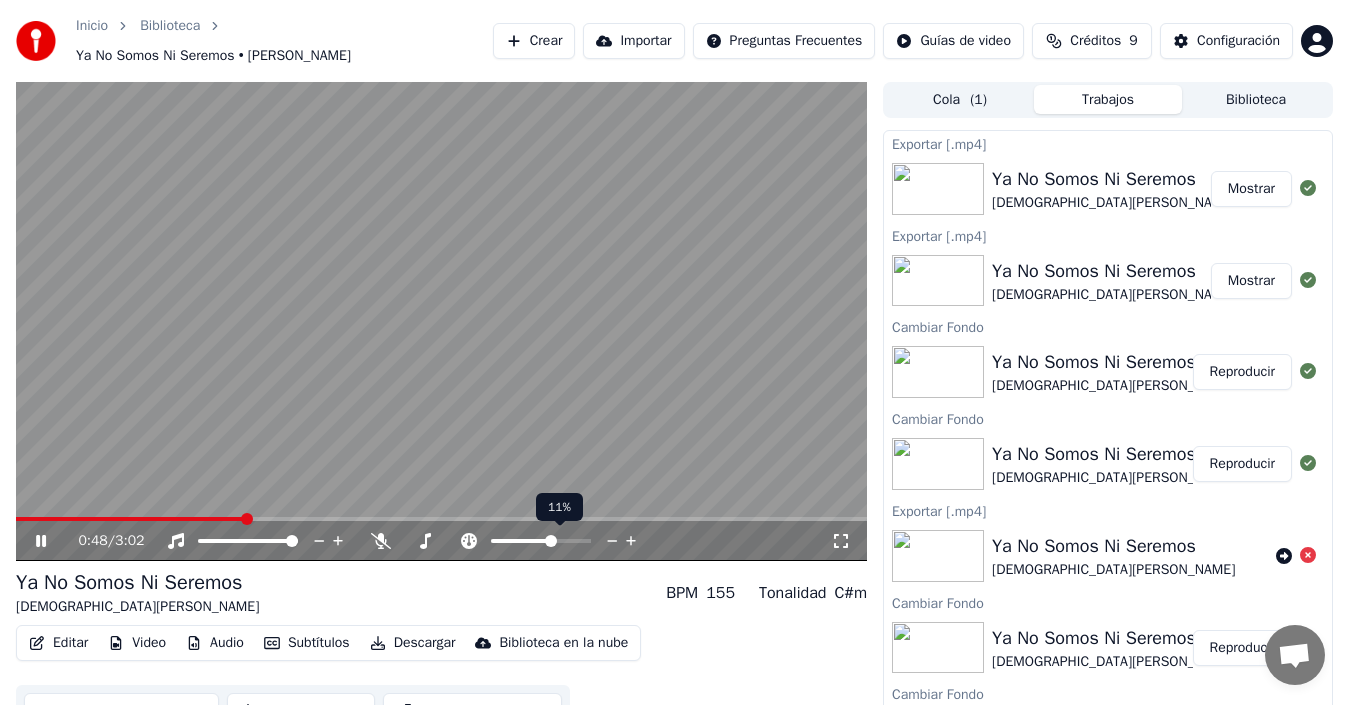 click 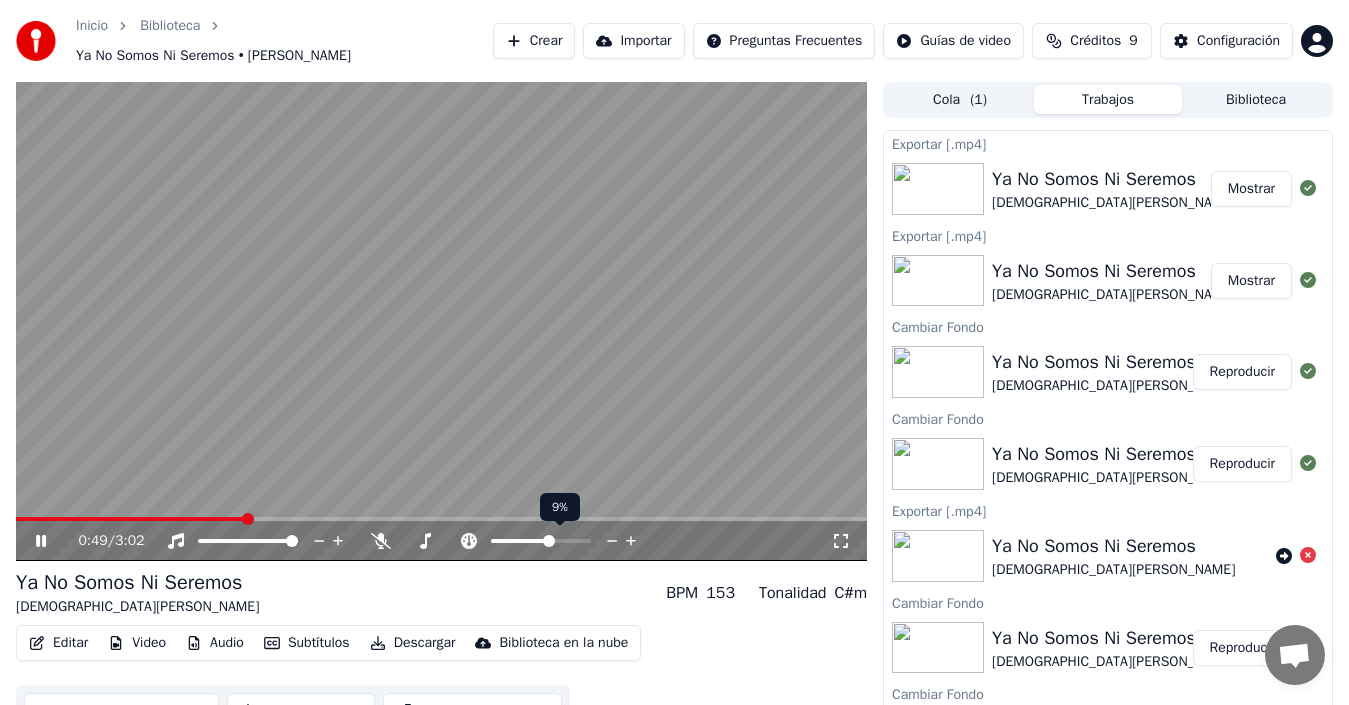 click 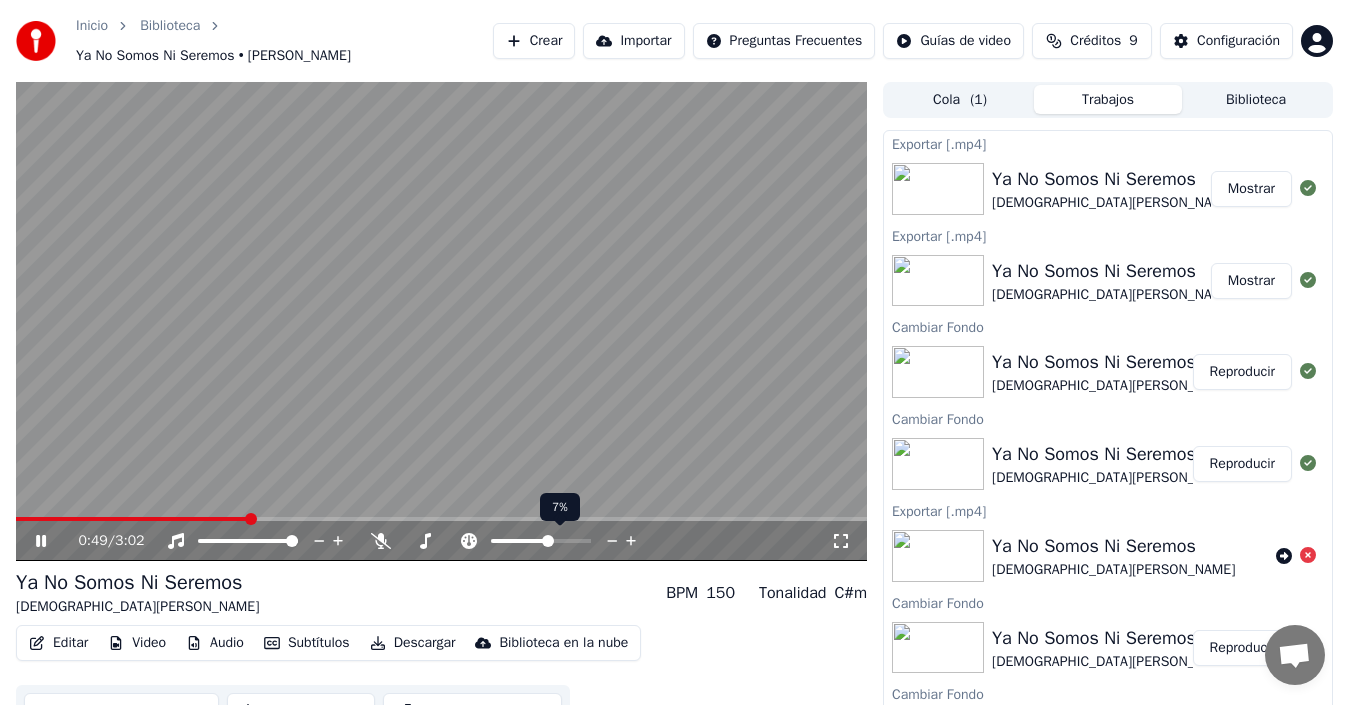 click 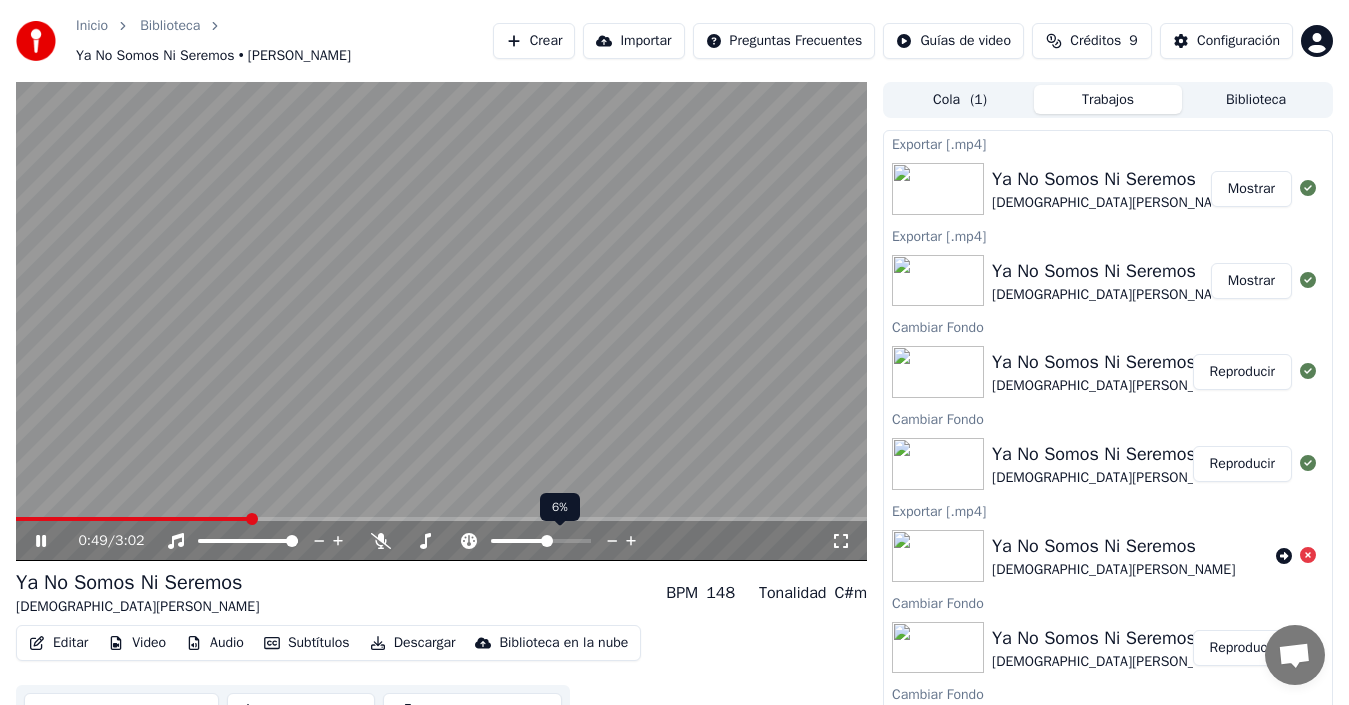 click 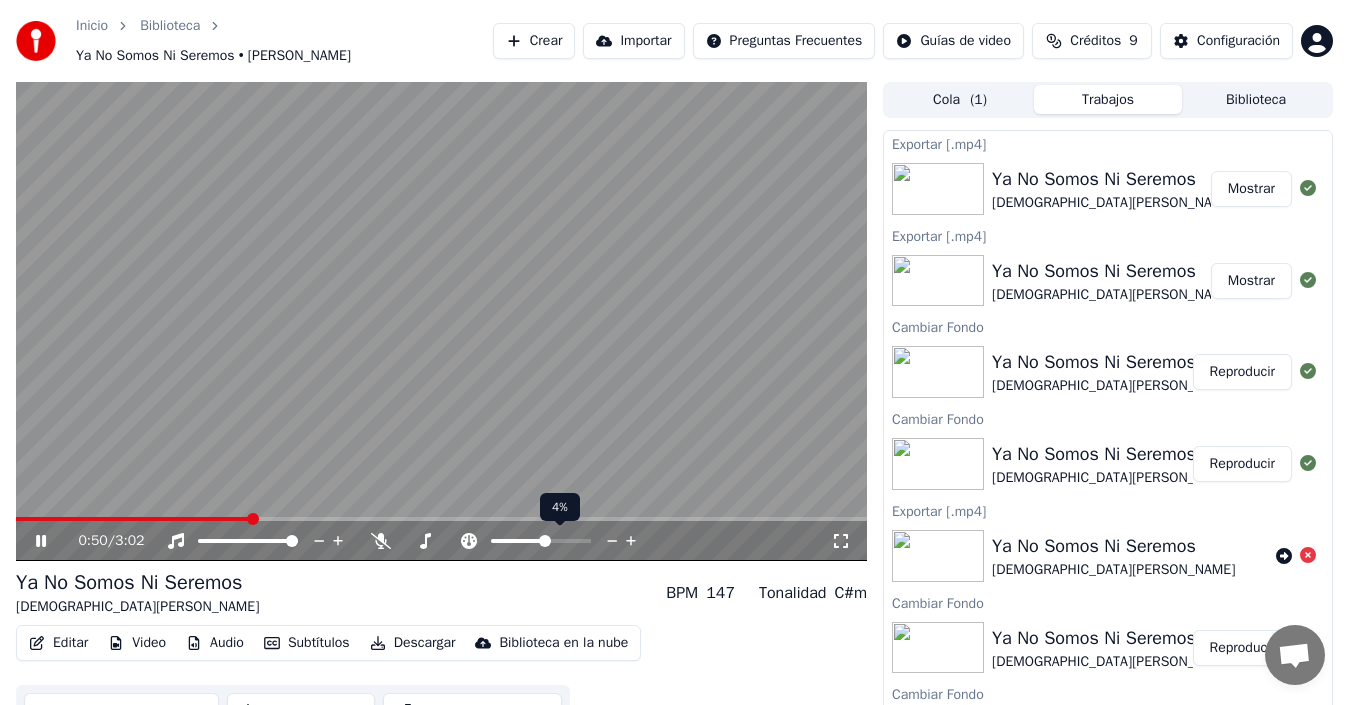 click 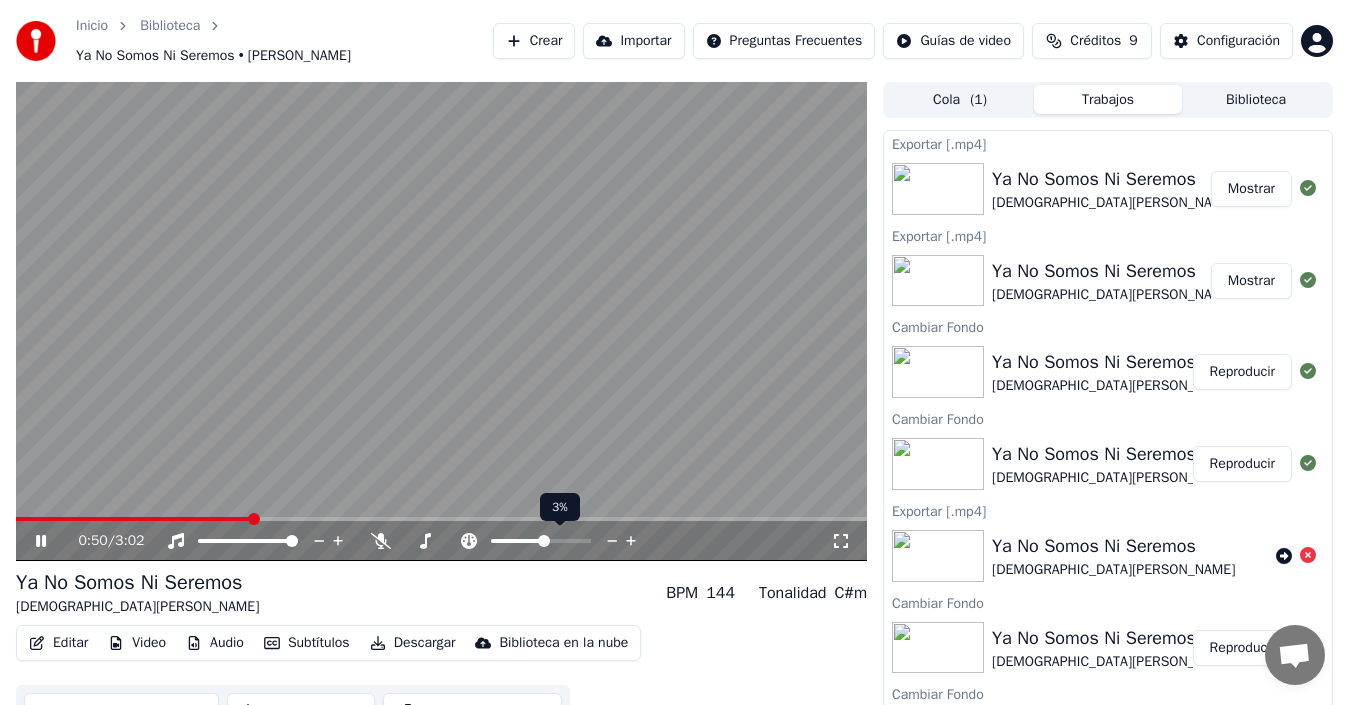 click 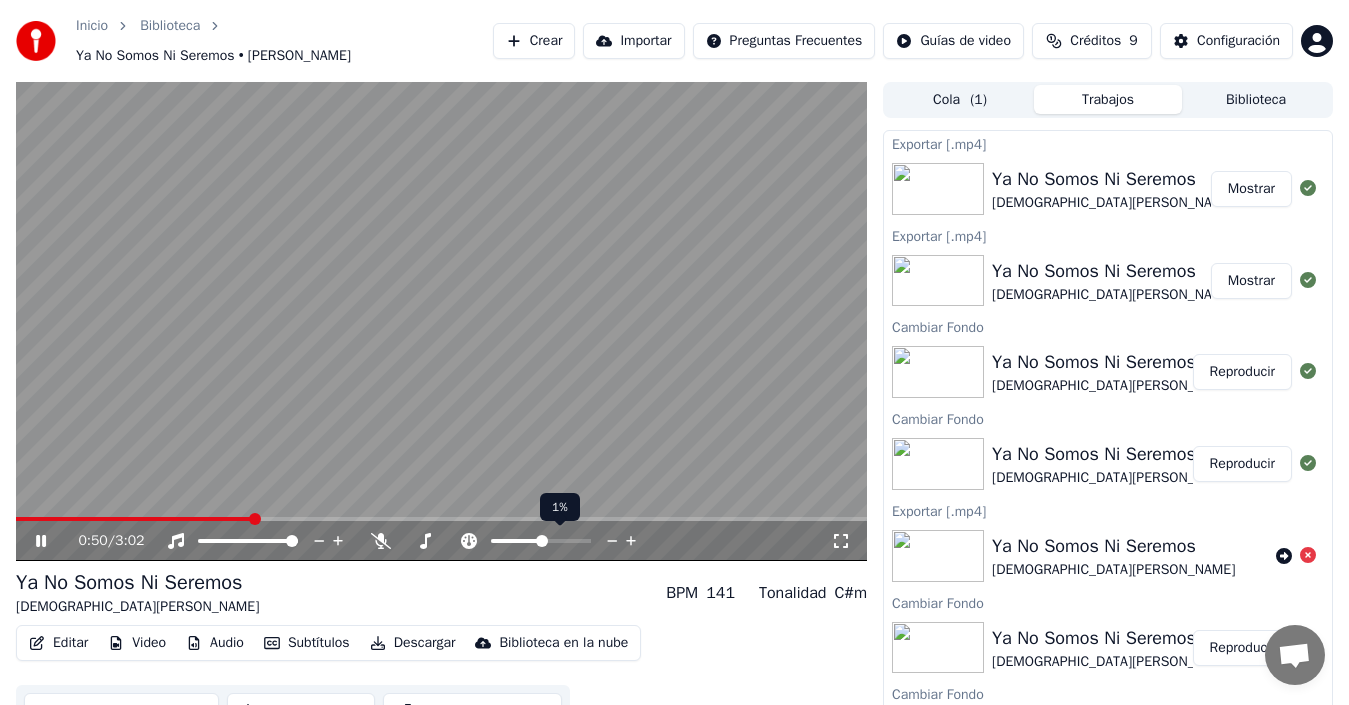 click 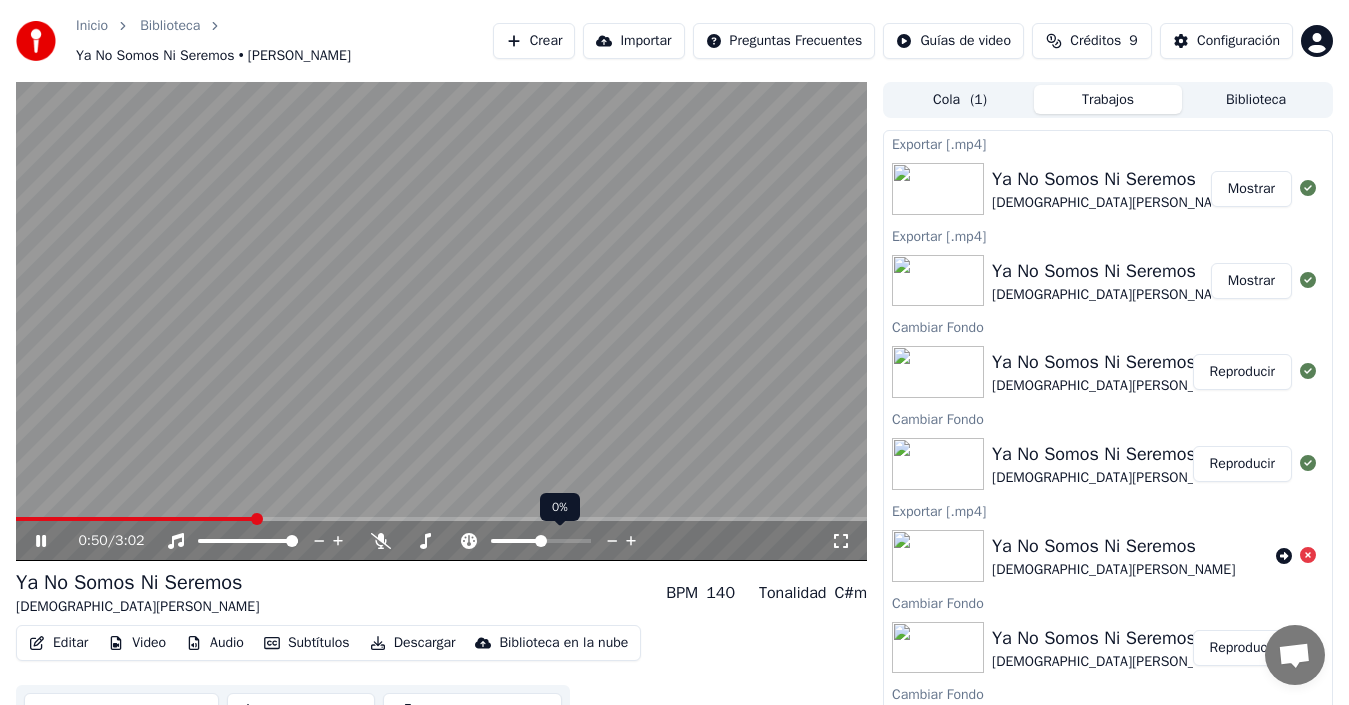 click 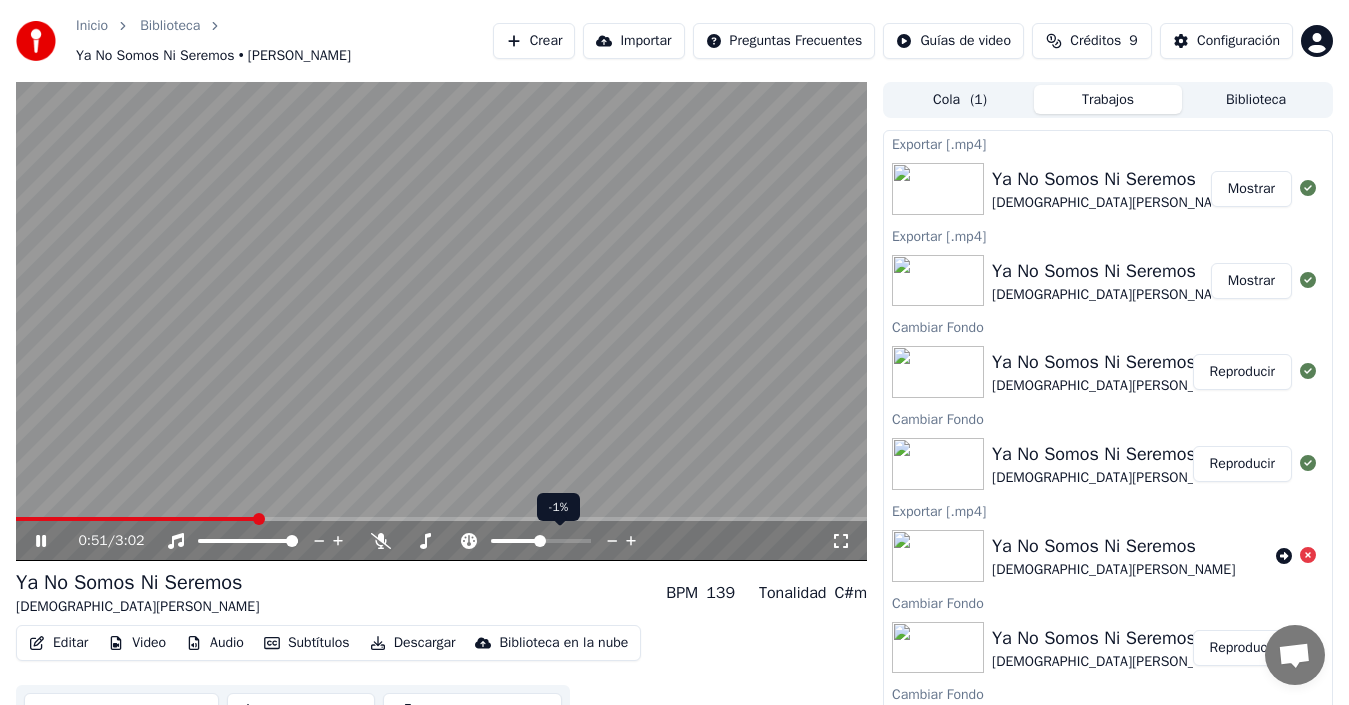 click 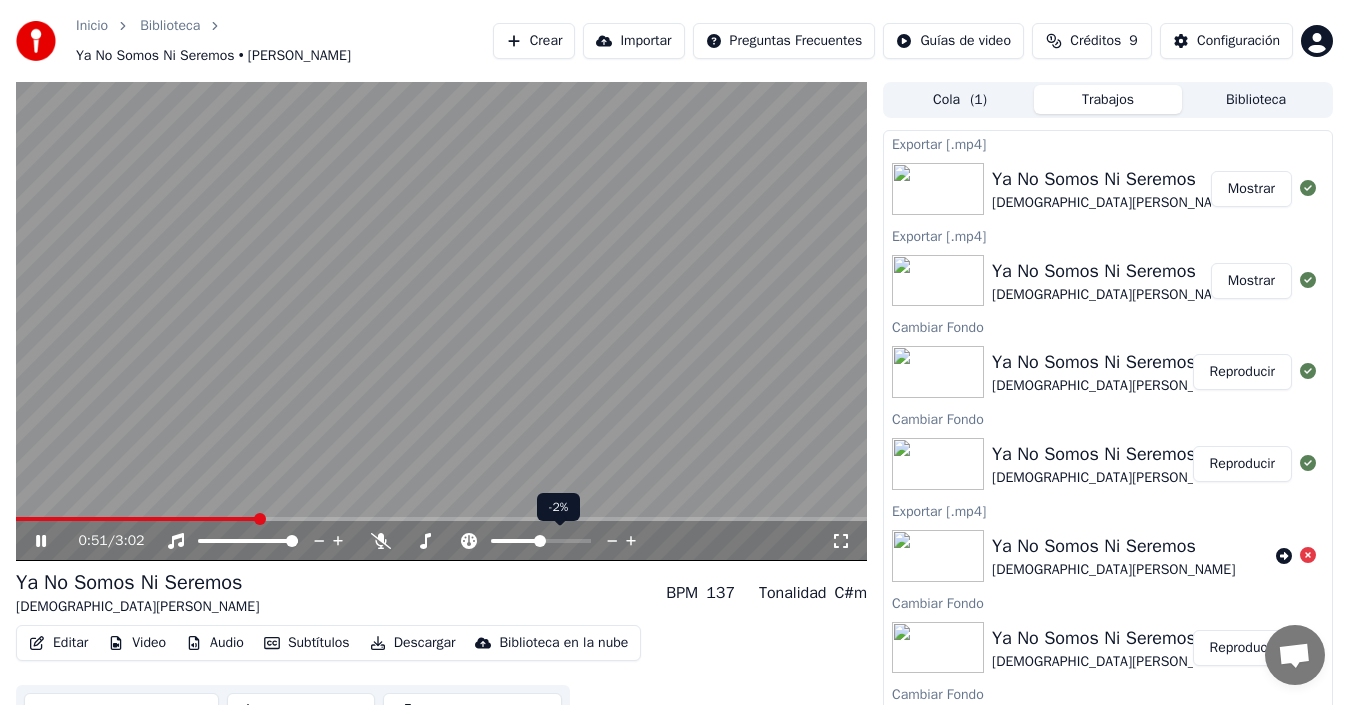 click 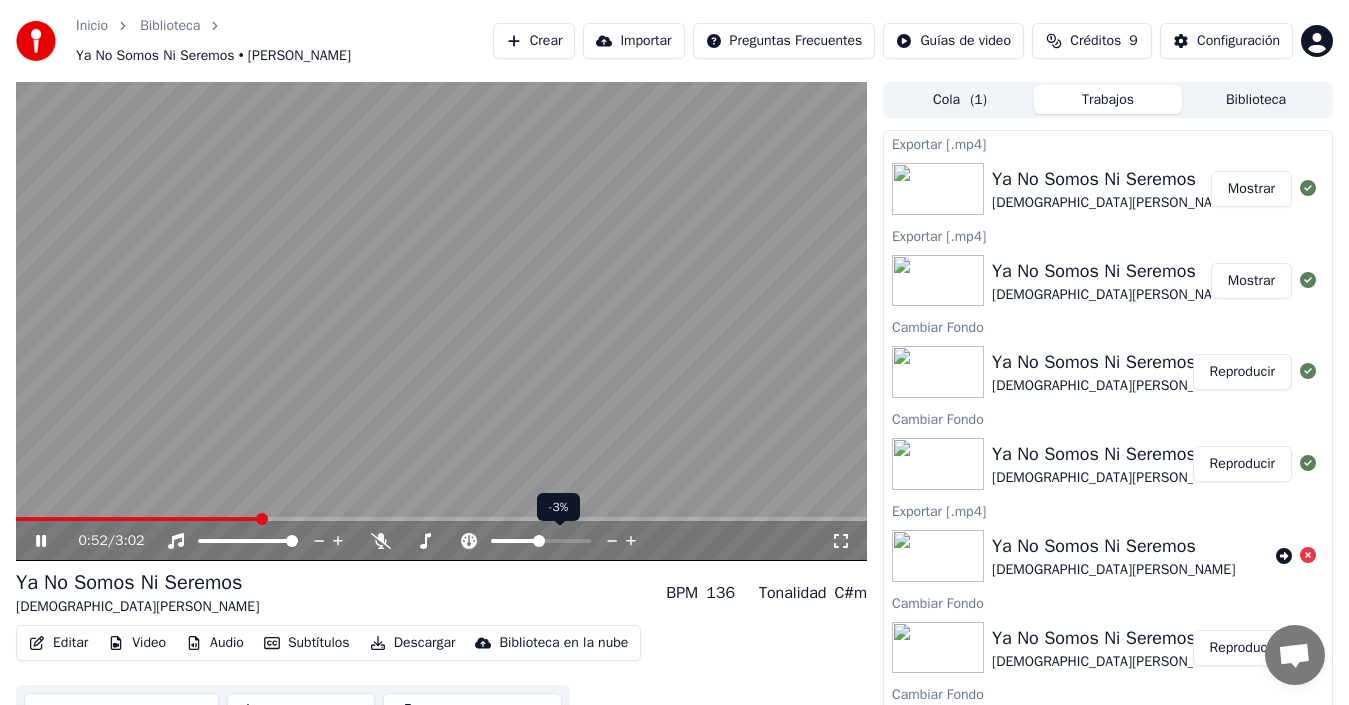 click 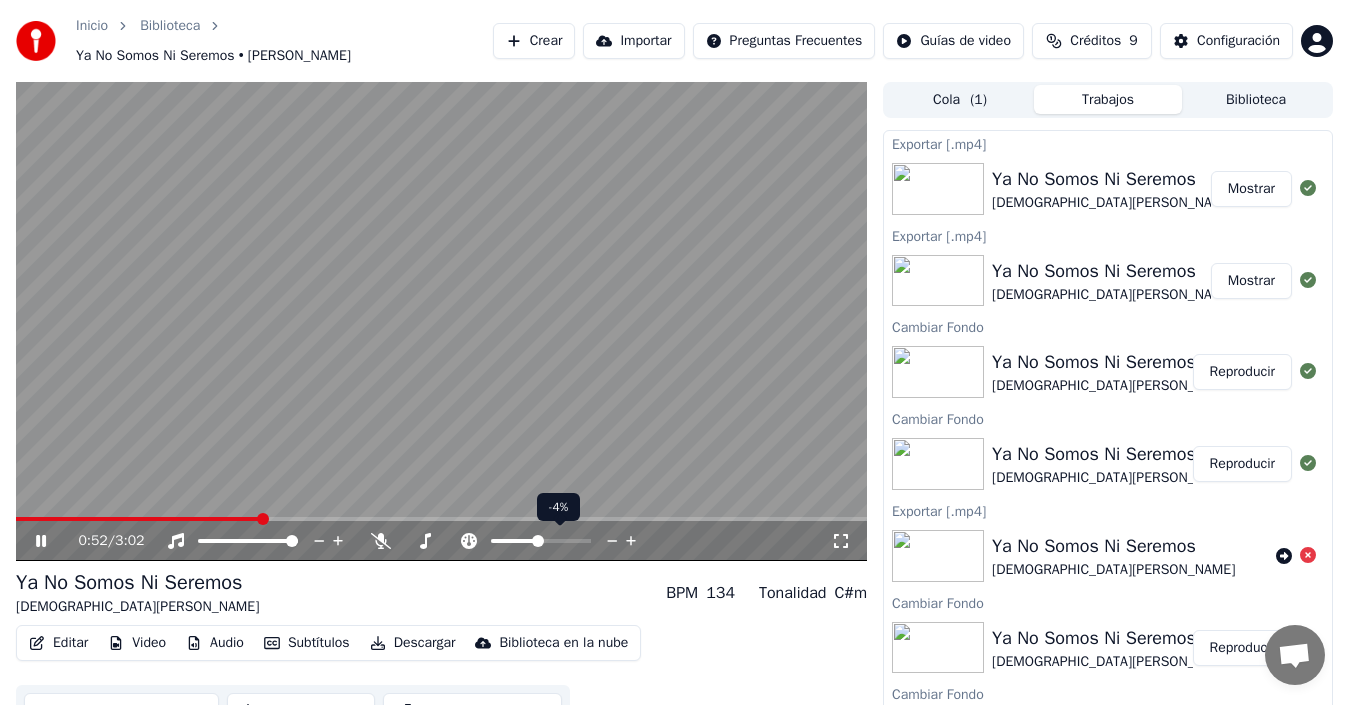 click 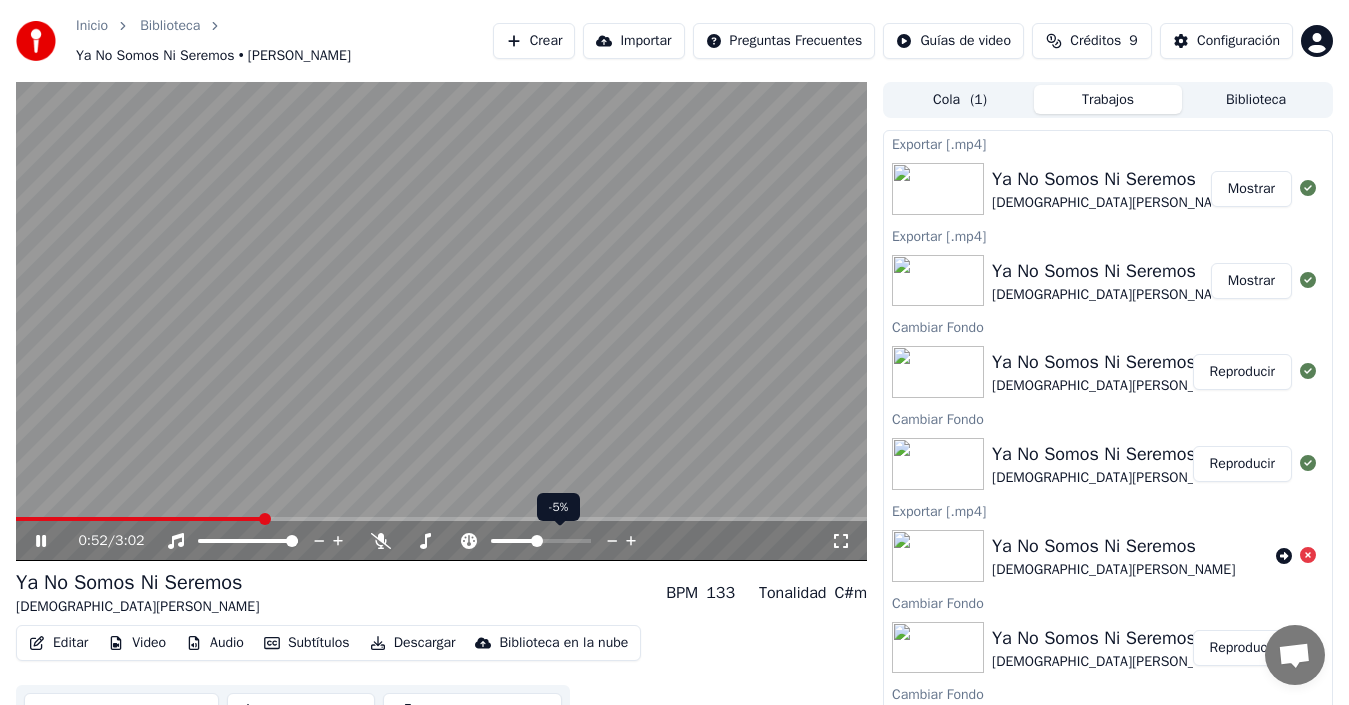 click 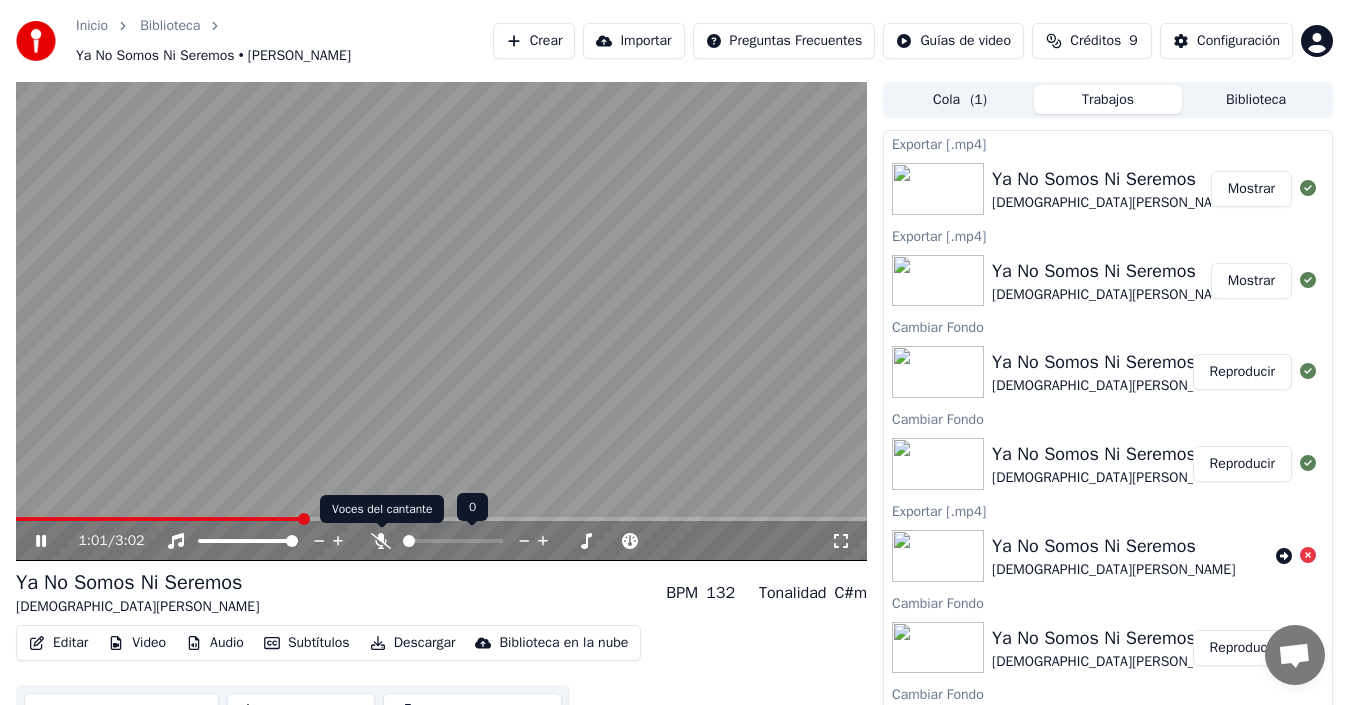 click 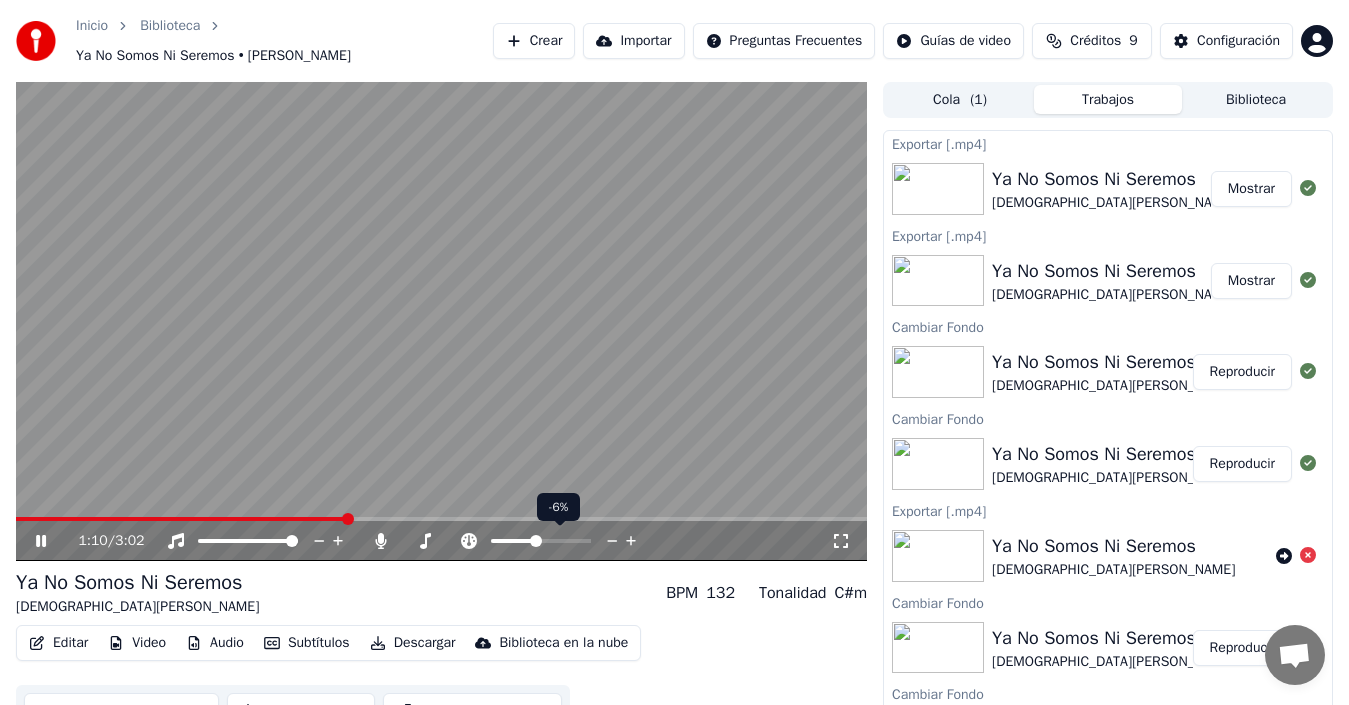 click 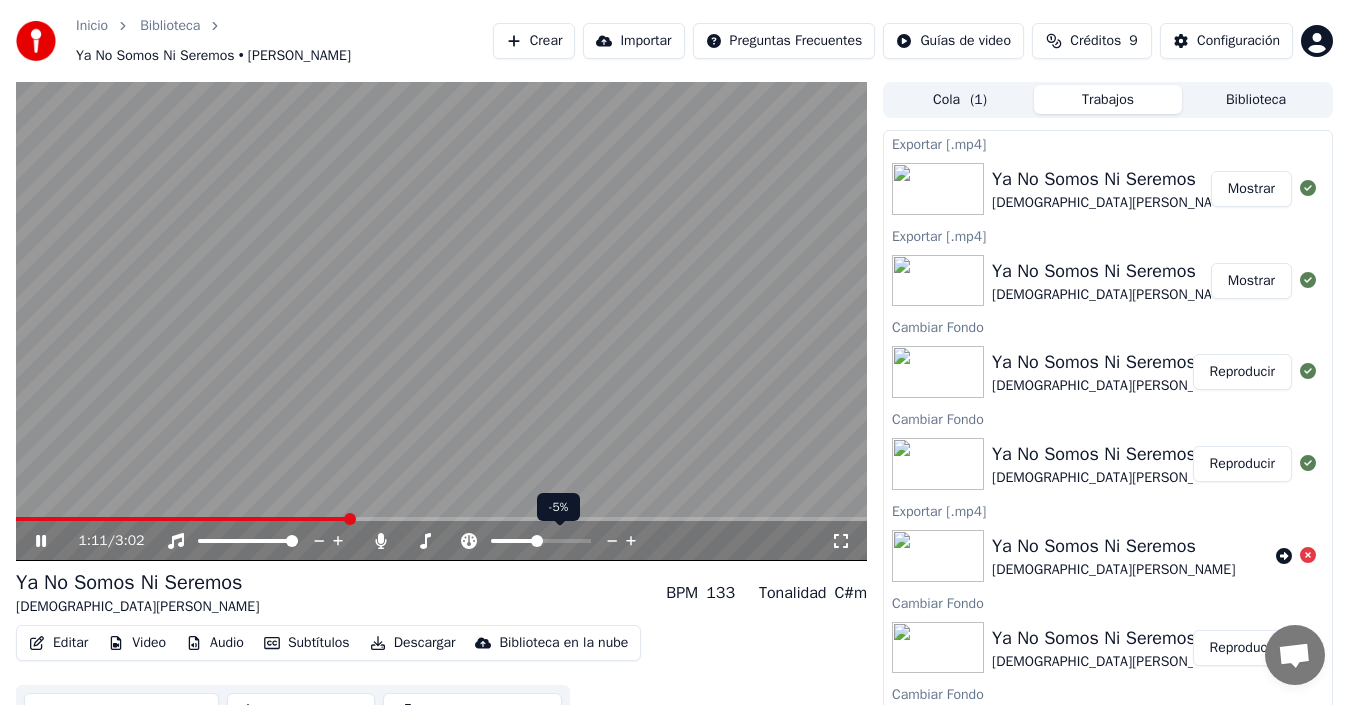 click 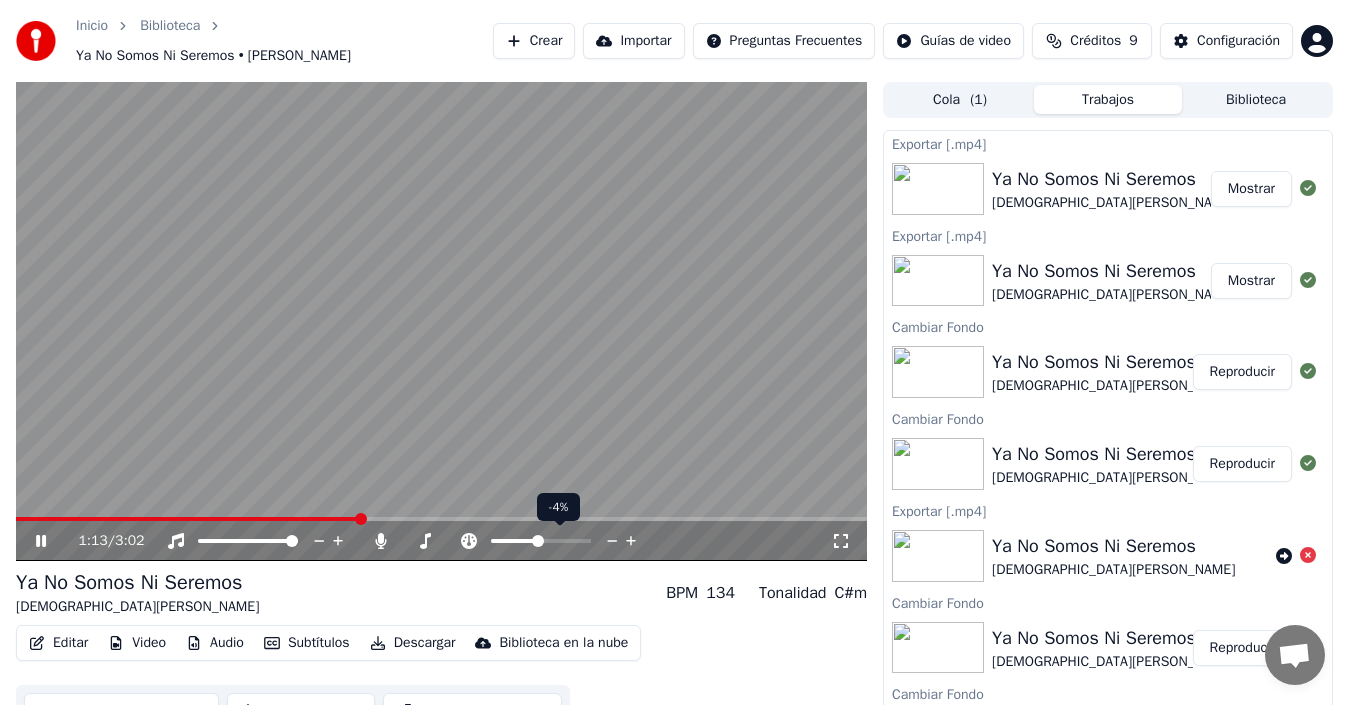 click 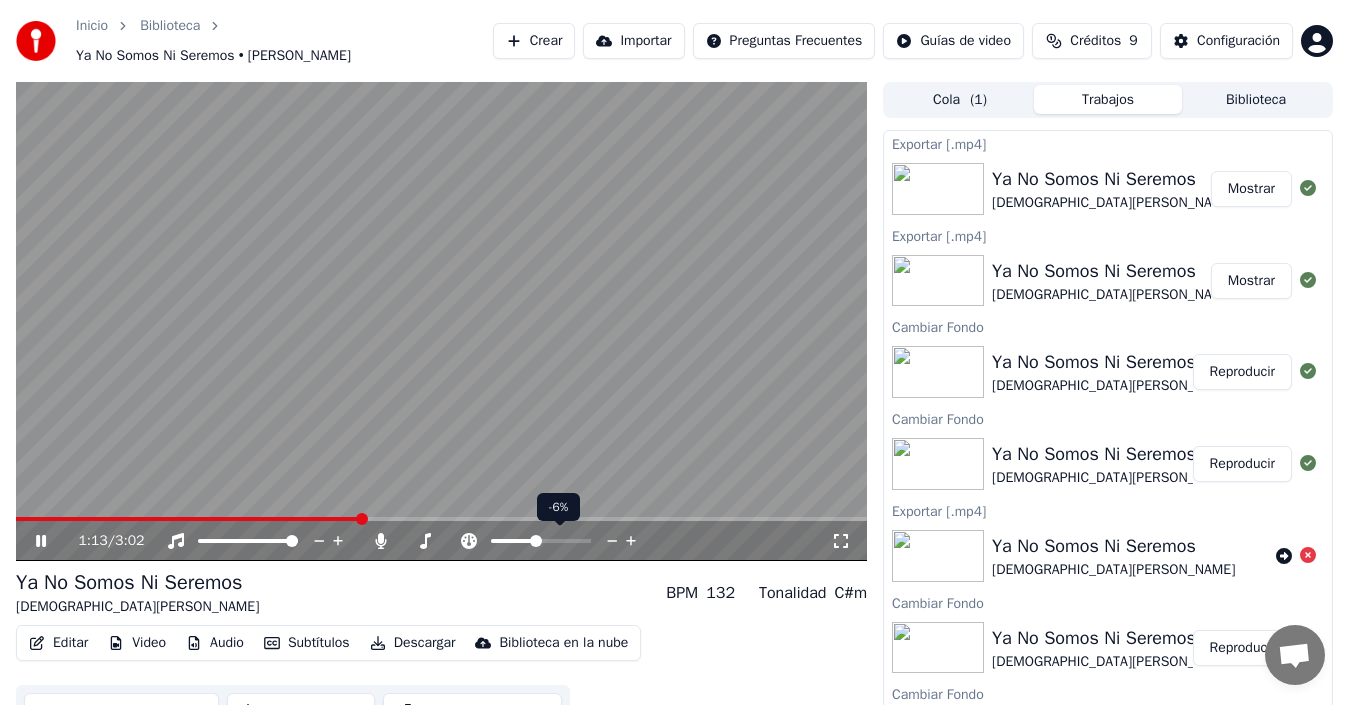 click 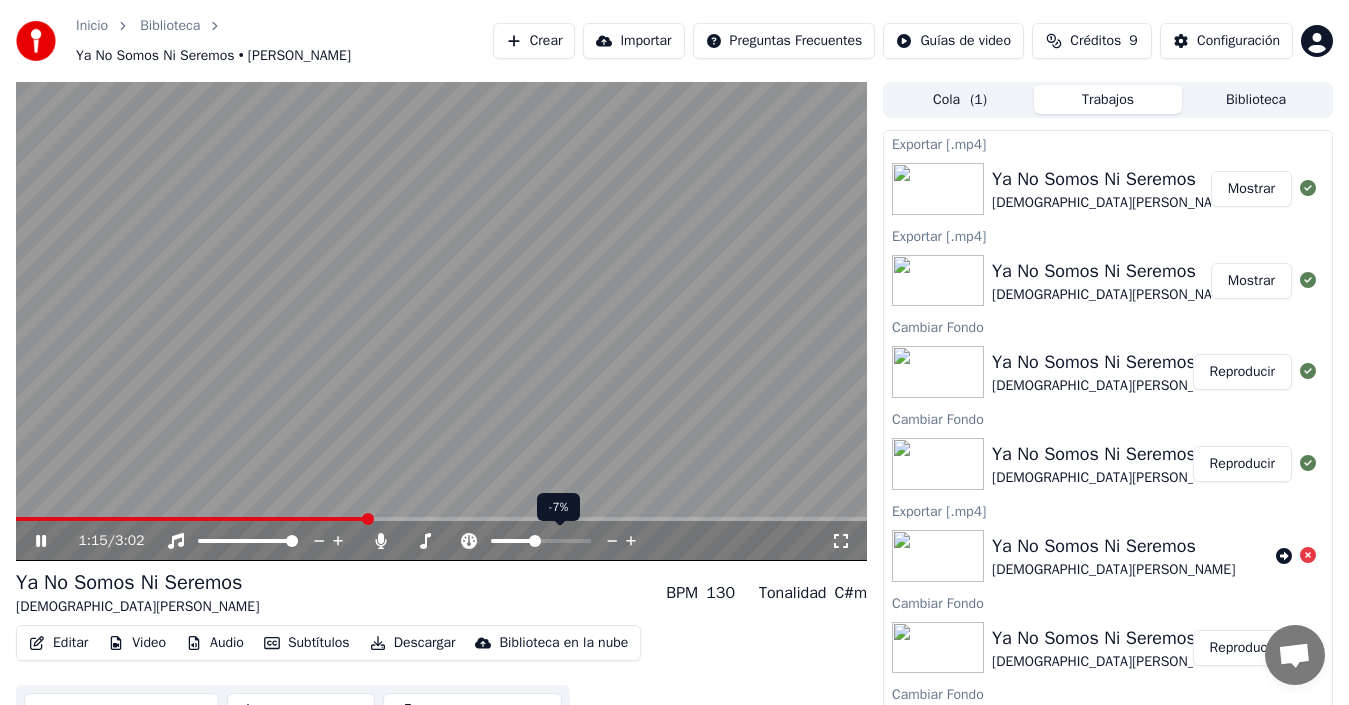 click 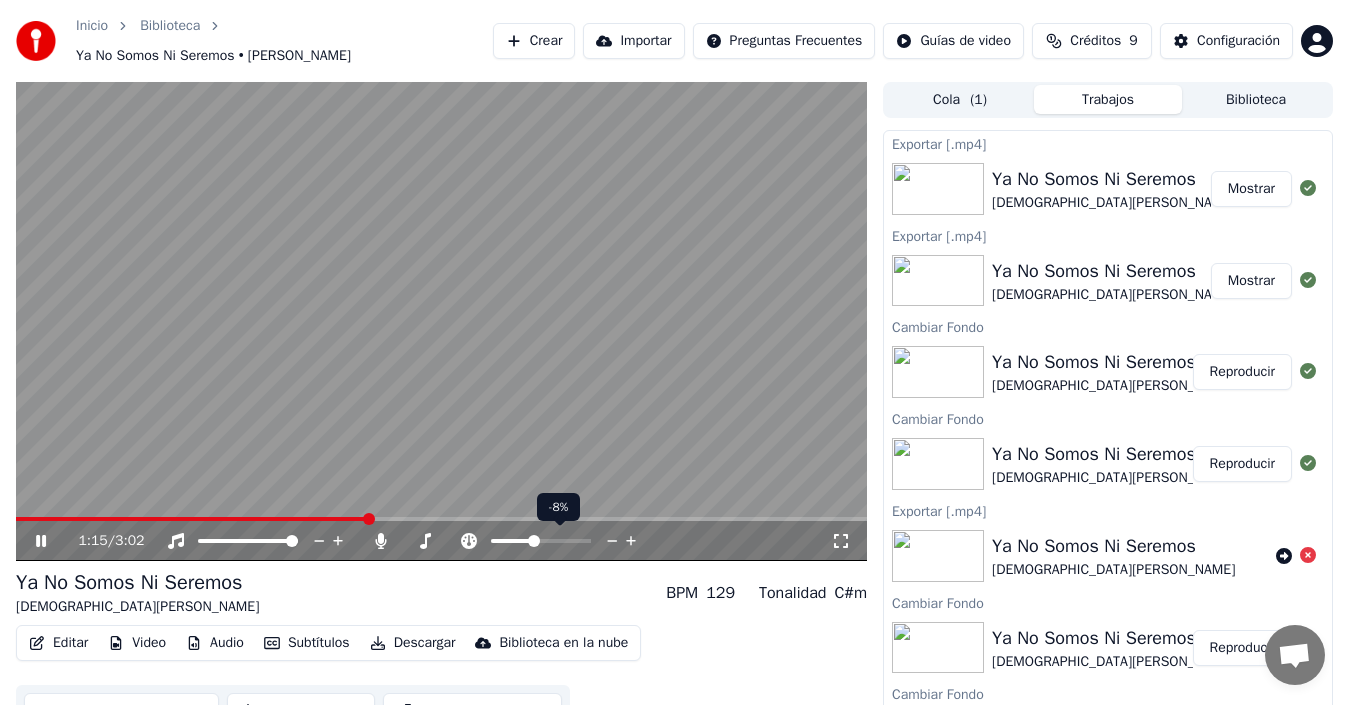 click 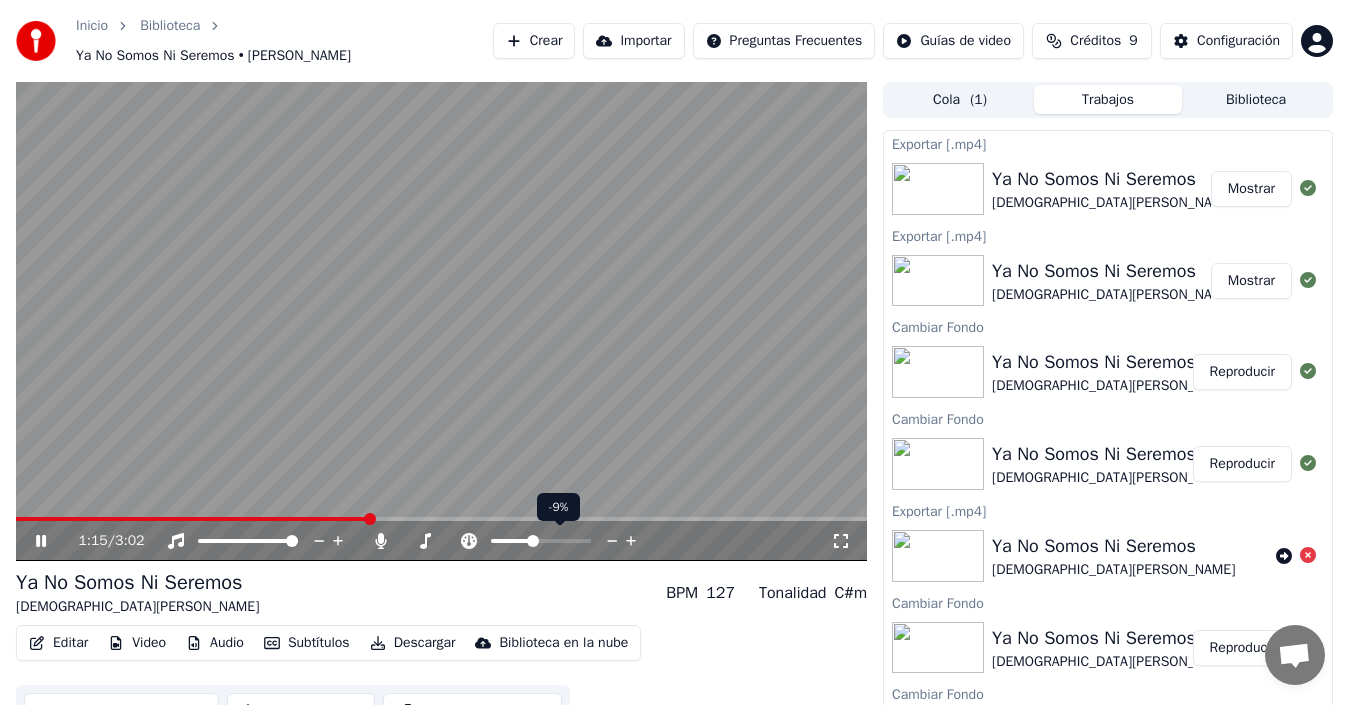click 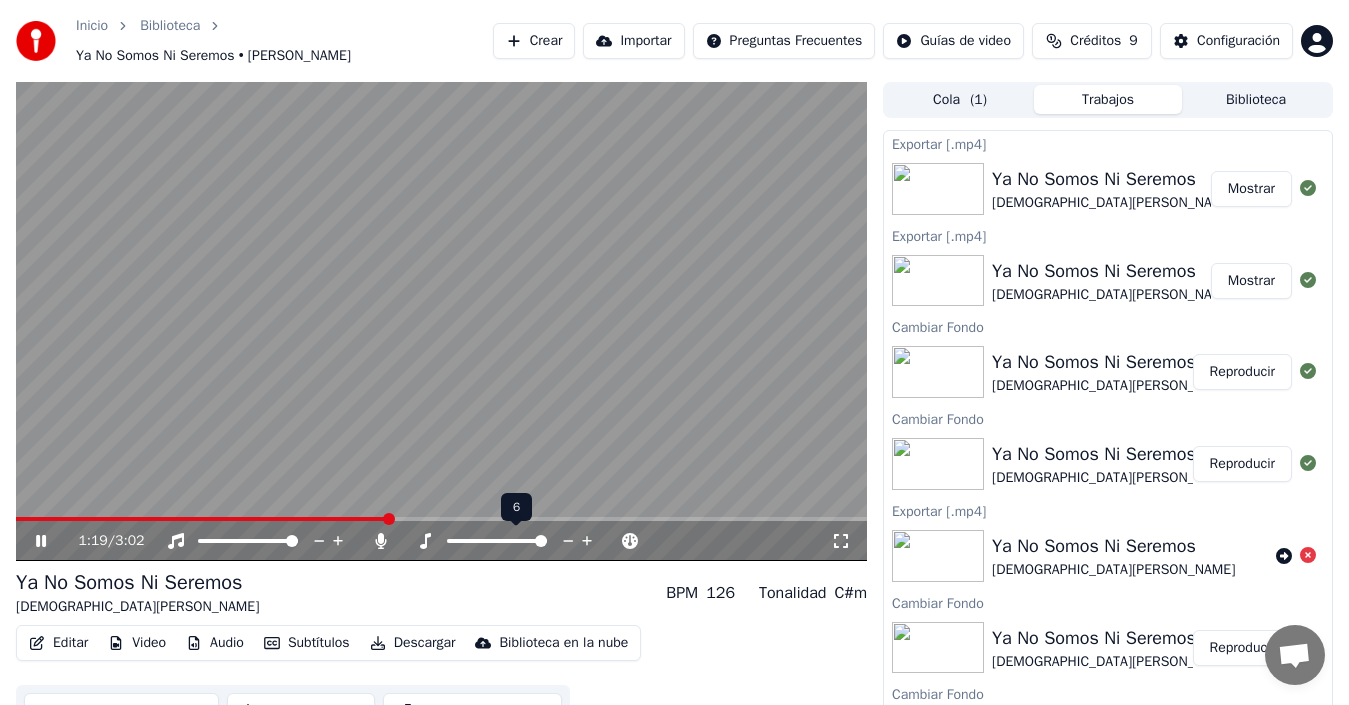 click at bounding box center [497, 541] 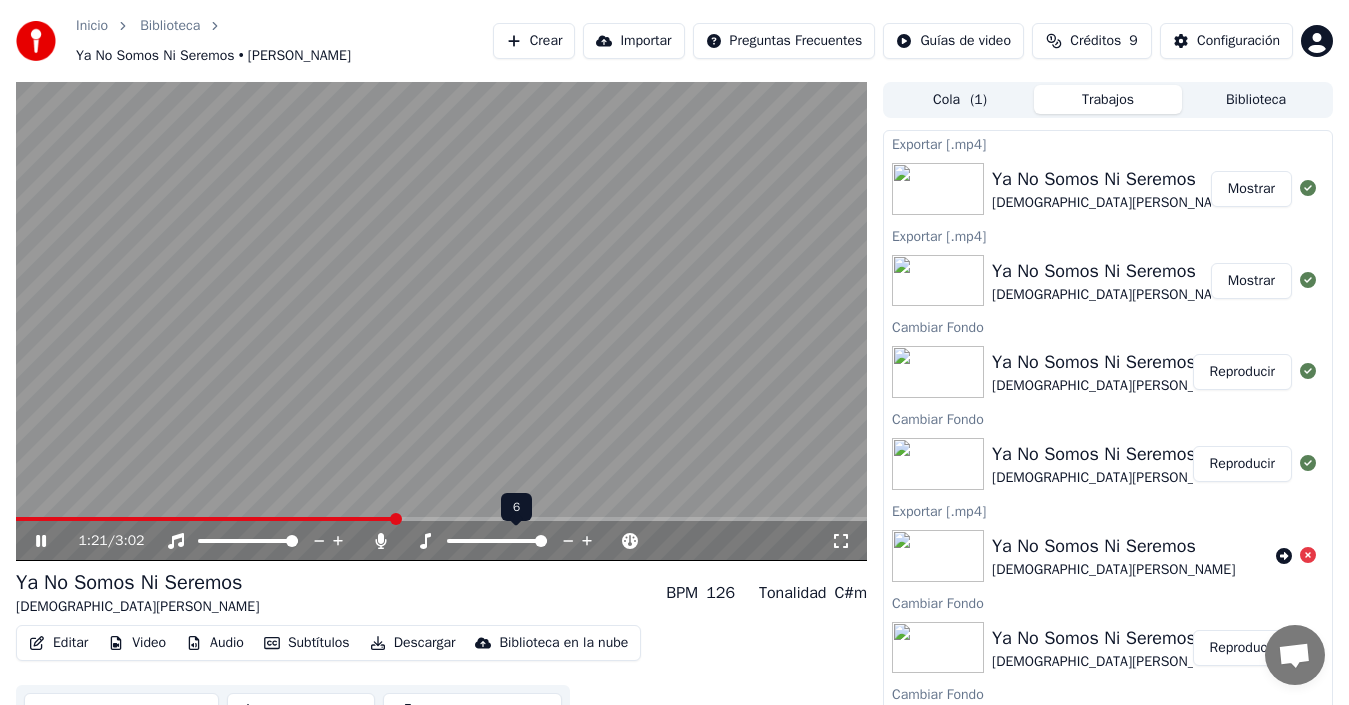 click at bounding box center (541, 541) 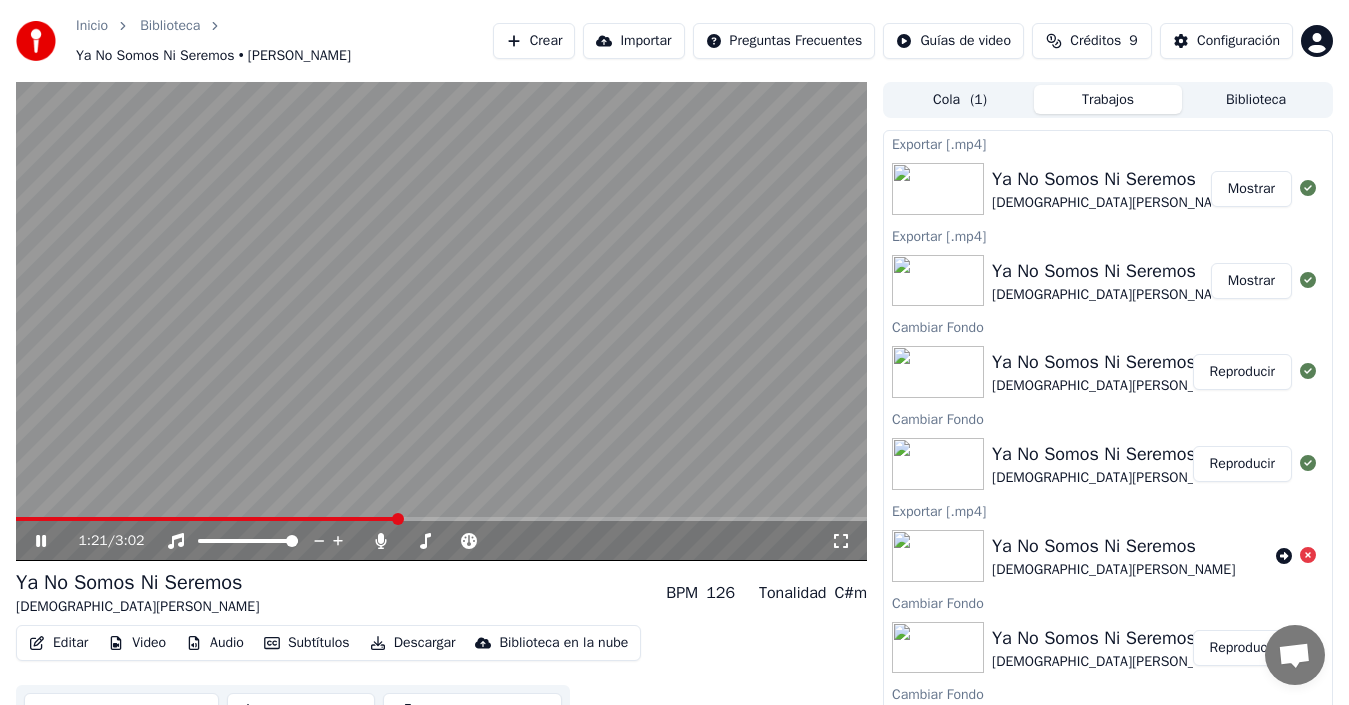 click on "Ya No Somos Ni Seremos [DEMOGRAPHIC_DATA] Nodal BPM 126 Tonalidad C#m" at bounding box center (441, 593) 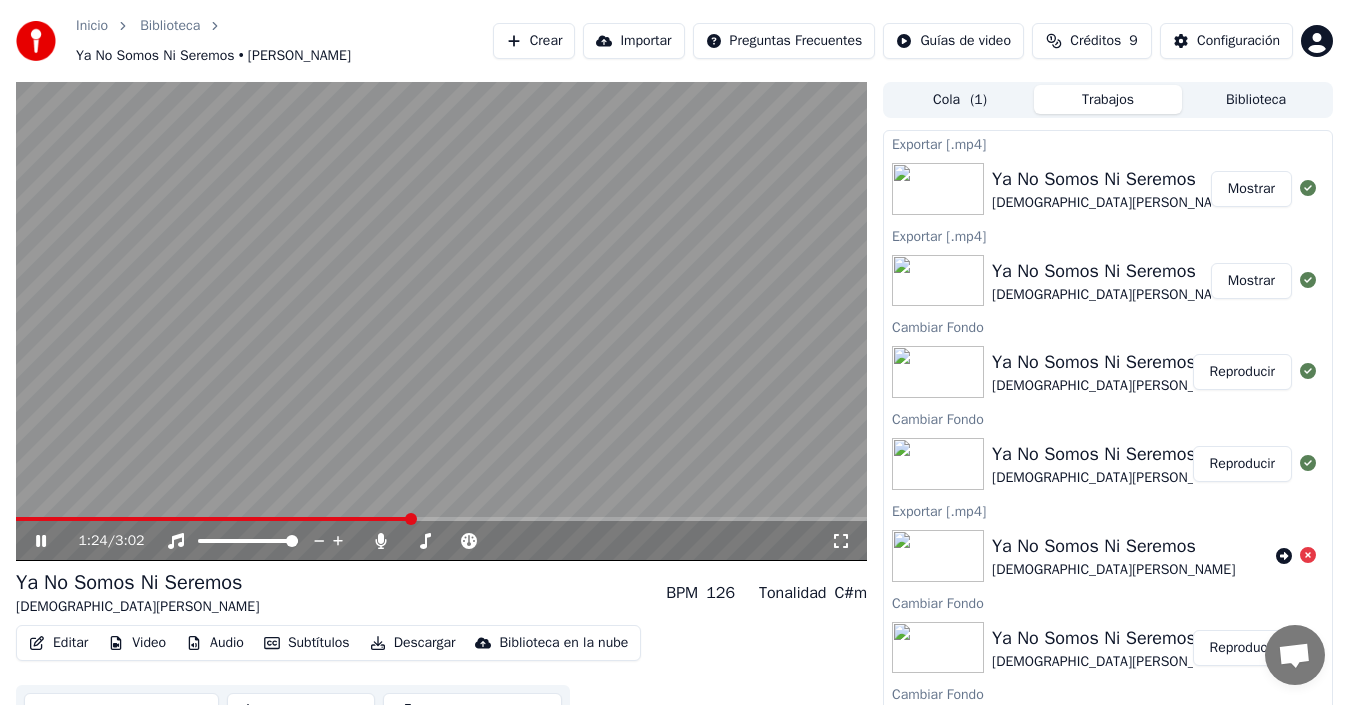 click at bounding box center (213, 519) 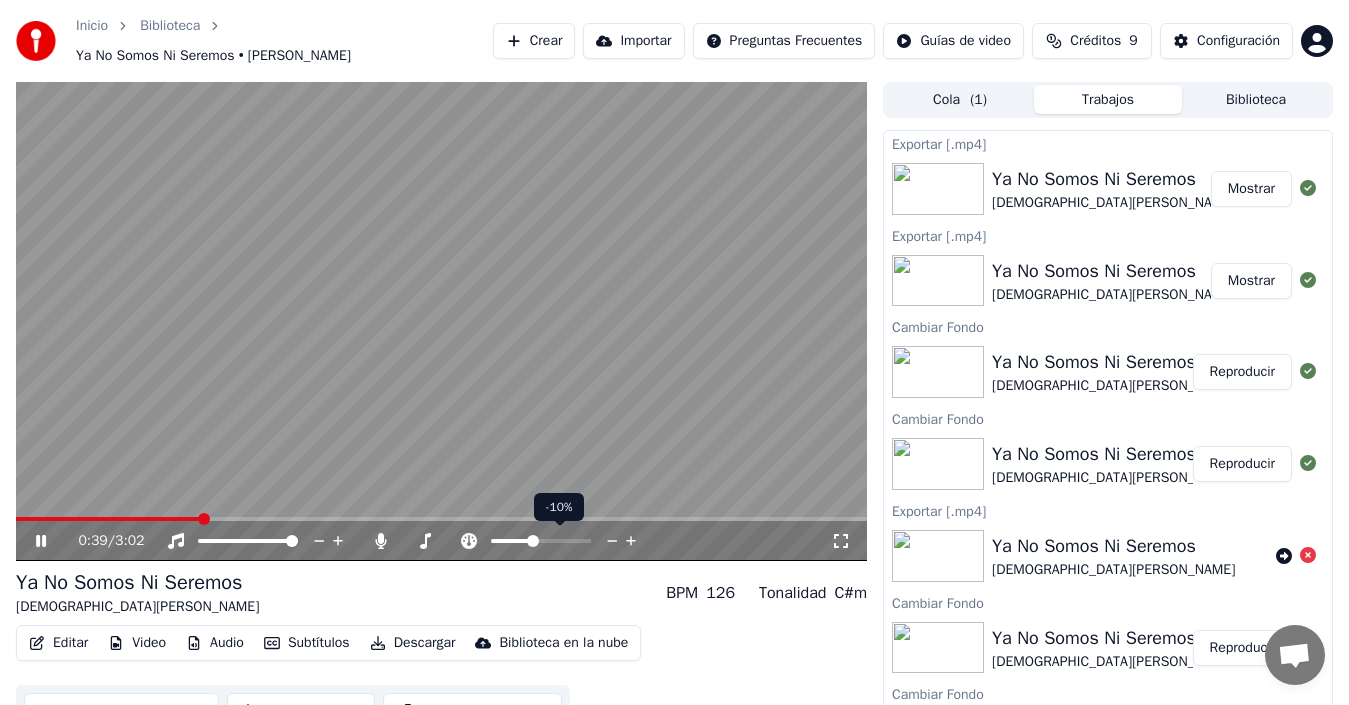 click 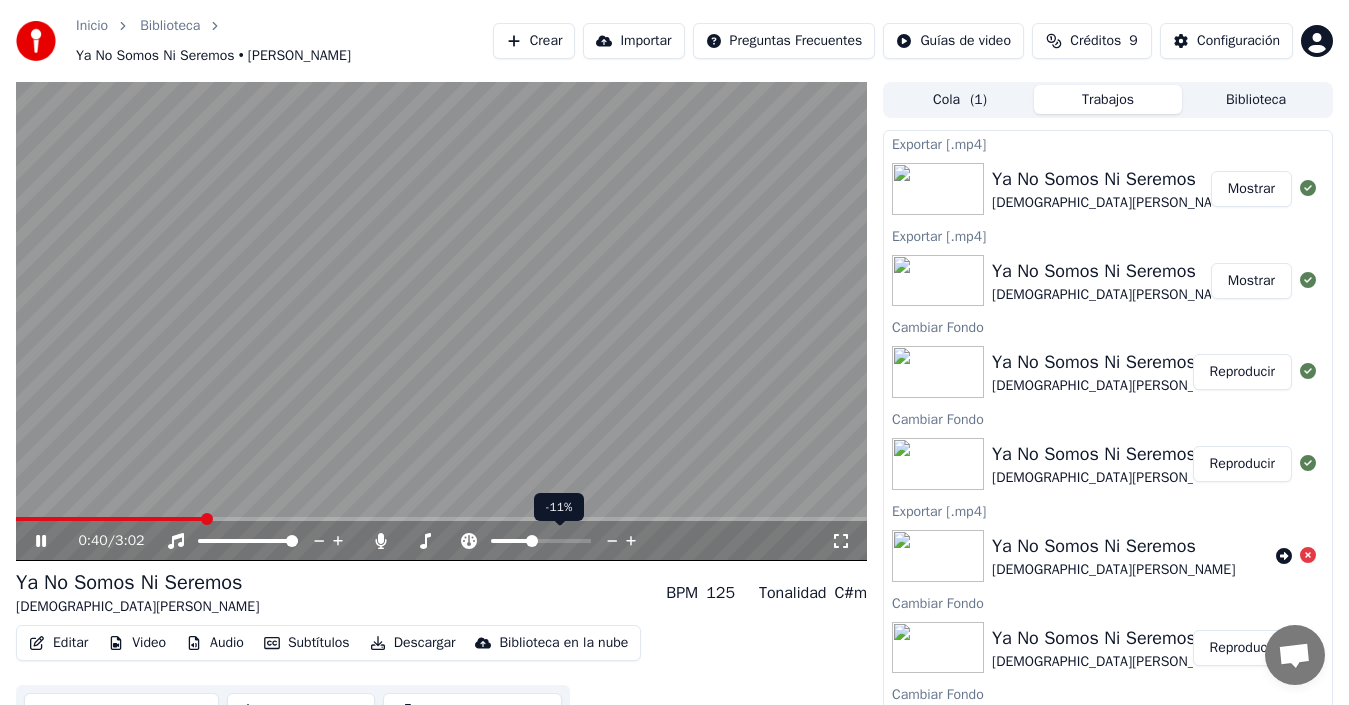 click 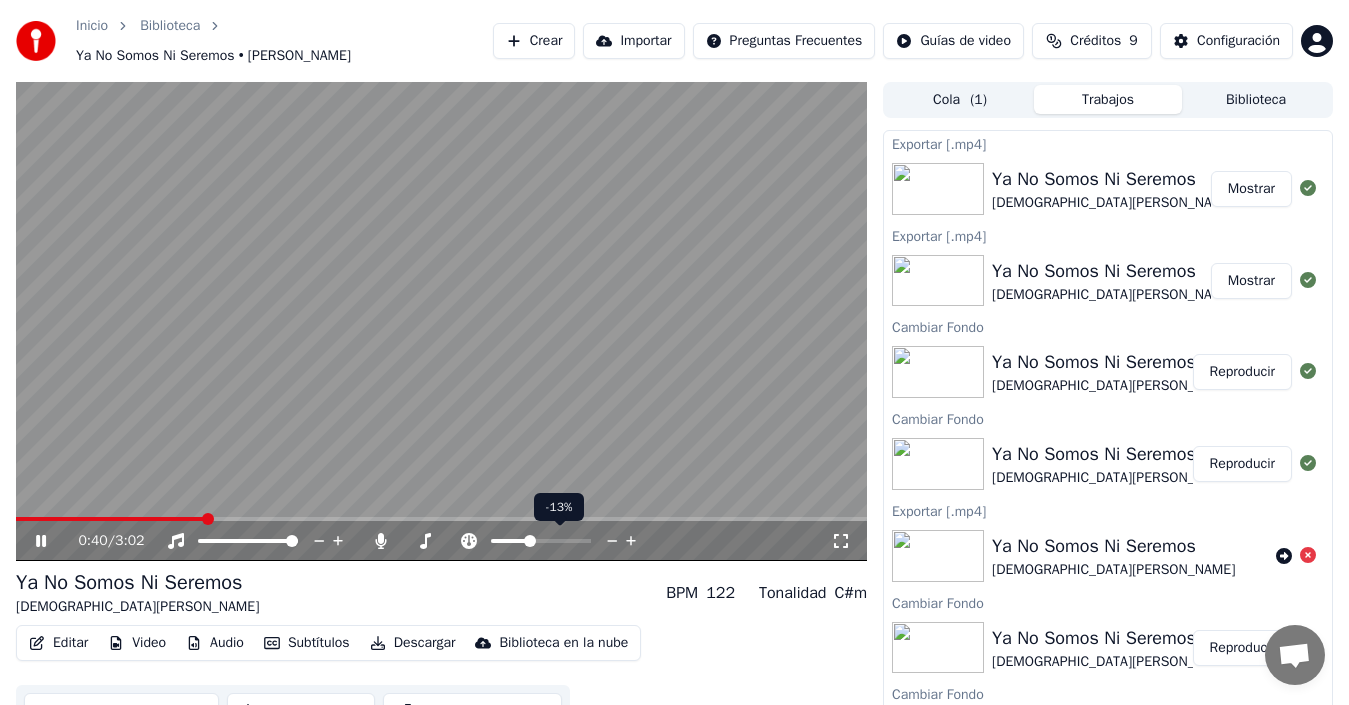 click 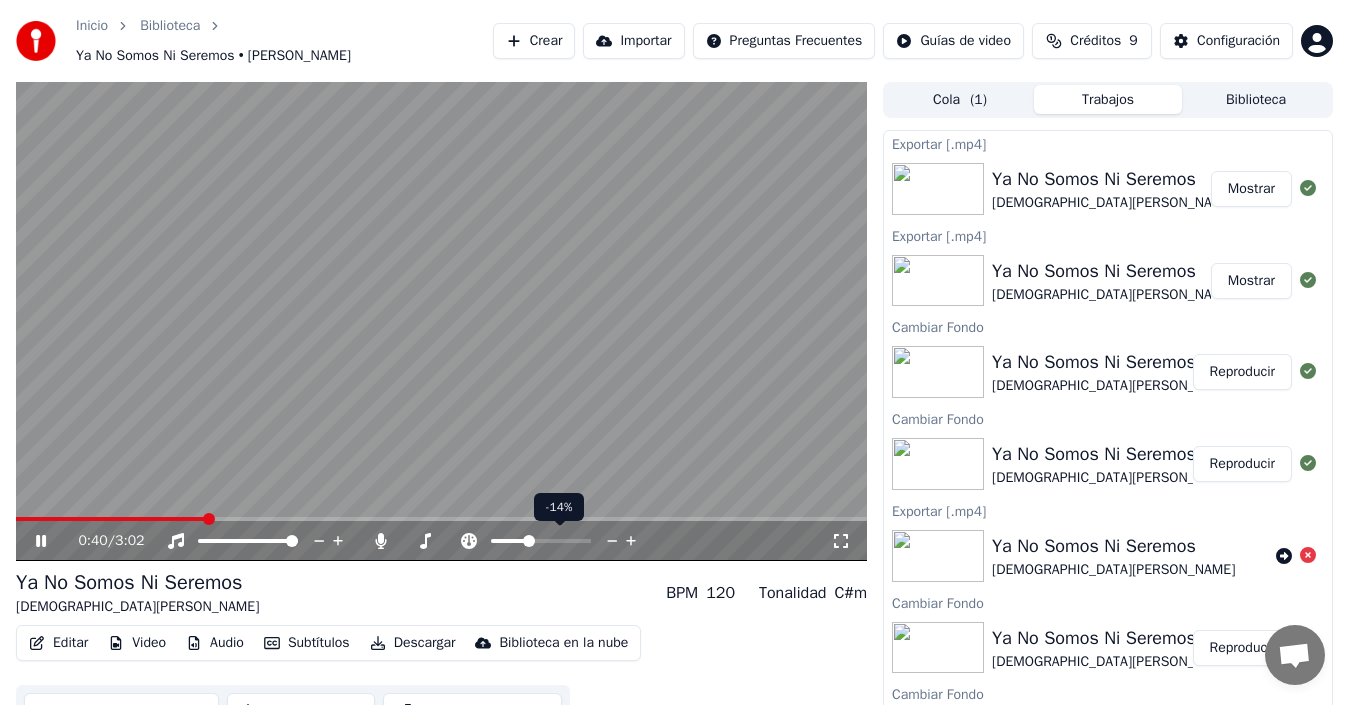 click 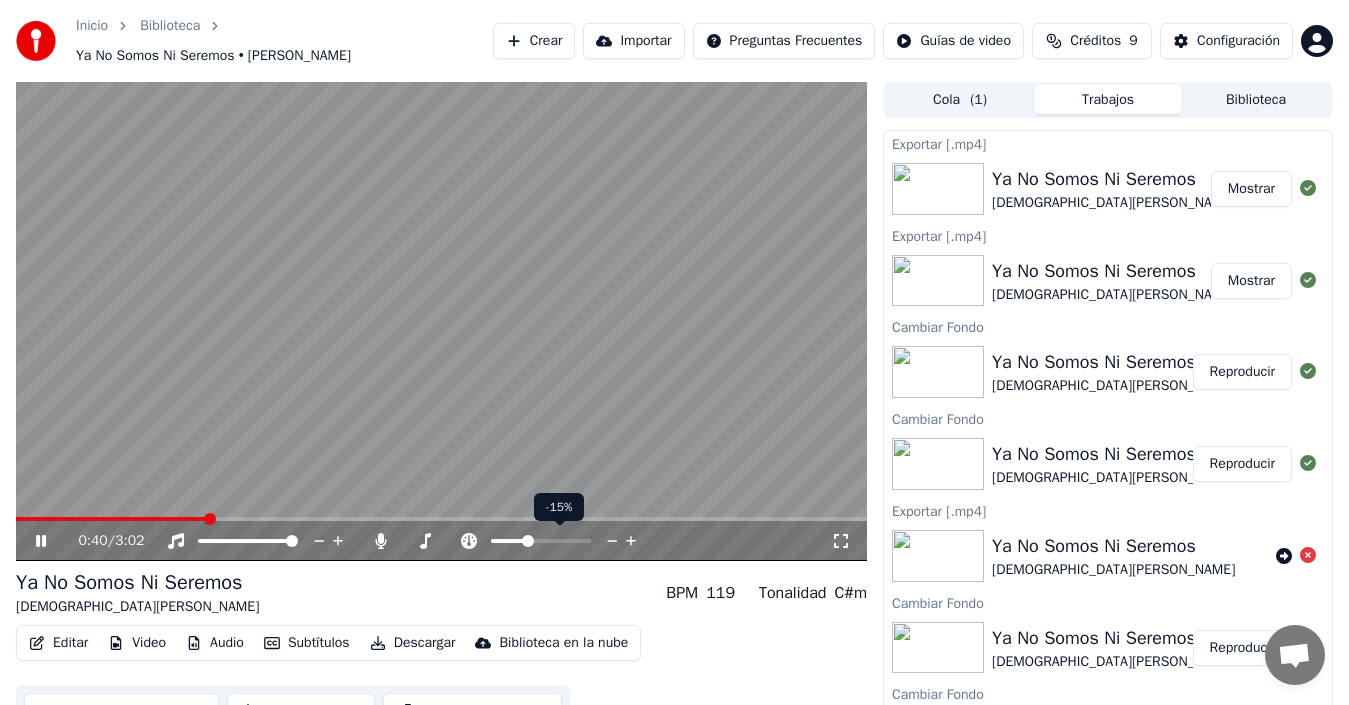 click 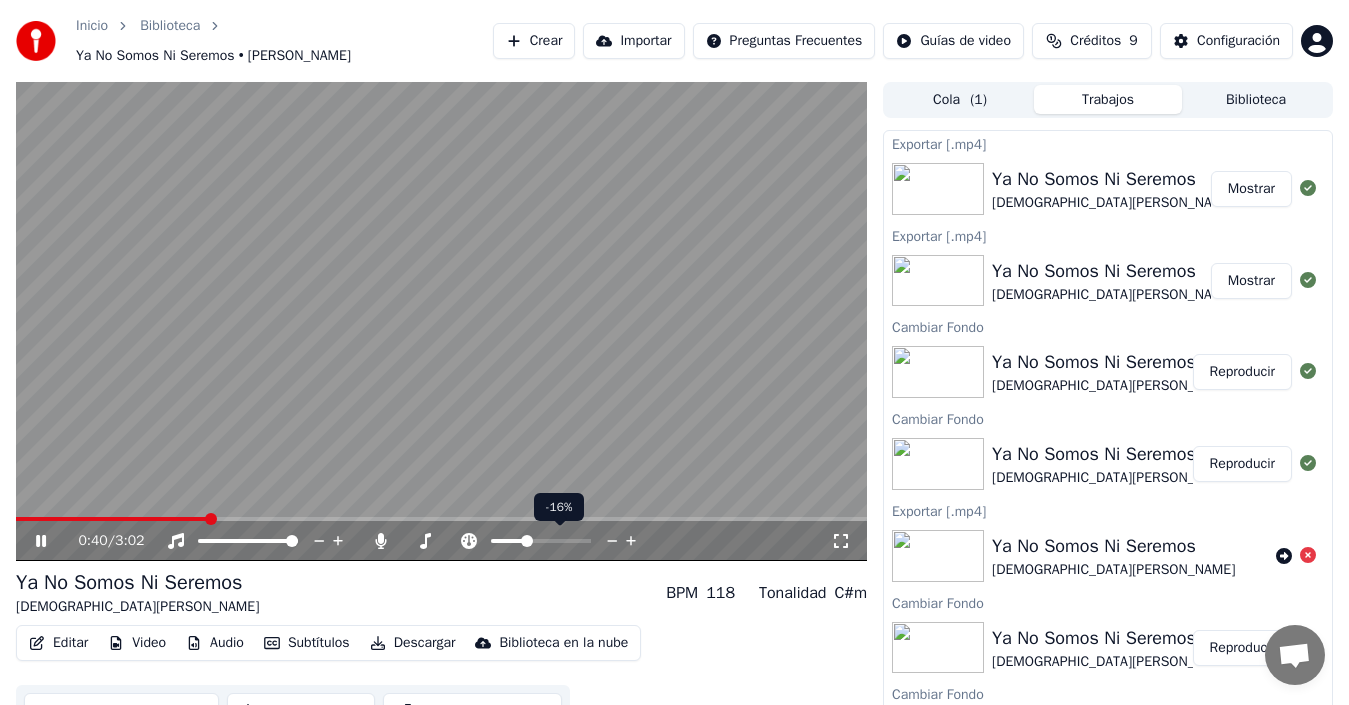 click 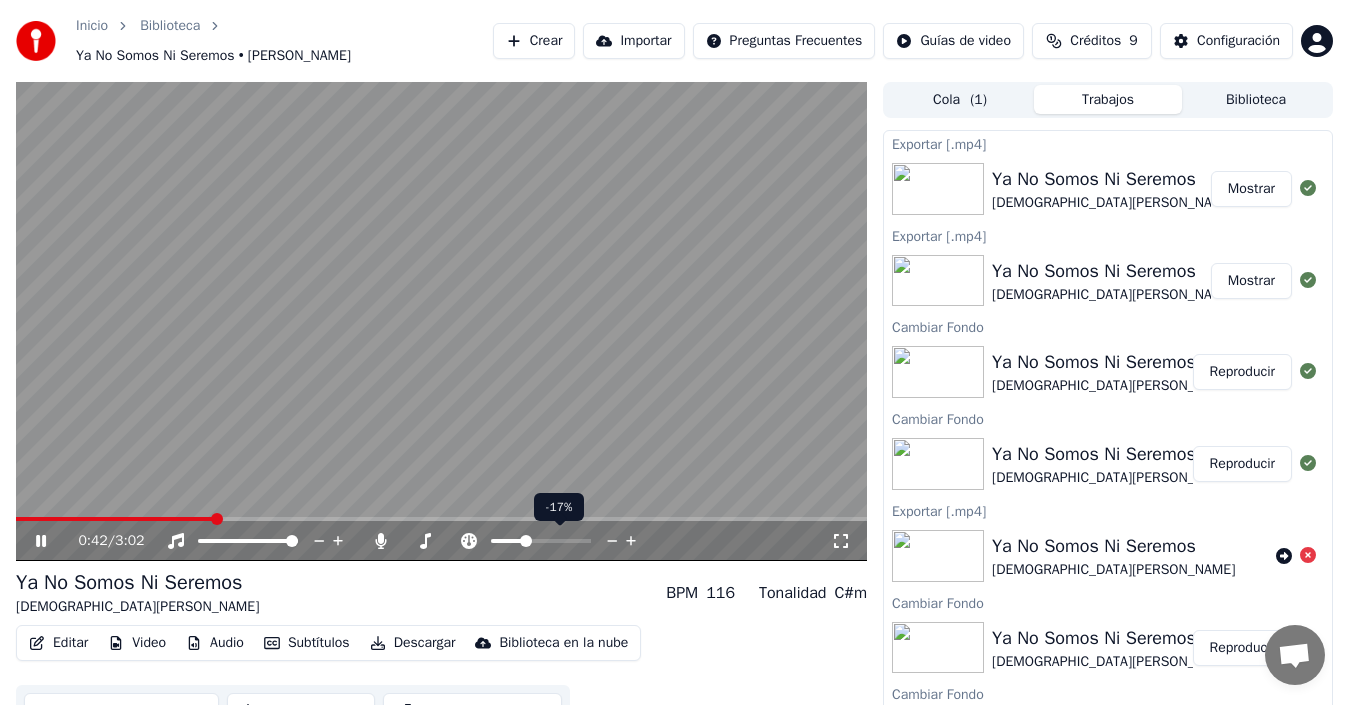 click 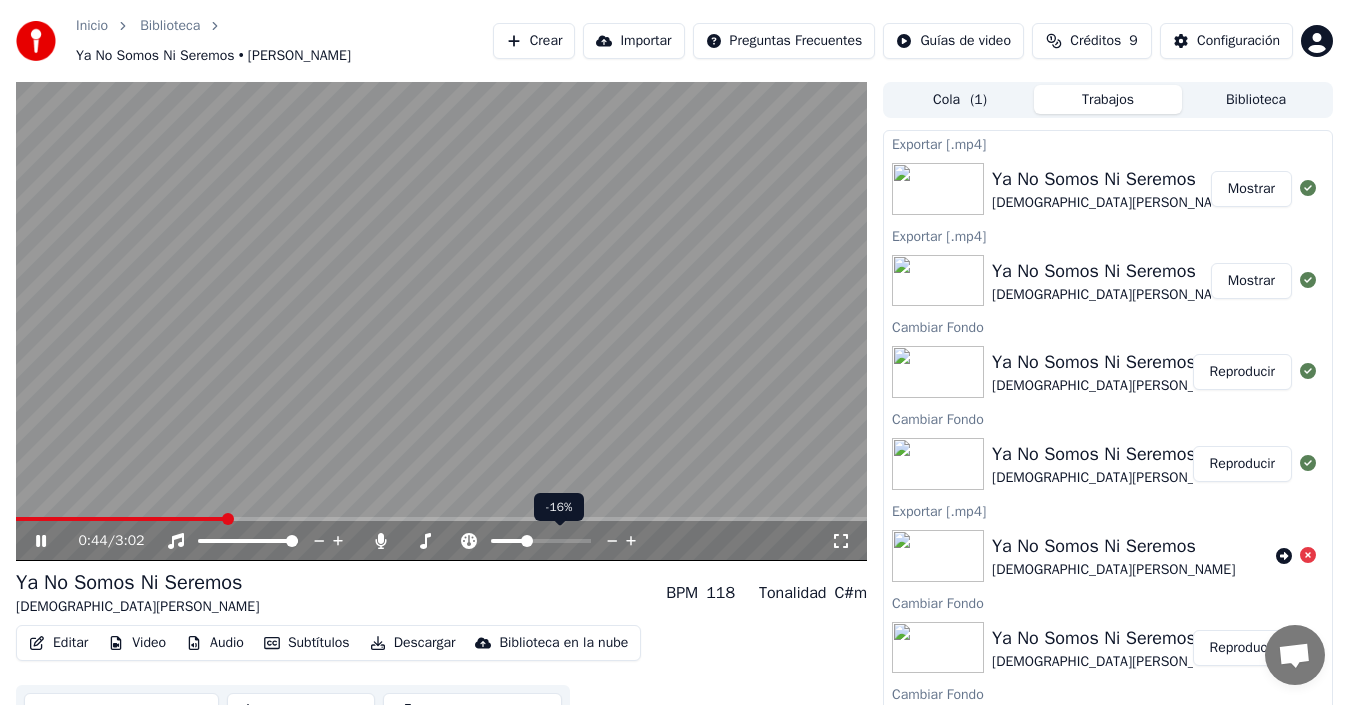 click 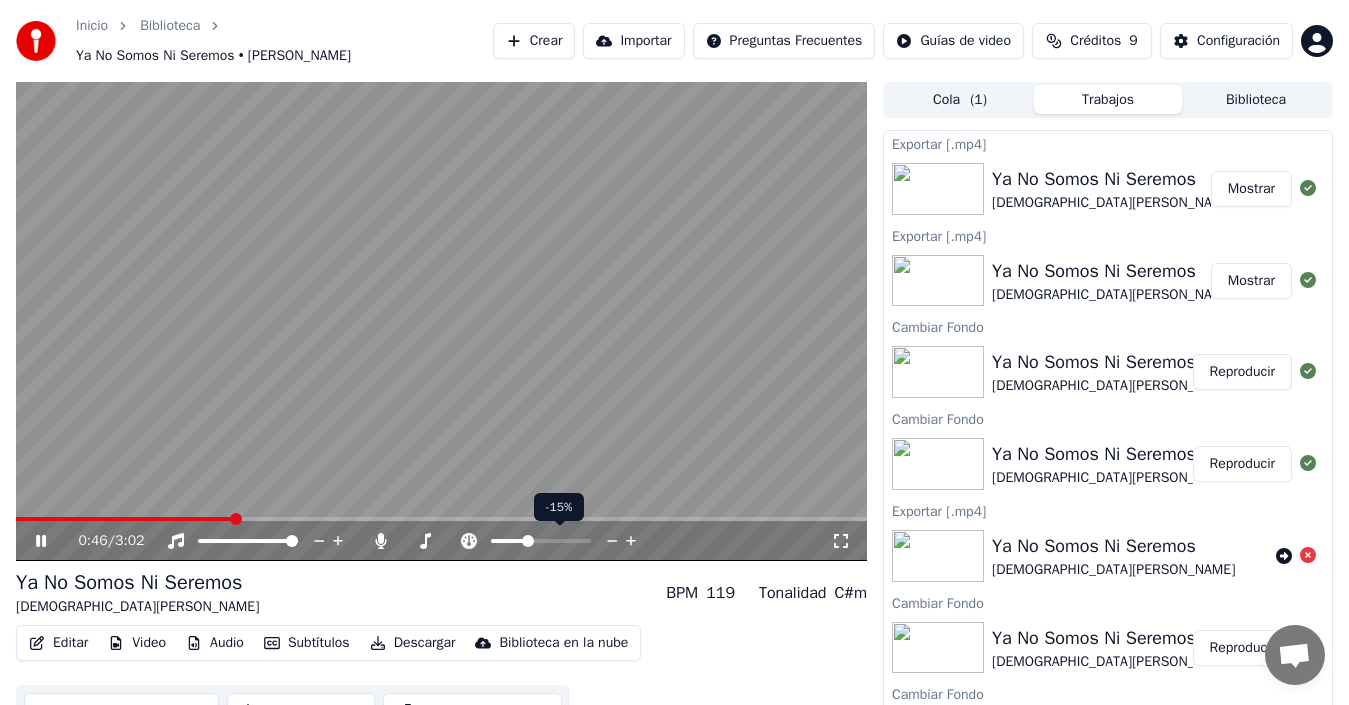click 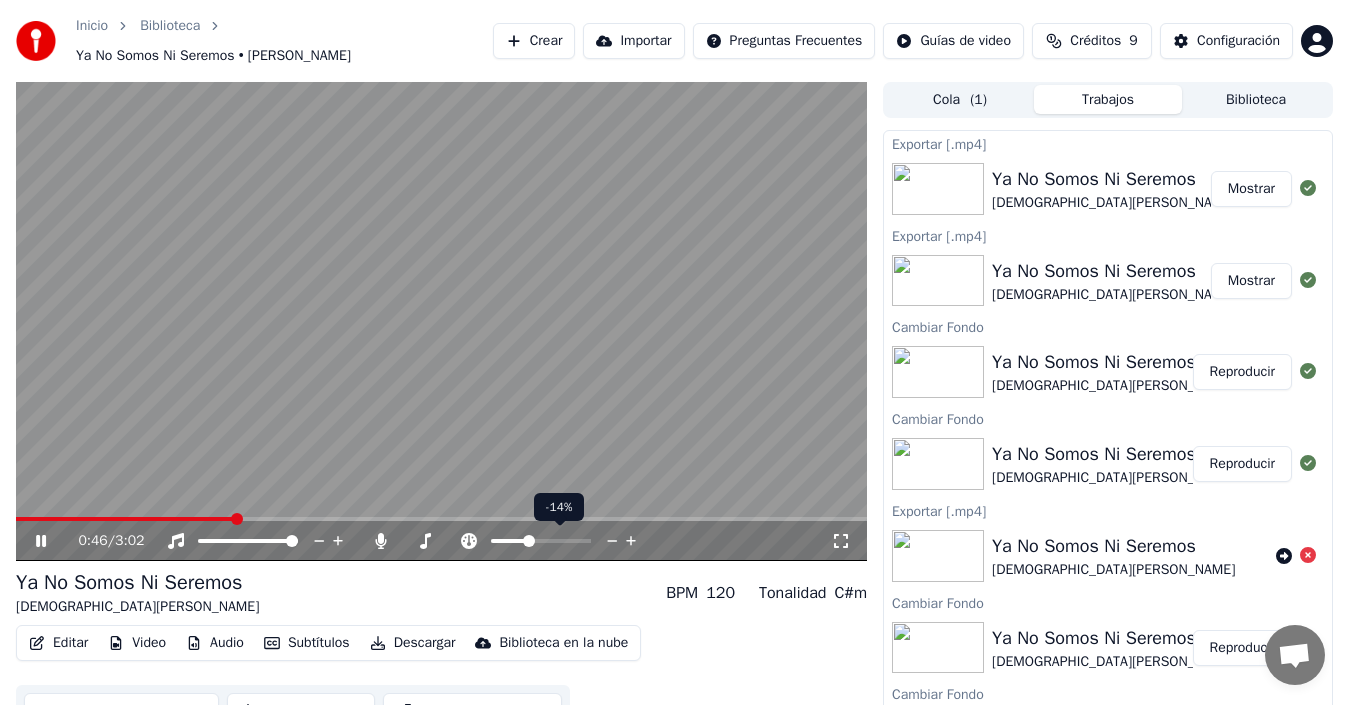 click 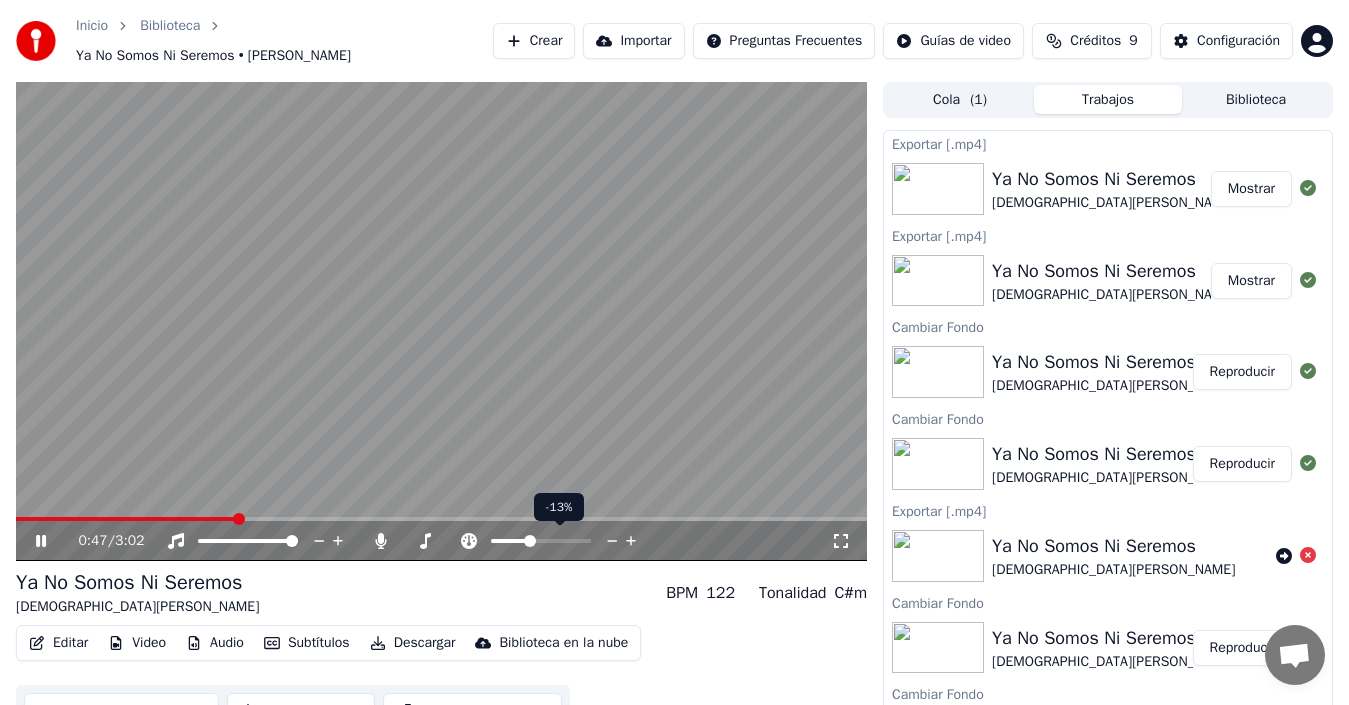 click 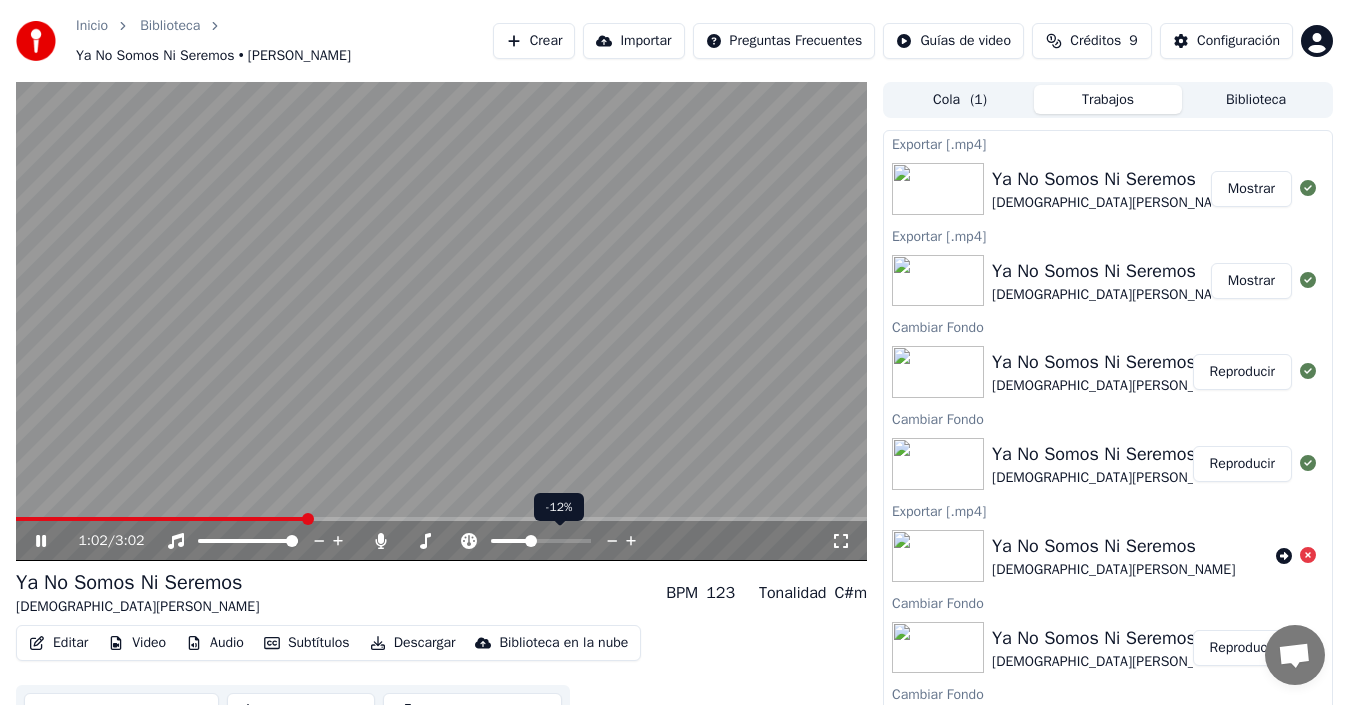 click 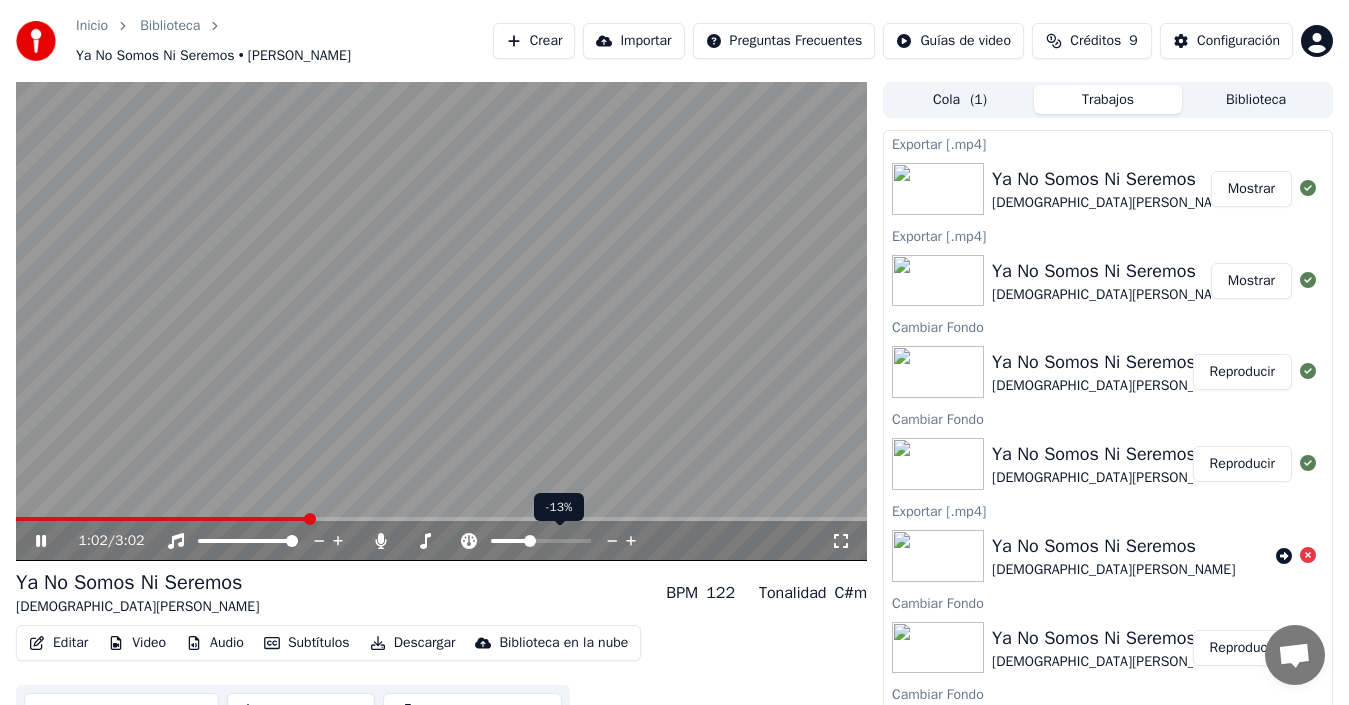 click 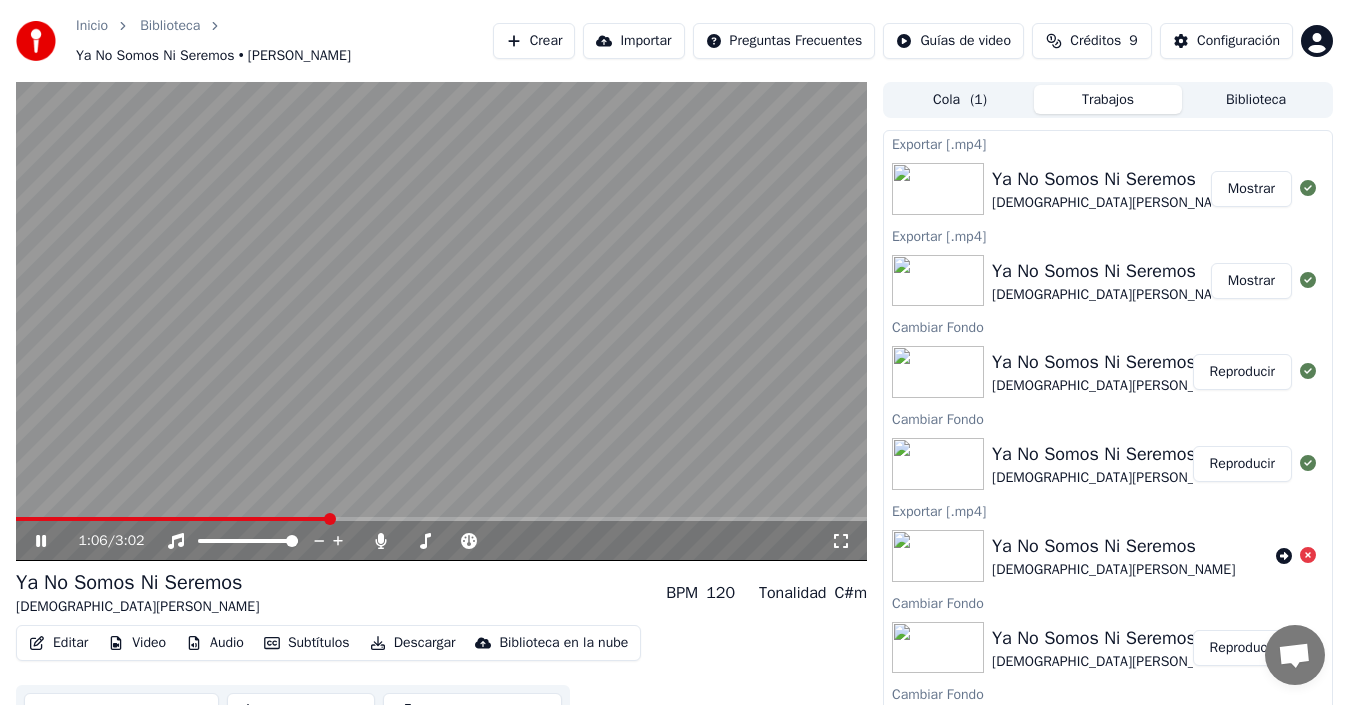 click 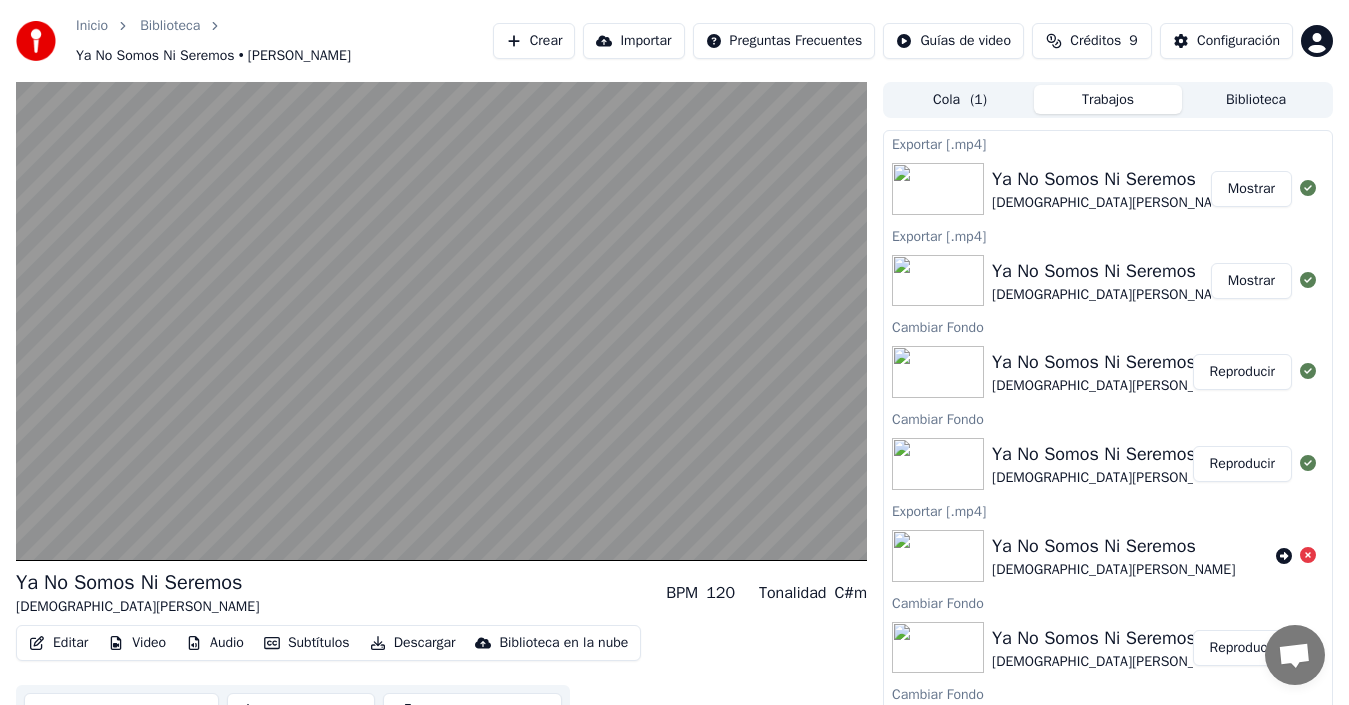 click on "Descargar" at bounding box center [413, 643] 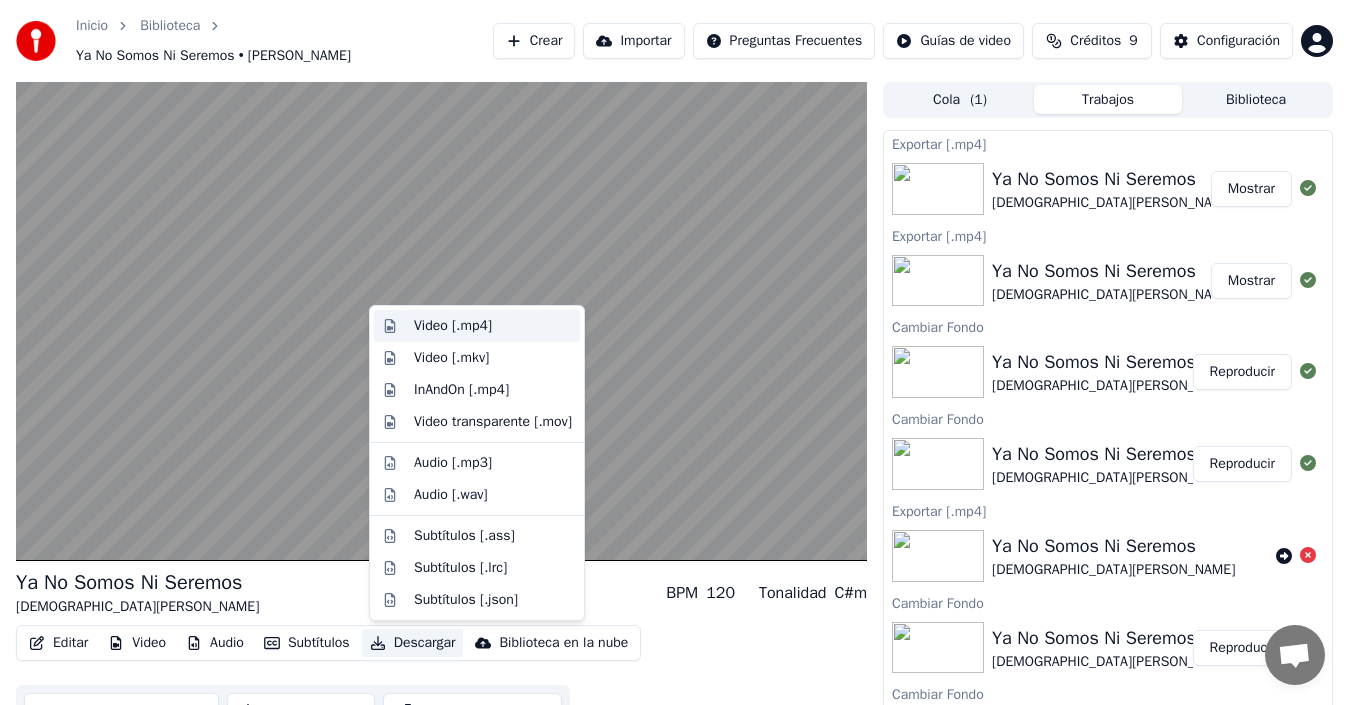 click on "Video [.mp4]" at bounding box center [453, 326] 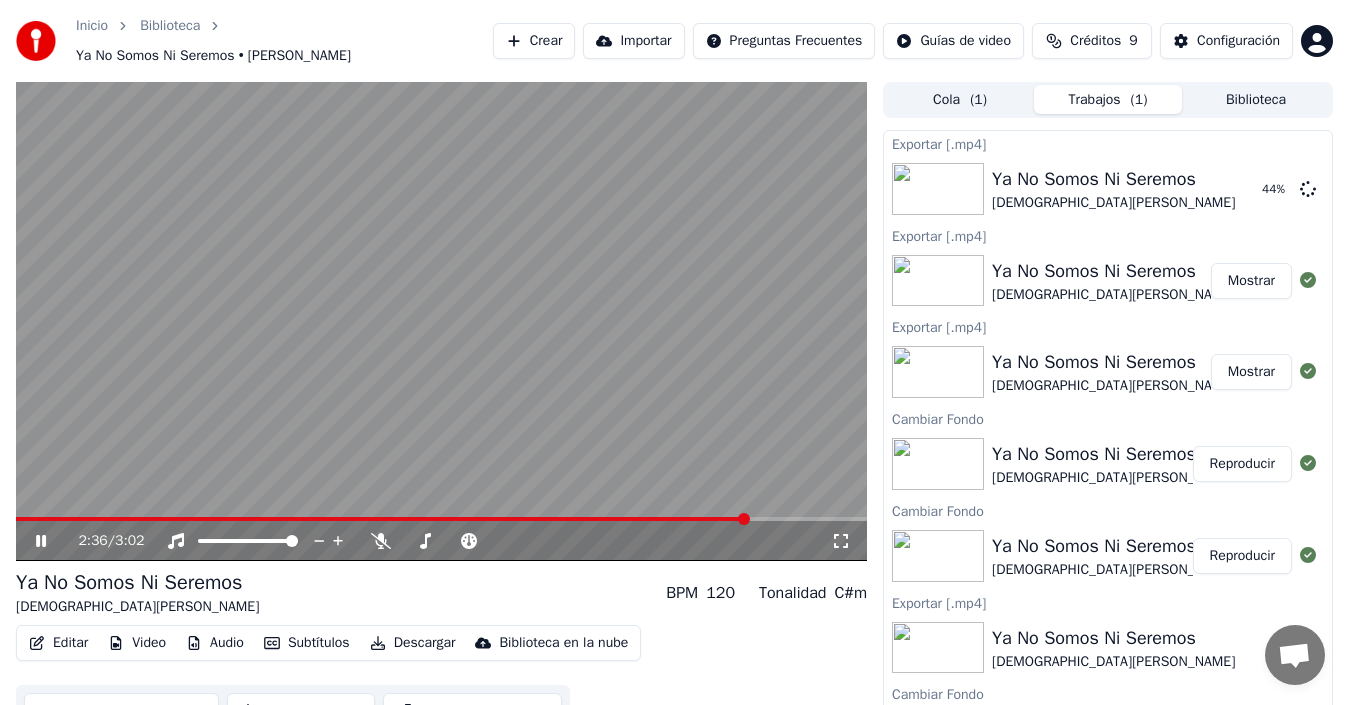 click at bounding box center [441, 321] 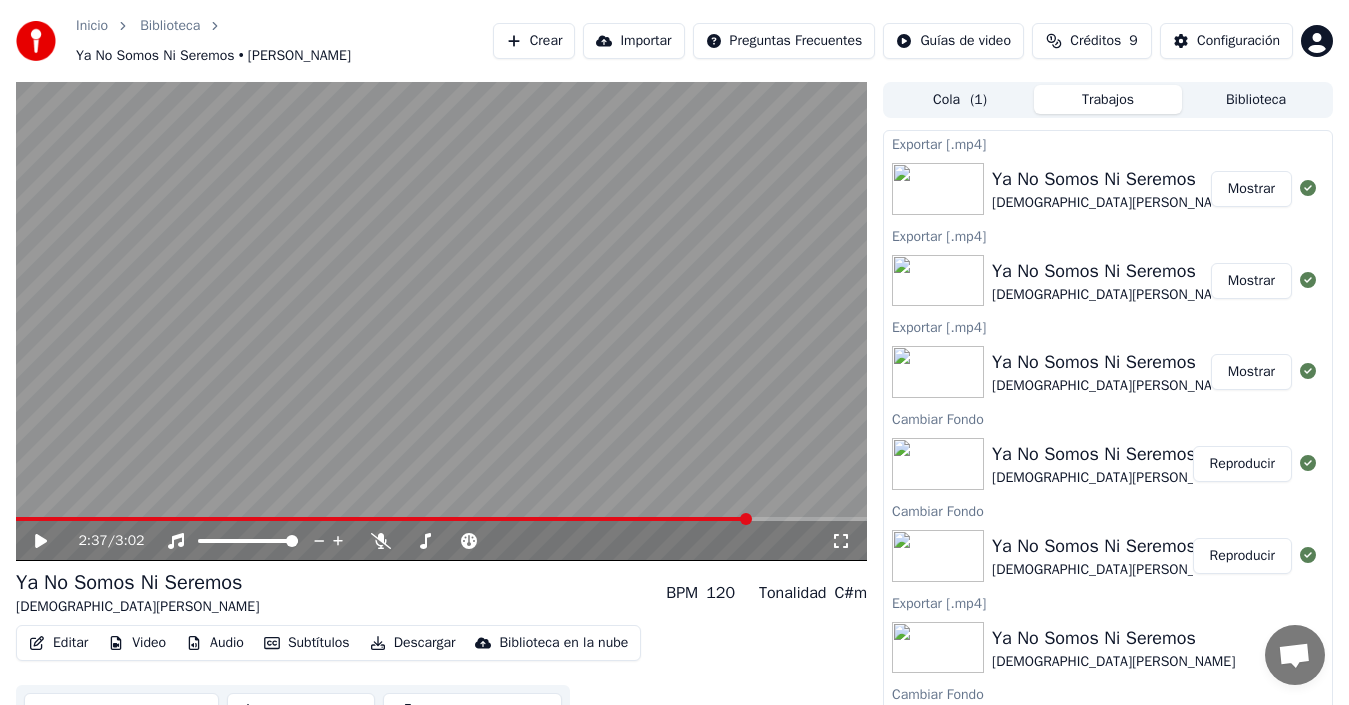 click on "Mostrar" at bounding box center [1251, 189] 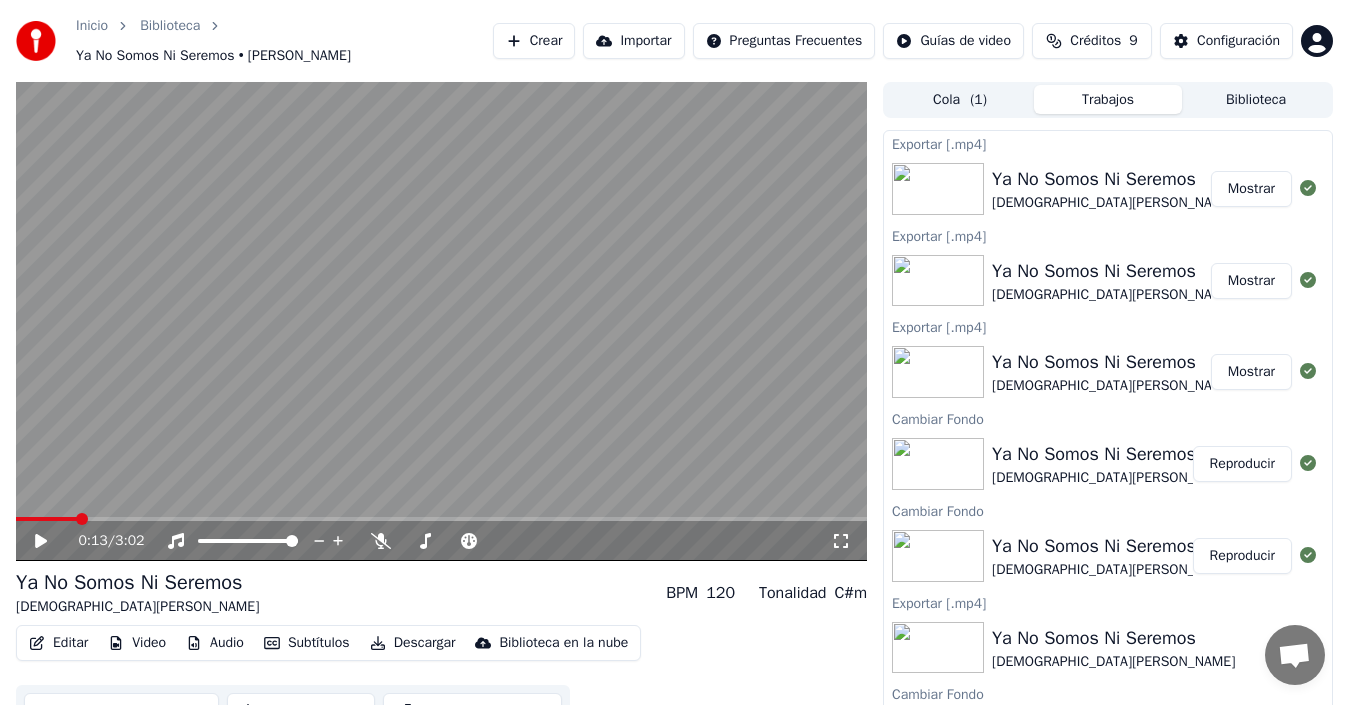 click 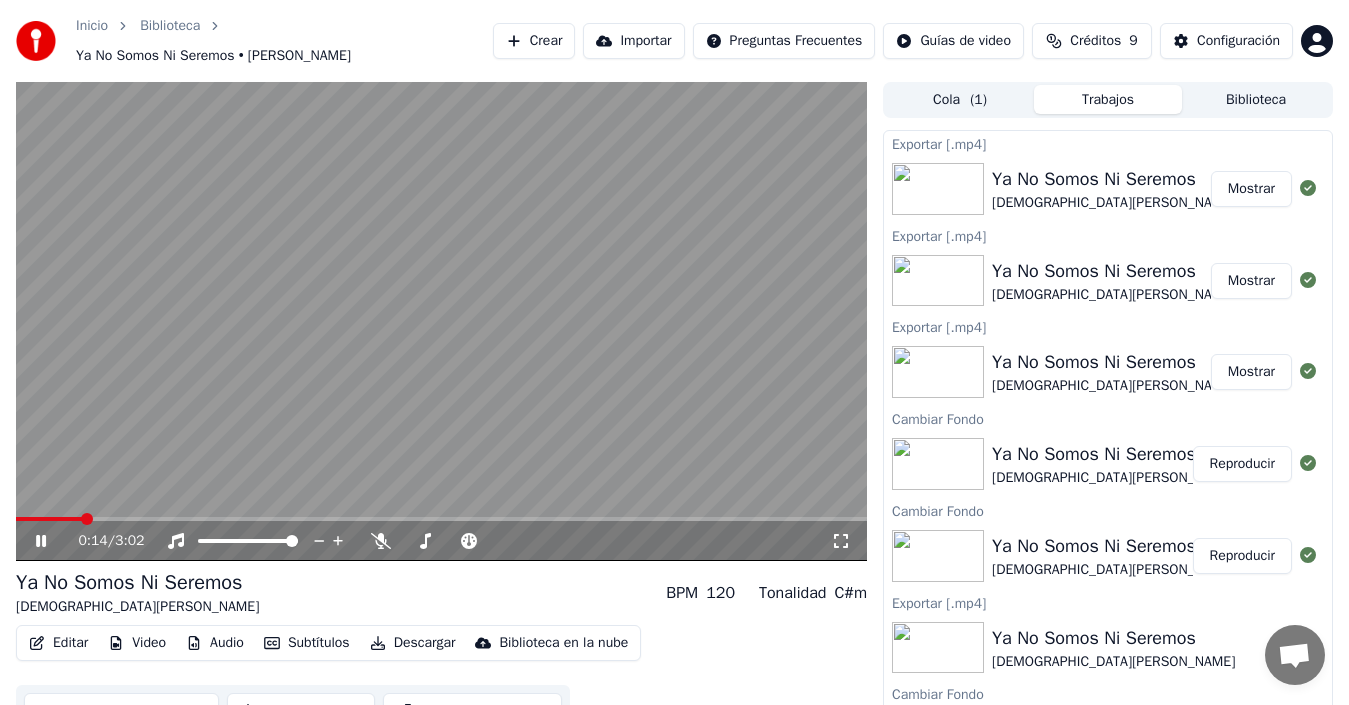 click at bounding box center (441, 519) 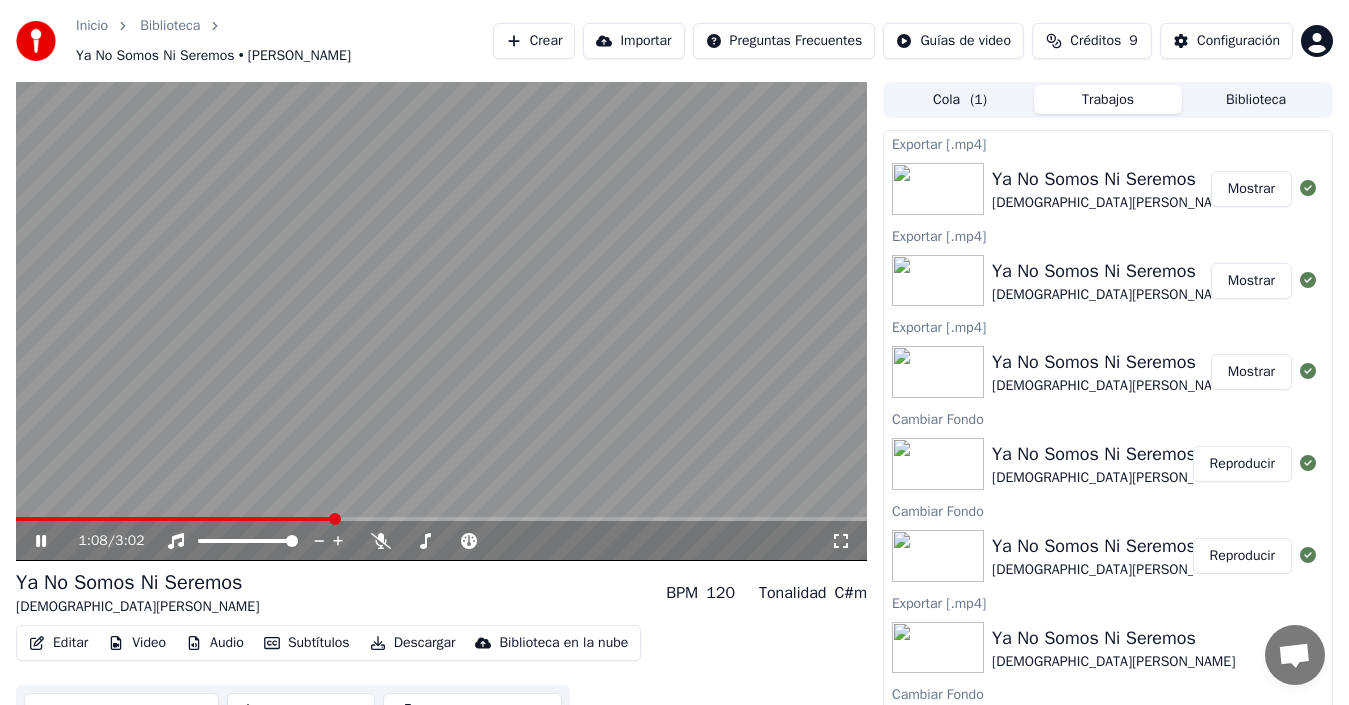 click at bounding box center (441, 519) 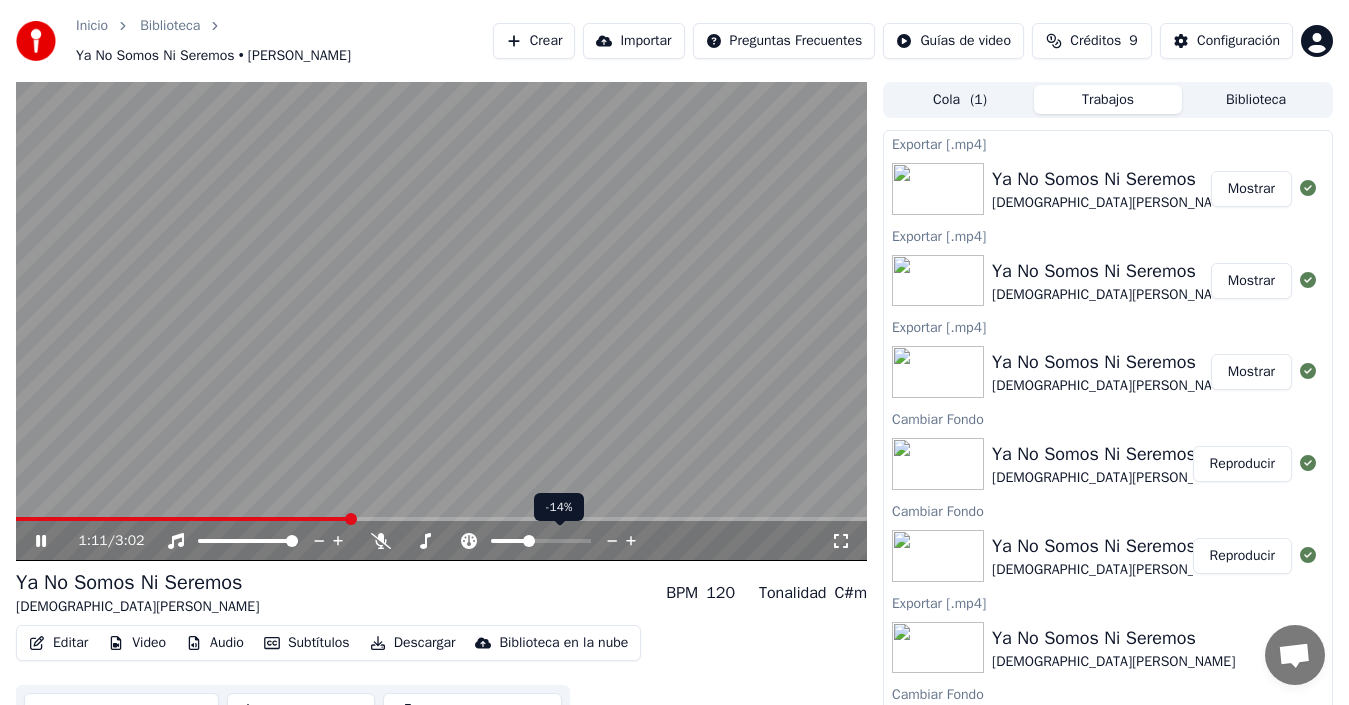 click 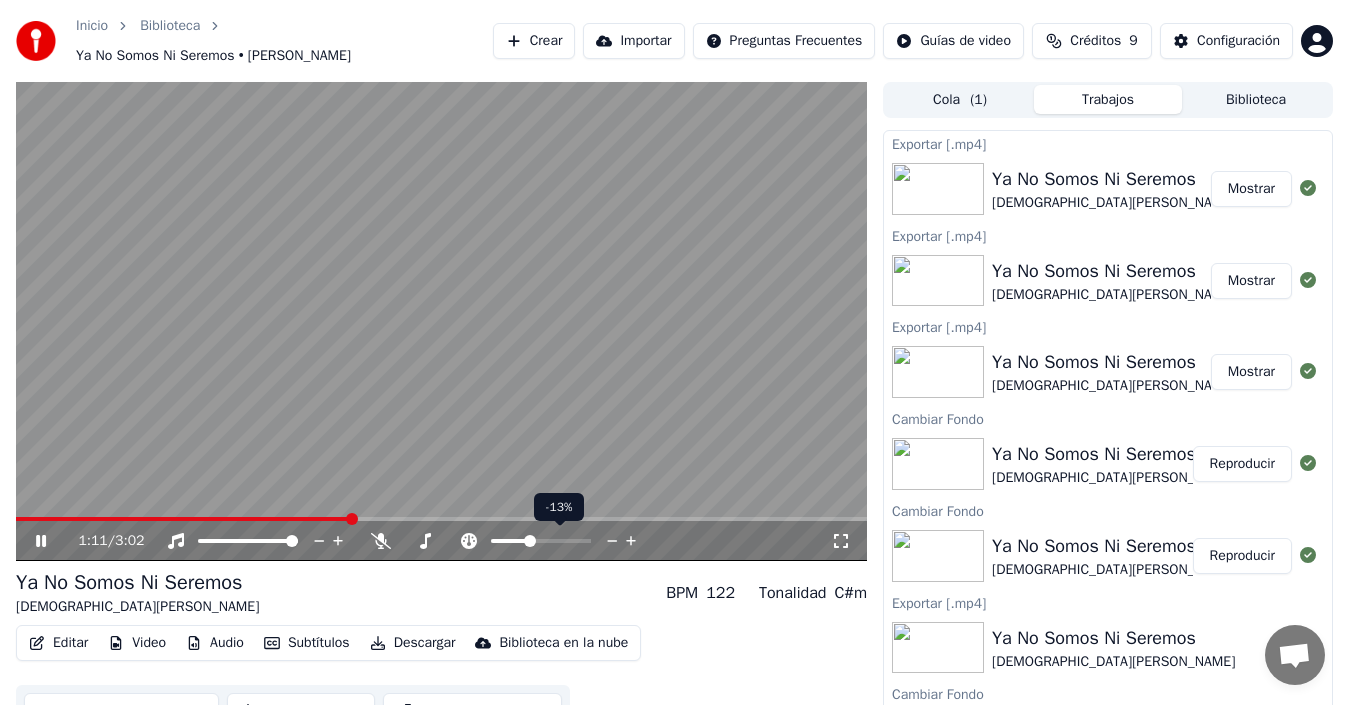 click 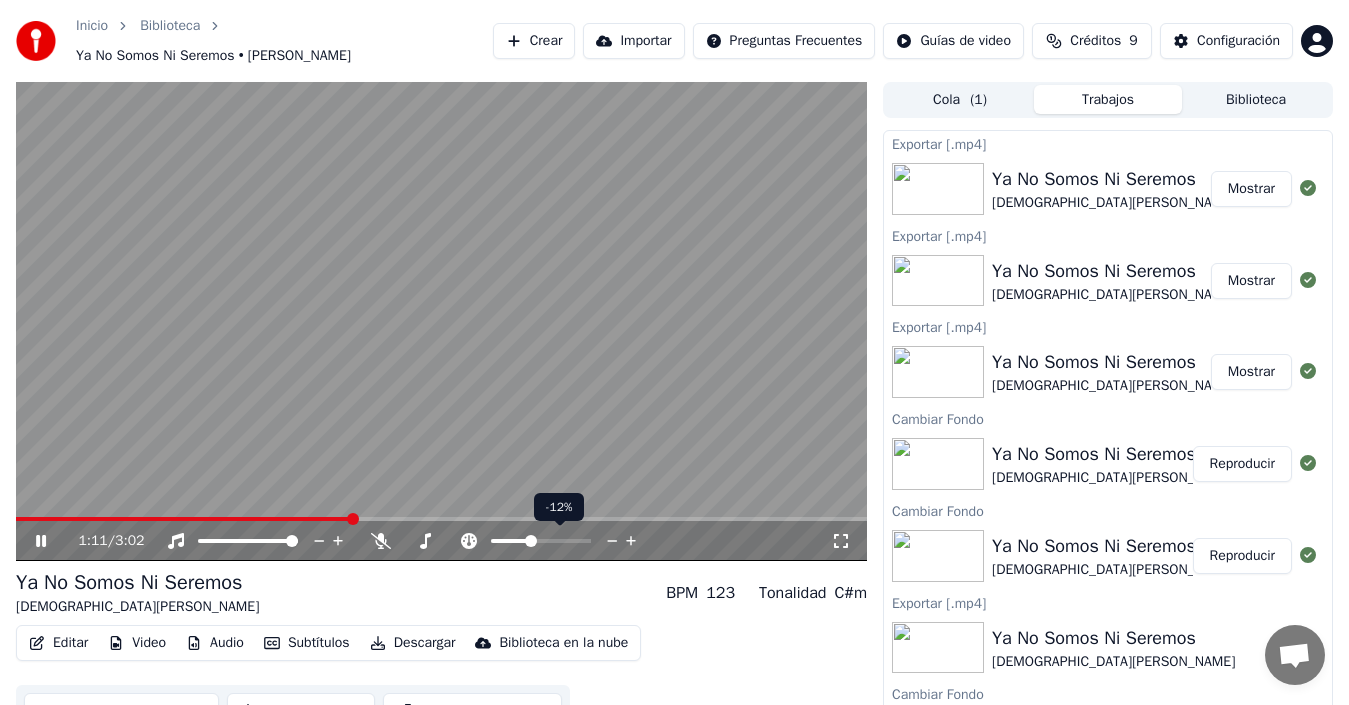 click 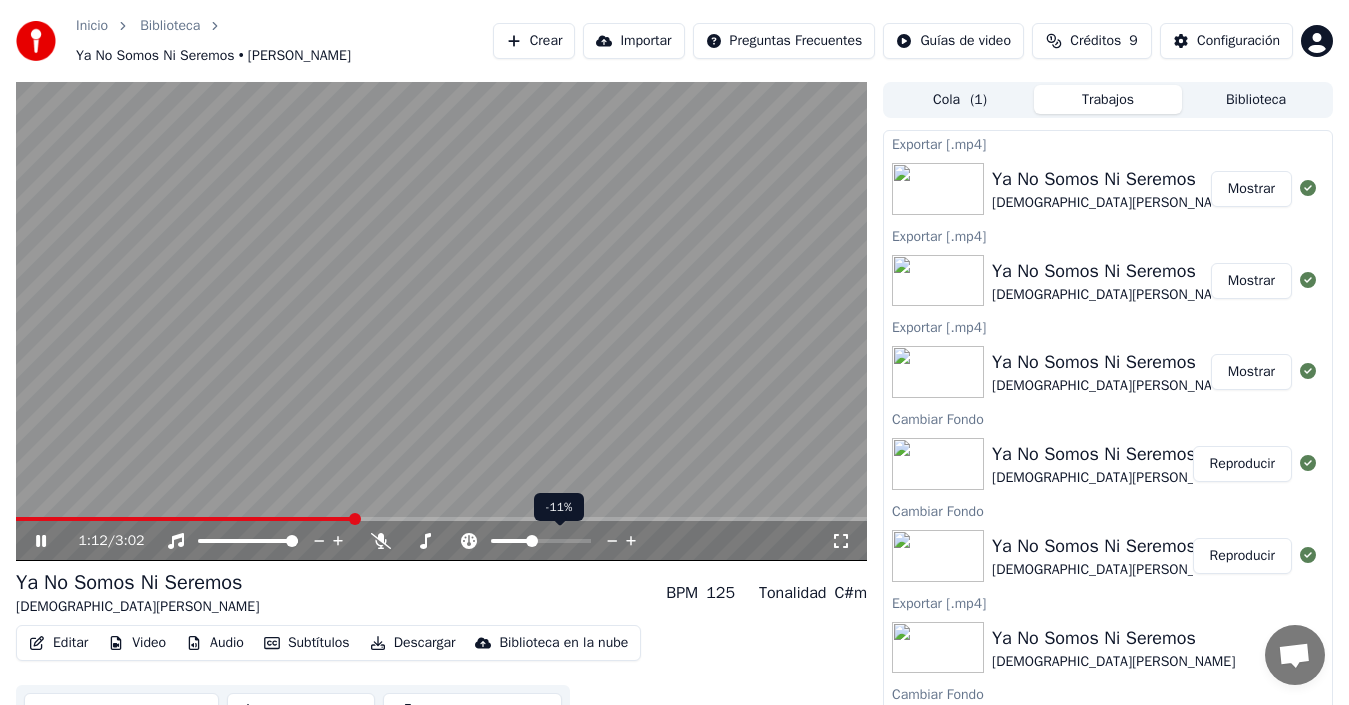 click 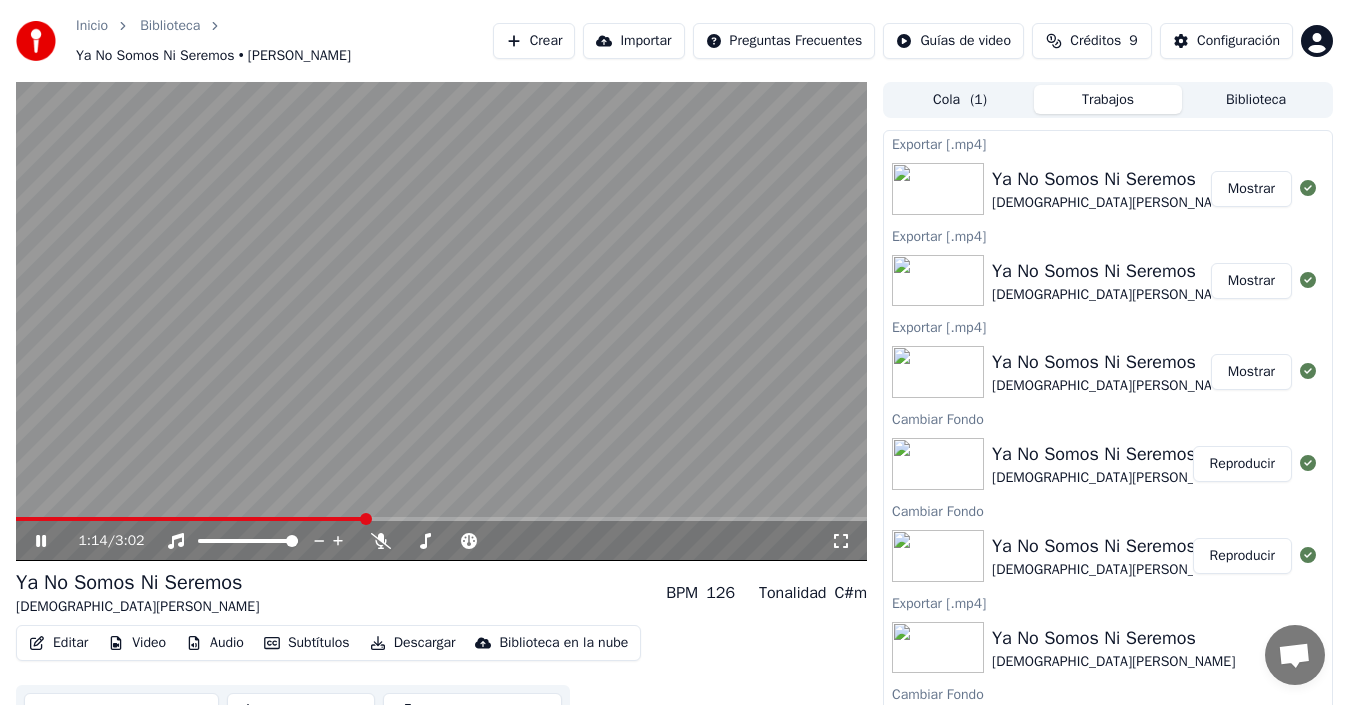 click at bounding box center [441, 321] 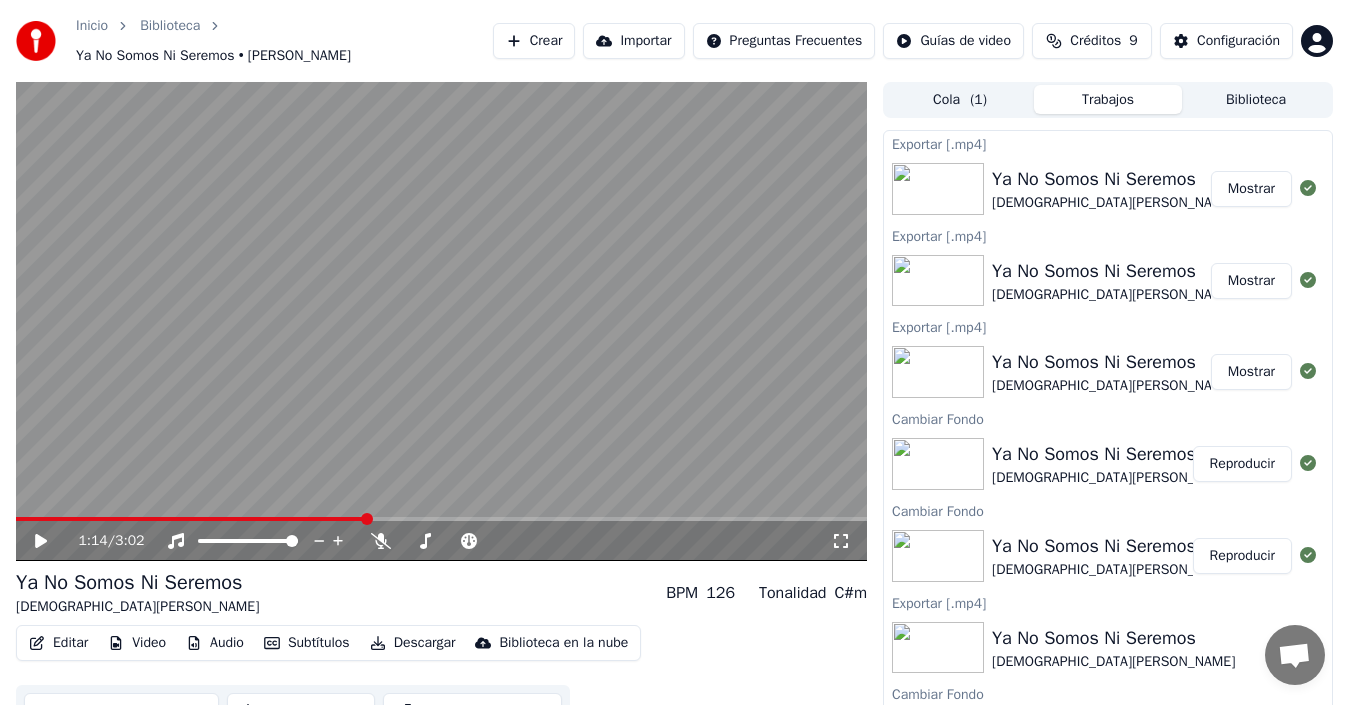 click 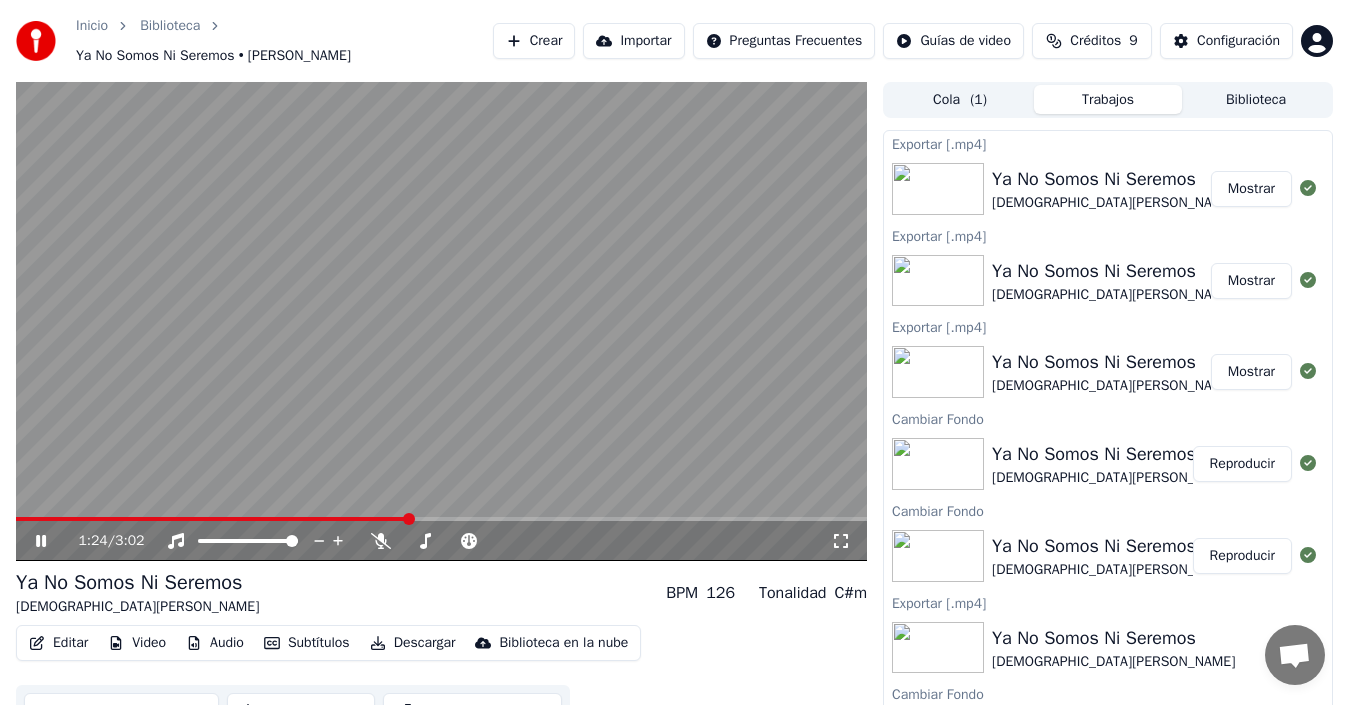 click at bounding box center [441, 519] 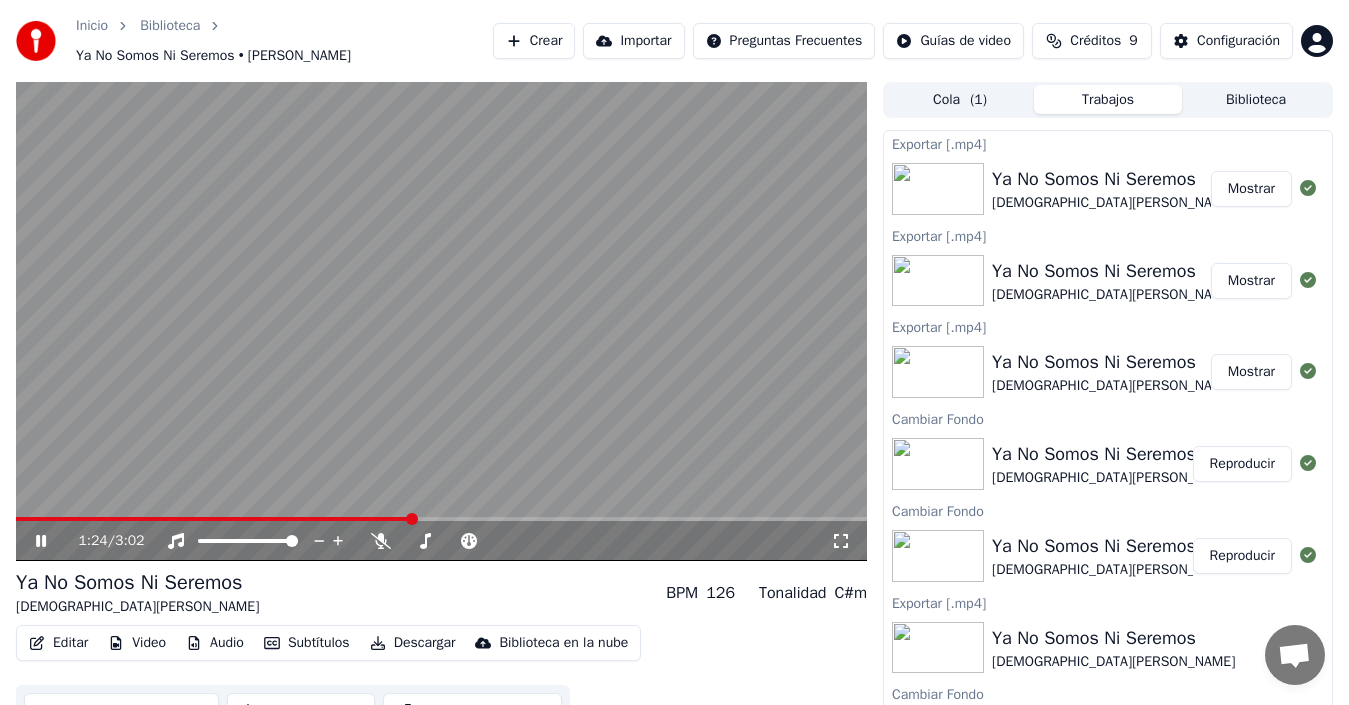 click at bounding box center [441, 519] 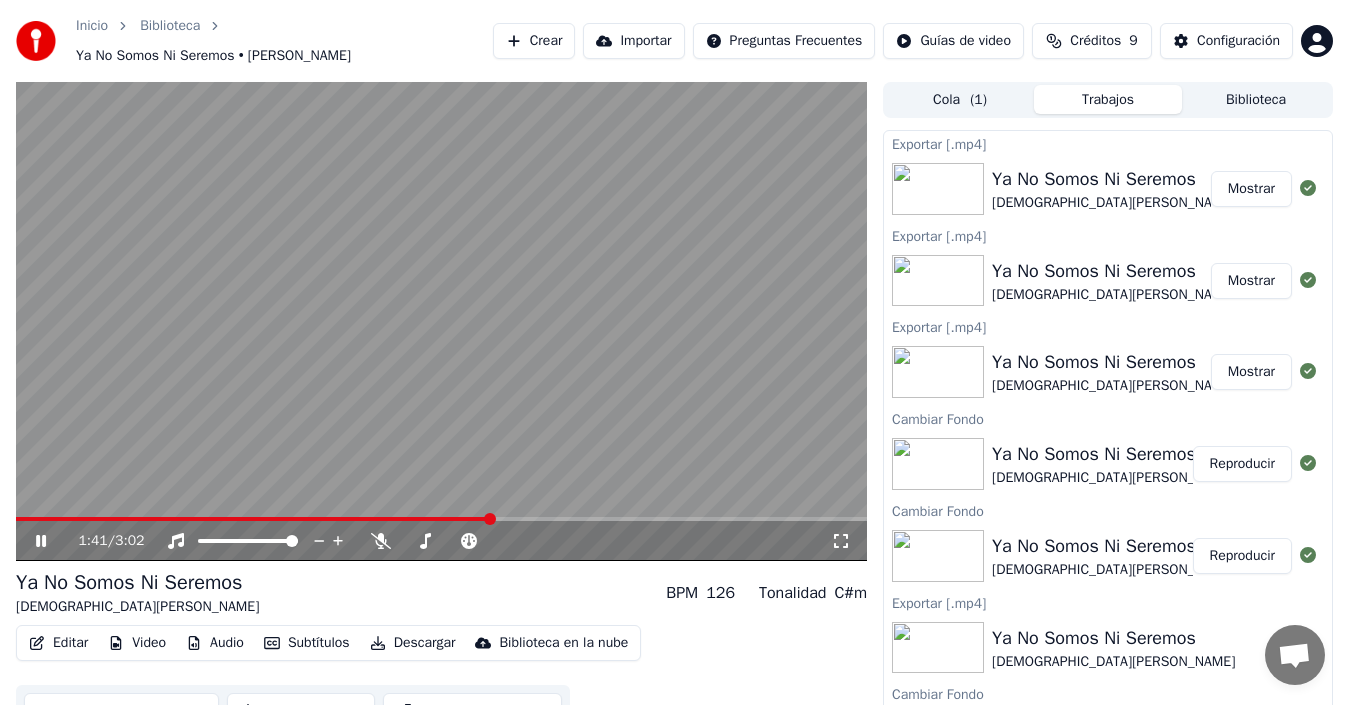 click at bounding box center [441, 519] 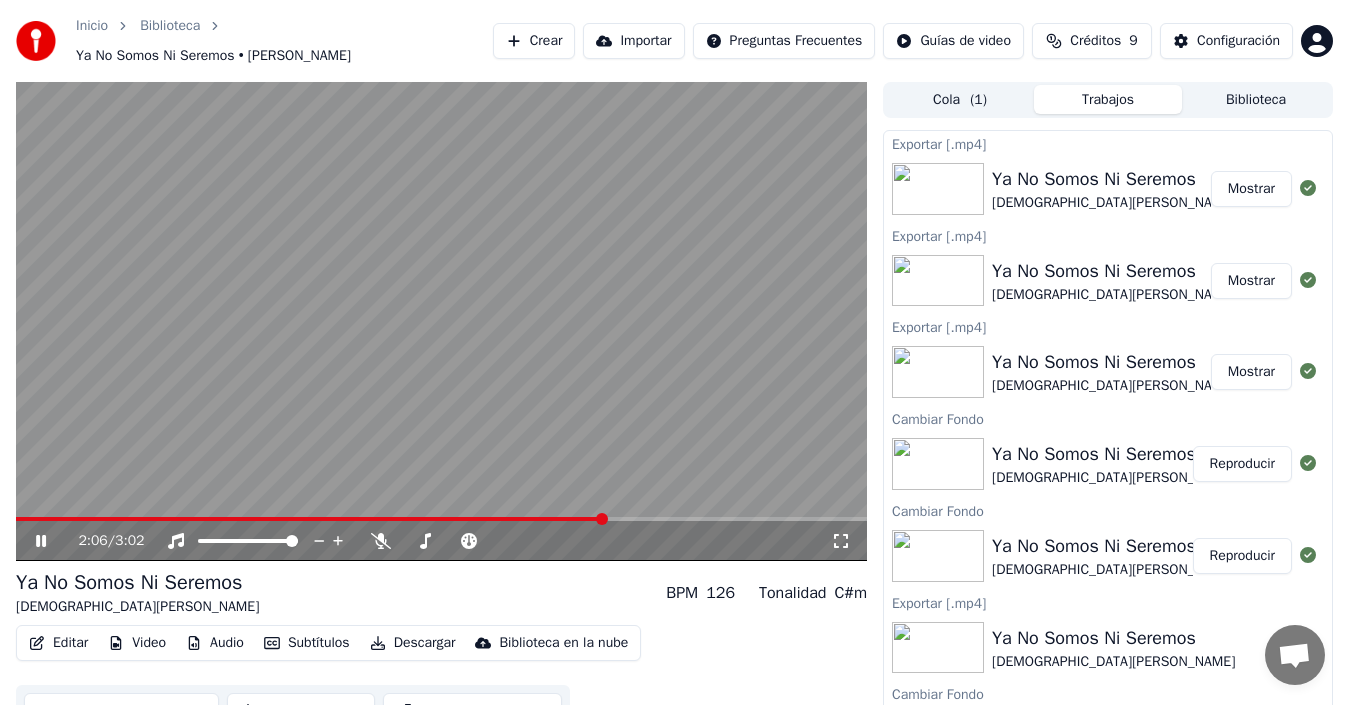 click at bounding box center (441, 519) 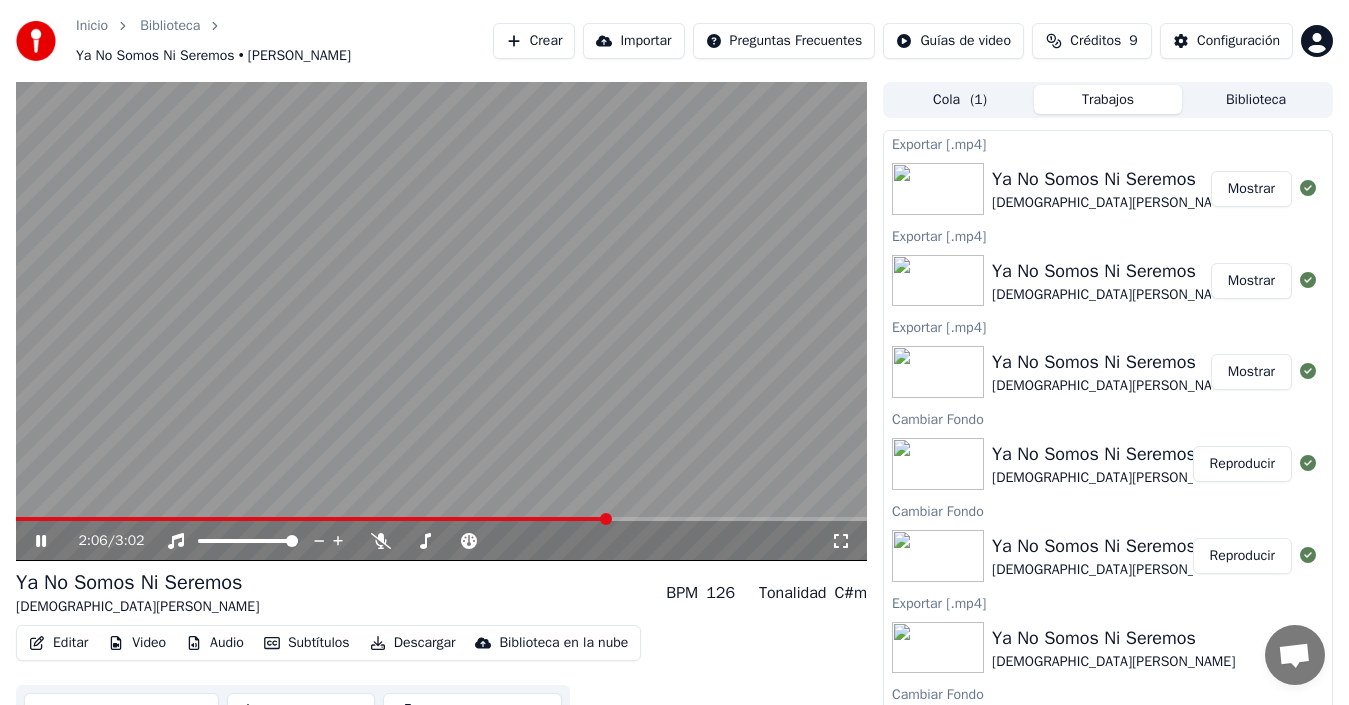 click at bounding box center [441, 519] 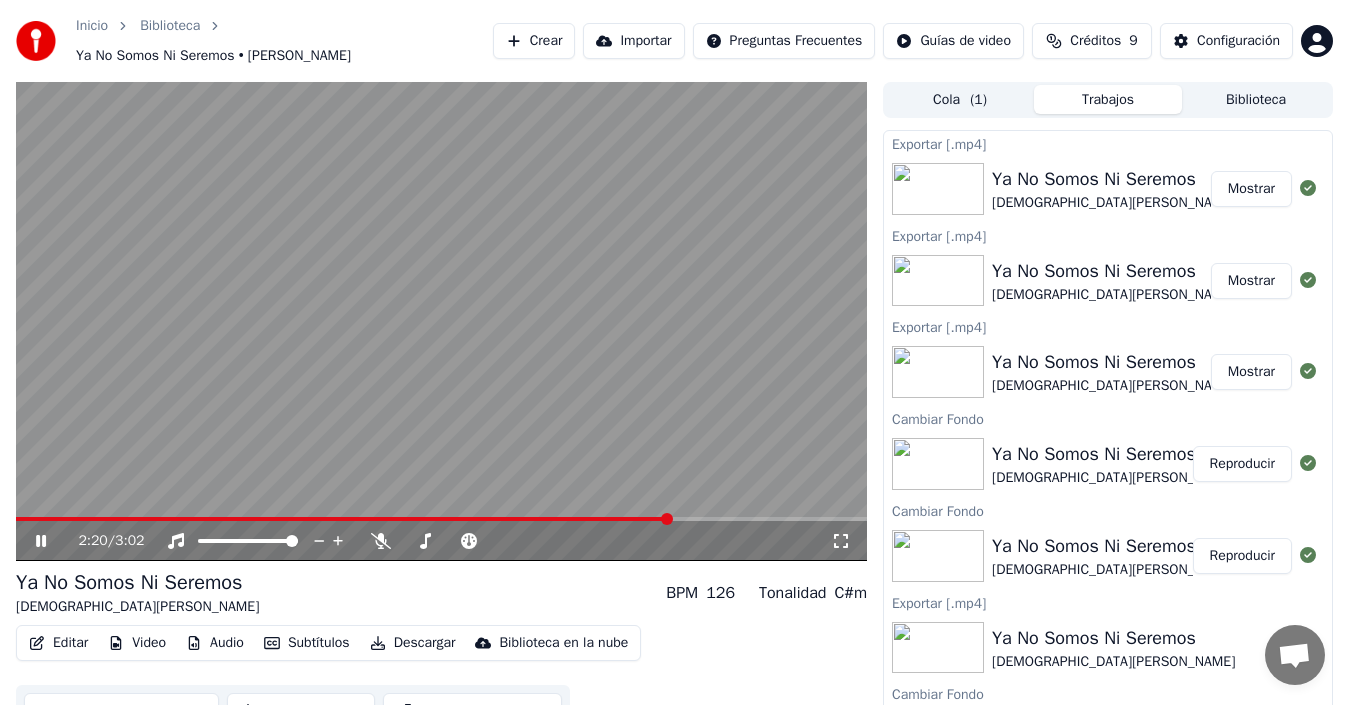 click at bounding box center (441, 519) 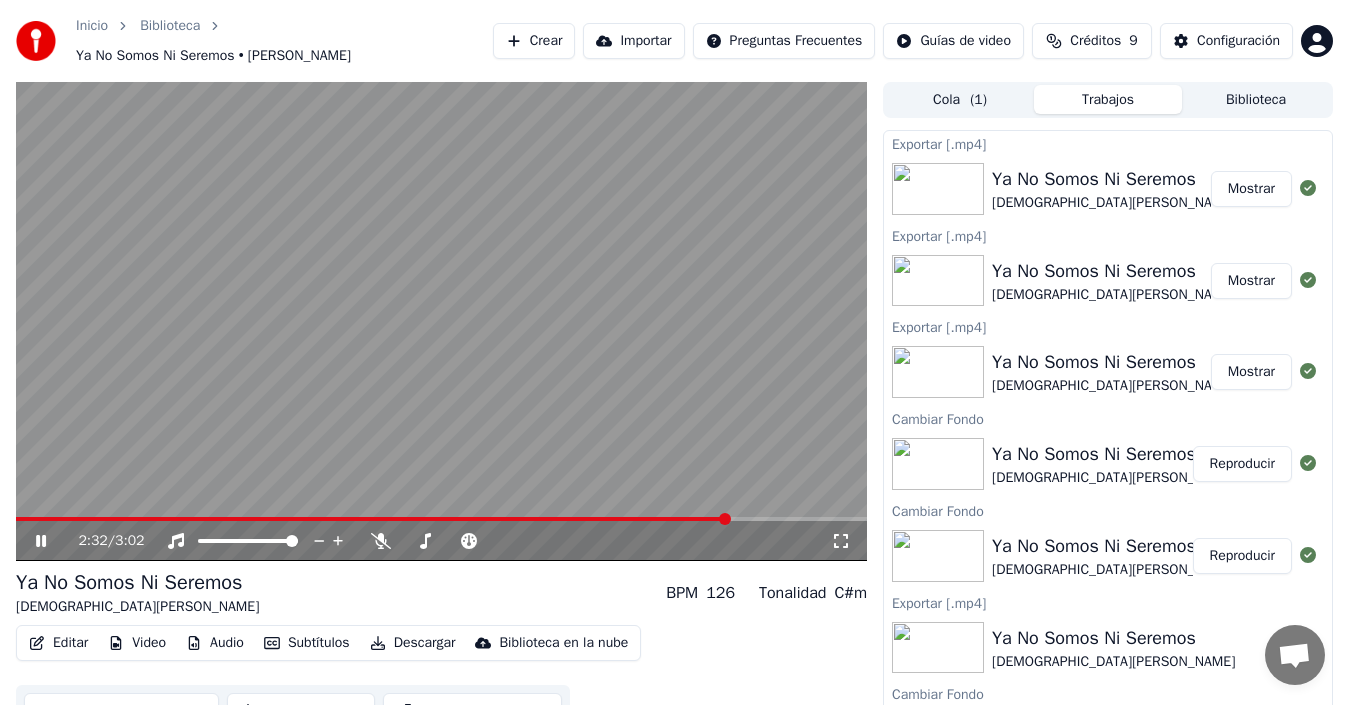 click at bounding box center (372, 519) 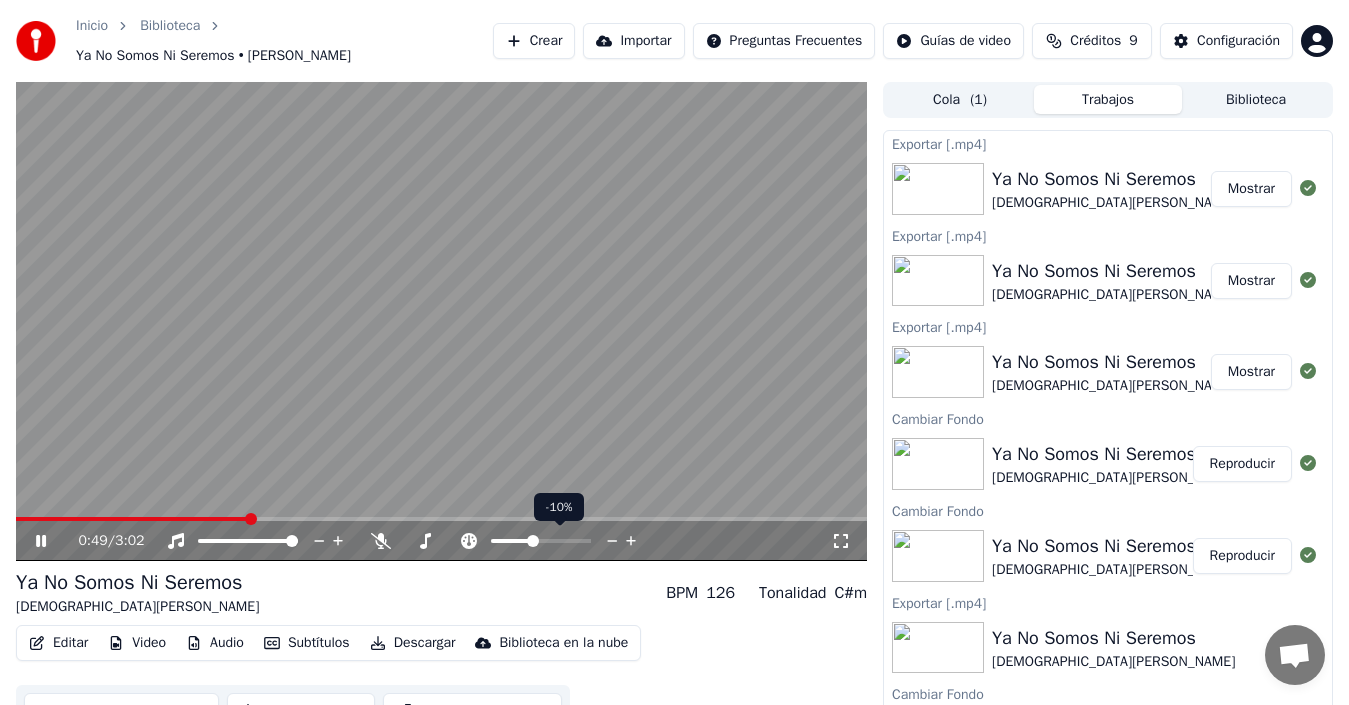 click 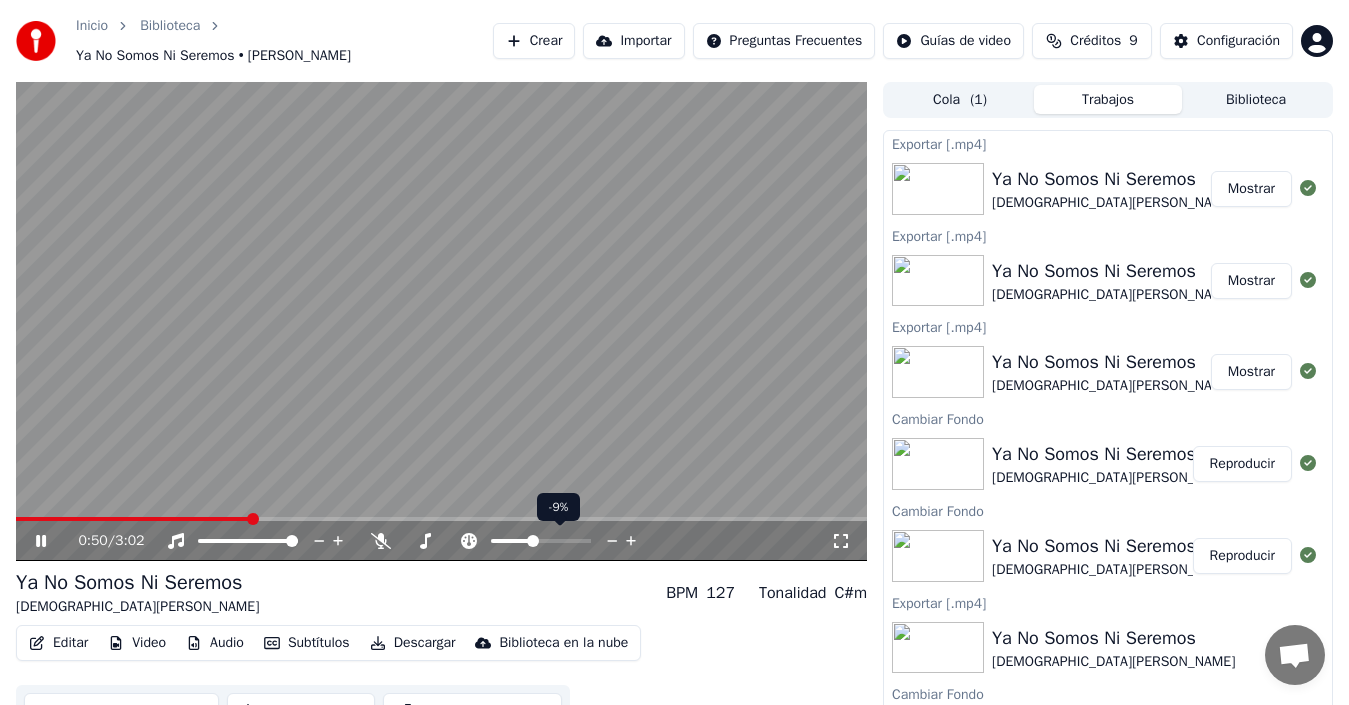 click 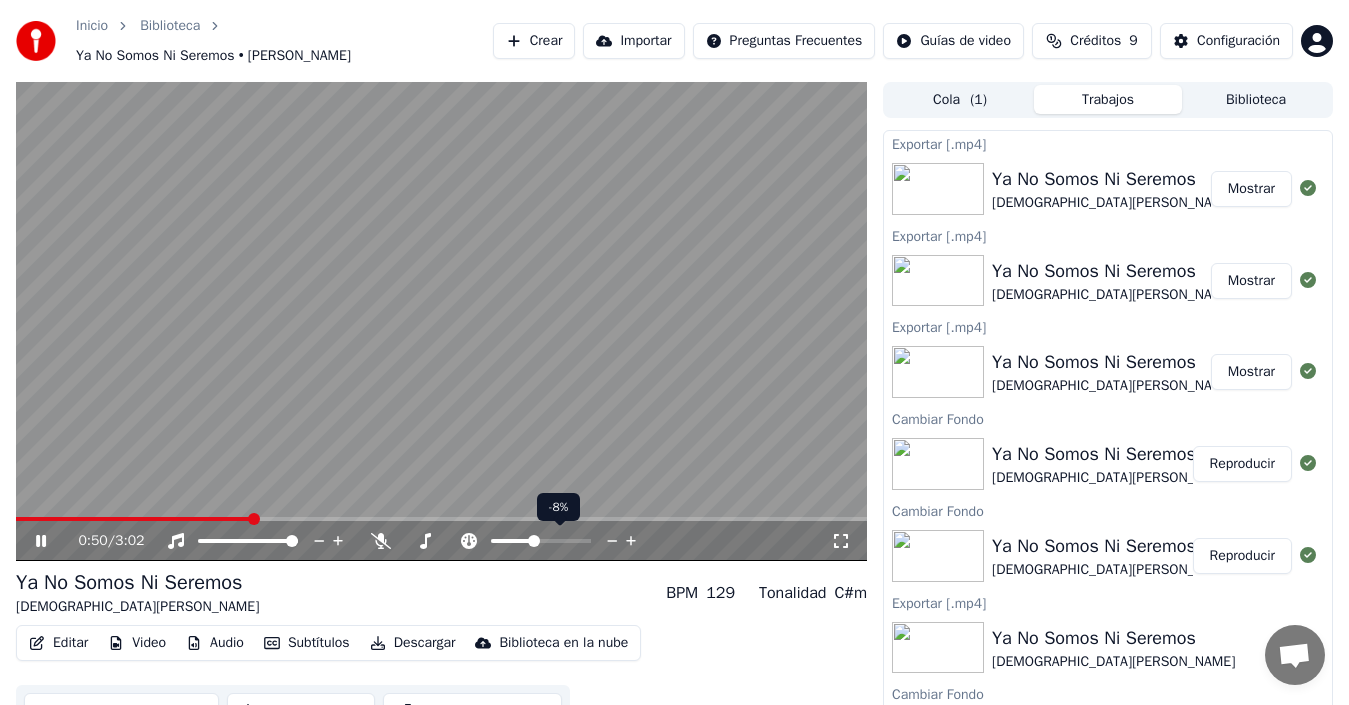 click 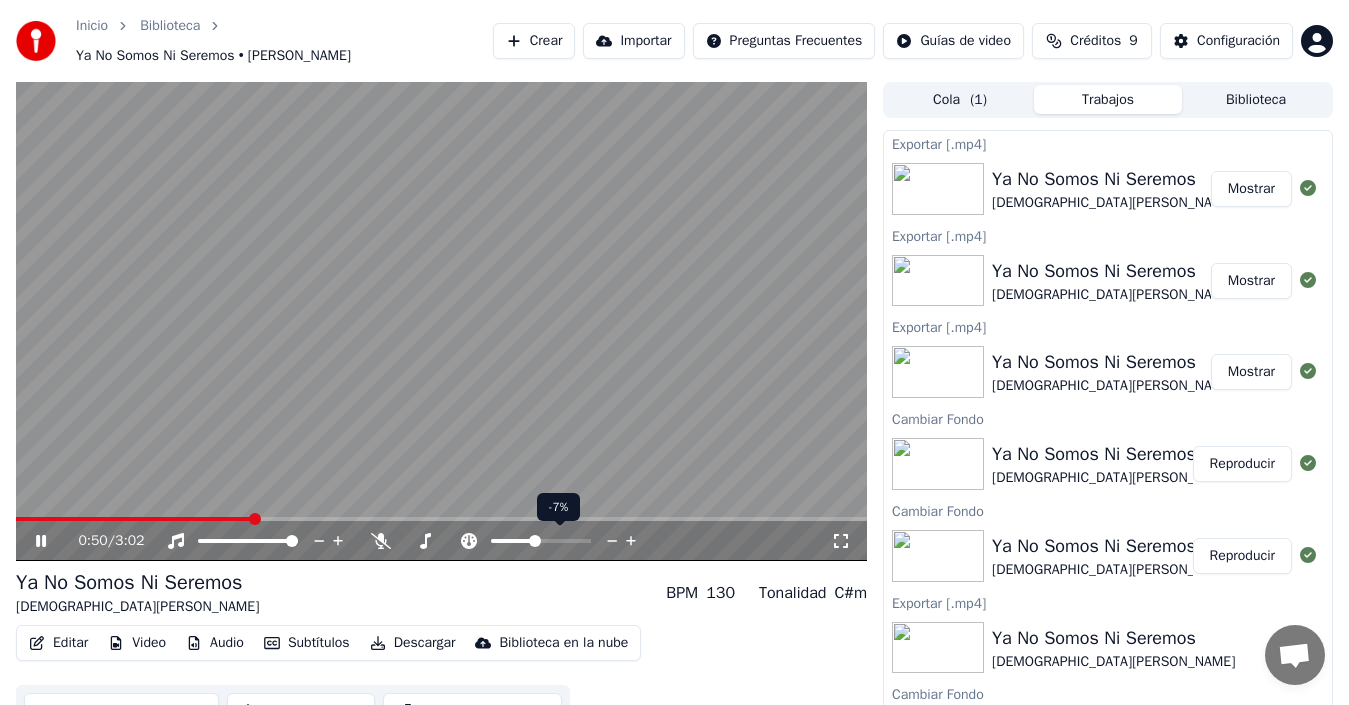click 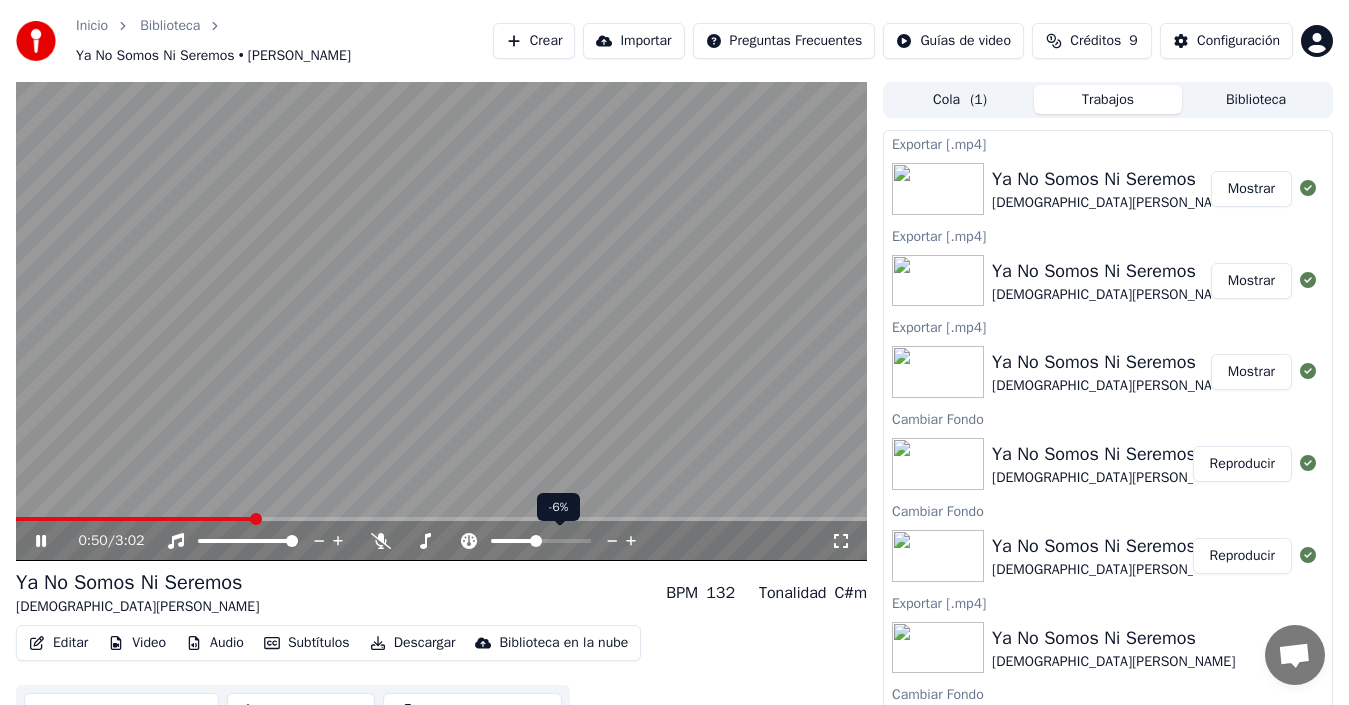 click 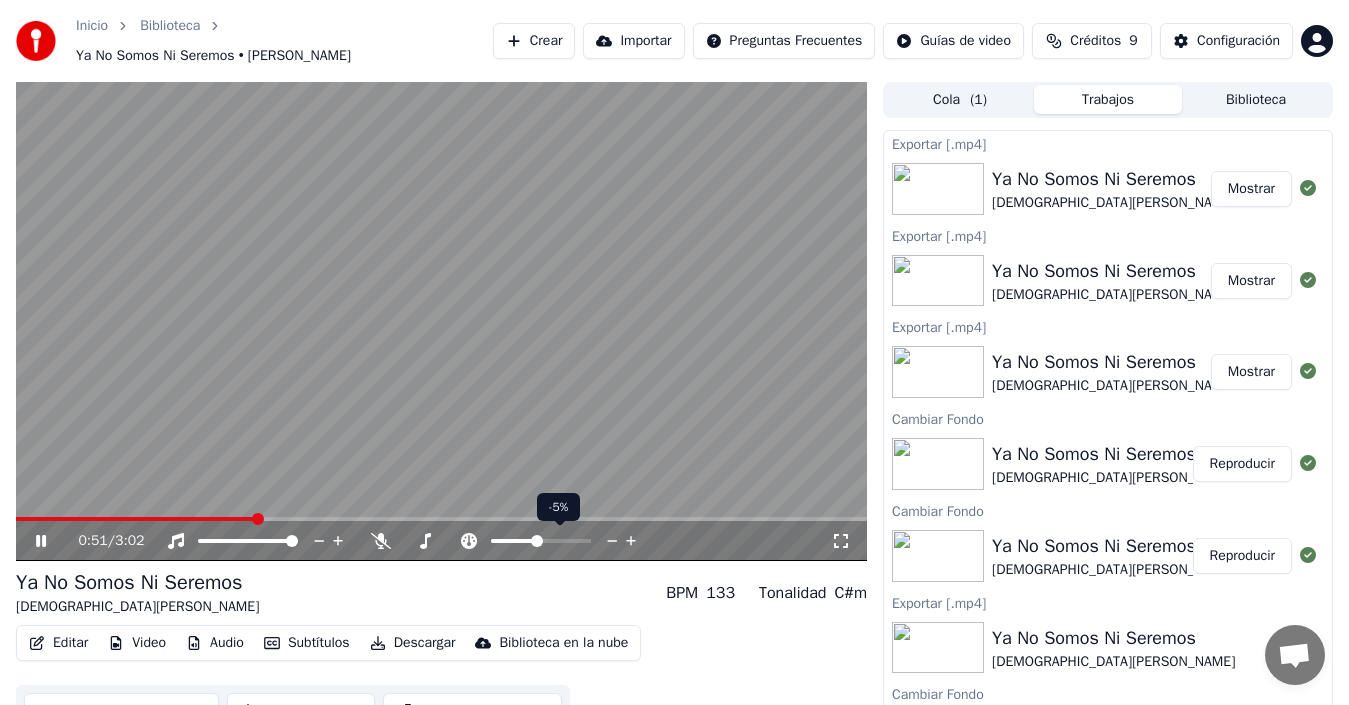 click 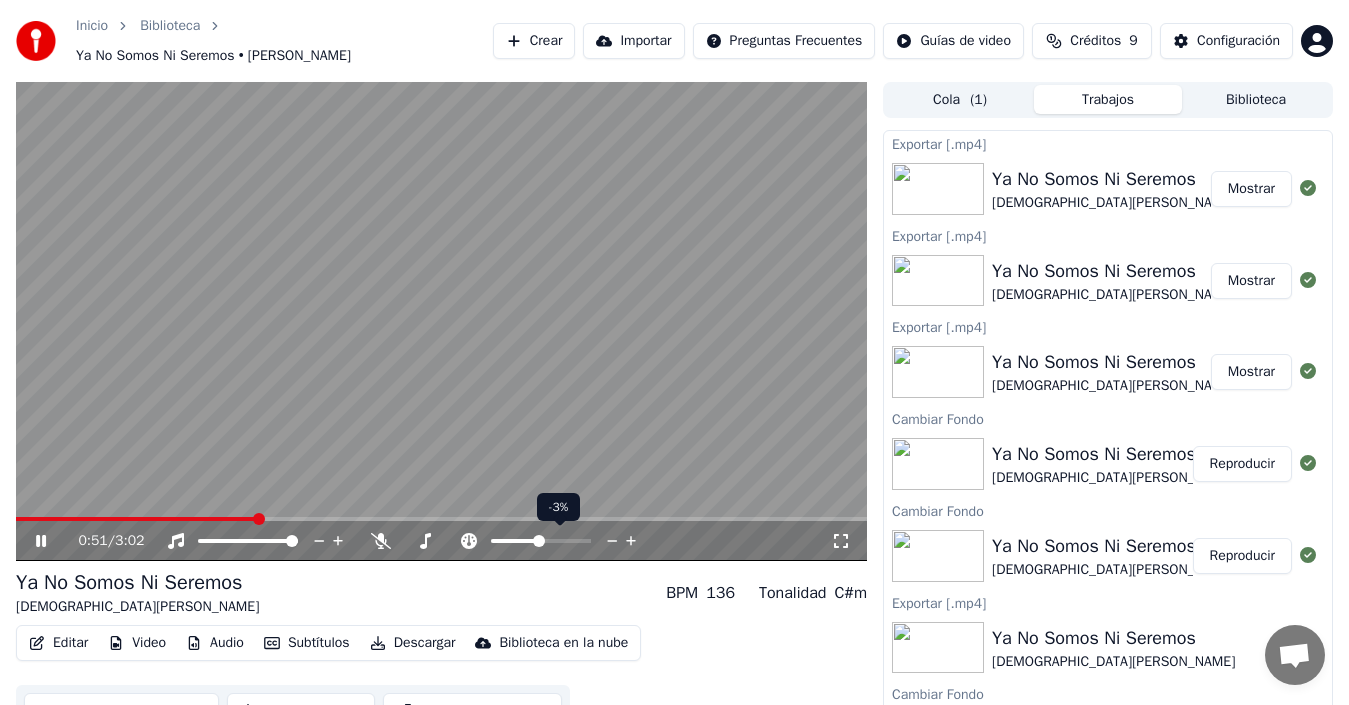 click 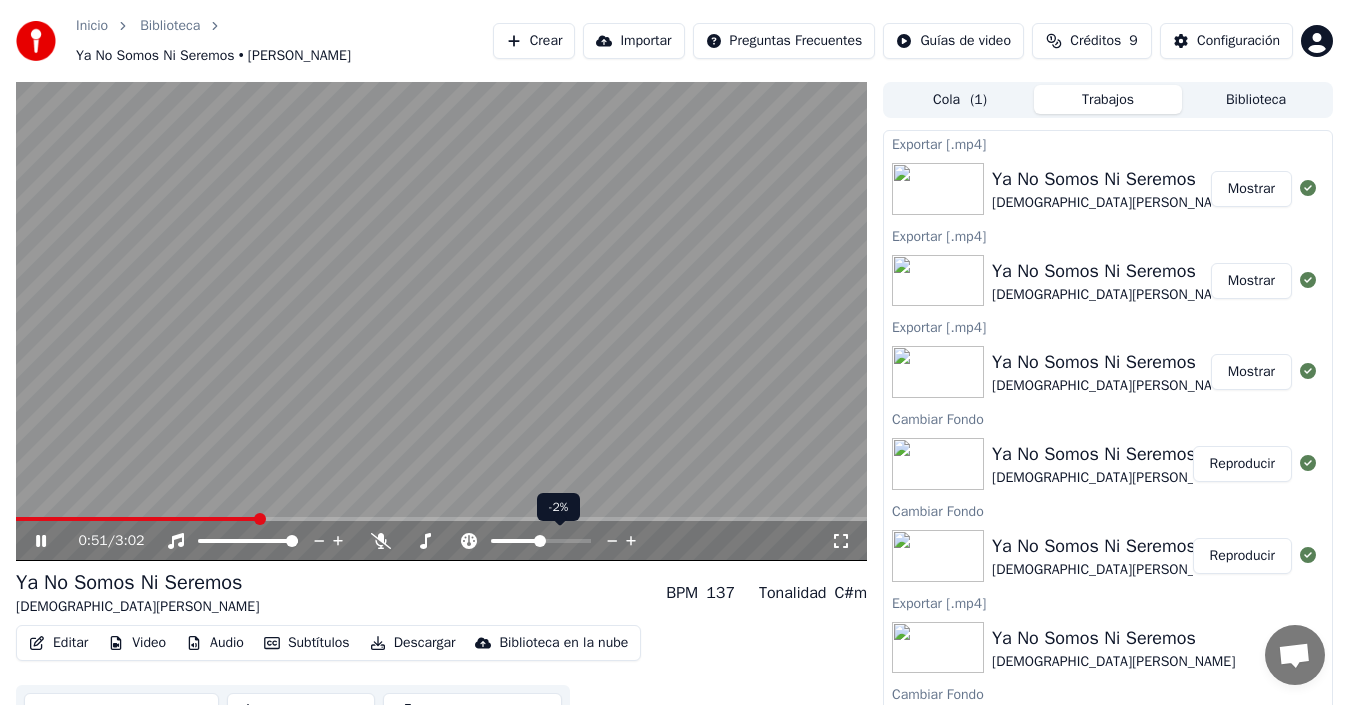 click 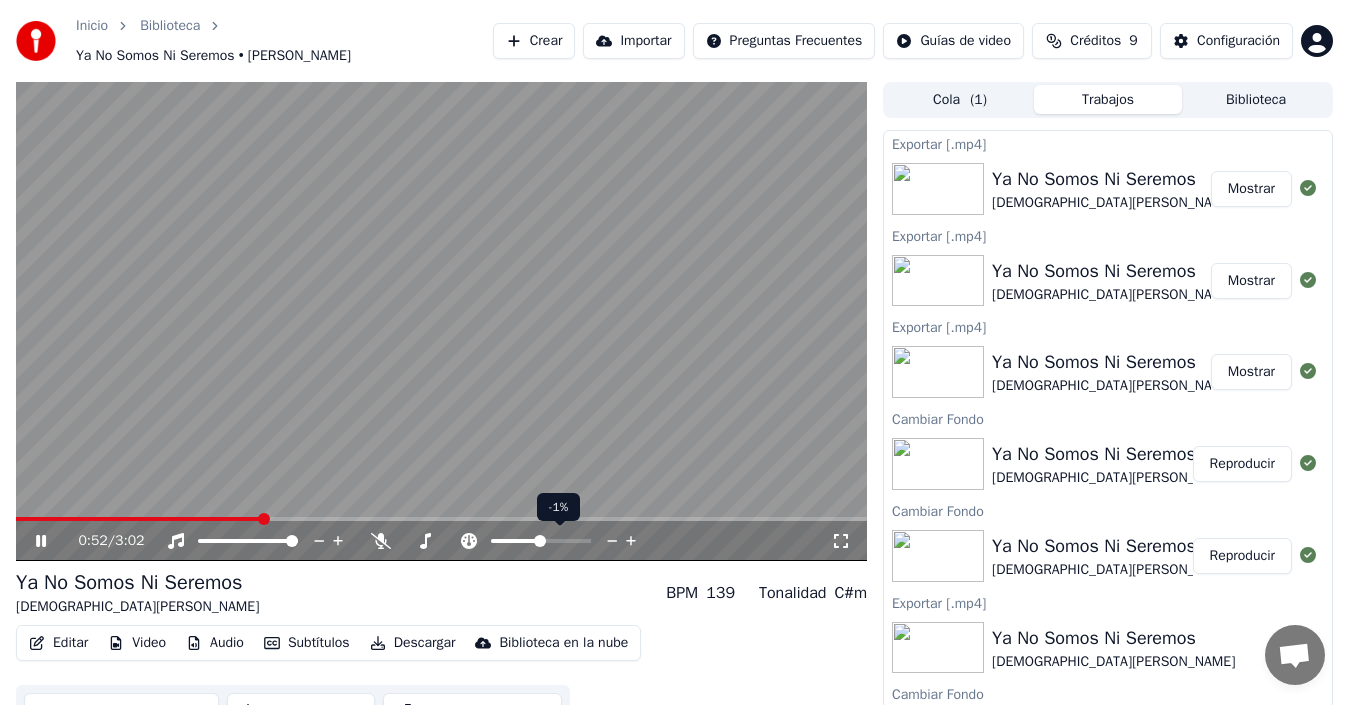 click 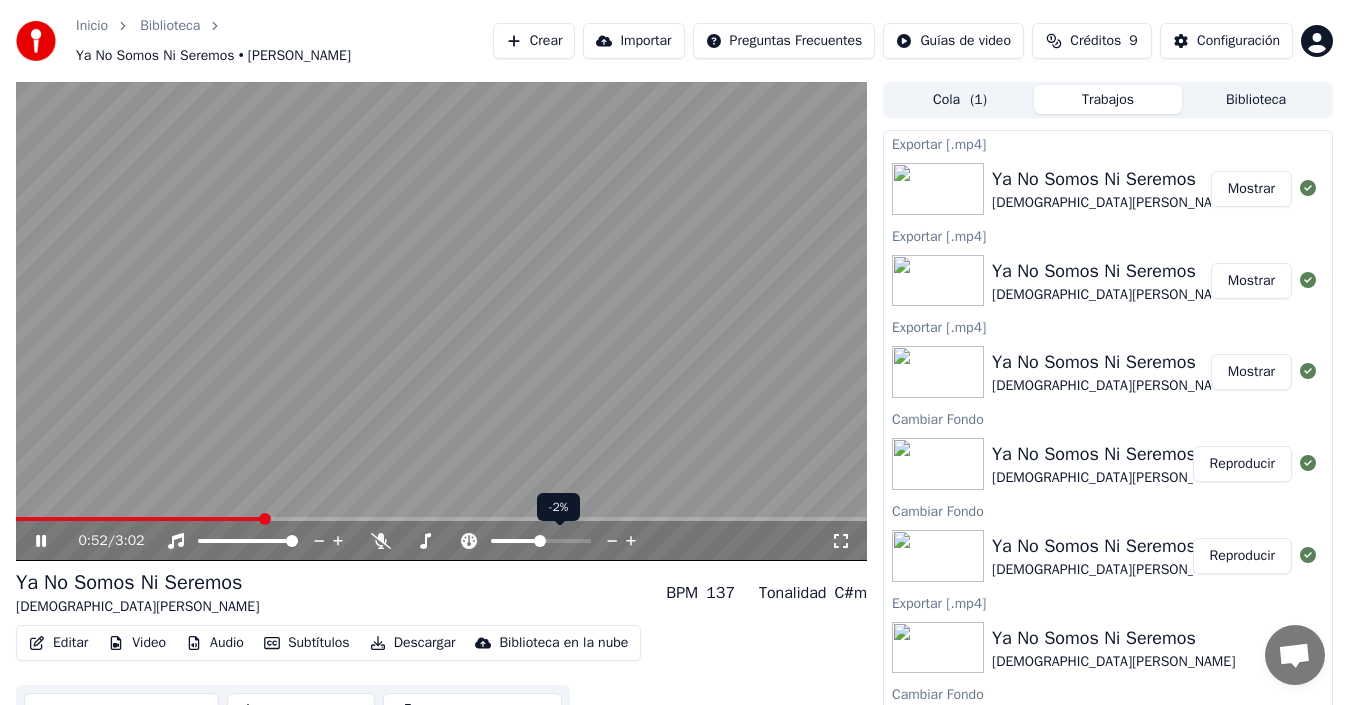 click 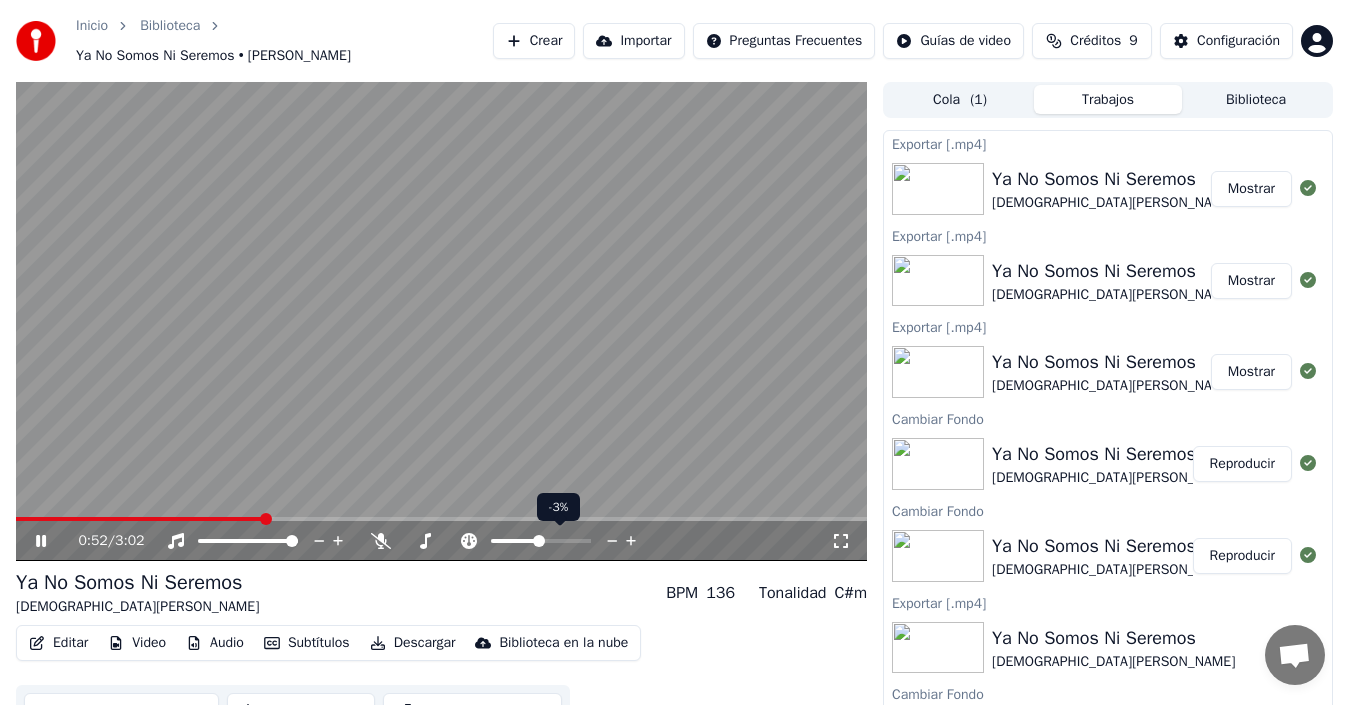 click 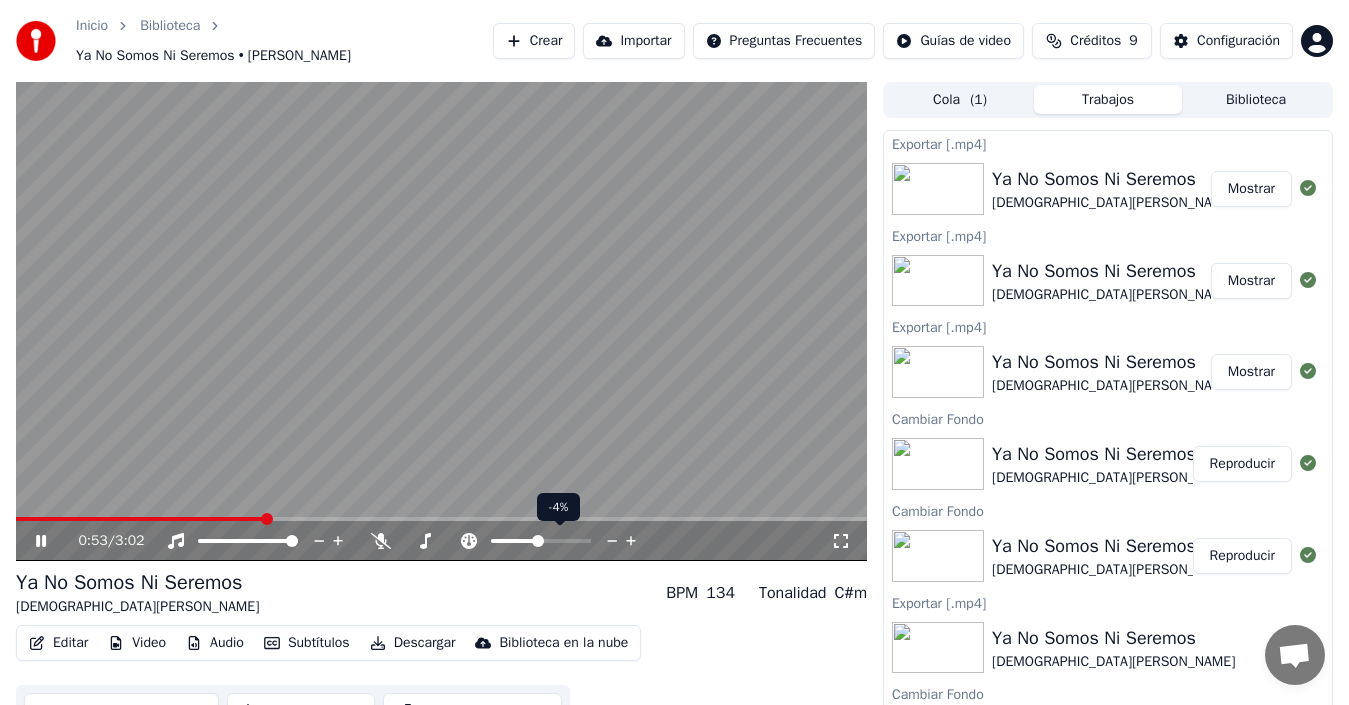 click 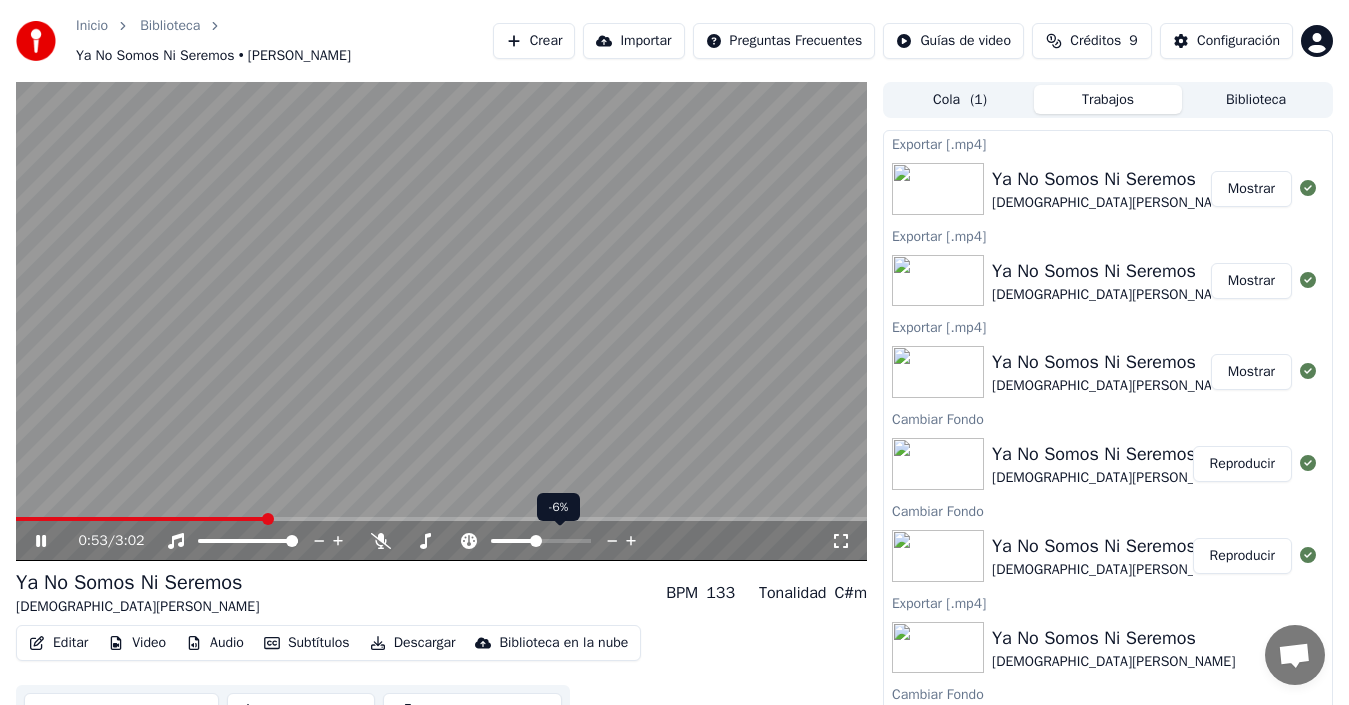 click 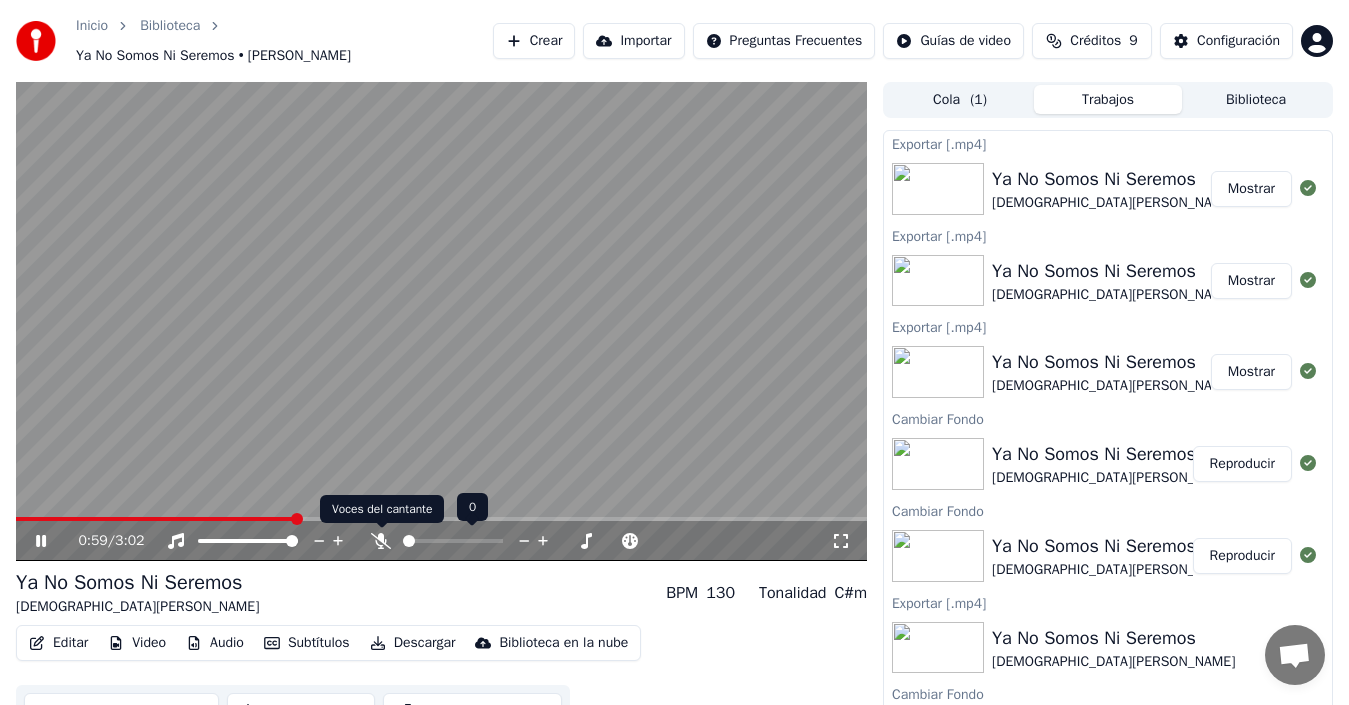 click 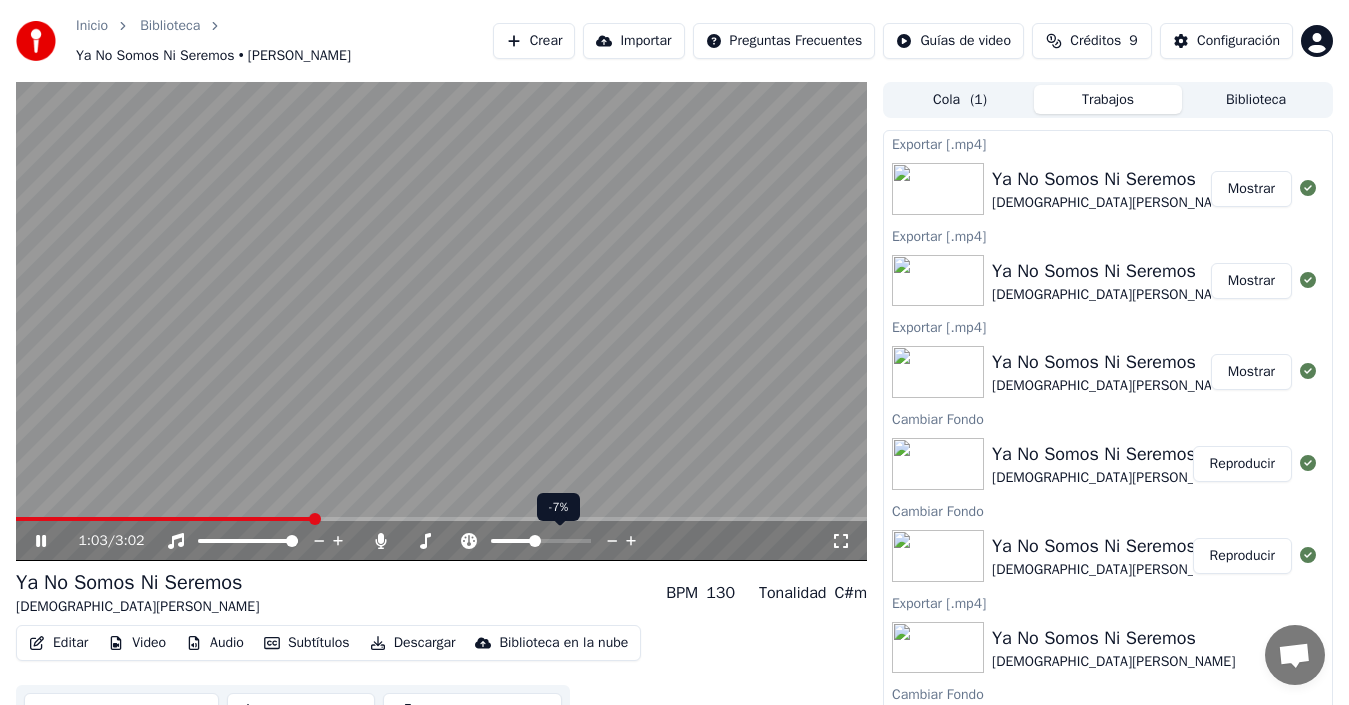 click 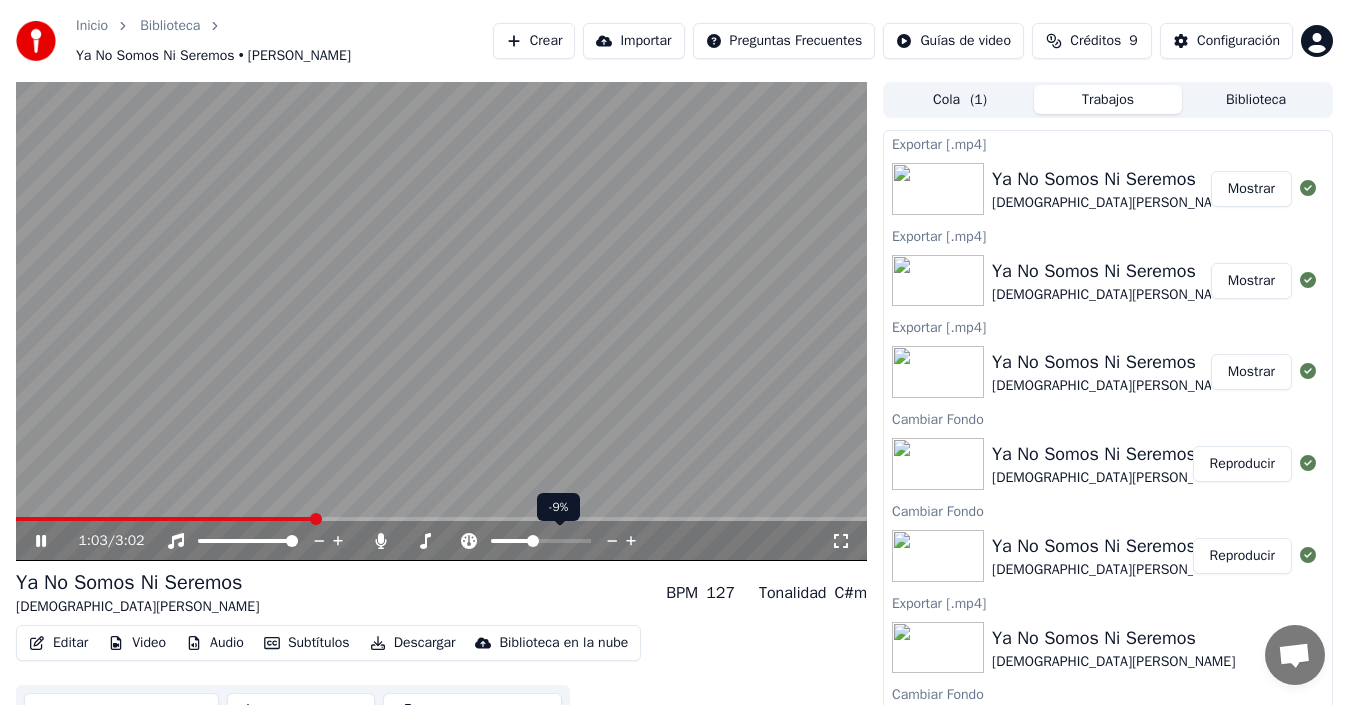 click 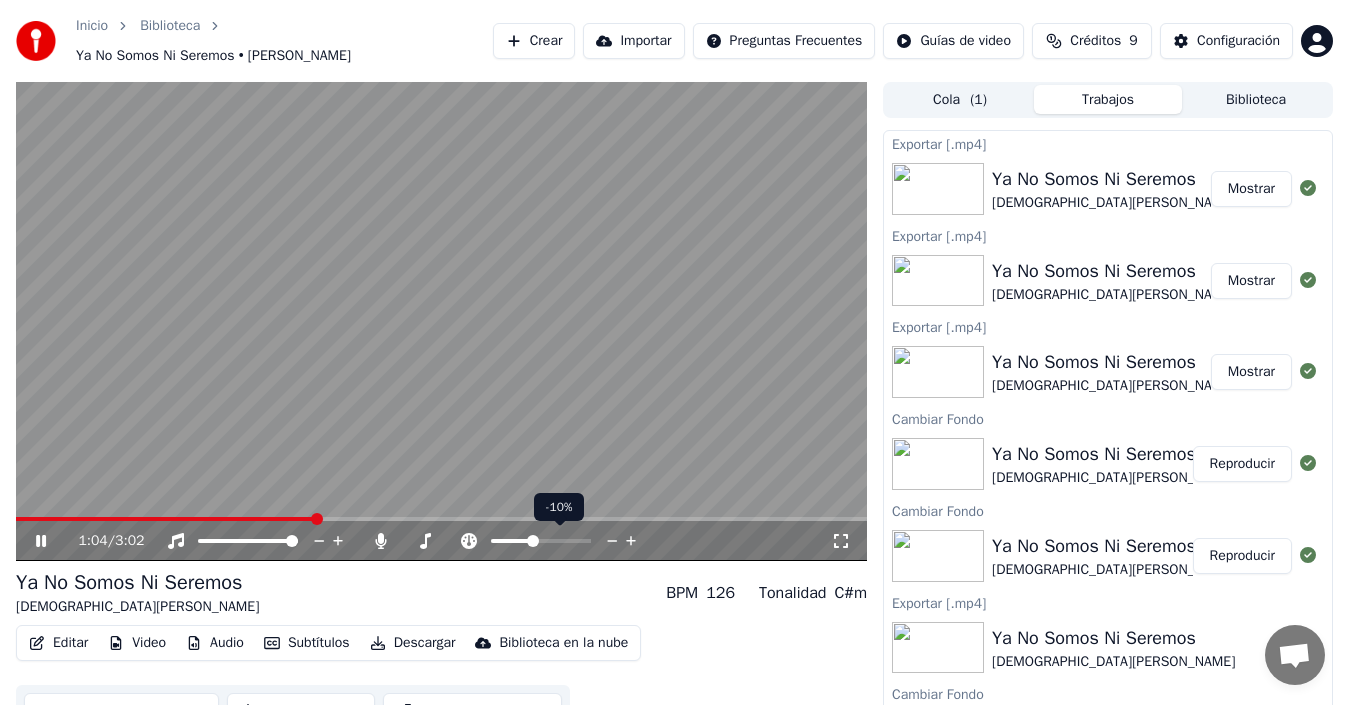 click 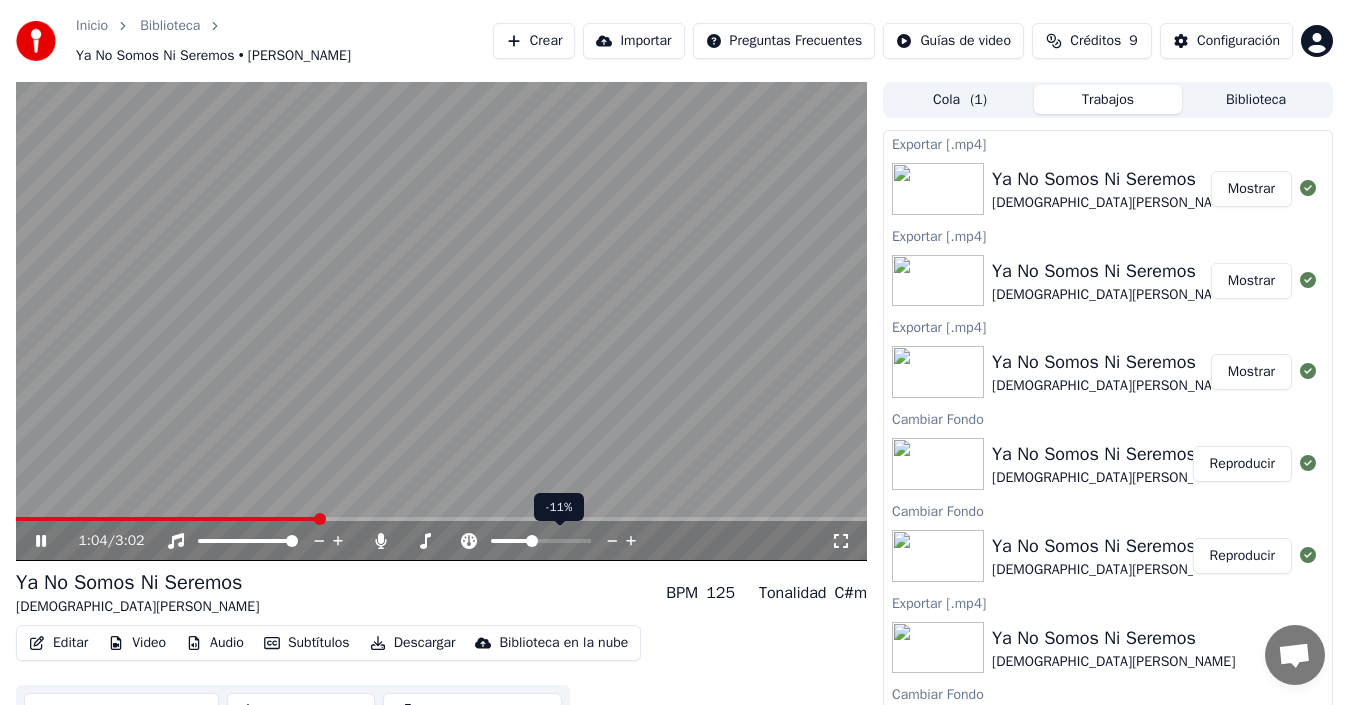 click 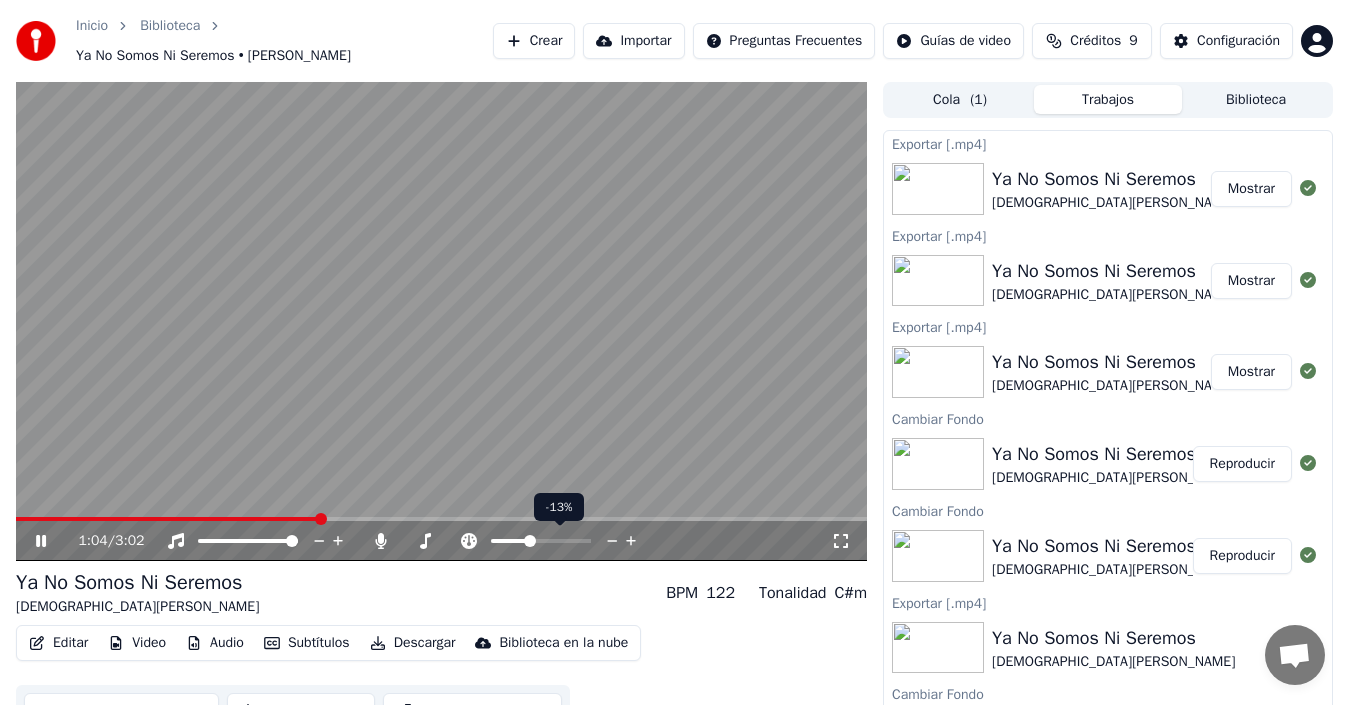 click 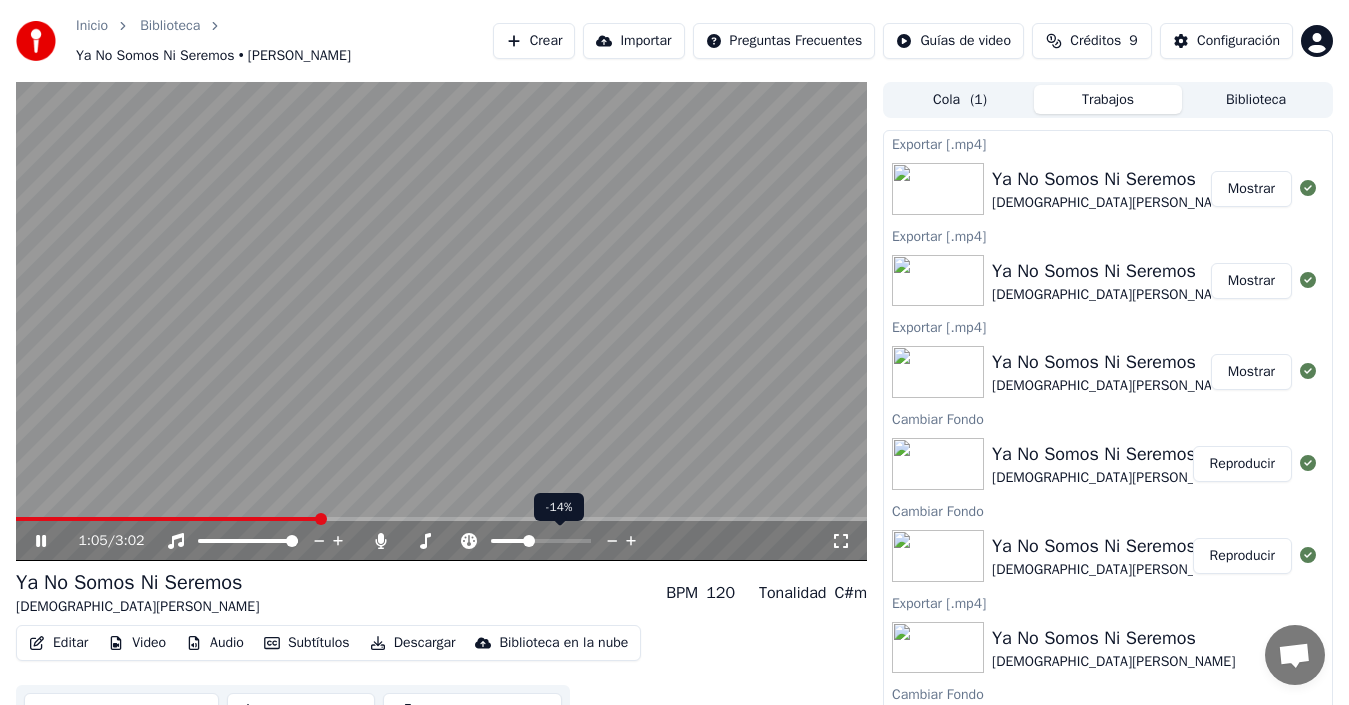 click 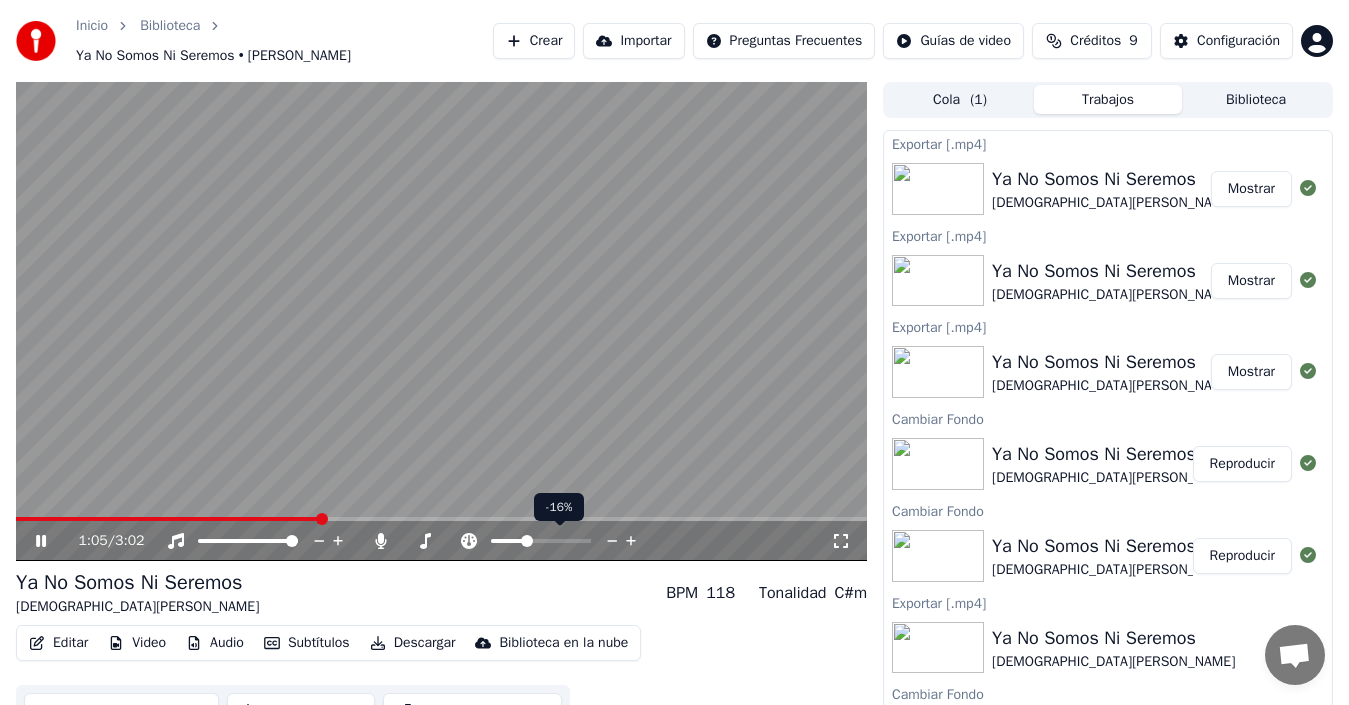 click 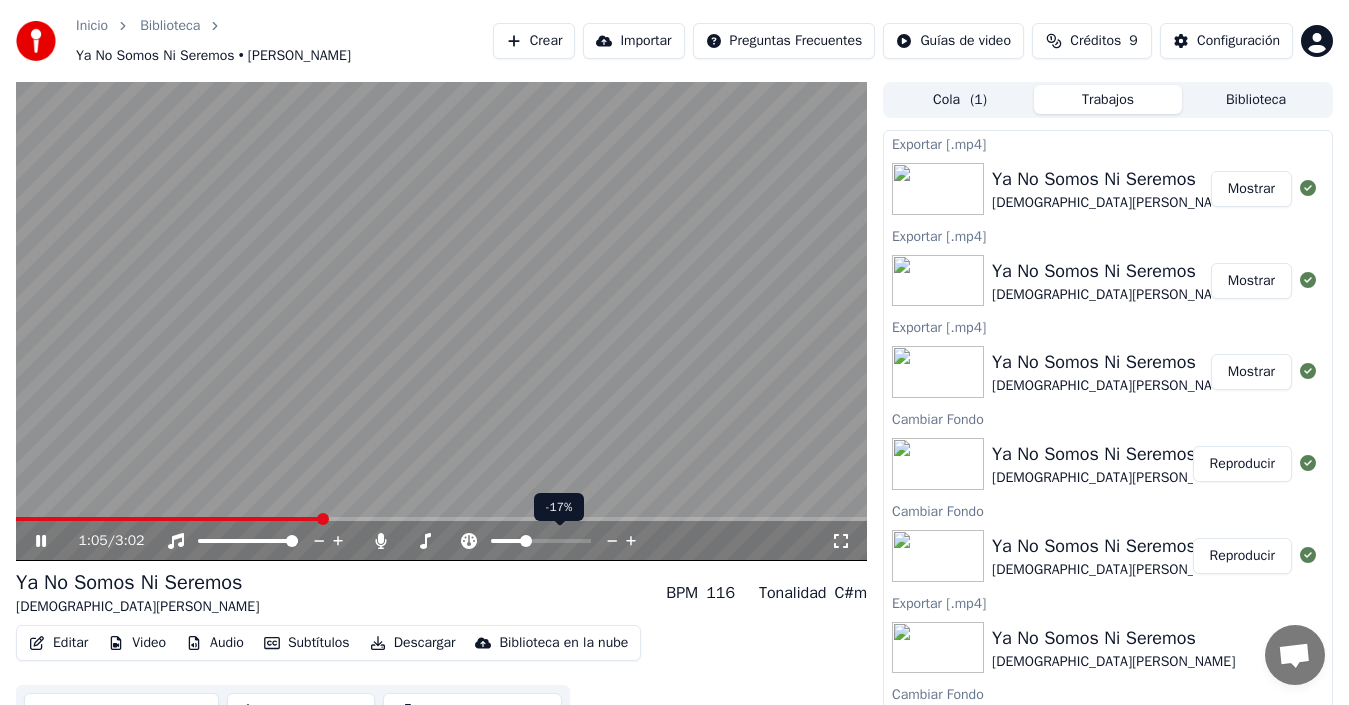 click 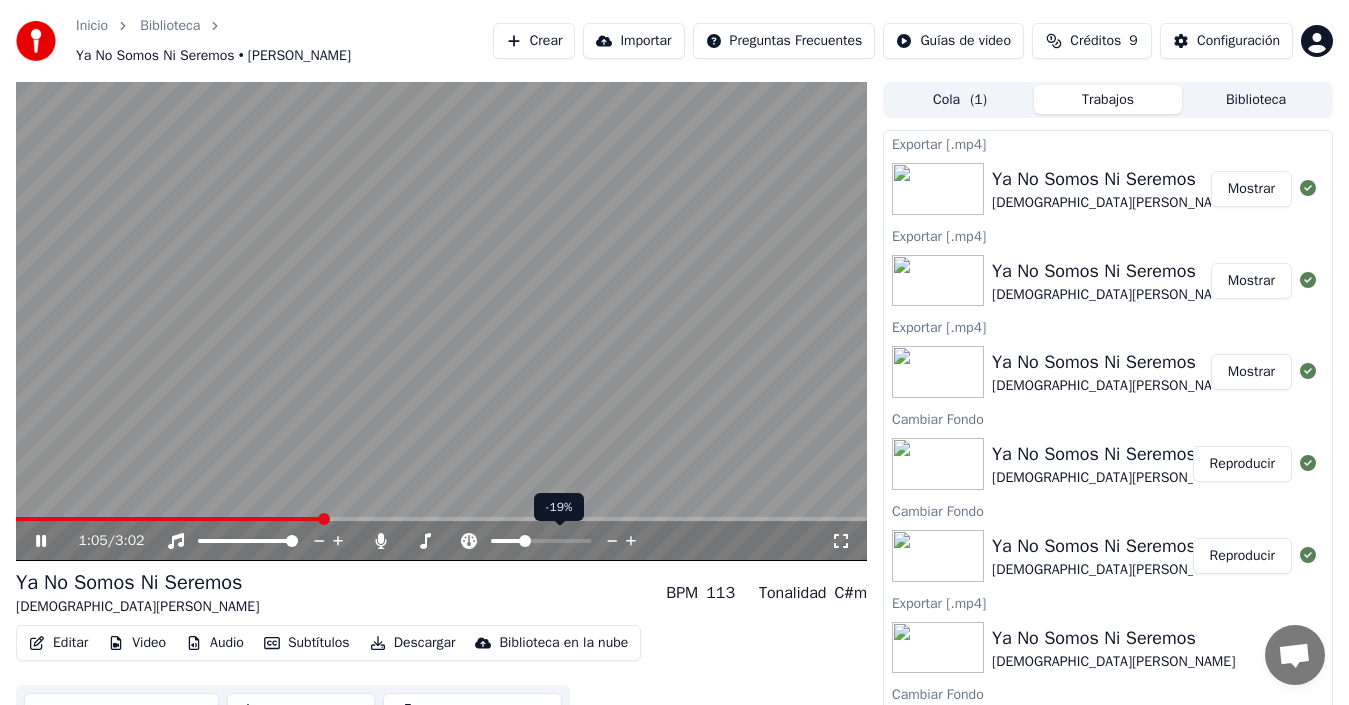 click 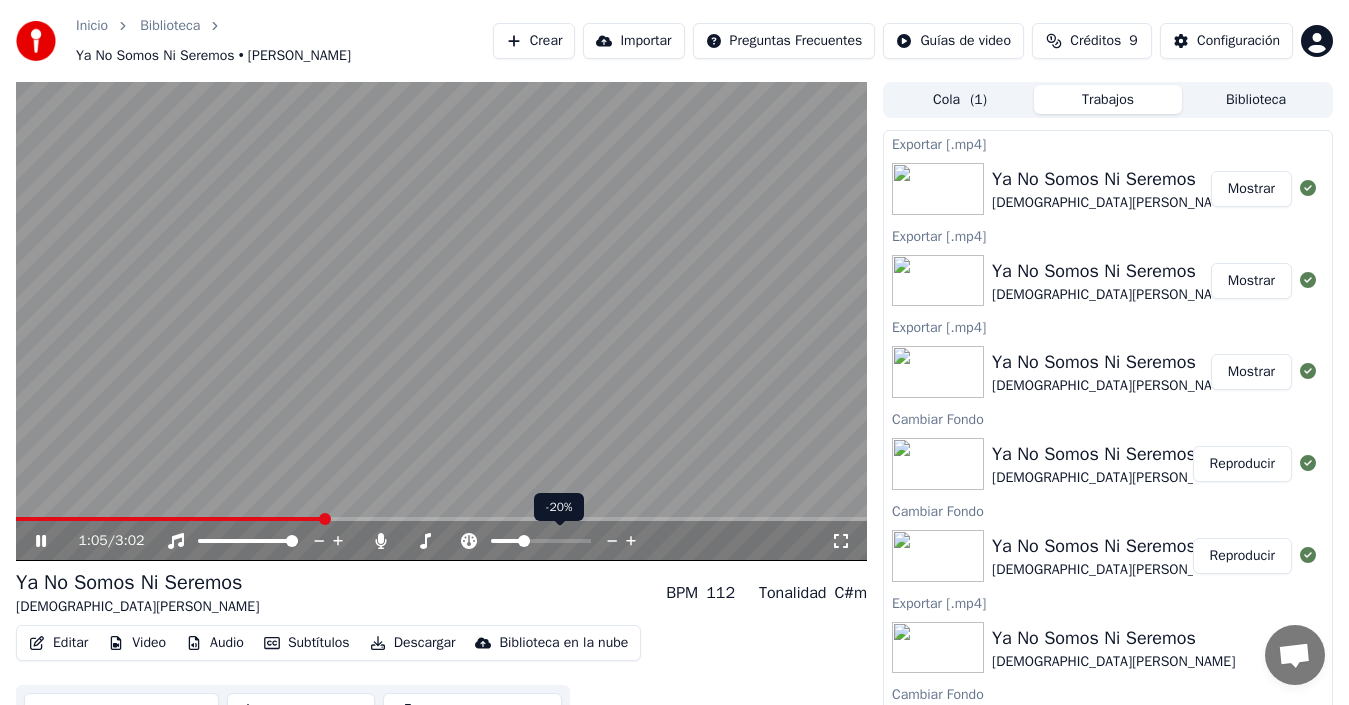 click 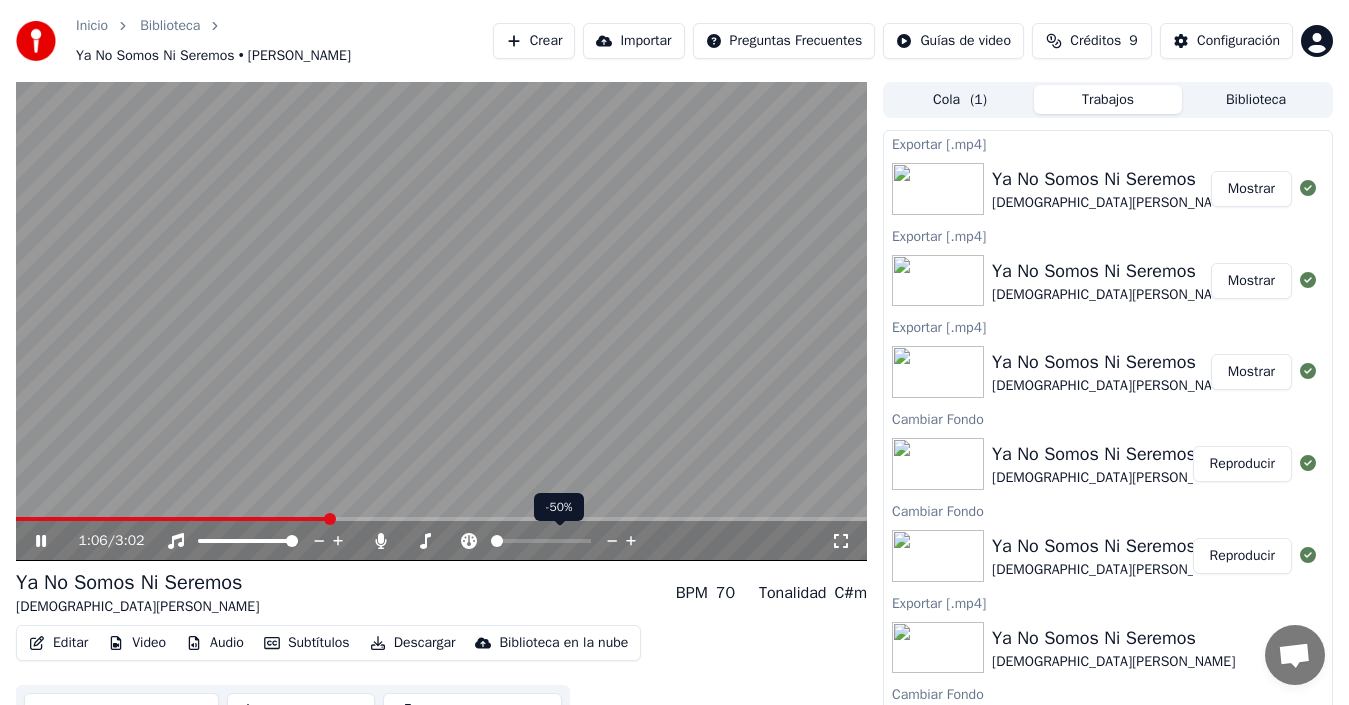 click at bounding box center (497, 541) 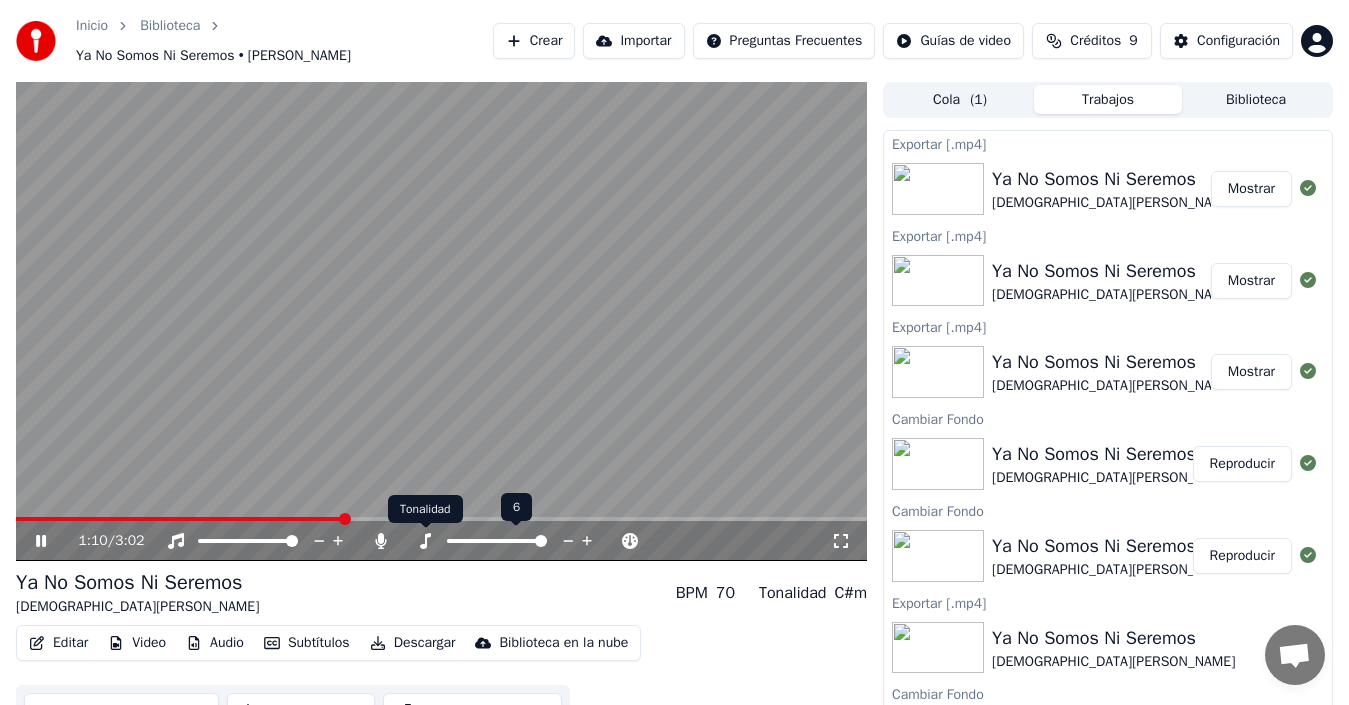 click 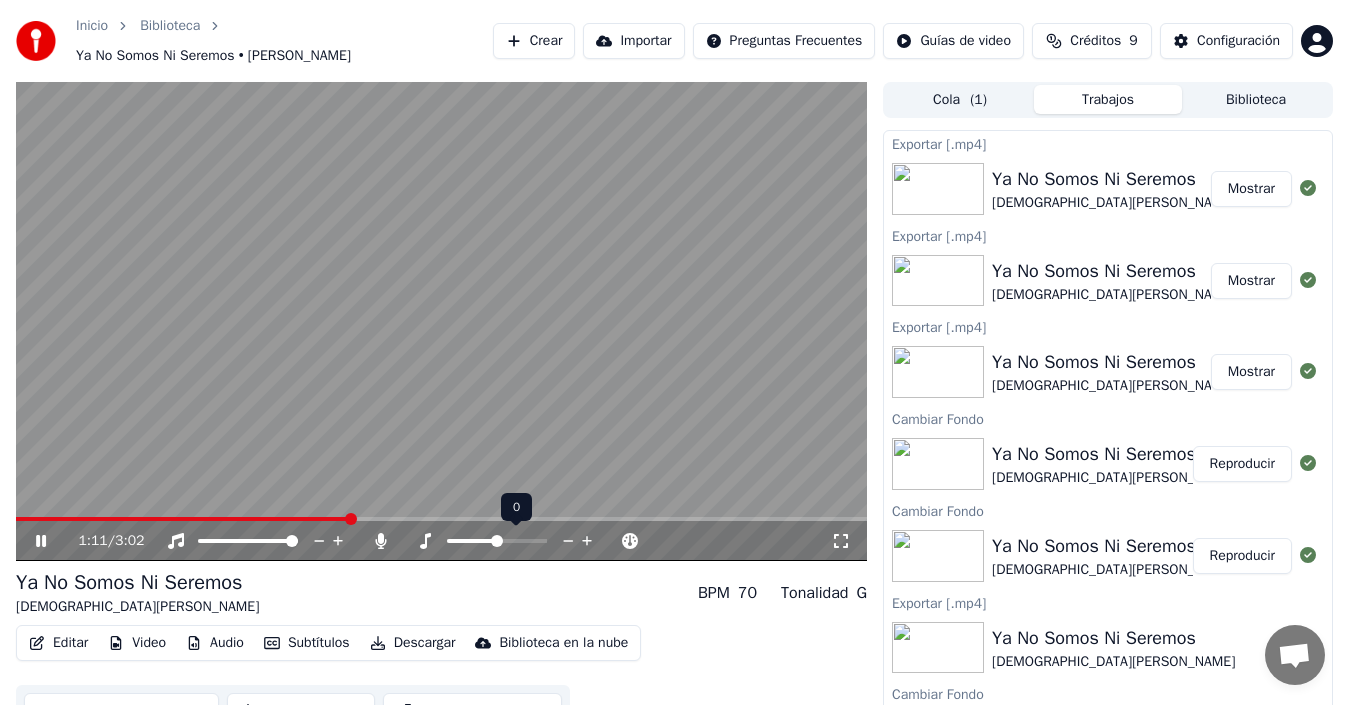 click 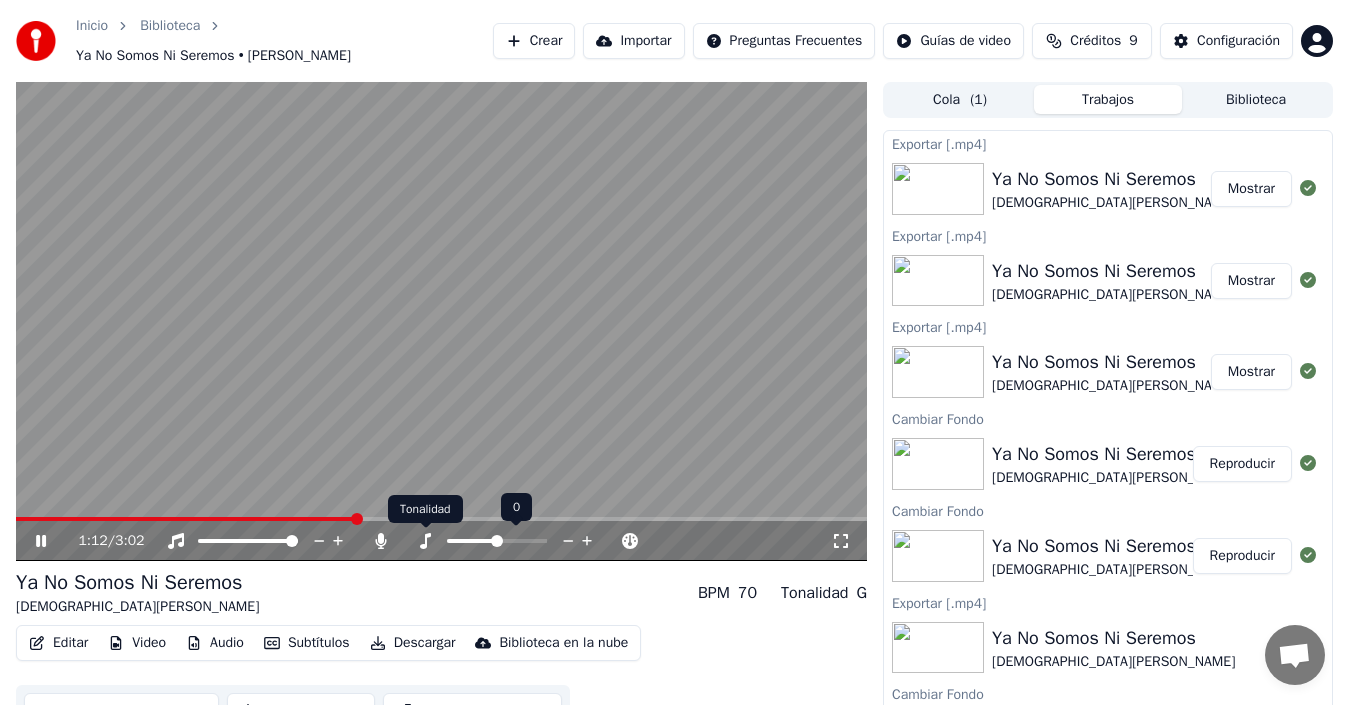 click 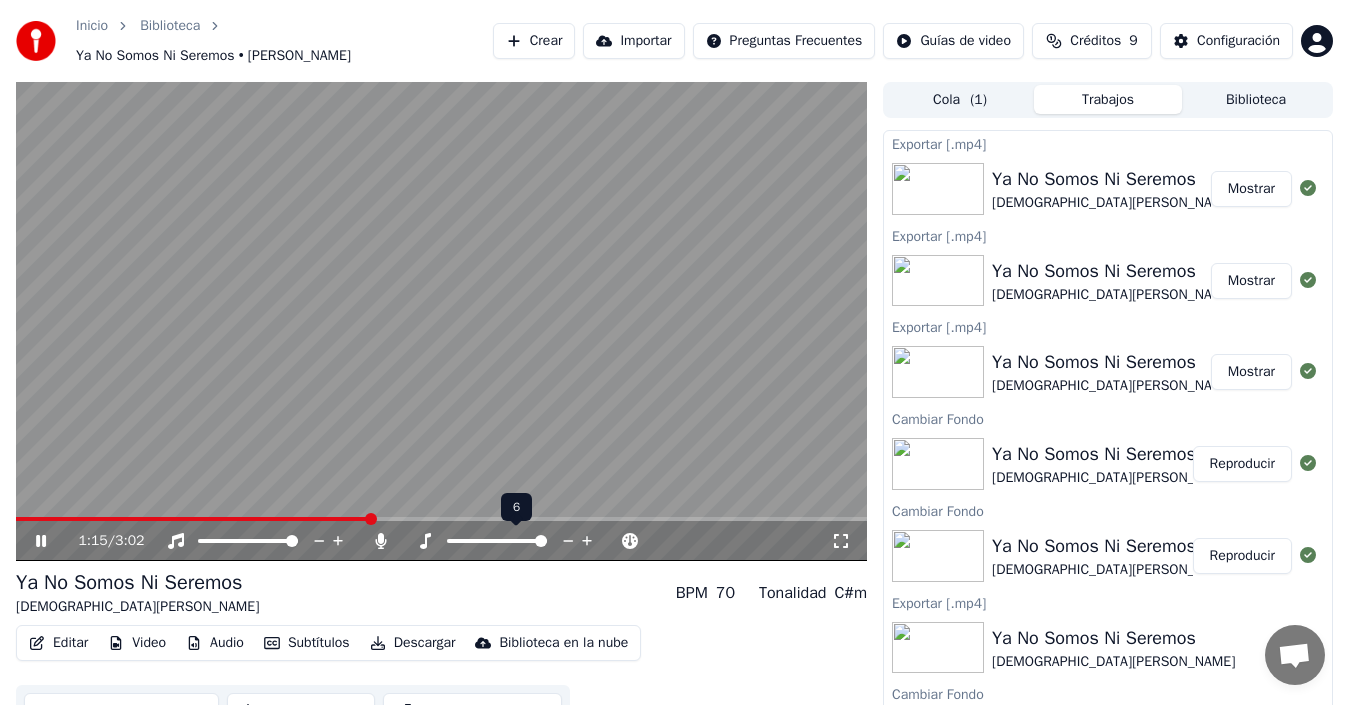 click at bounding box center (541, 541) 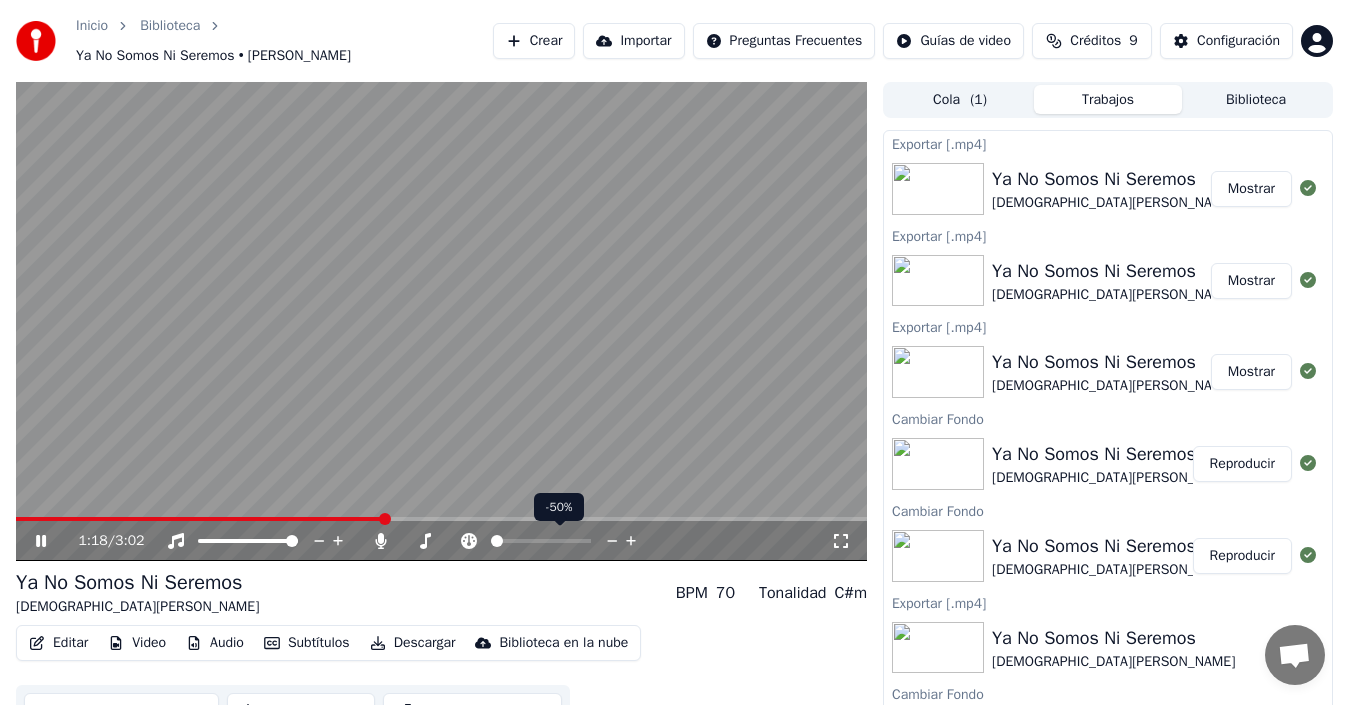 click 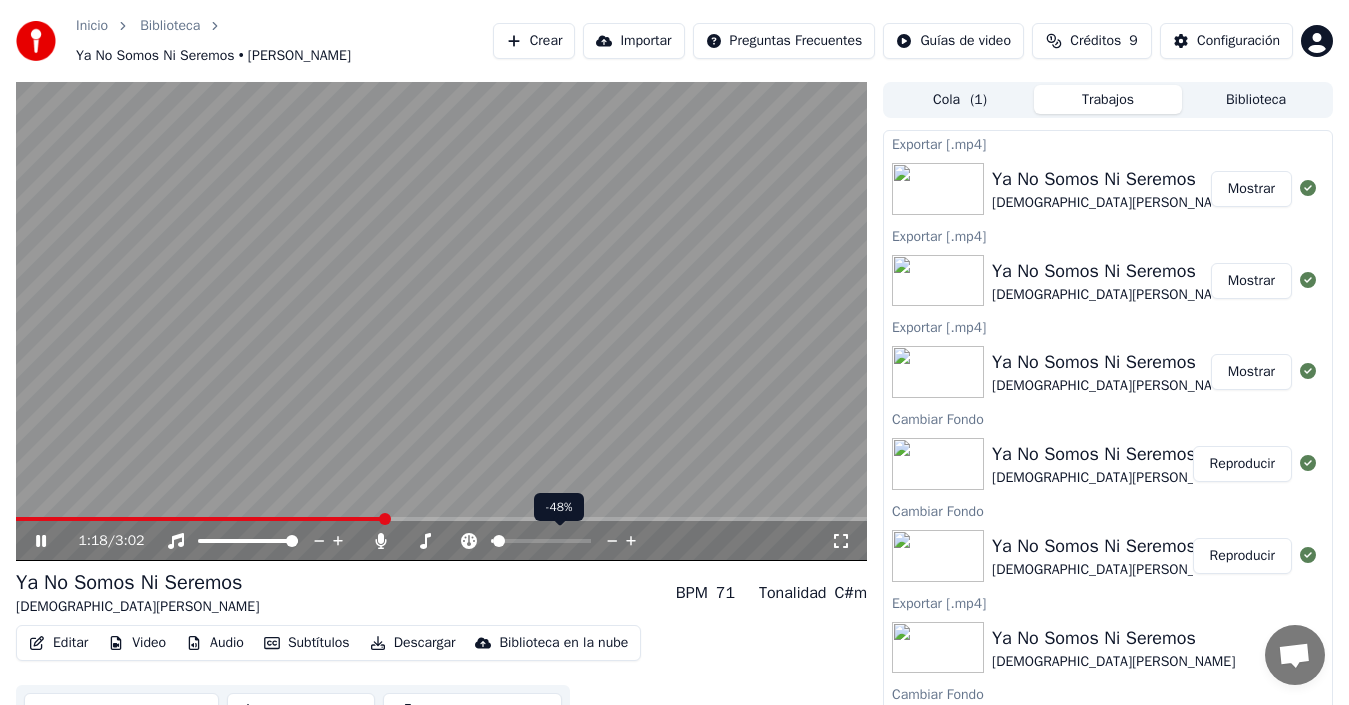 click 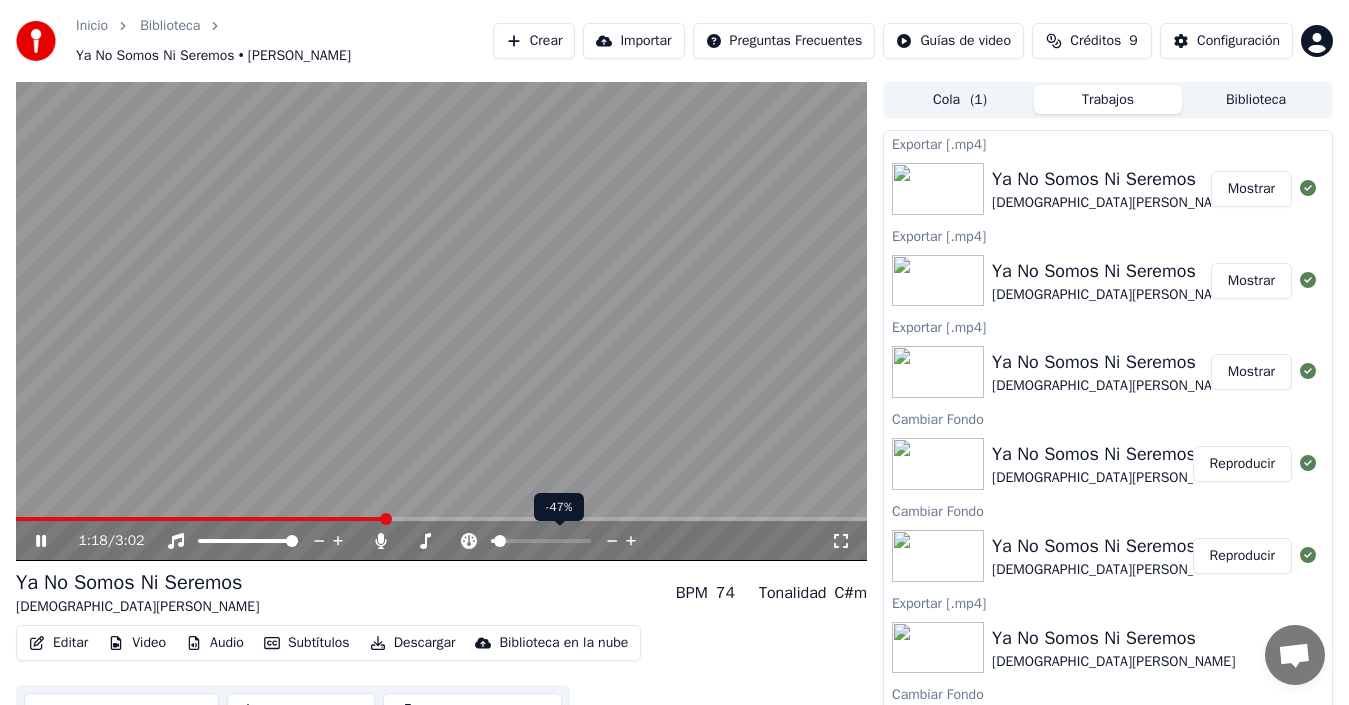 click 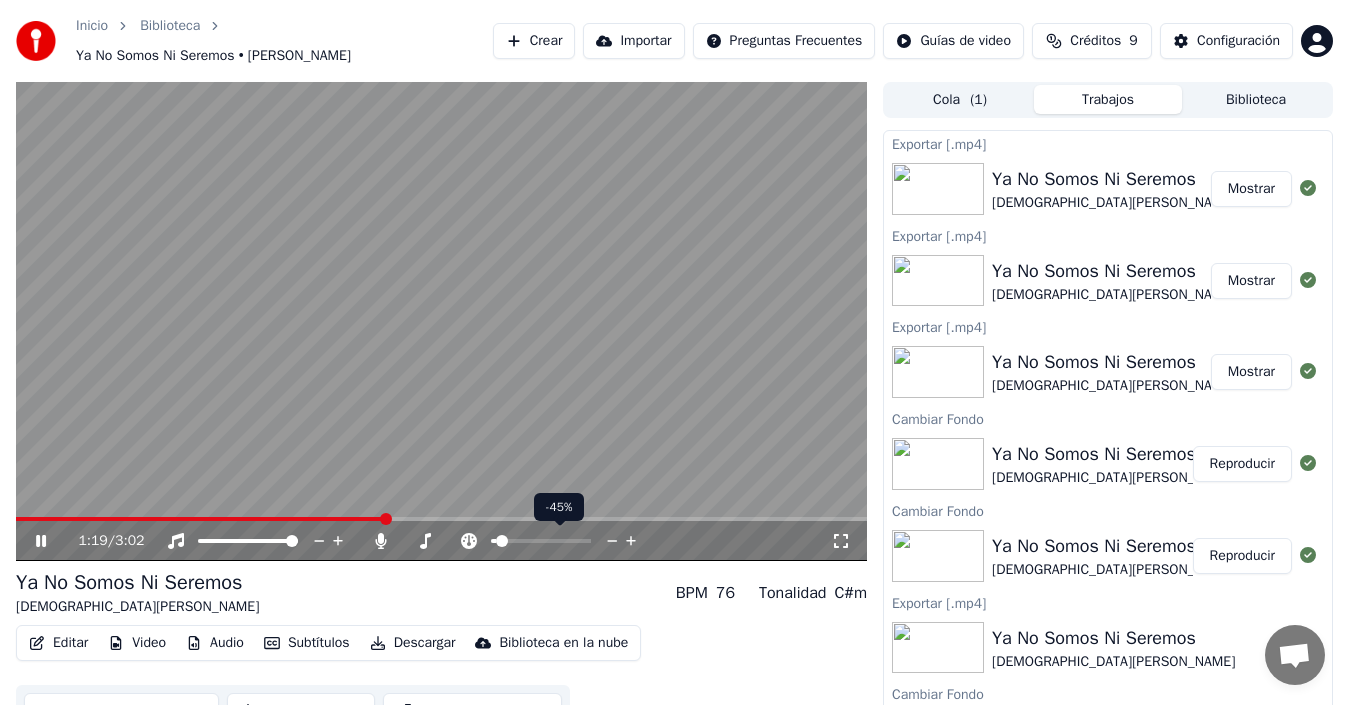 click 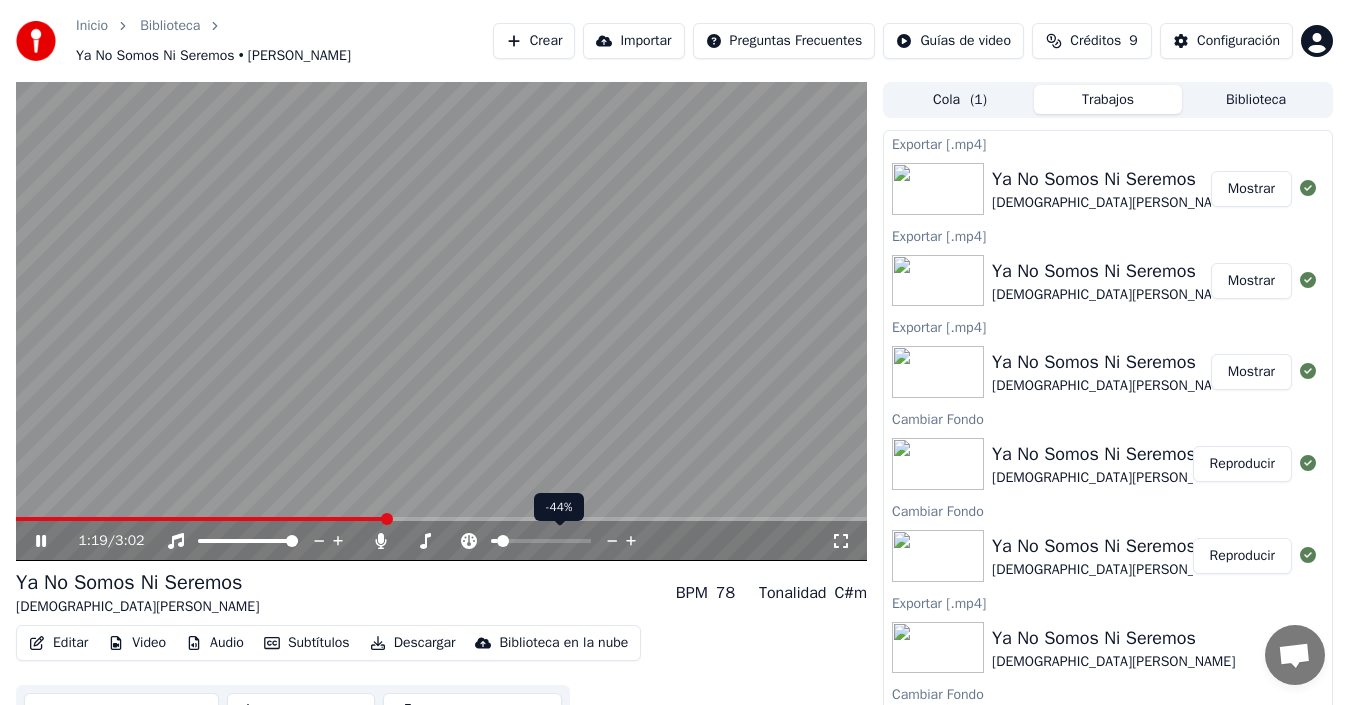 click 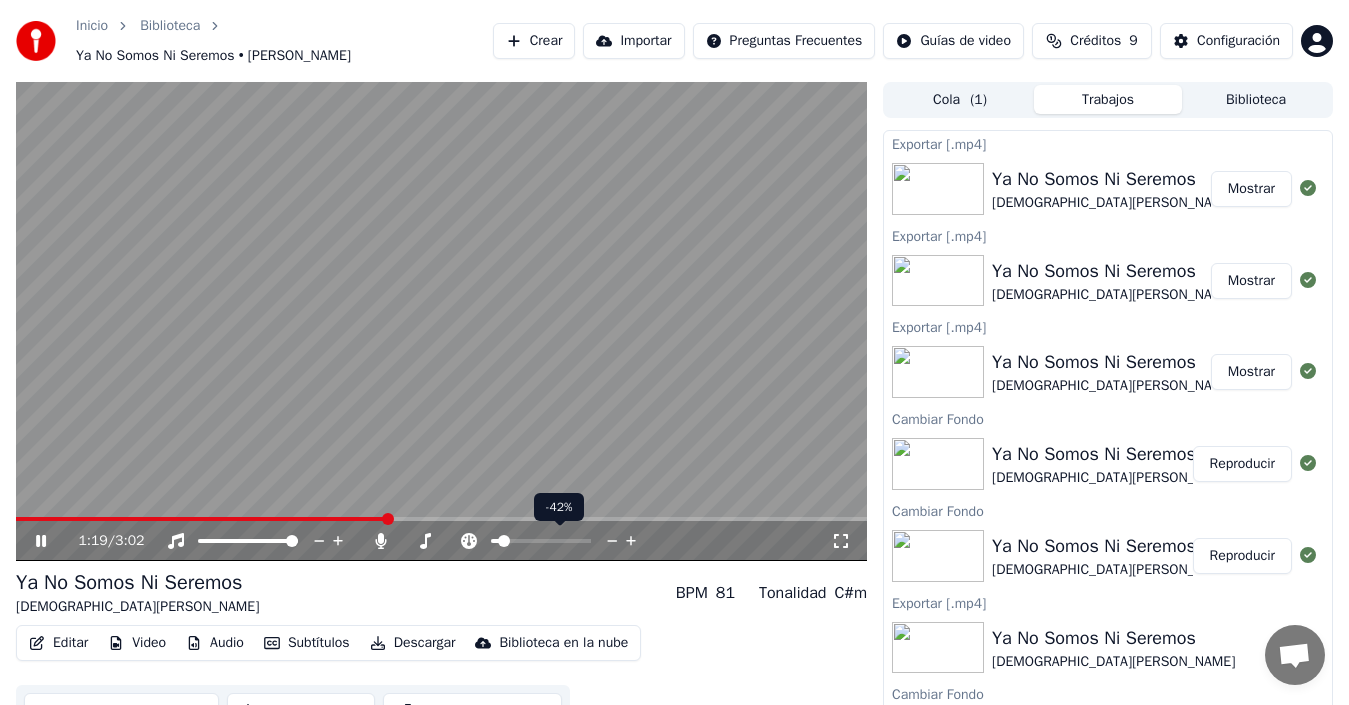 click 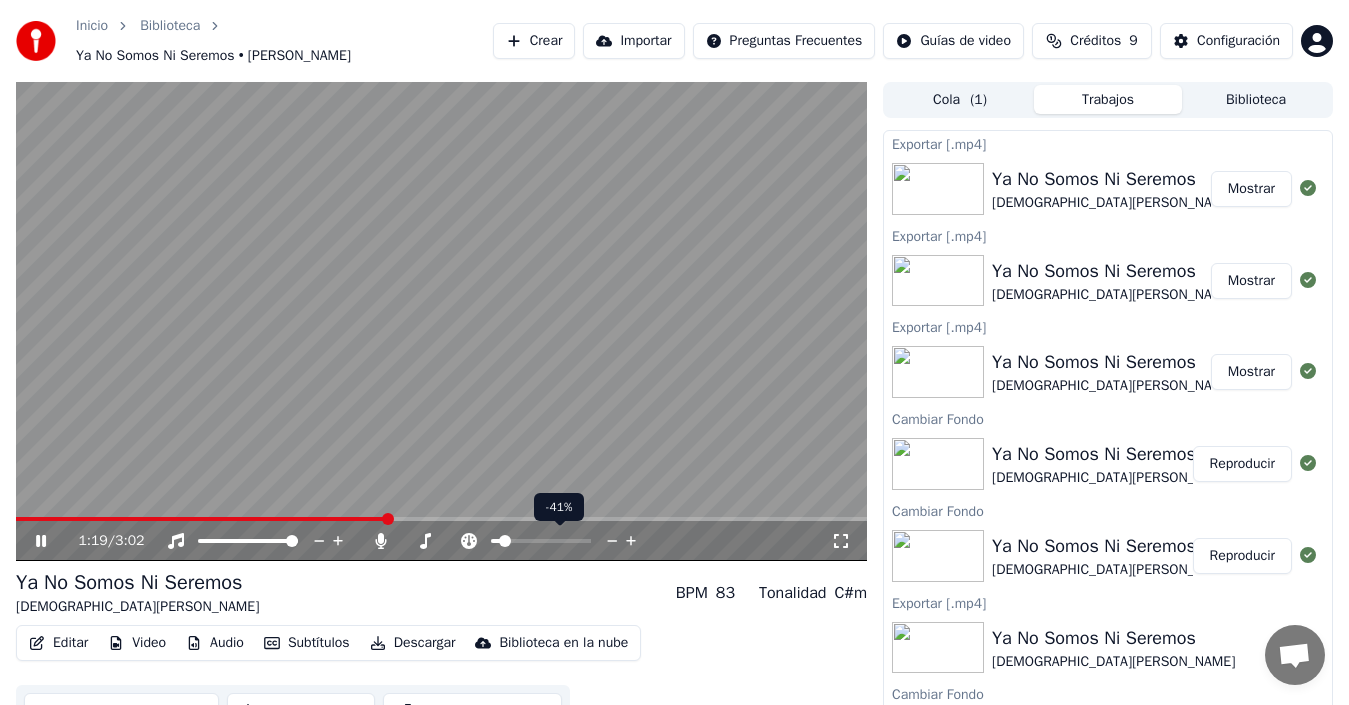 click 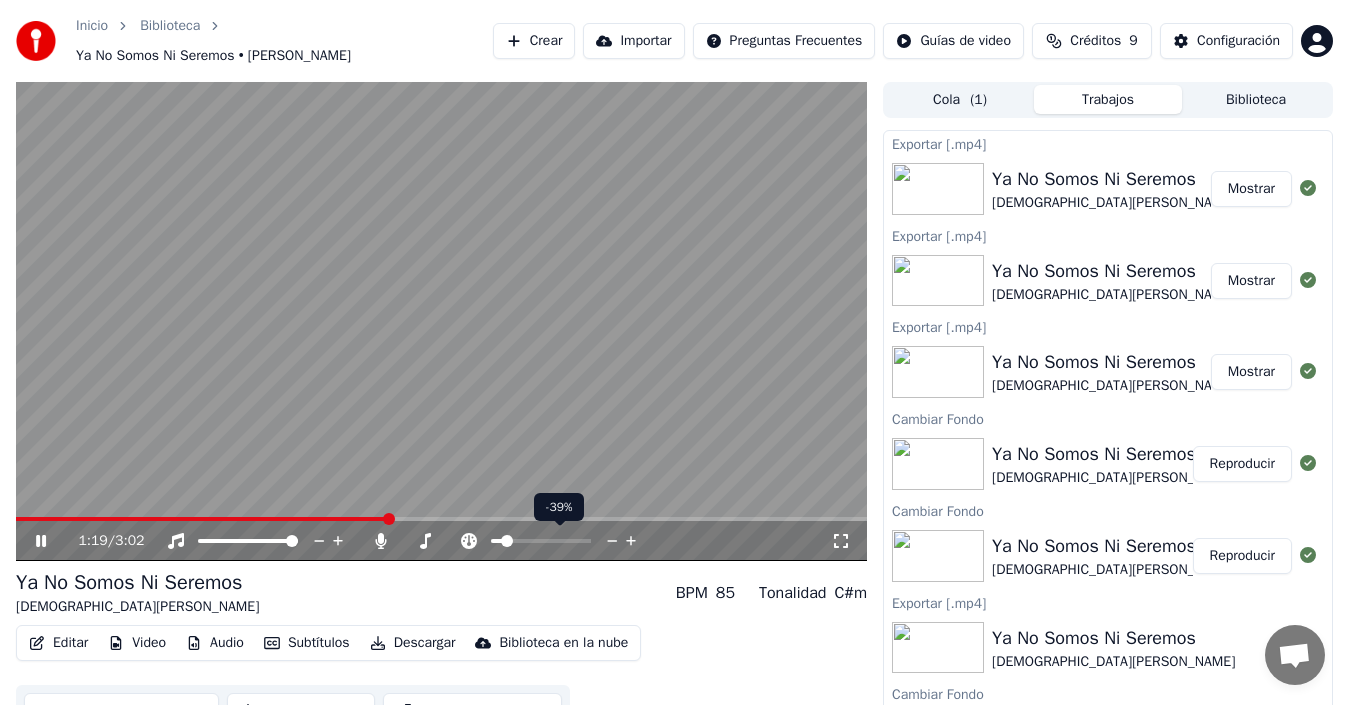click 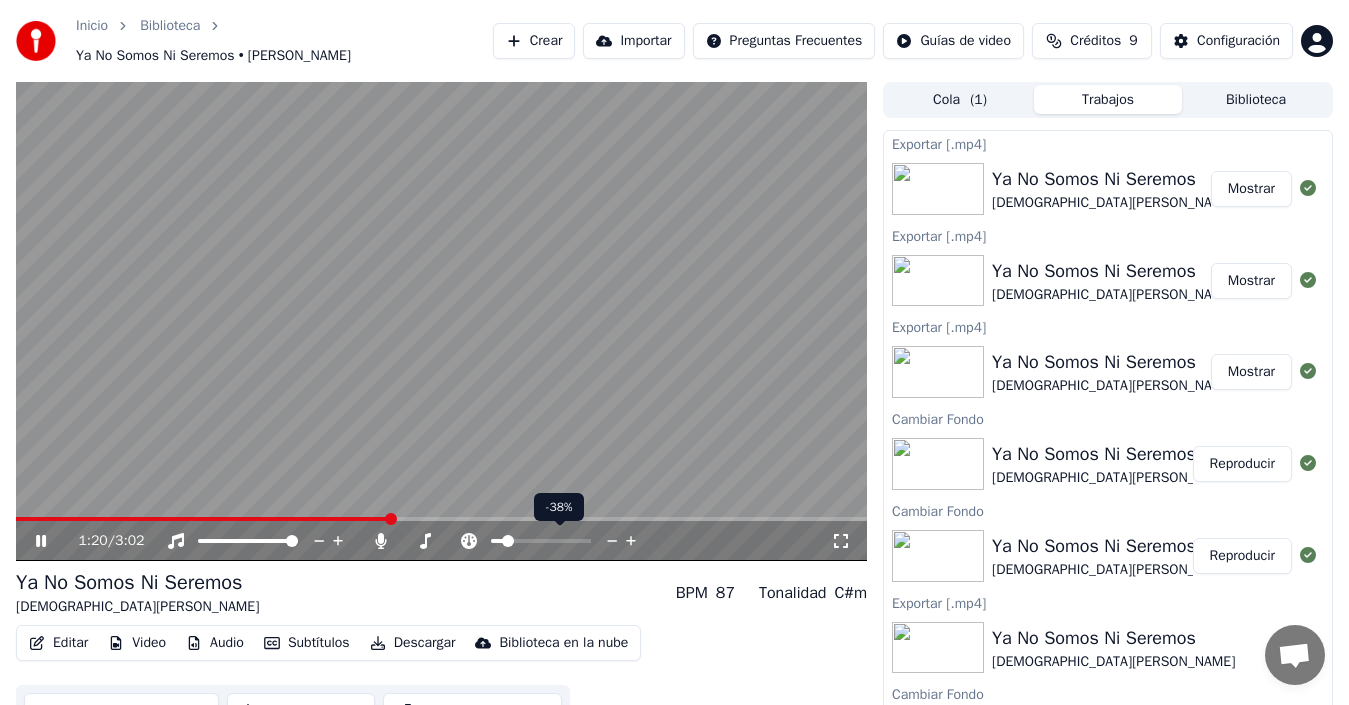 click 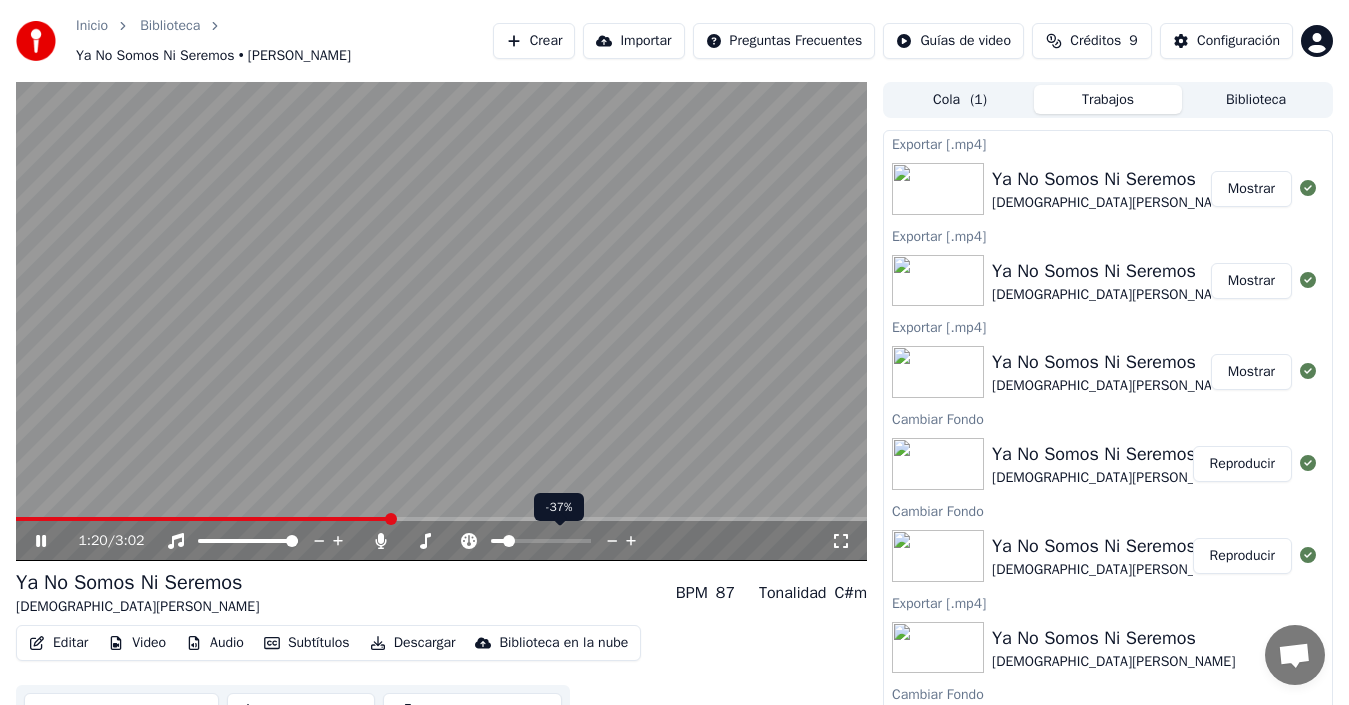 click 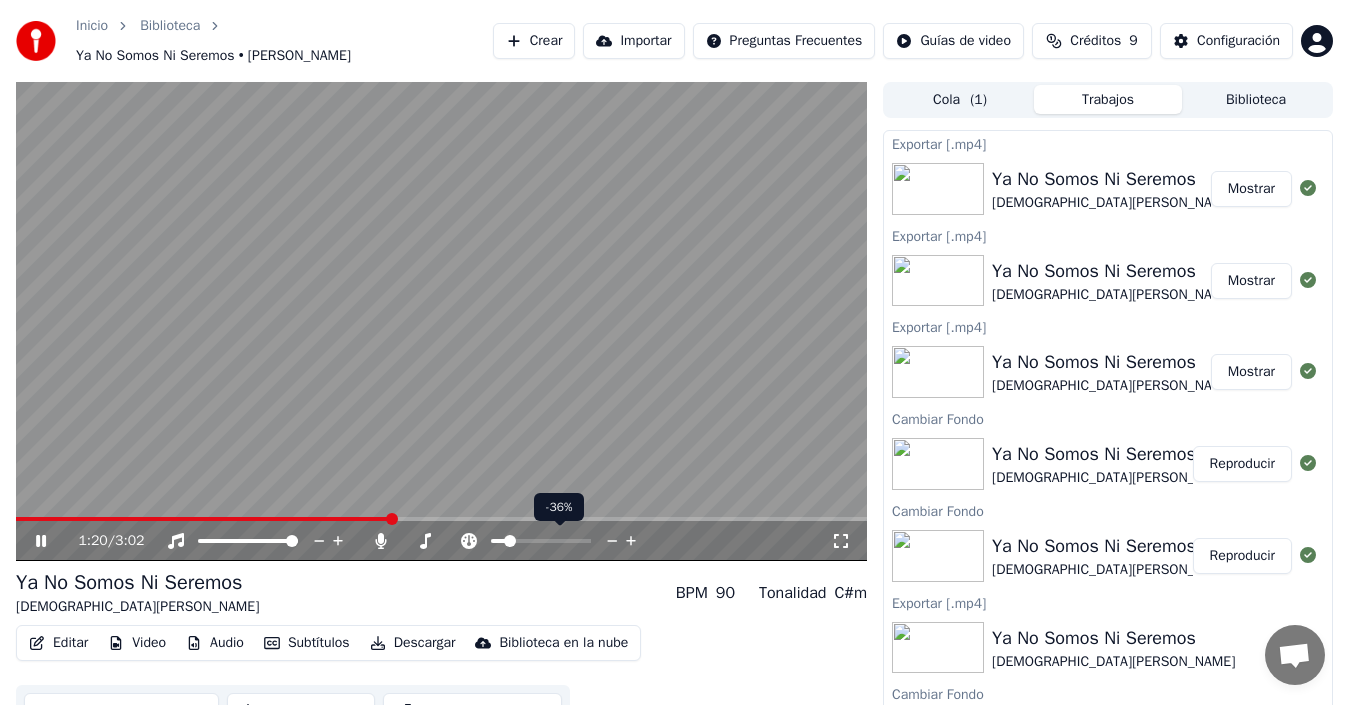 click 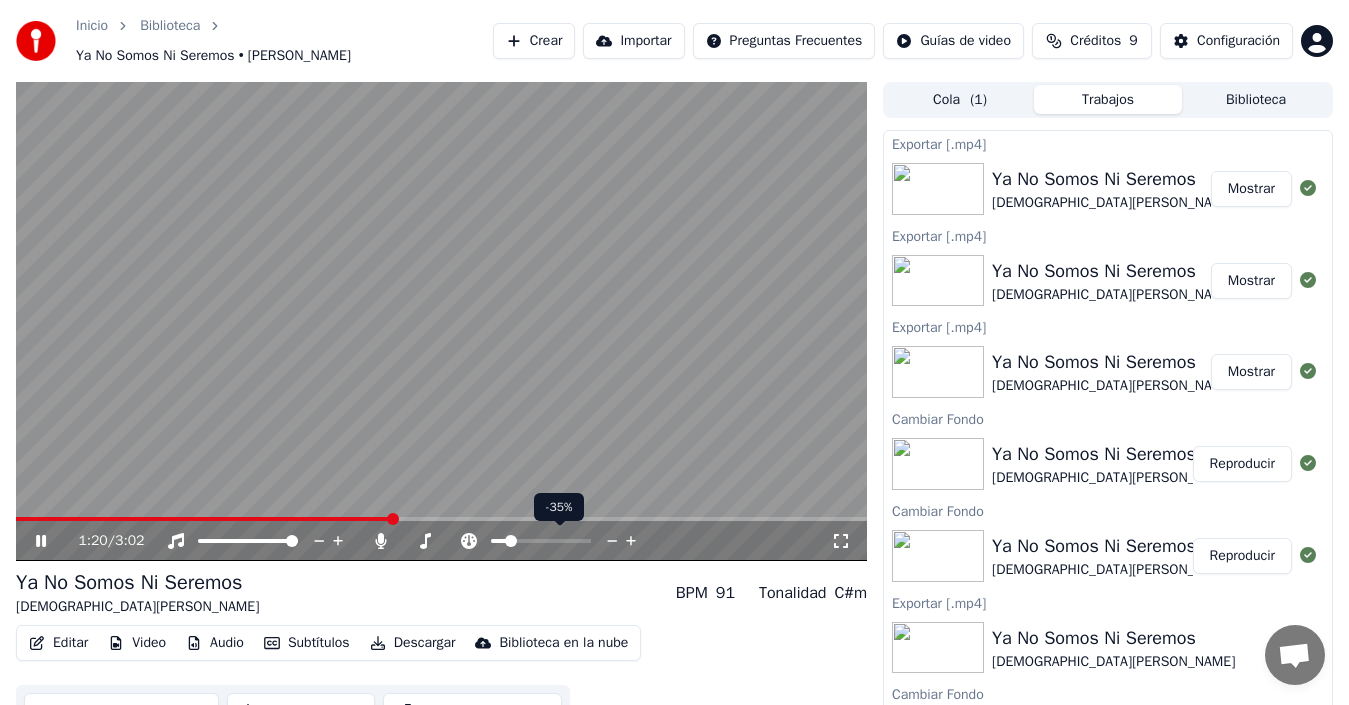 click 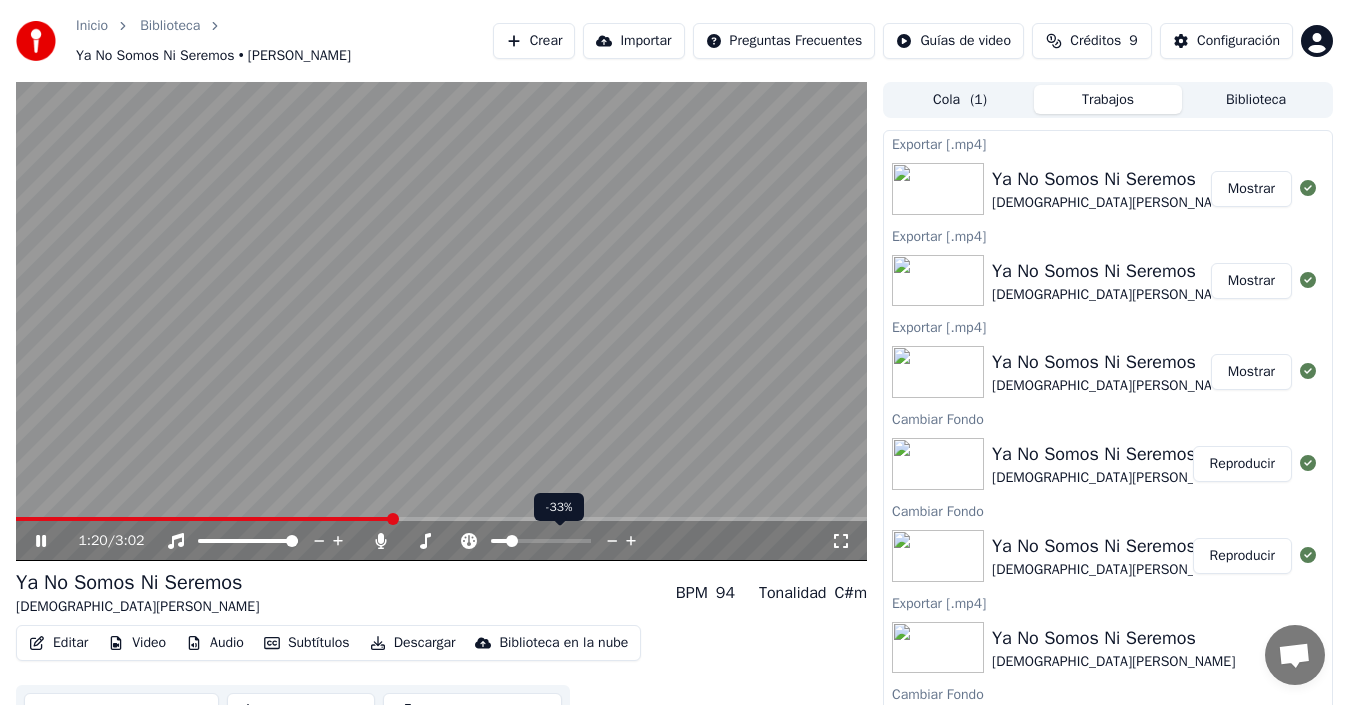 click 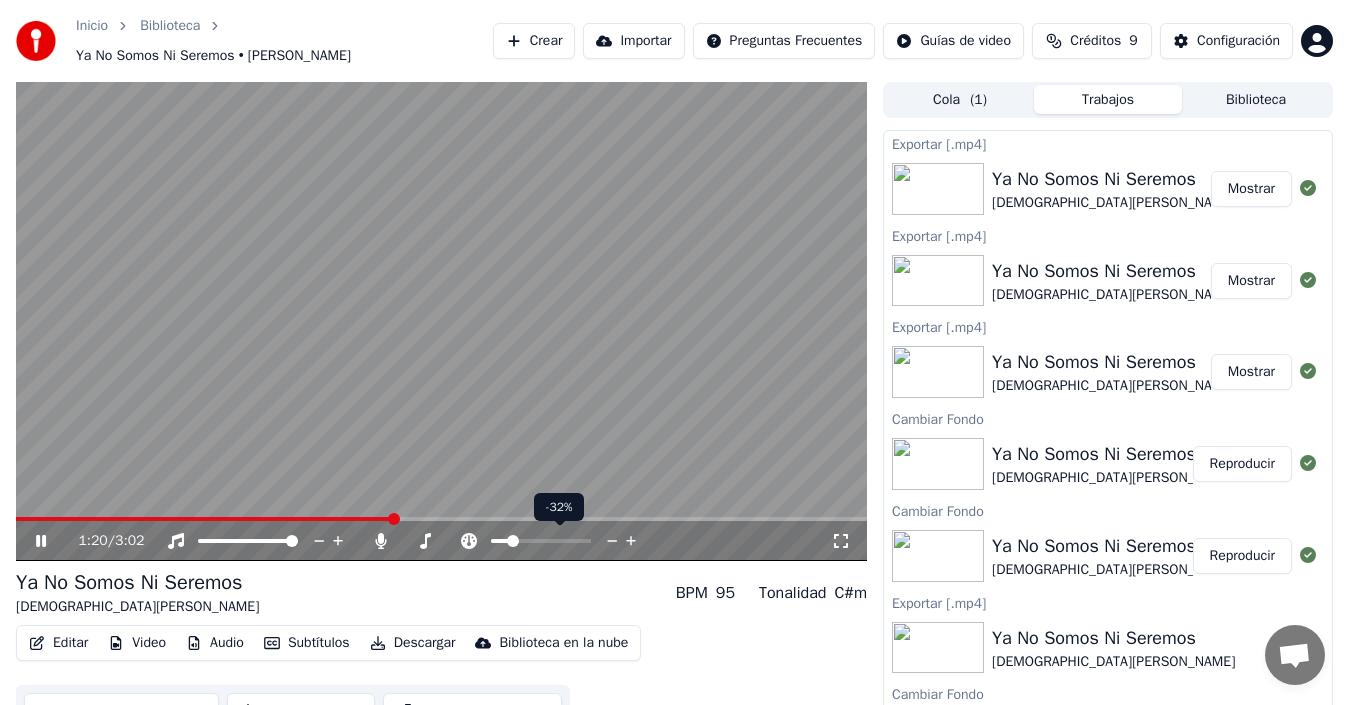click 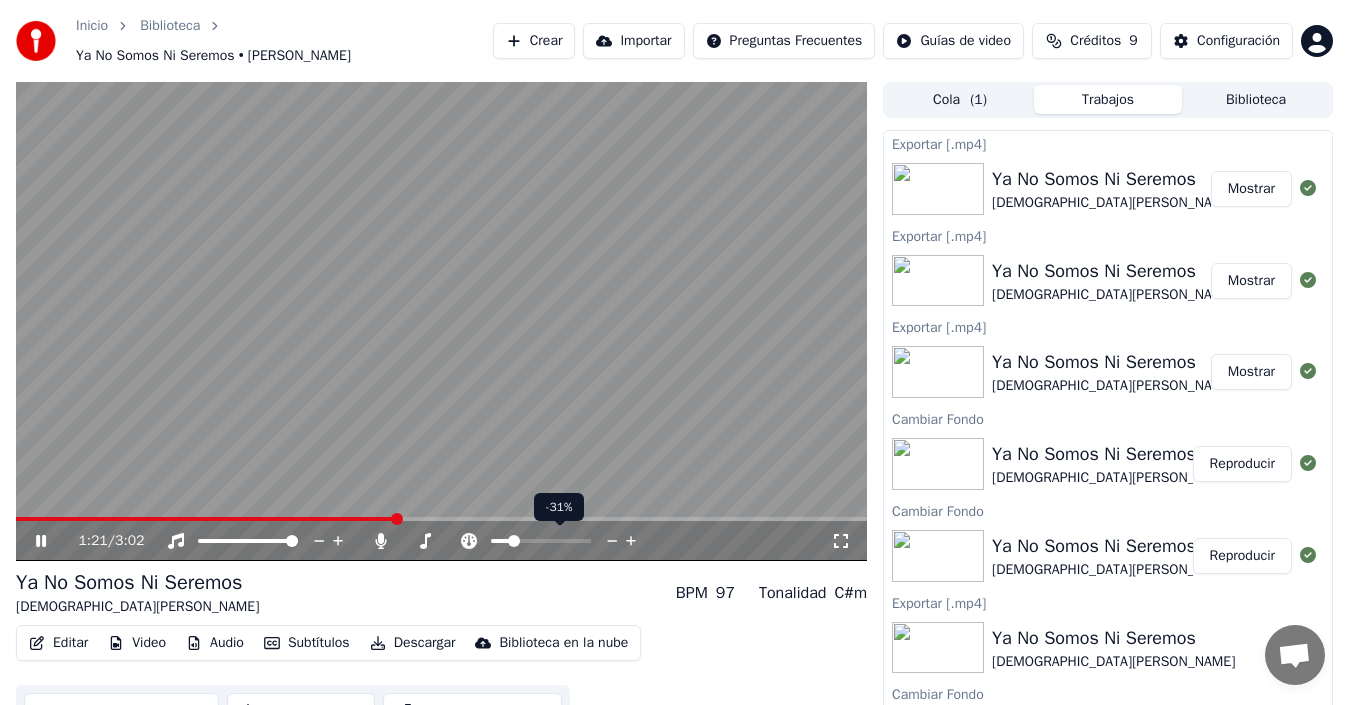 click 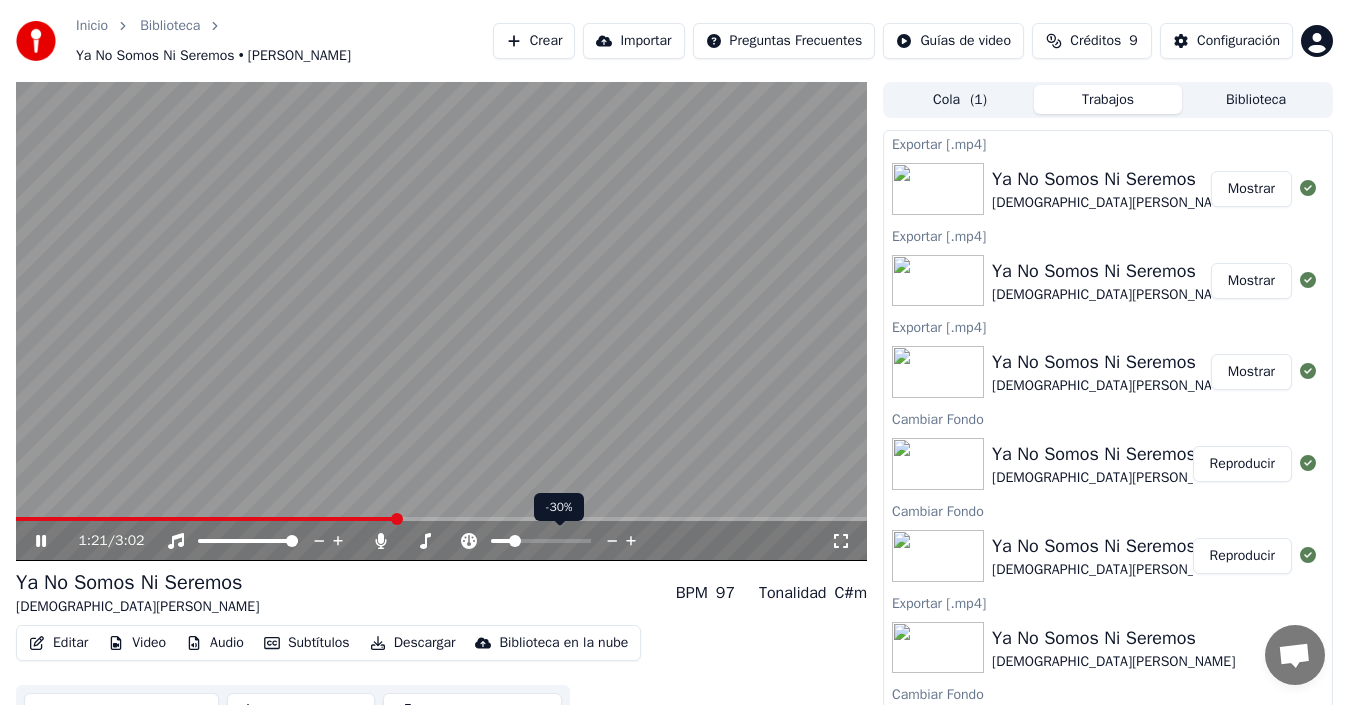 click 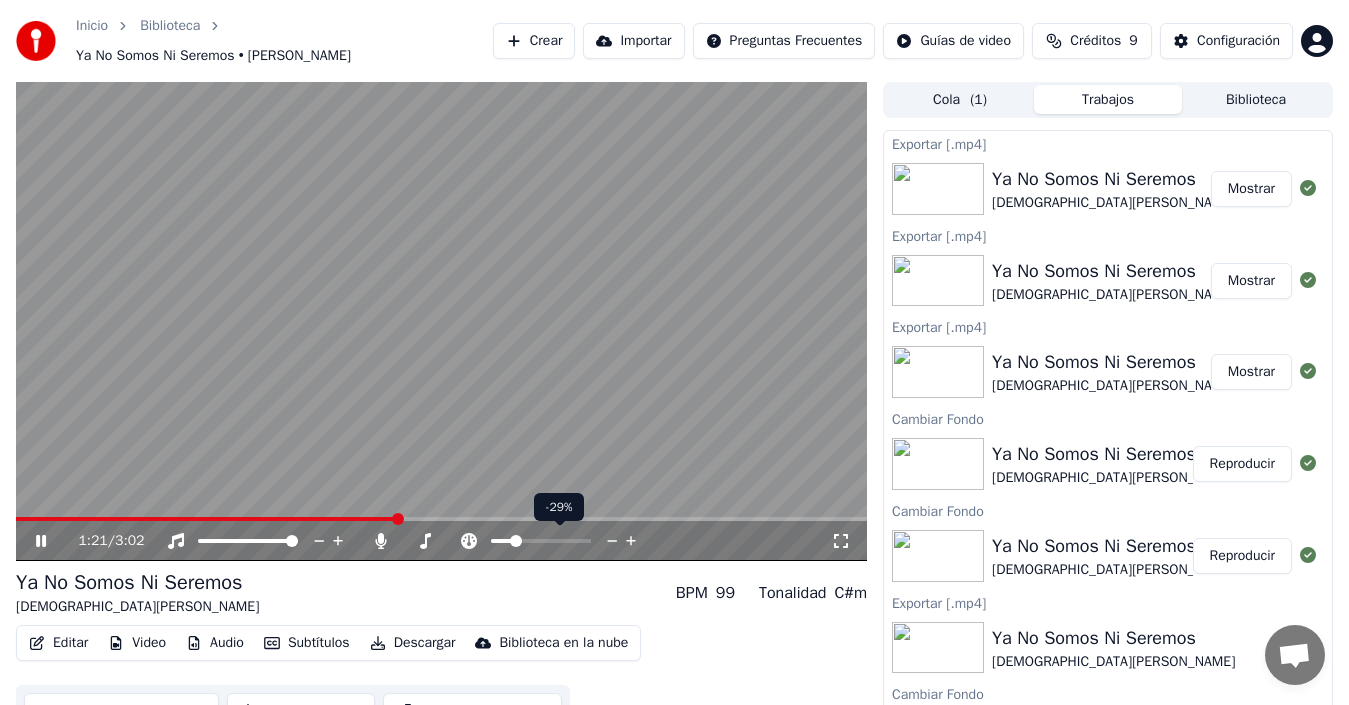 click 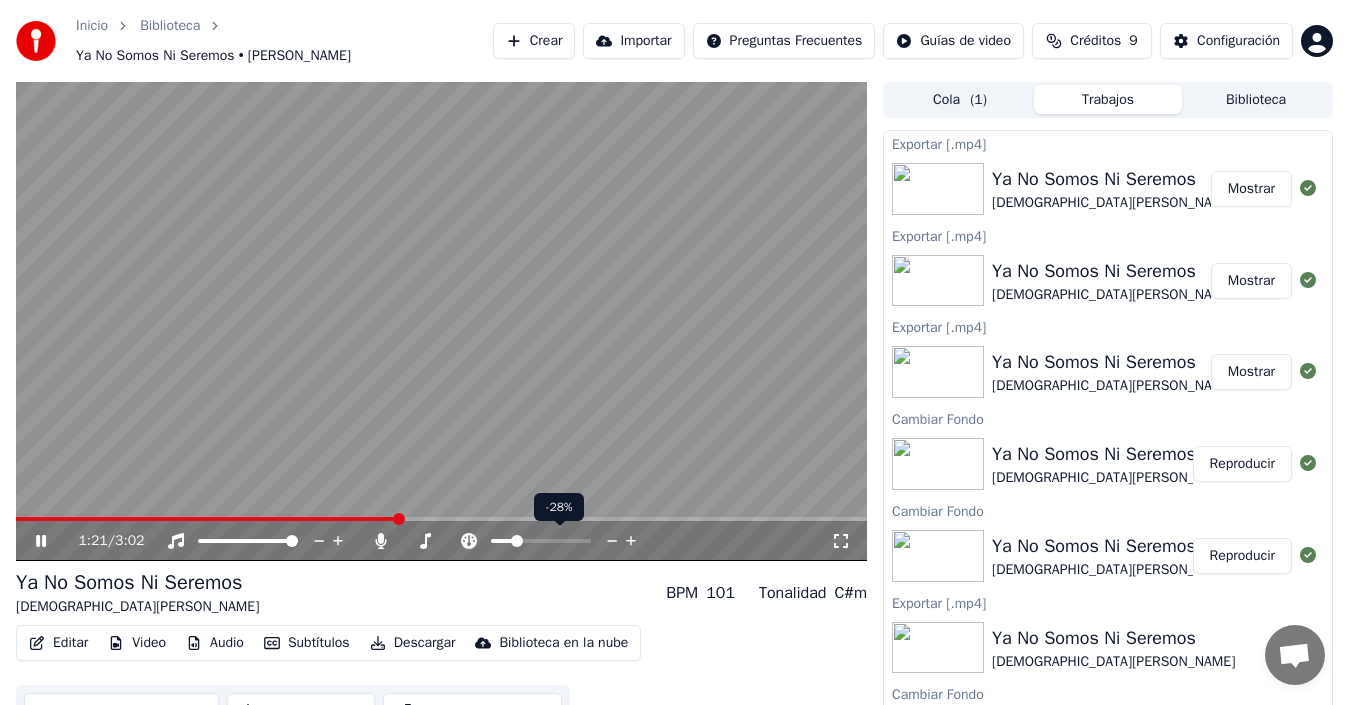 click 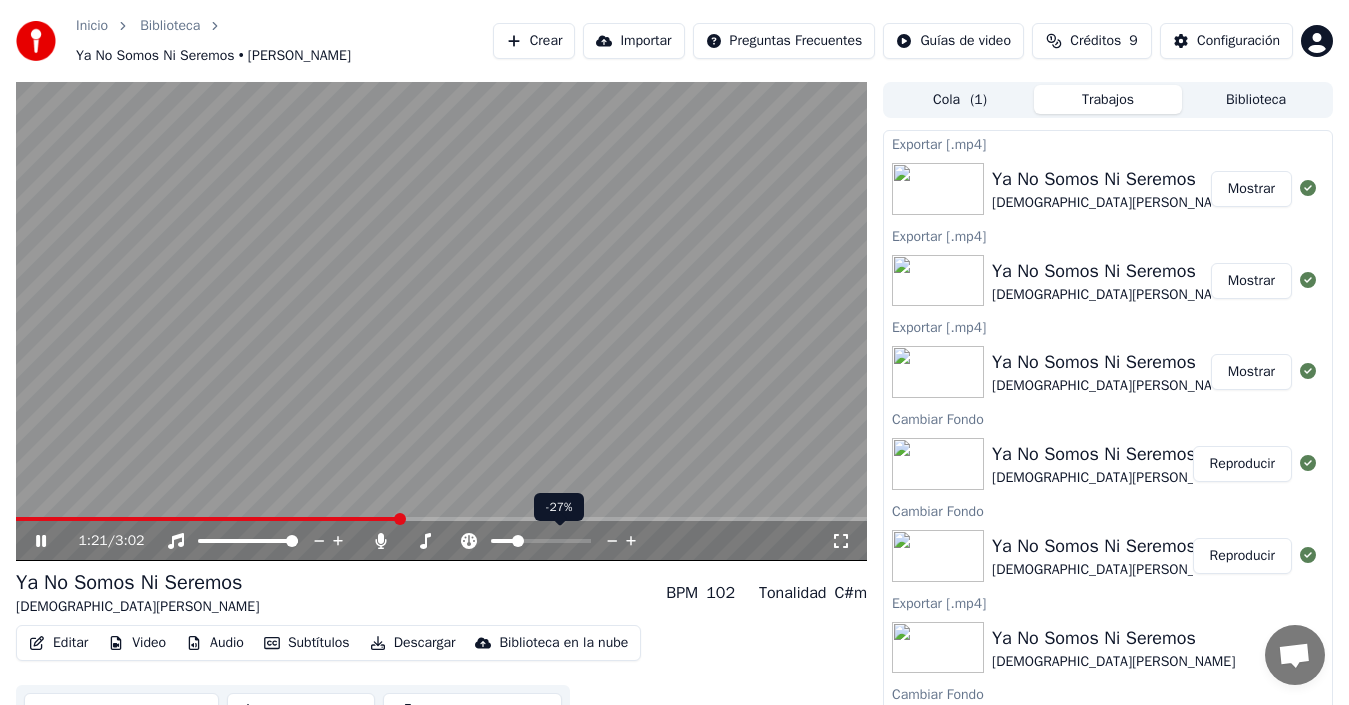click 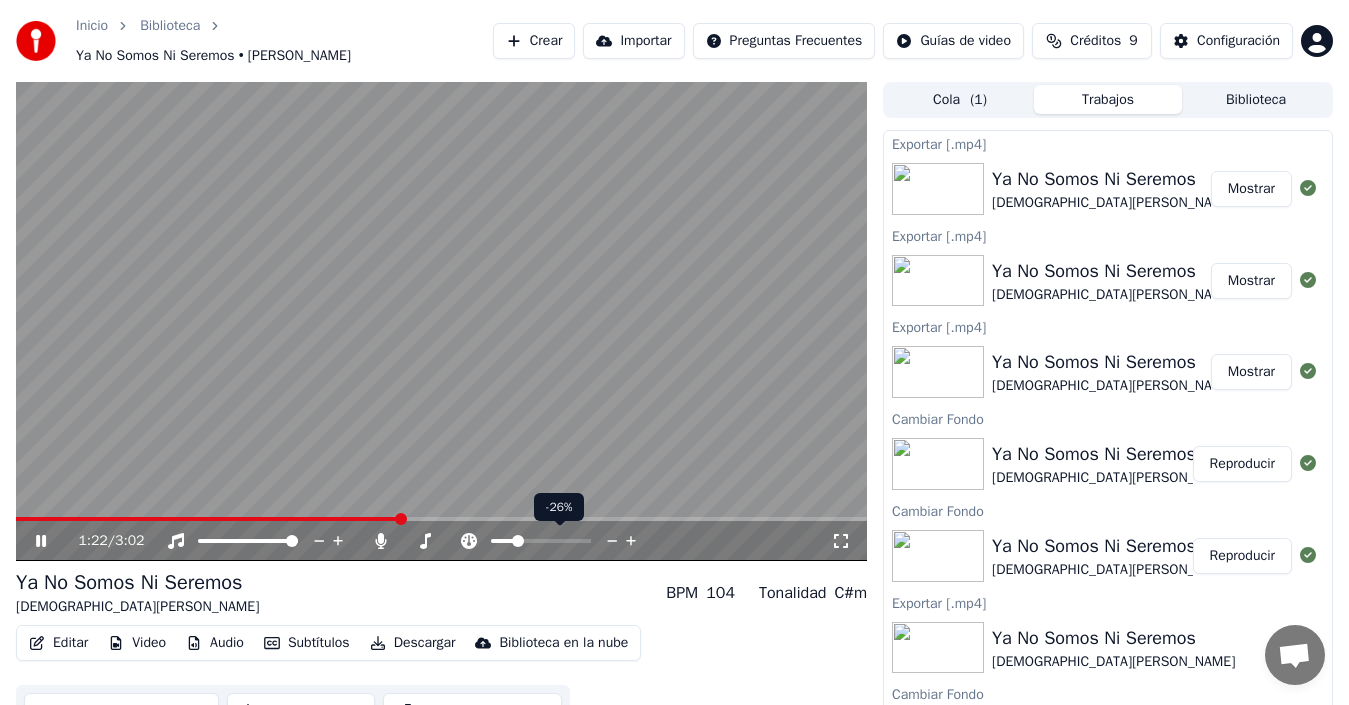 click 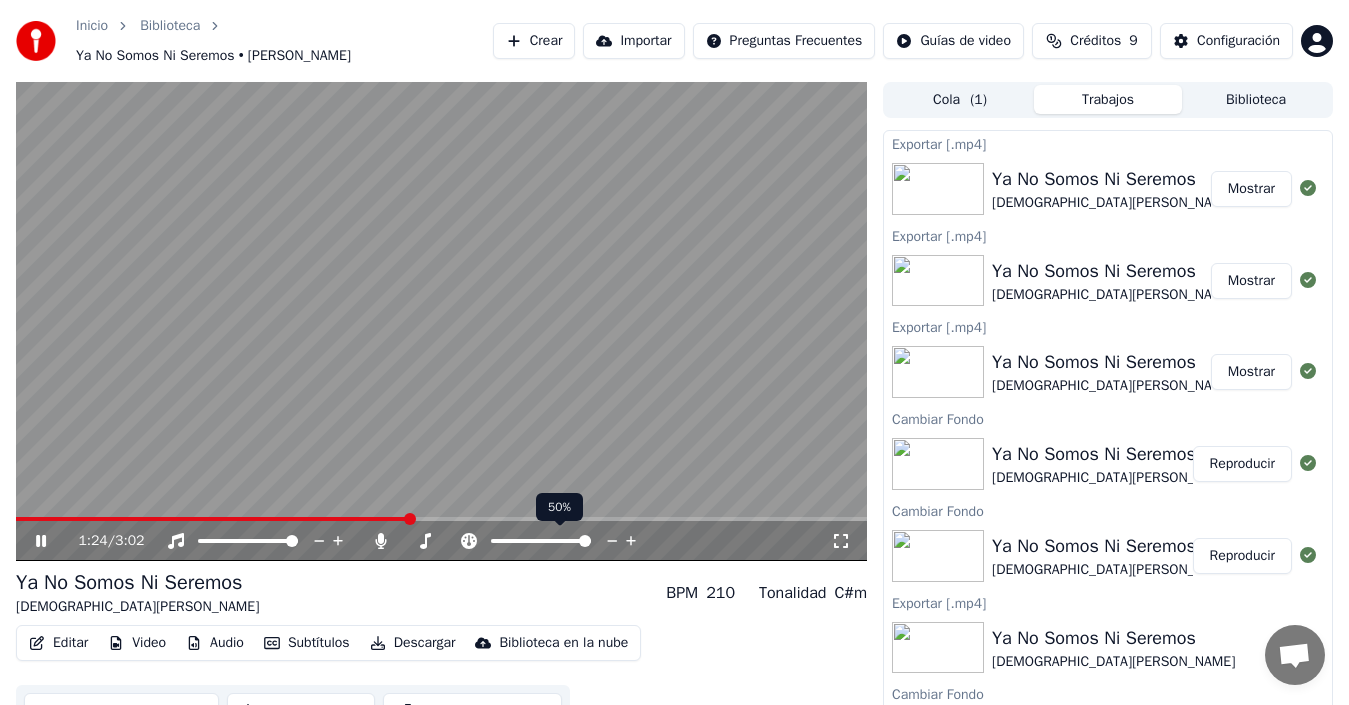 click at bounding box center [585, 541] 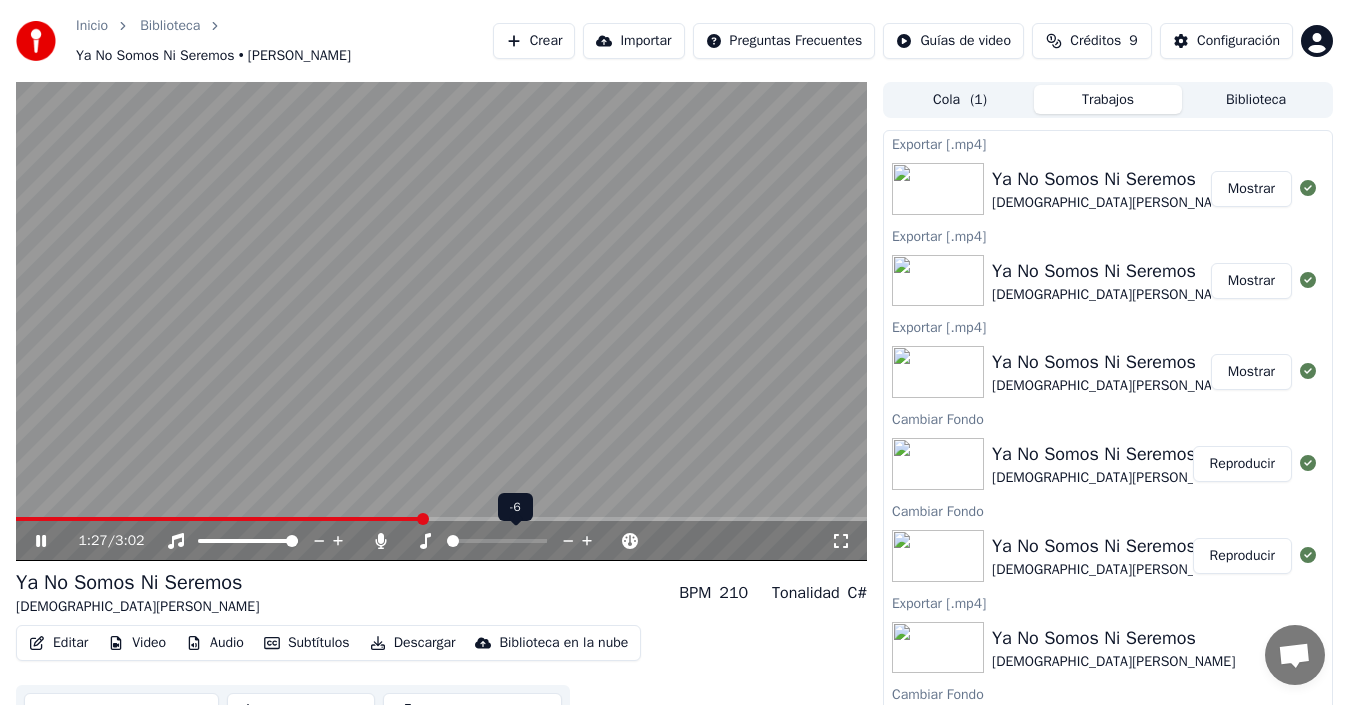 click at bounding box center (447, 541) 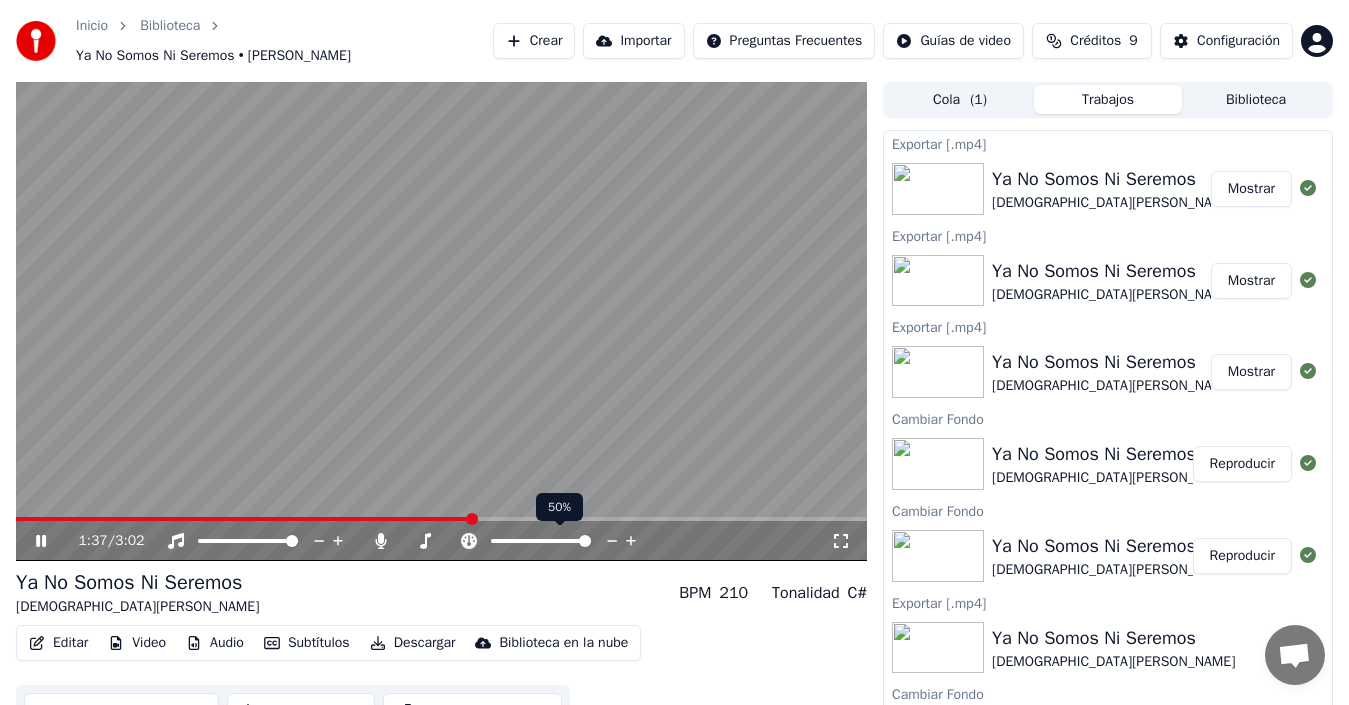 click at bounding box center [559, 541] 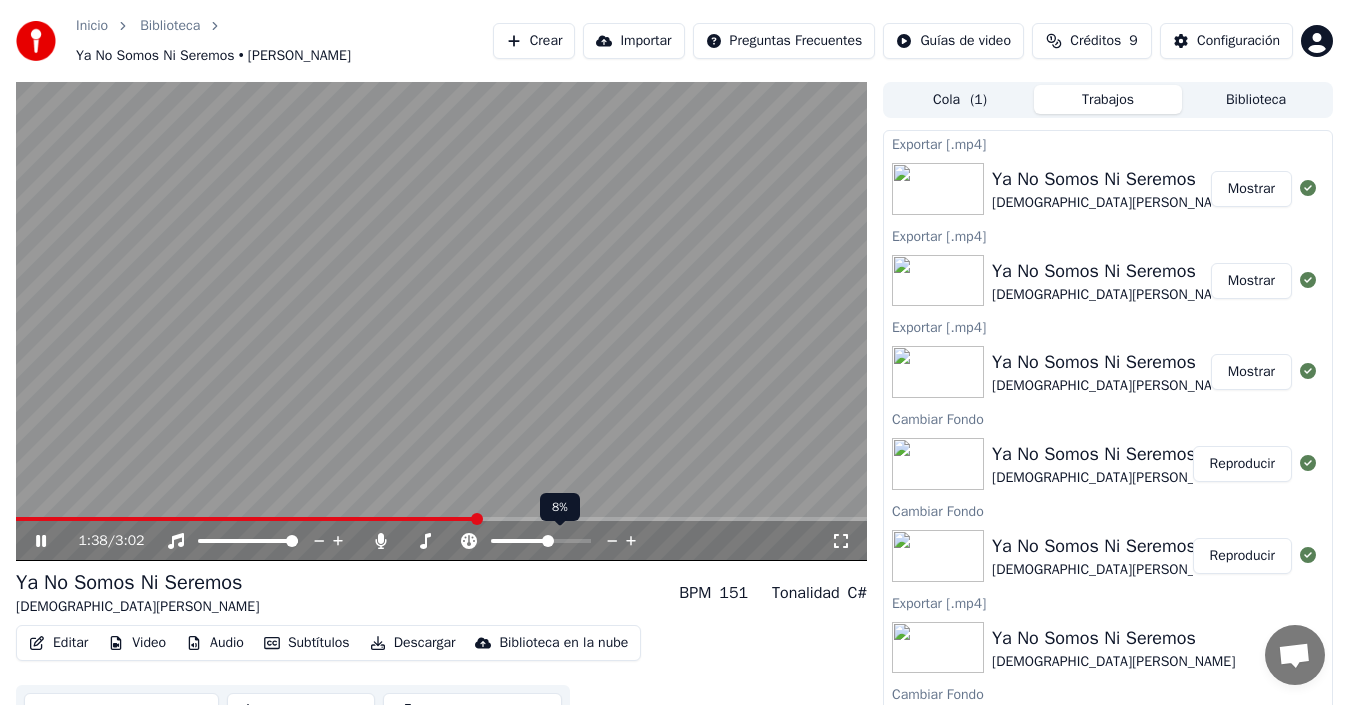 click at bounding box center (520, 541) 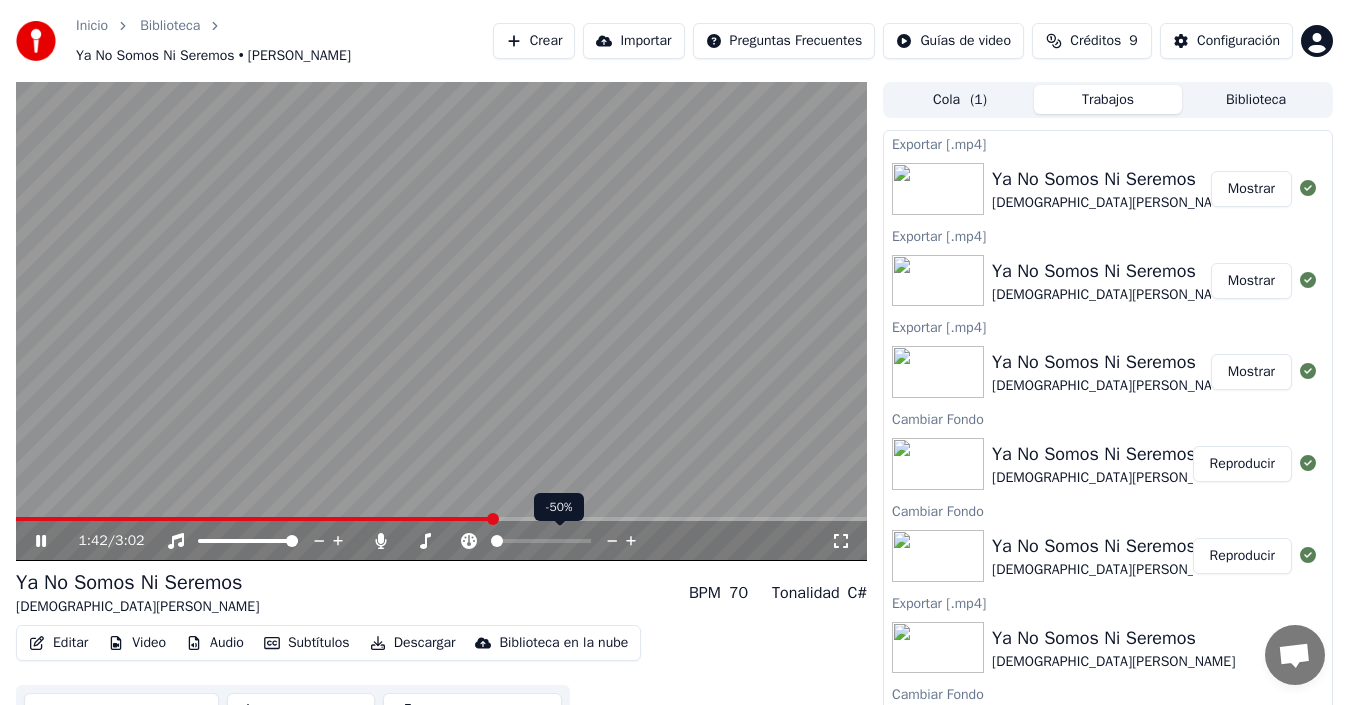 click at bounding box center (491, 541) 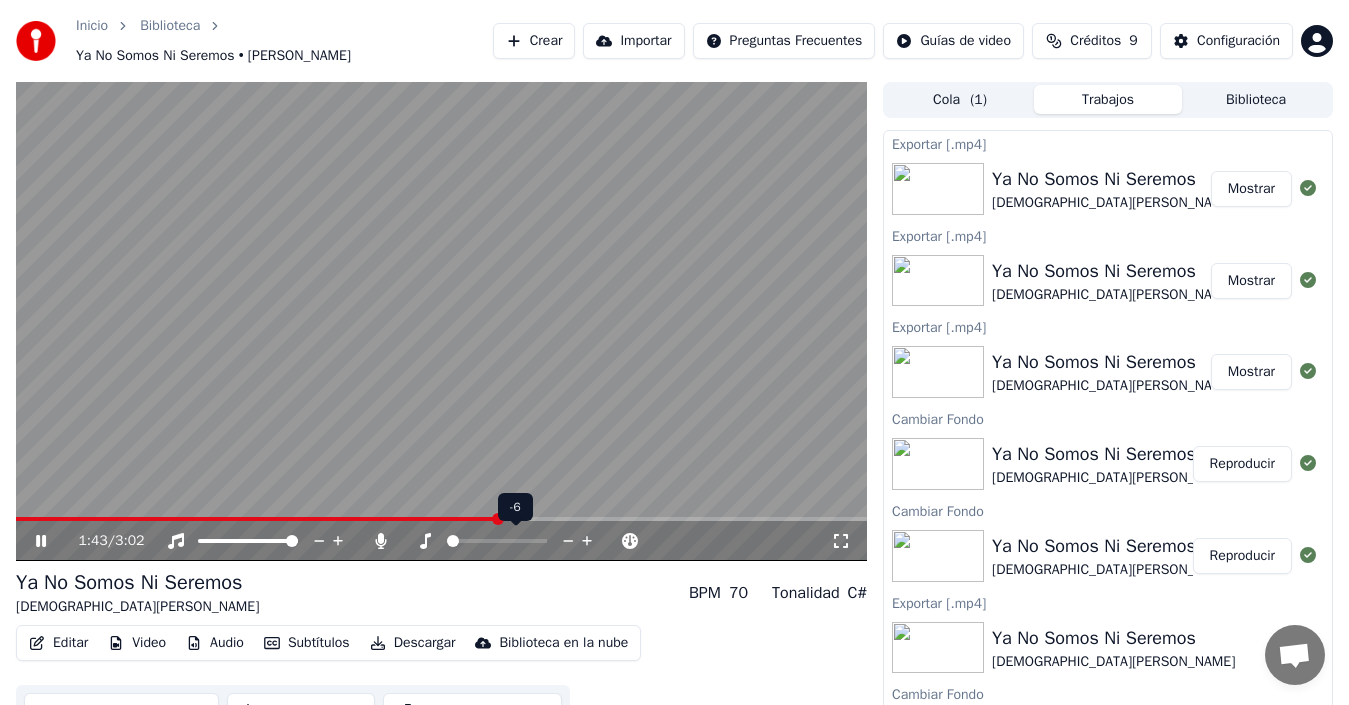 click at bounding box center (497, 541) 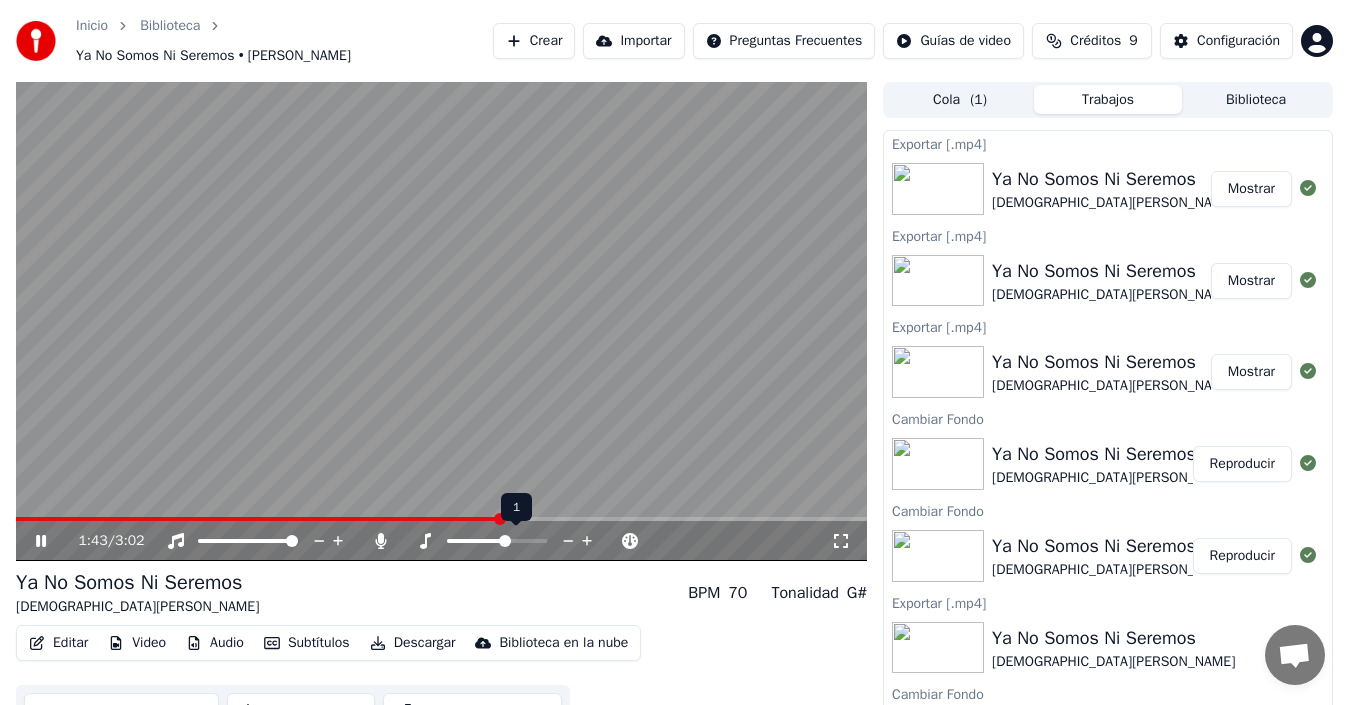 click at bounding box center [497, 541] 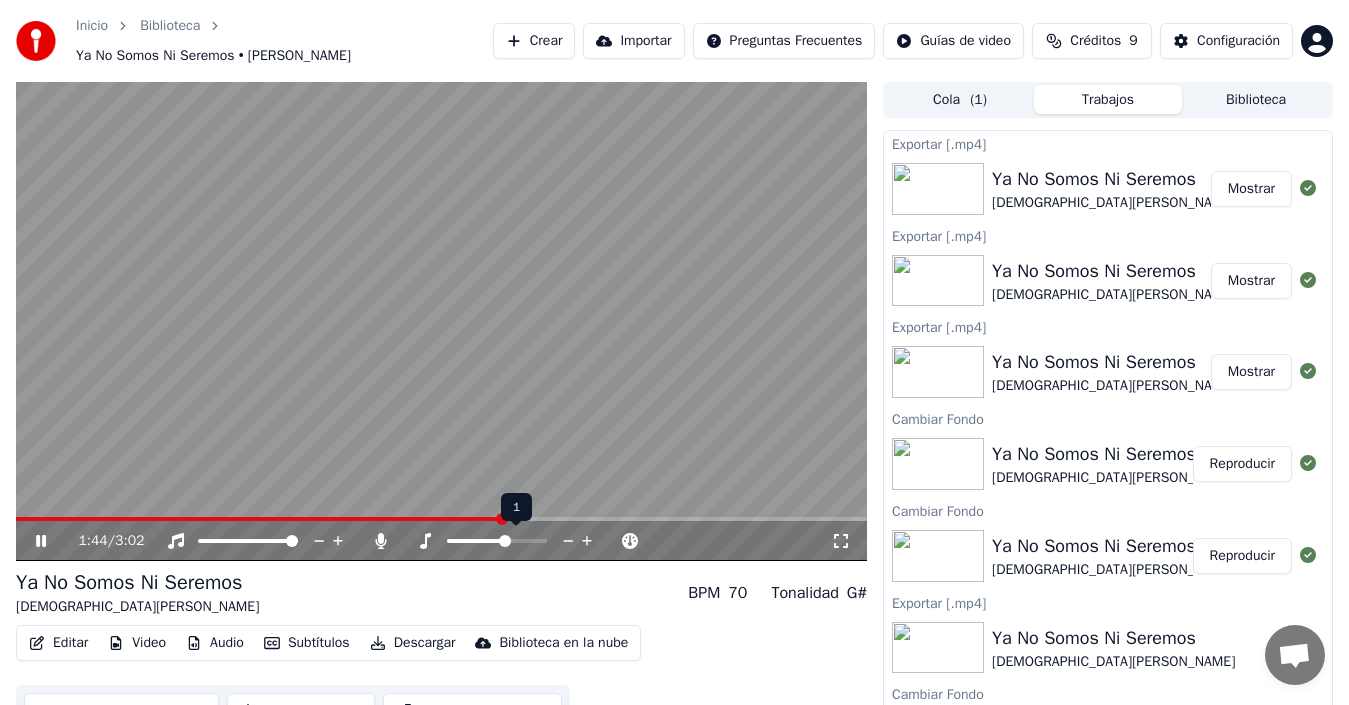 click at bounding box center [497, 541] 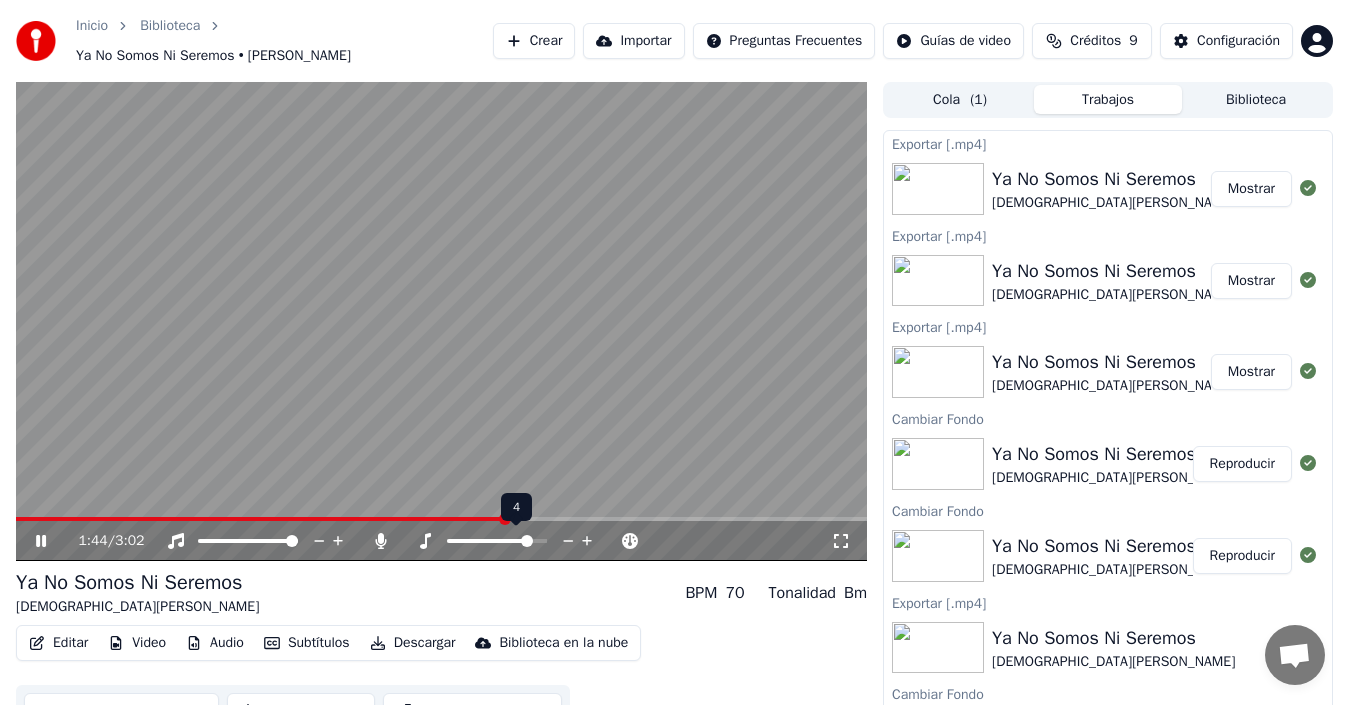 click at bounding box center (497, 541) 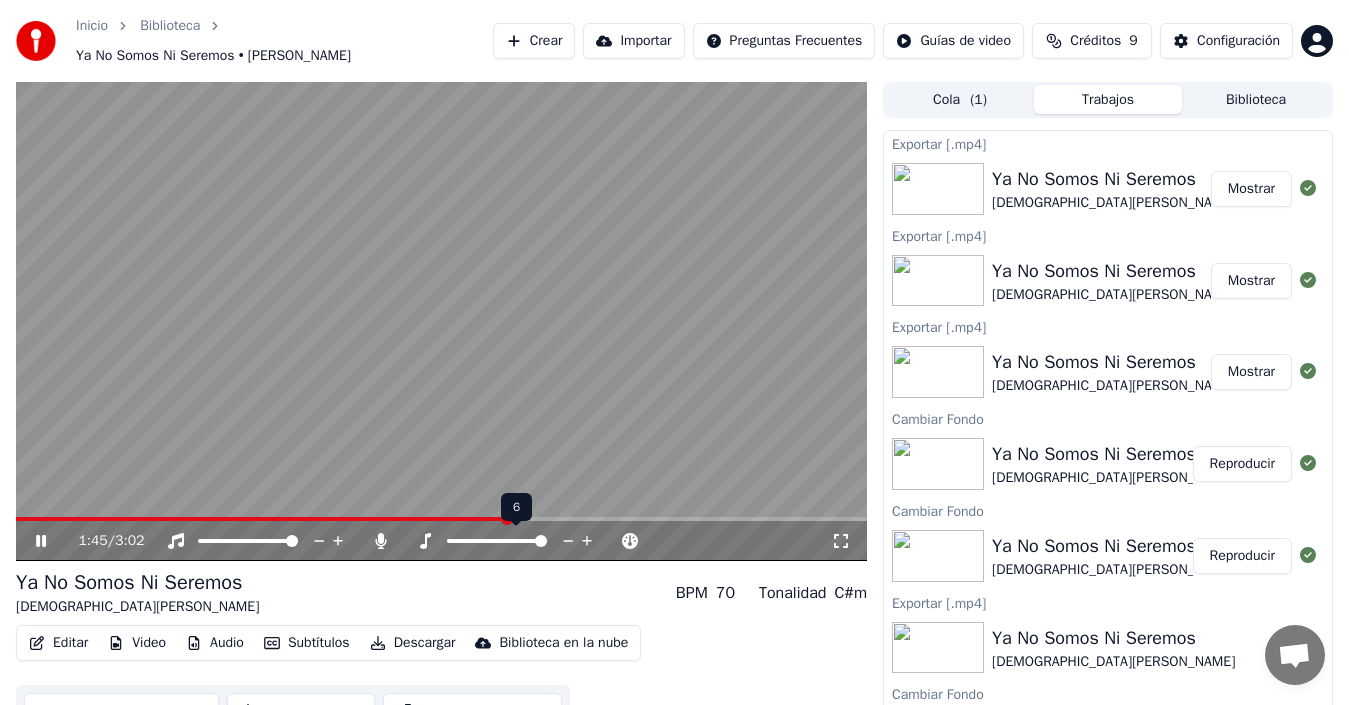 click at bounding box center [541, 541] 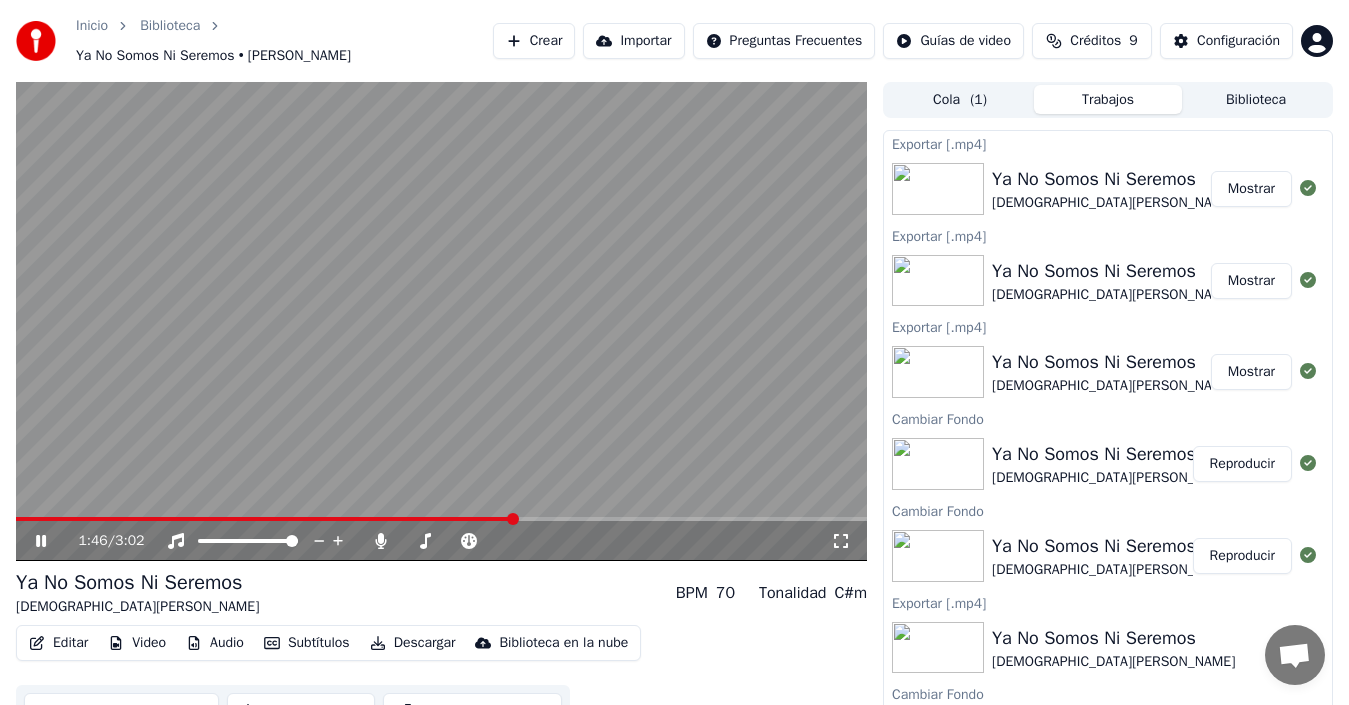 click at bounding box center (265, 519) 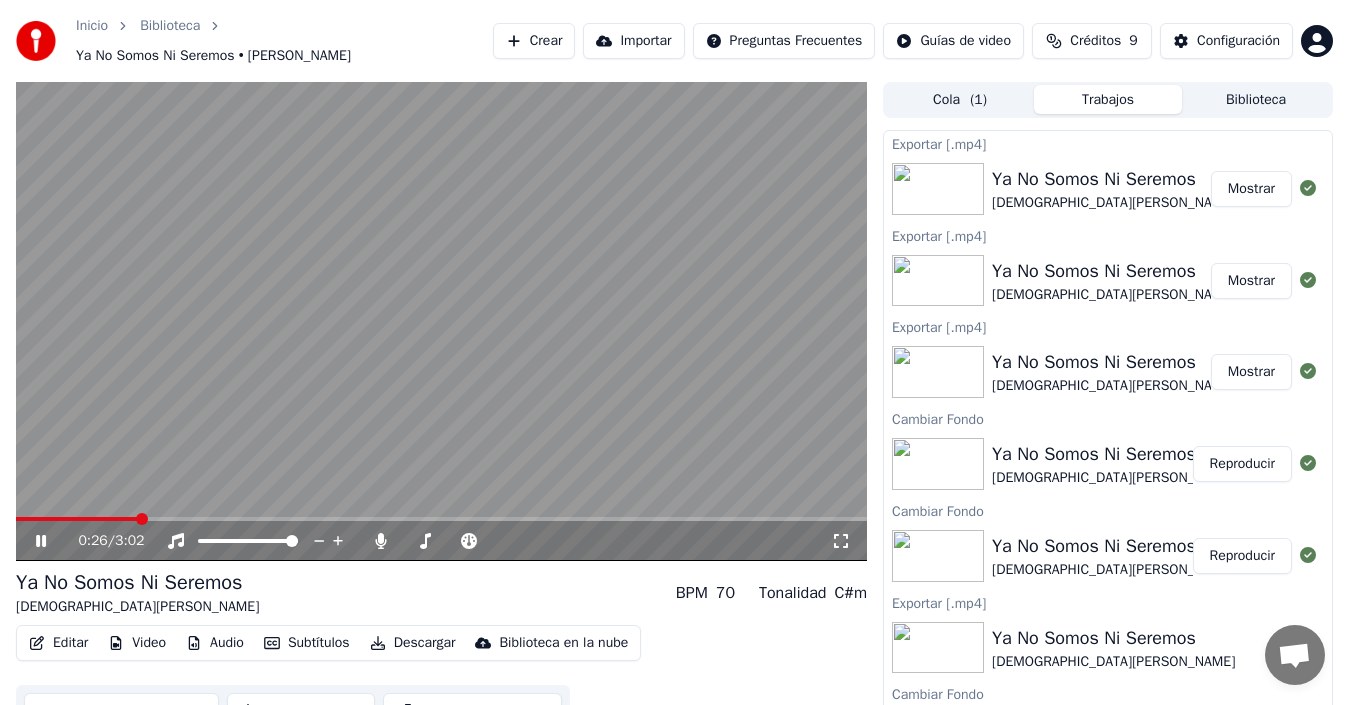 click at bounding box center [76, 519] 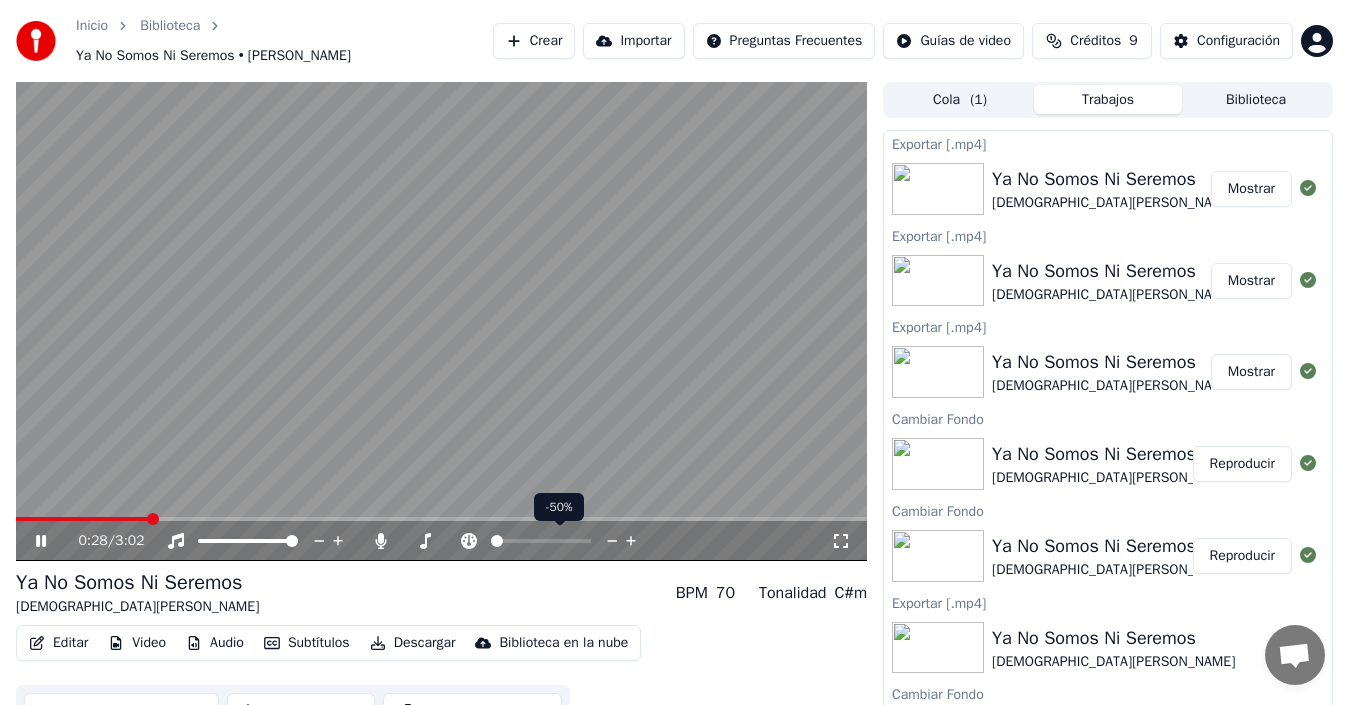 click at bounding box center [559, 541] 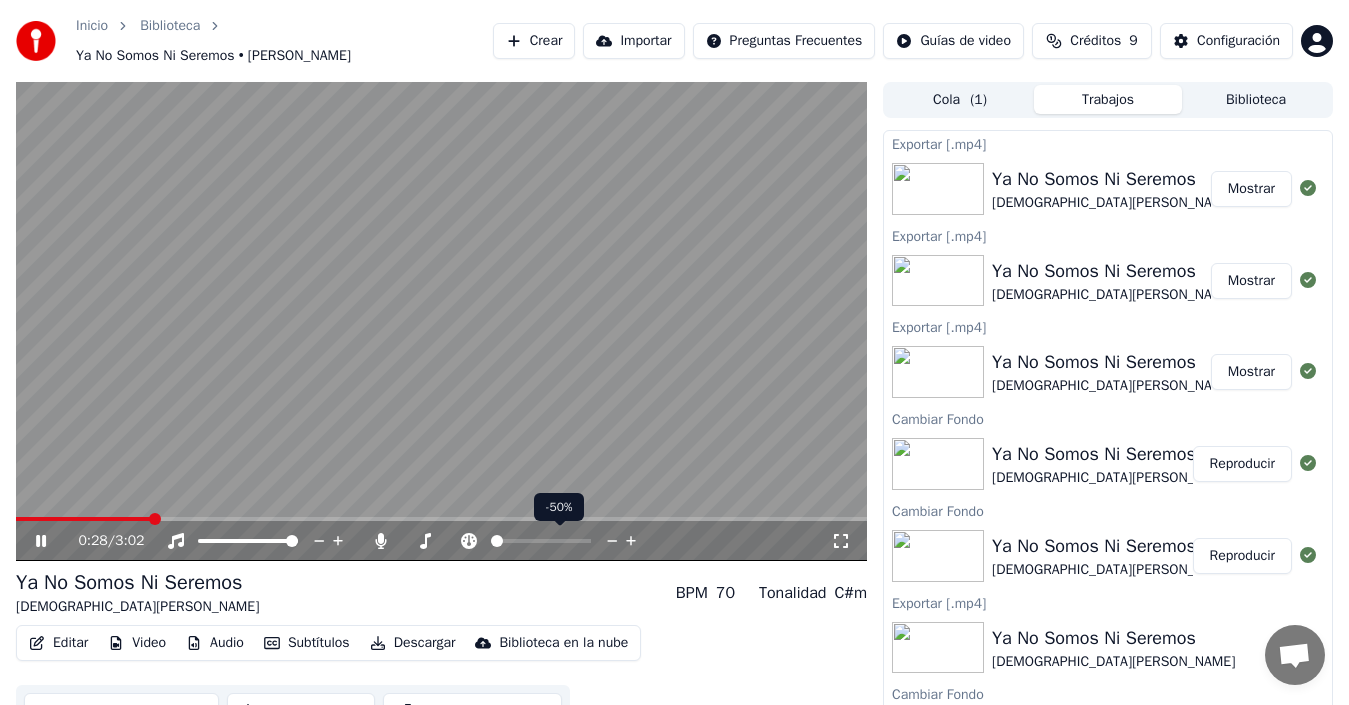 click at bounding box center [541, 541] 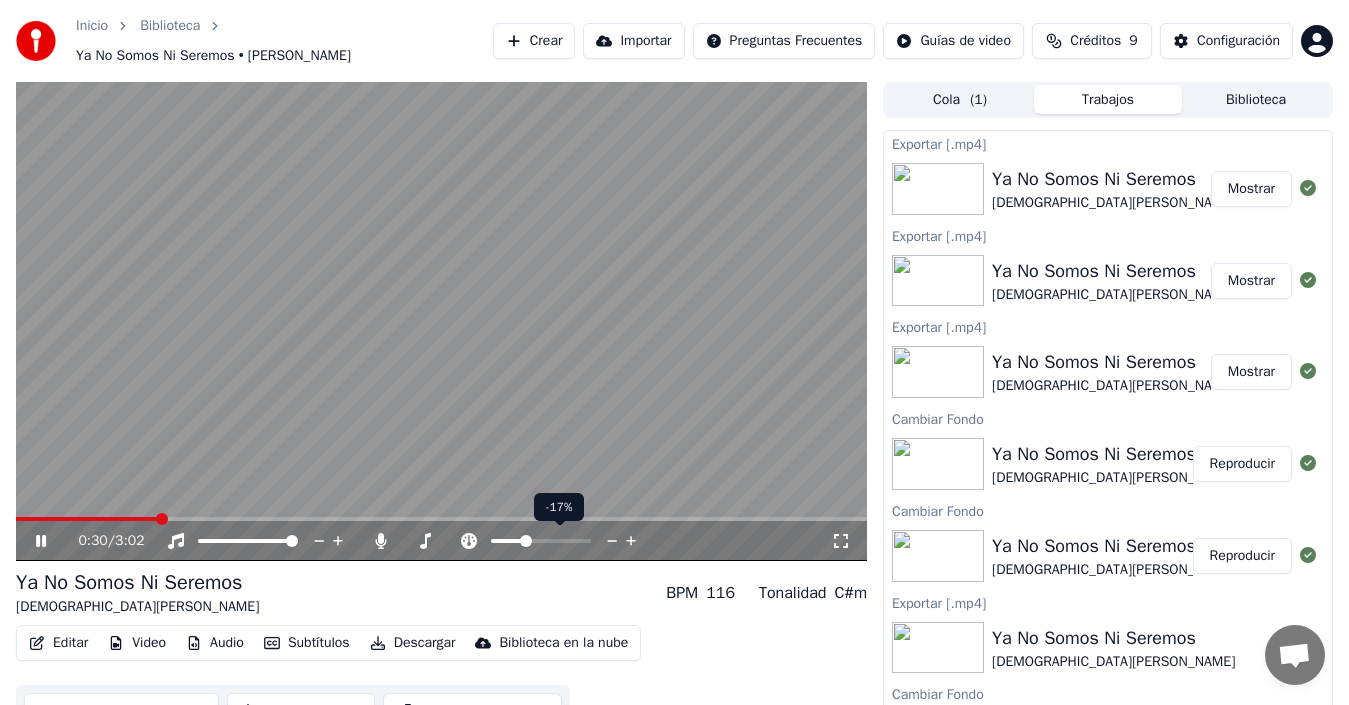 click at bounding box center [526, 541] 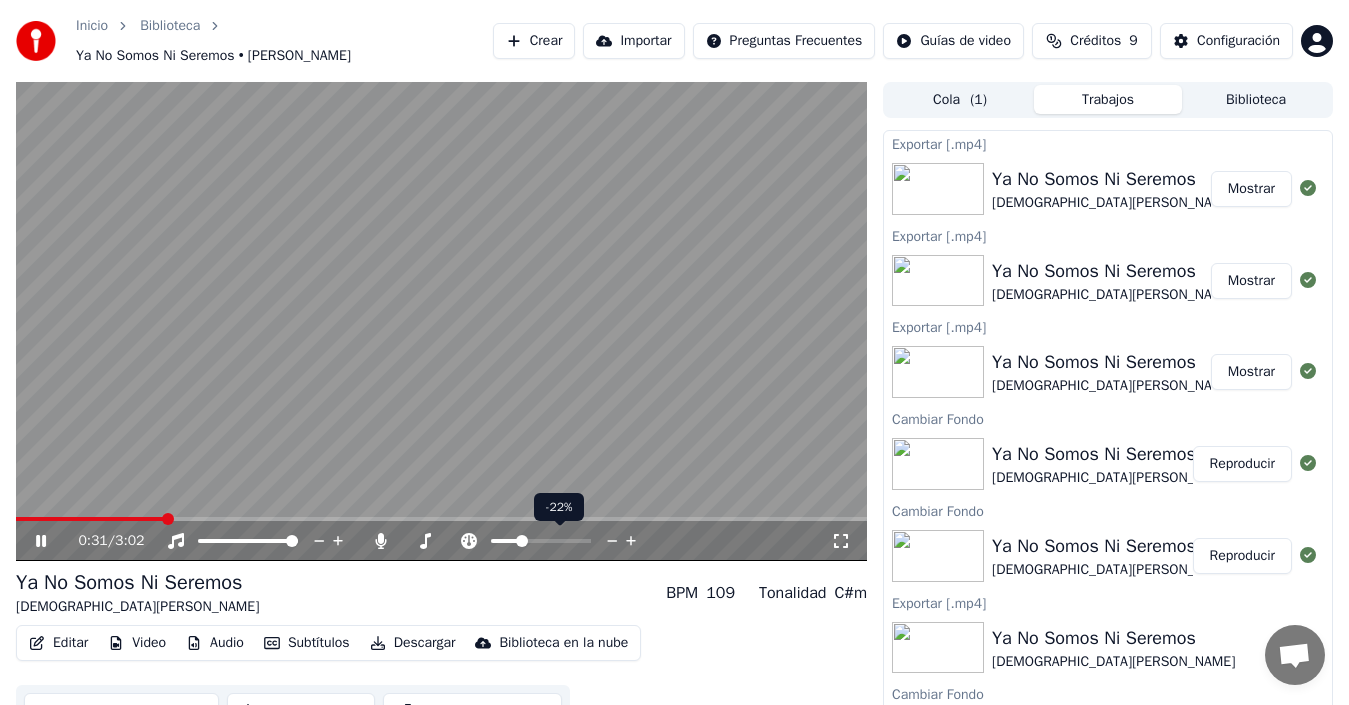 click at bounding box center (522, 541) 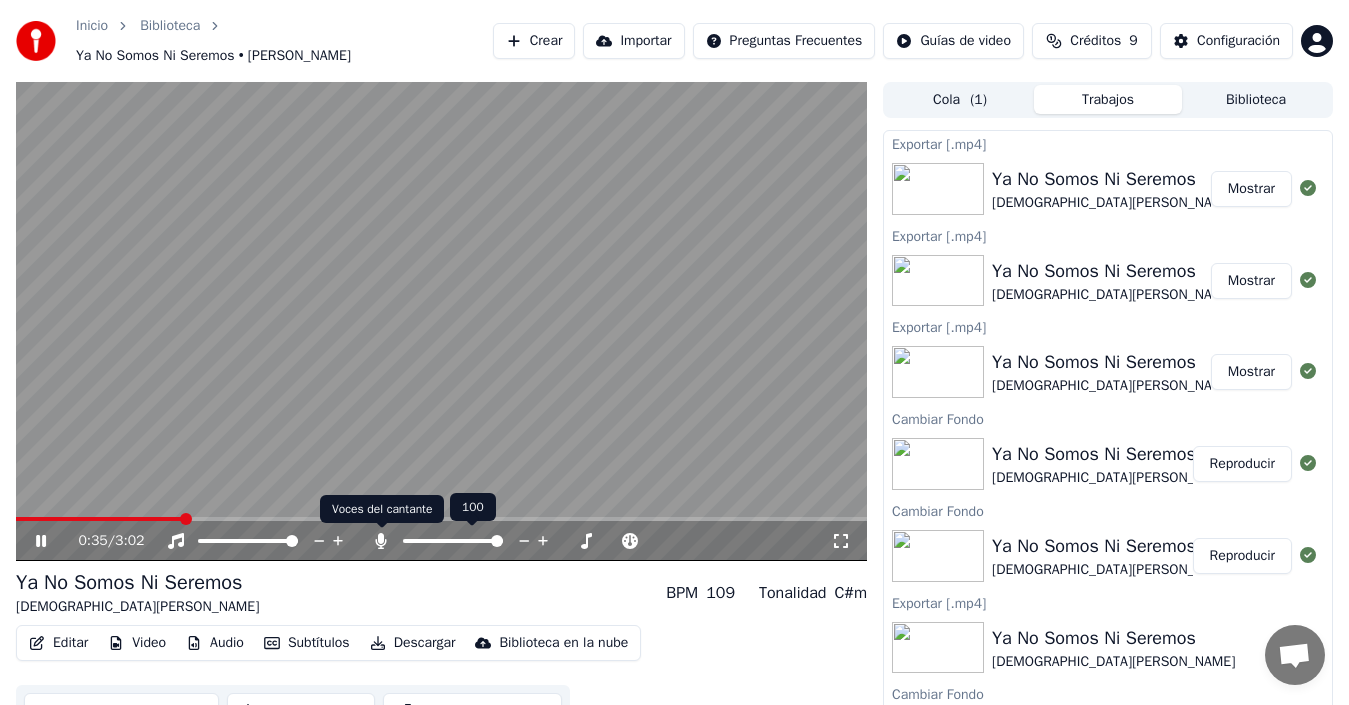 click 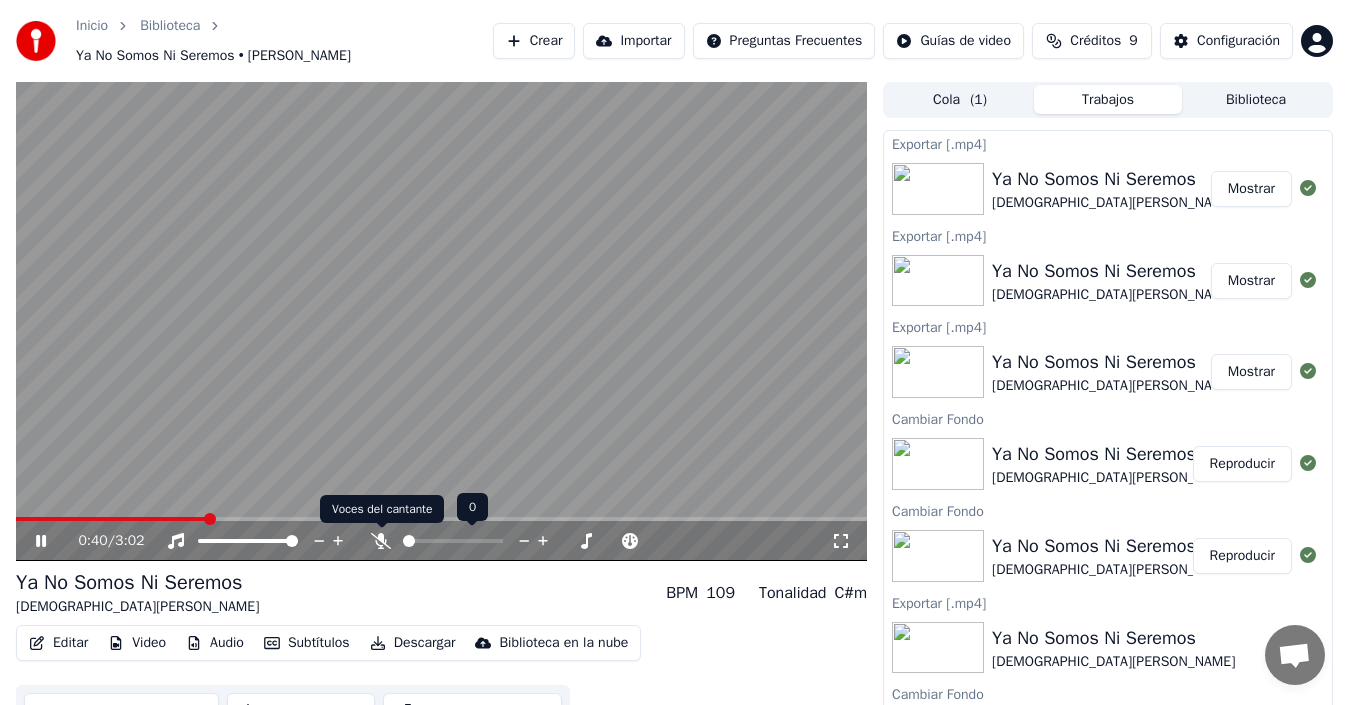 click 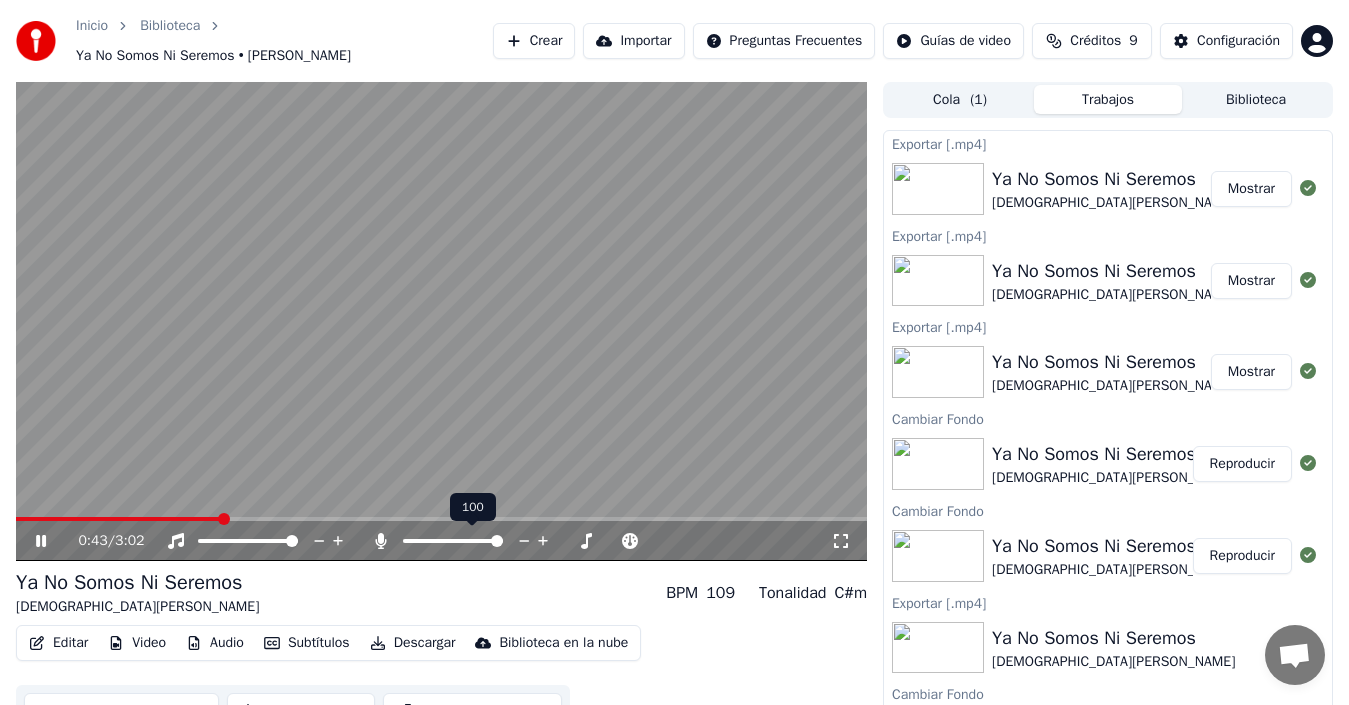 click 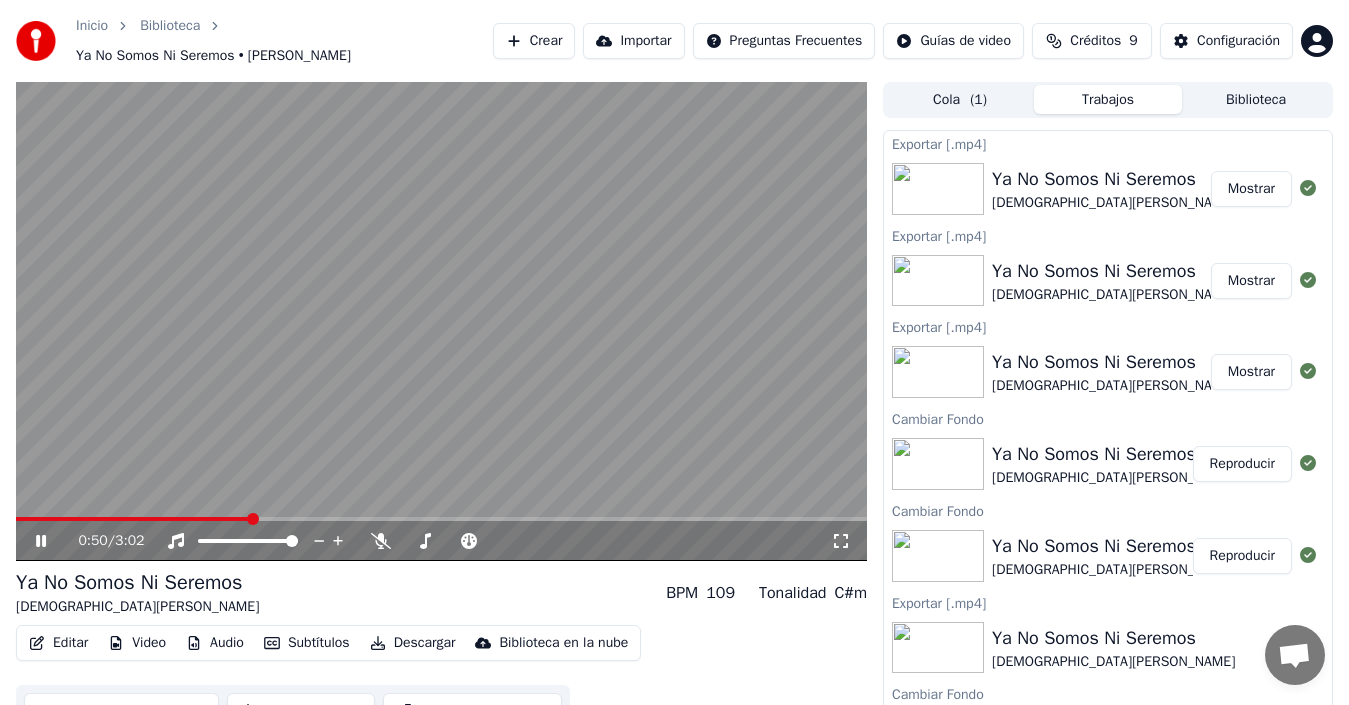 click on "Descargar" at bounding box center (413, 643) 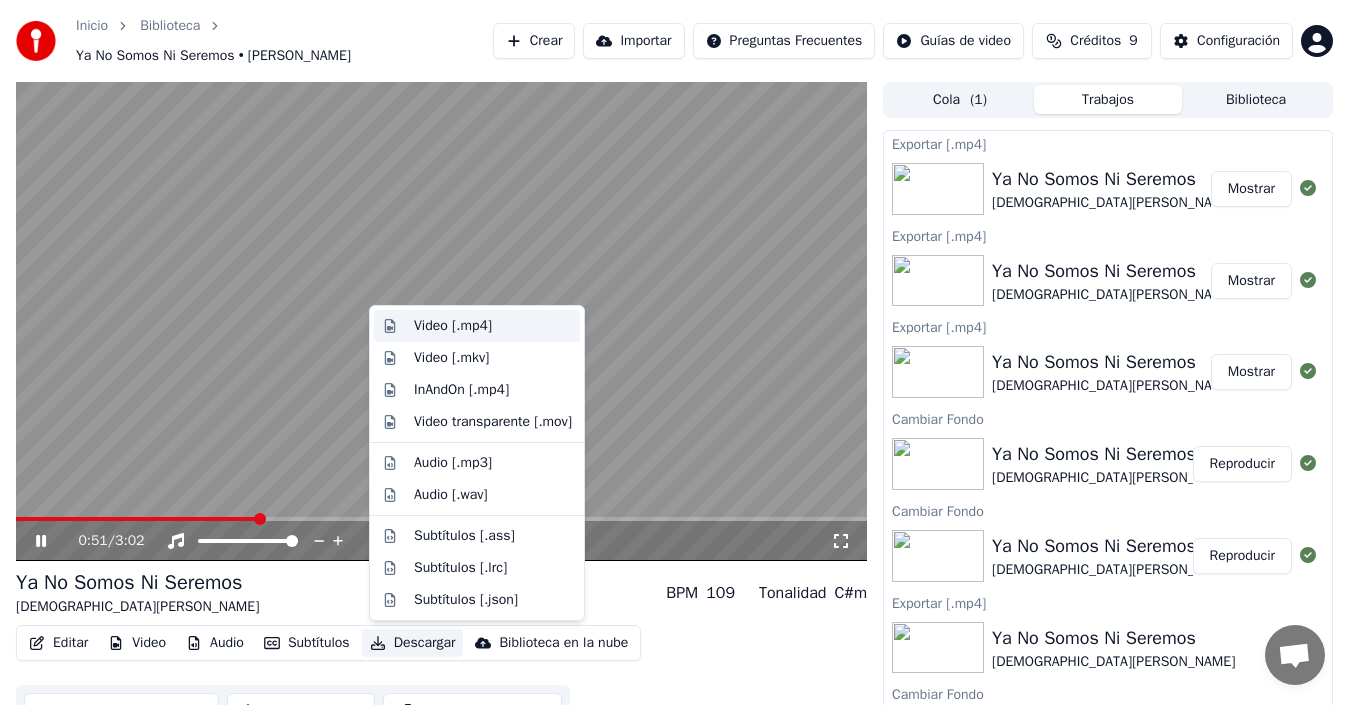 click on "Video [.mp4]" at bounding box center [453, 326] 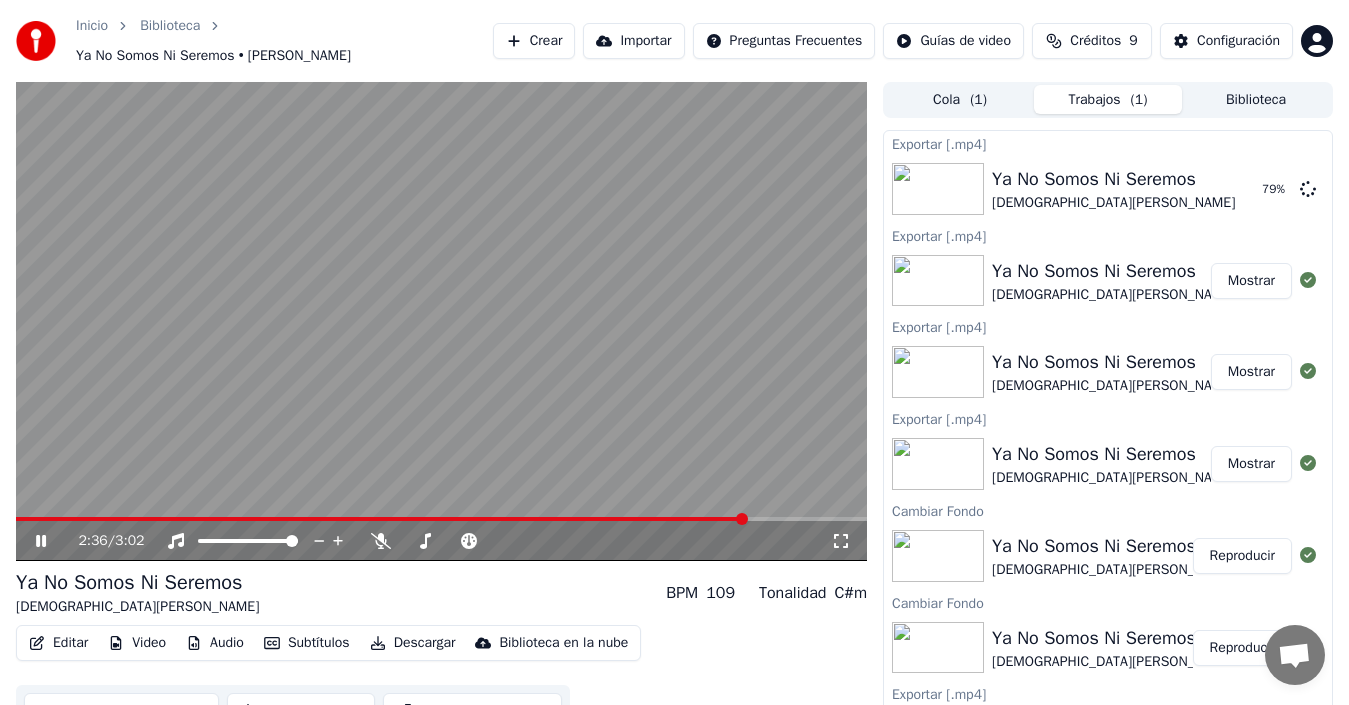 click 